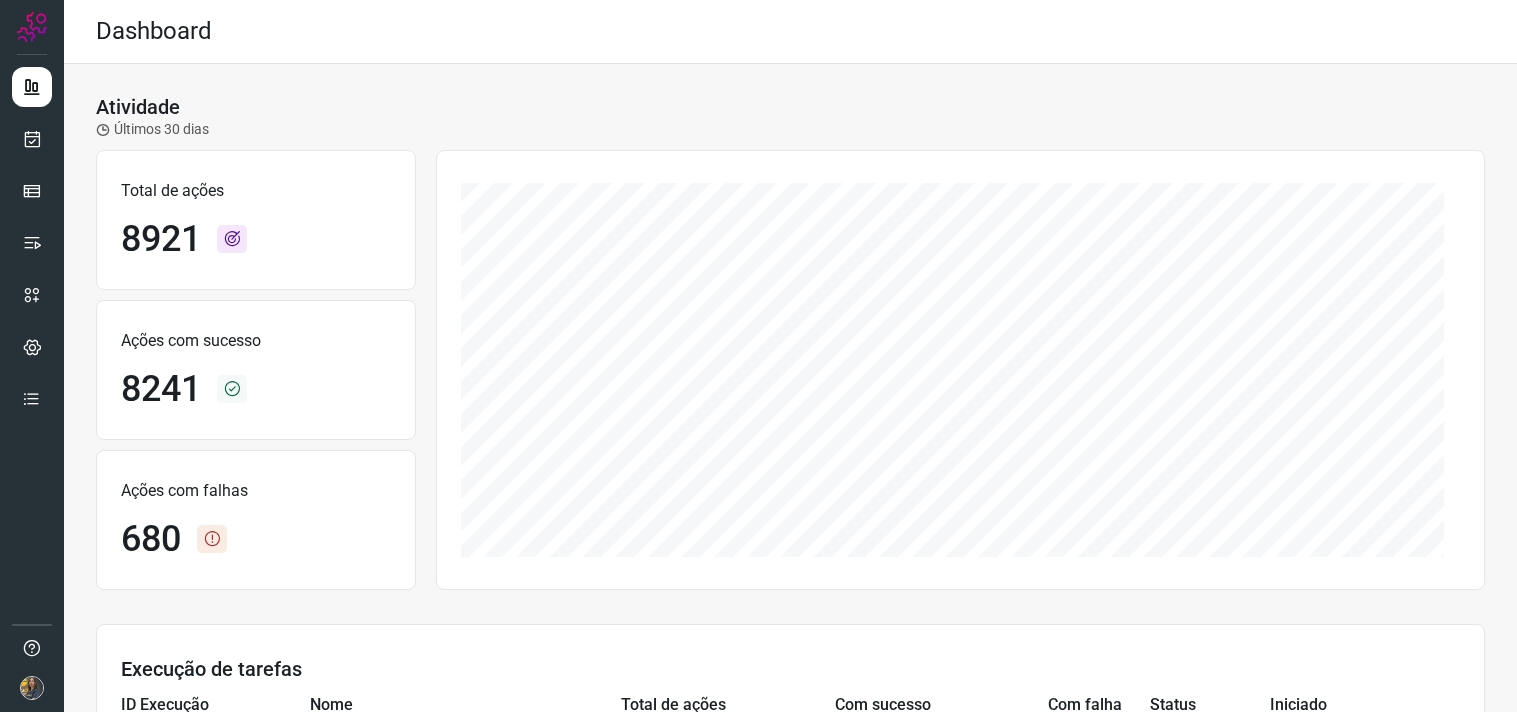 scroll, scrollTop: 0, scrollLeft: 0, axis: both 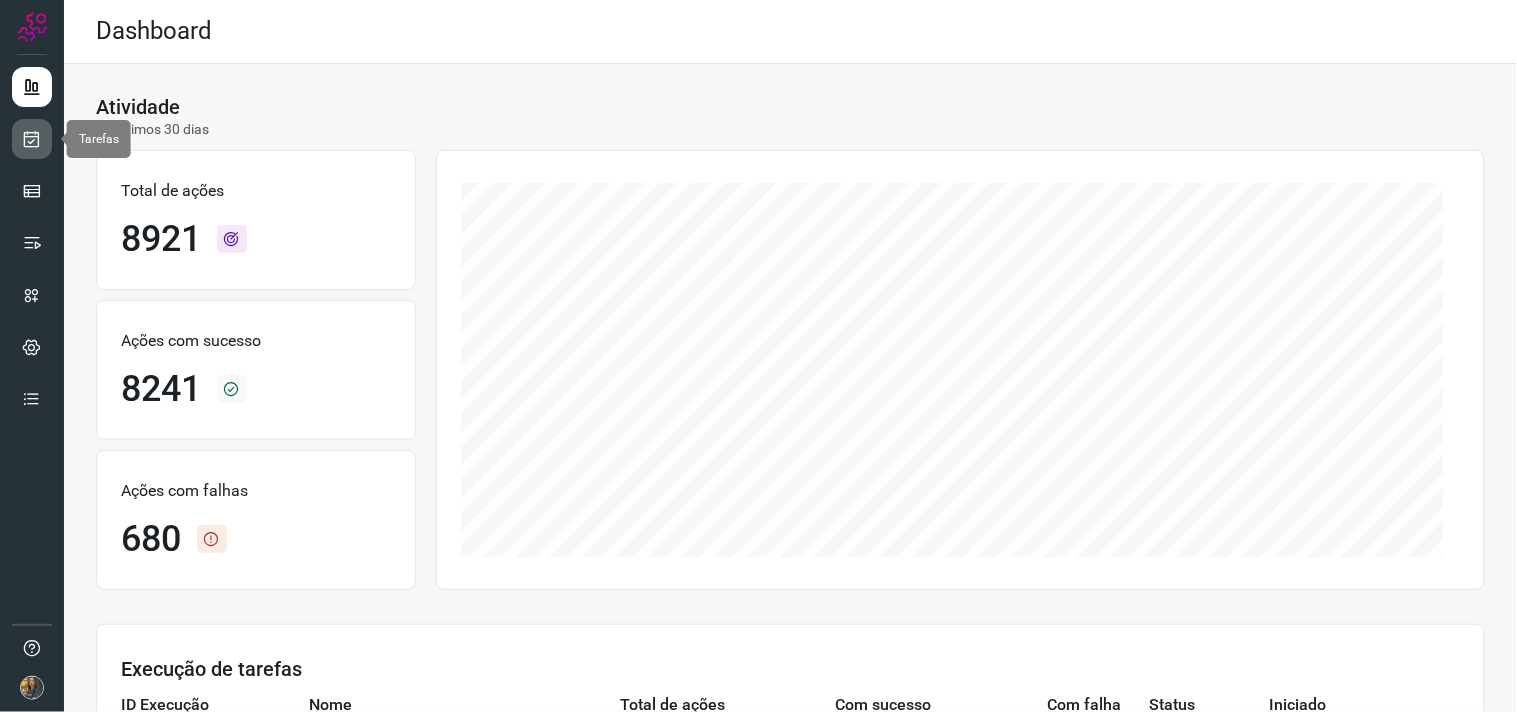 click at bounding box center [32, 139] 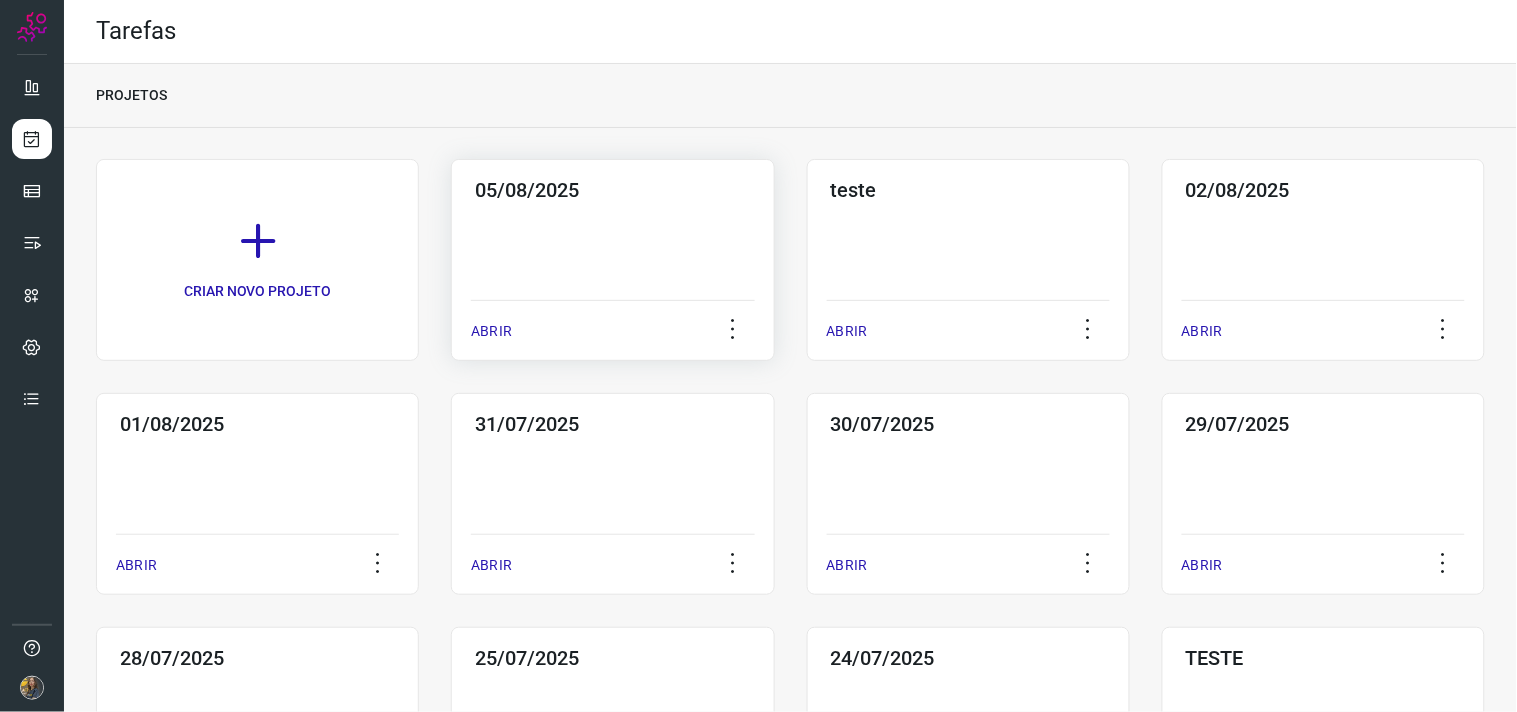 click on "05/08/2025  ABRIR" 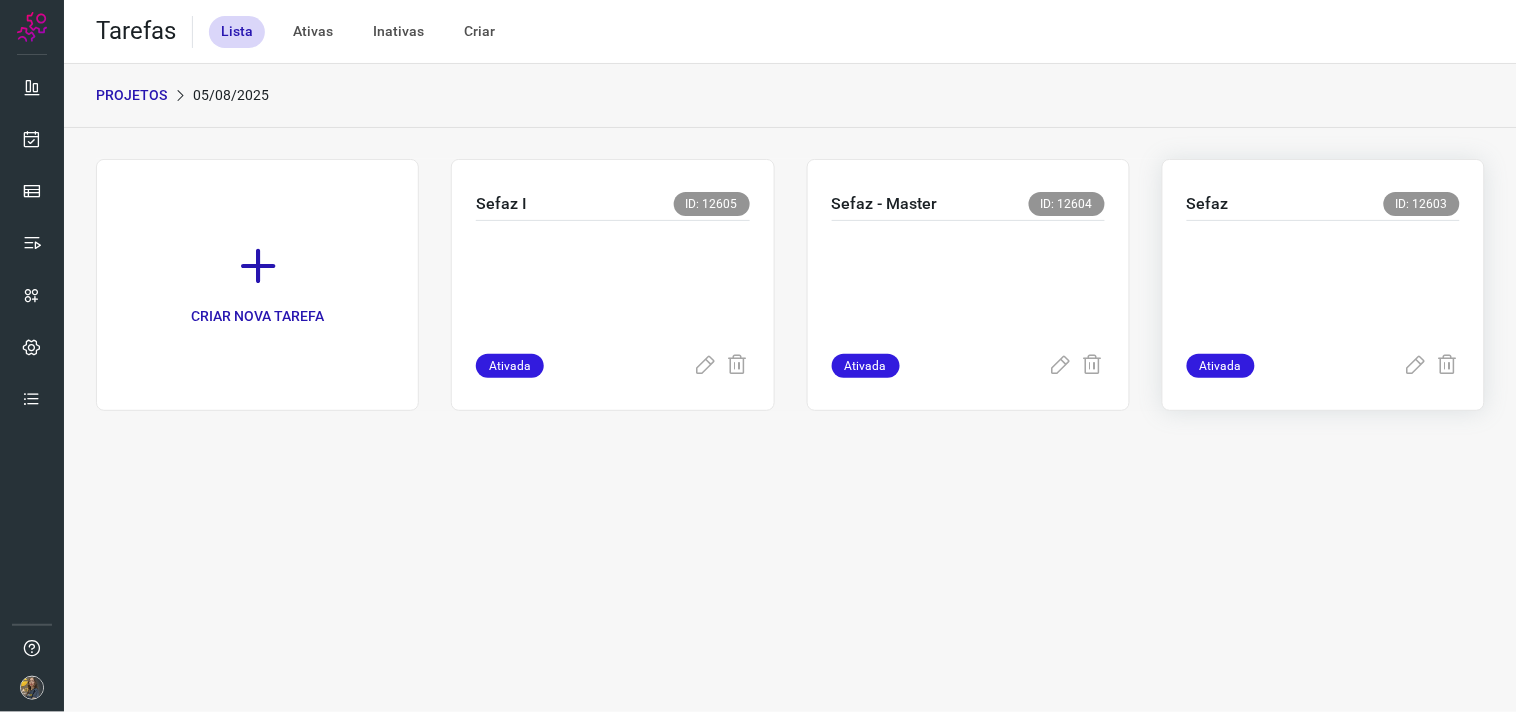 click at bounding box center (1323, 283) 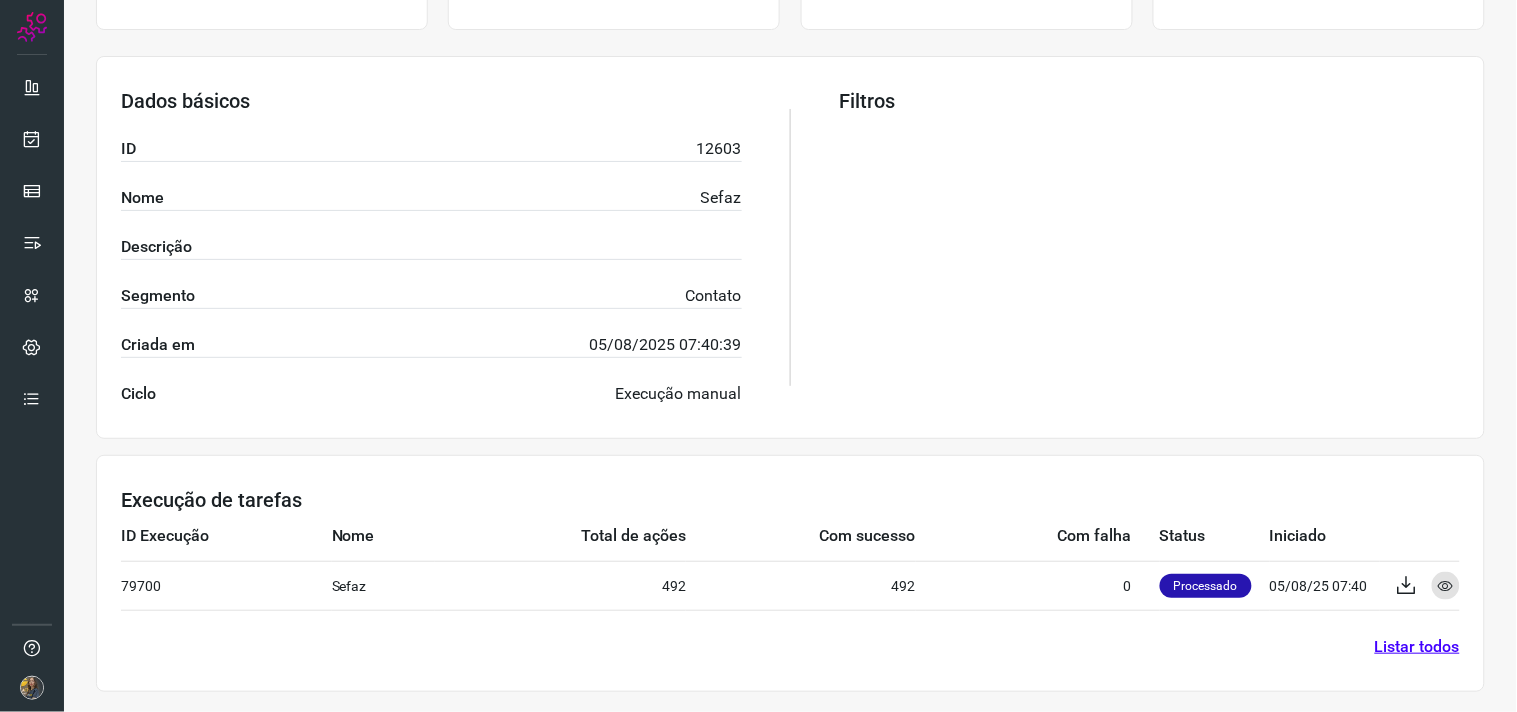 scroll, scrollTop: 0, scrollLeft: 0, axis: both 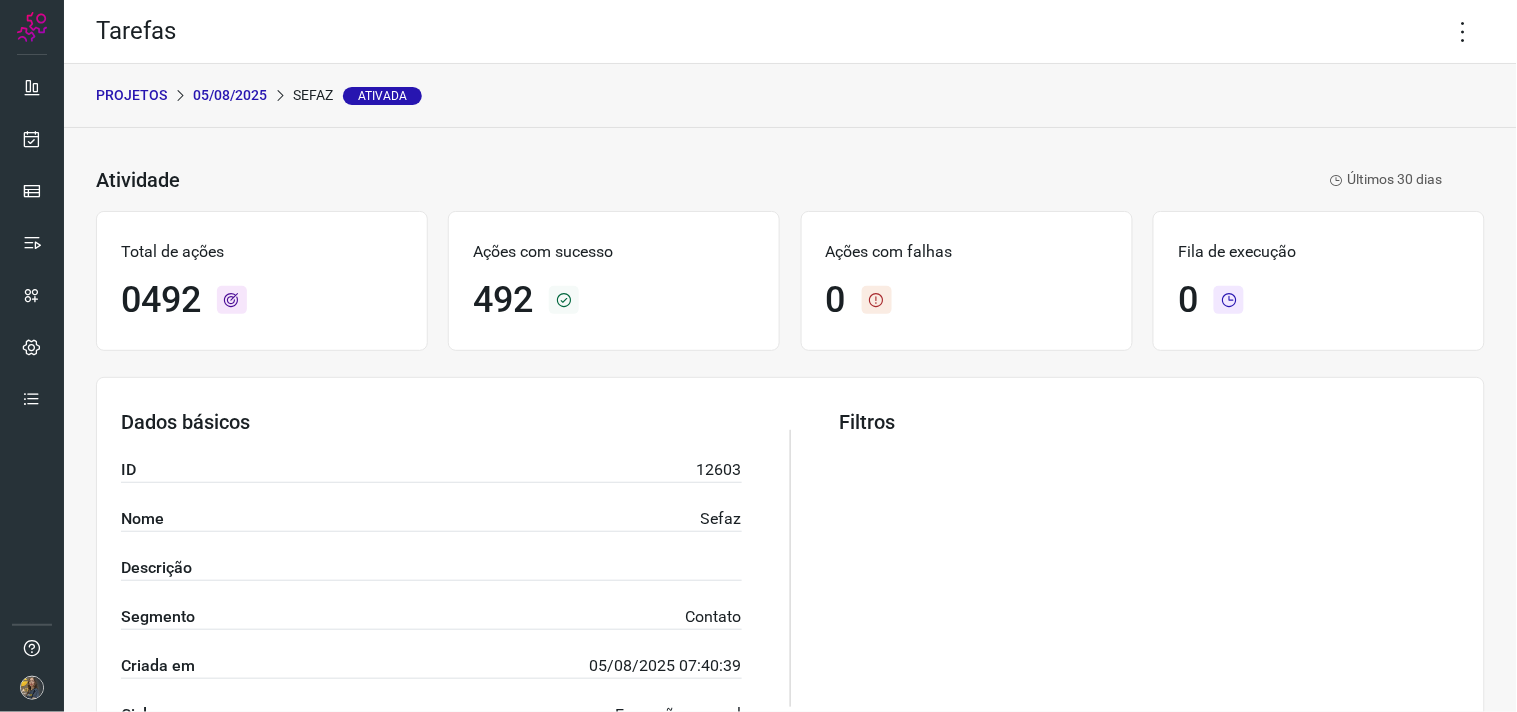 click on "05/08/2025" at bounding box center [230, 95] 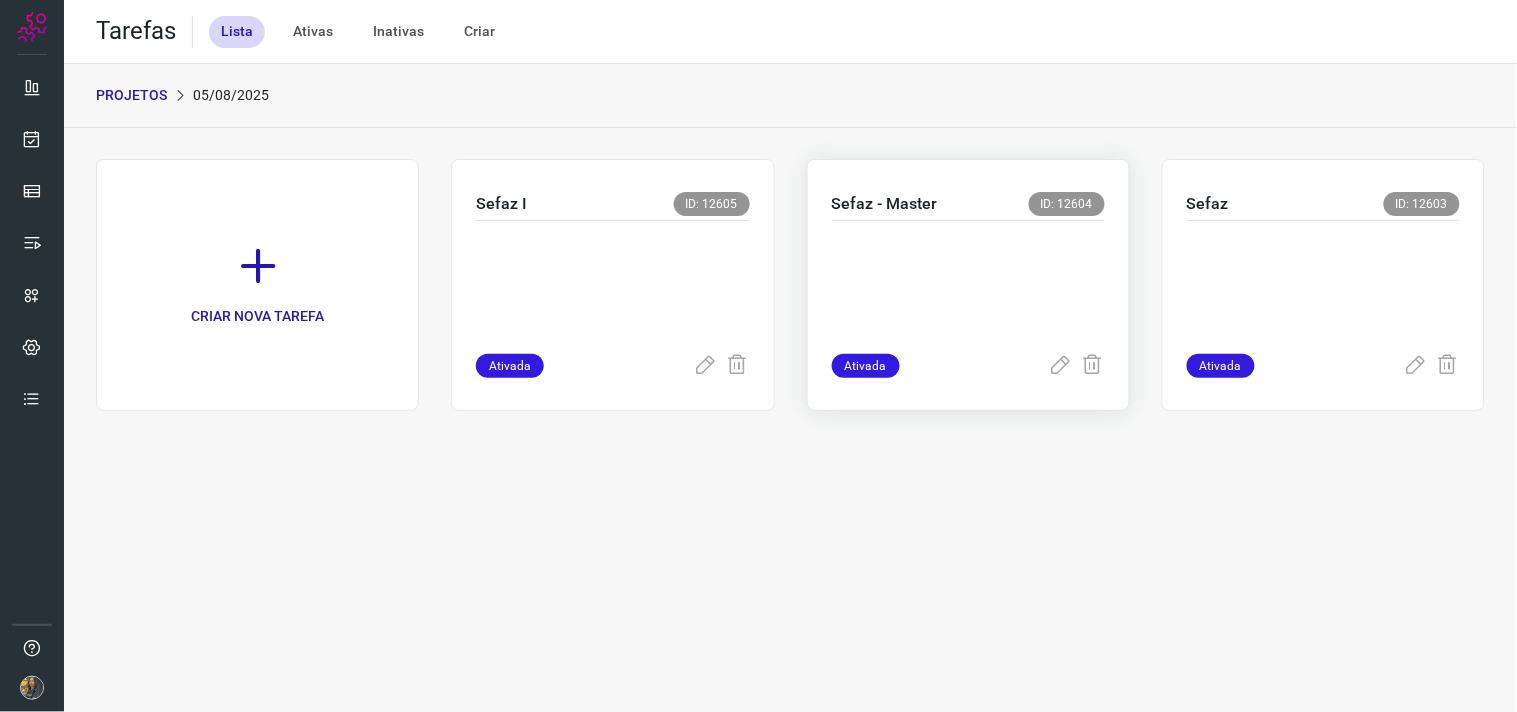 click at bounding box center [968, 283] 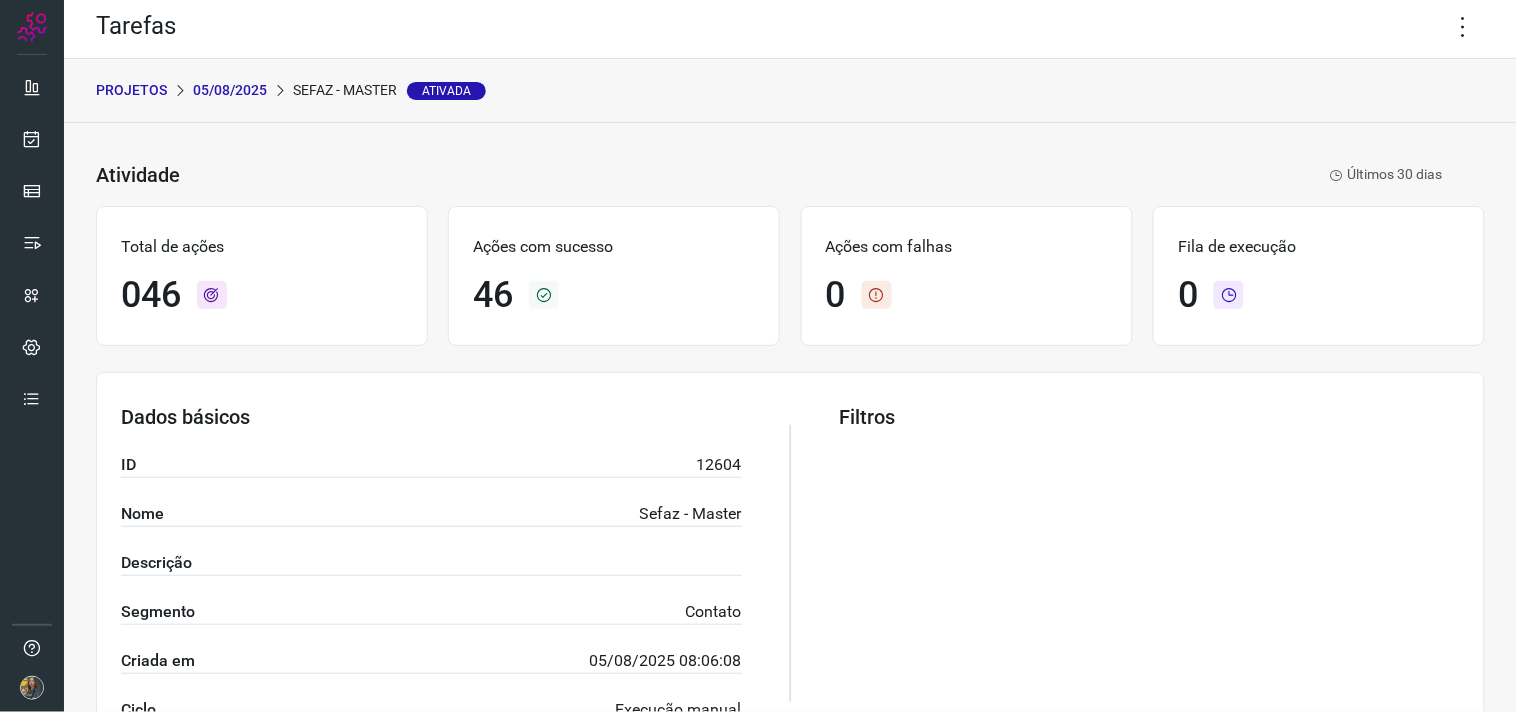 scroll, scrollTop: 0, scrollLeft: 0, axis: both 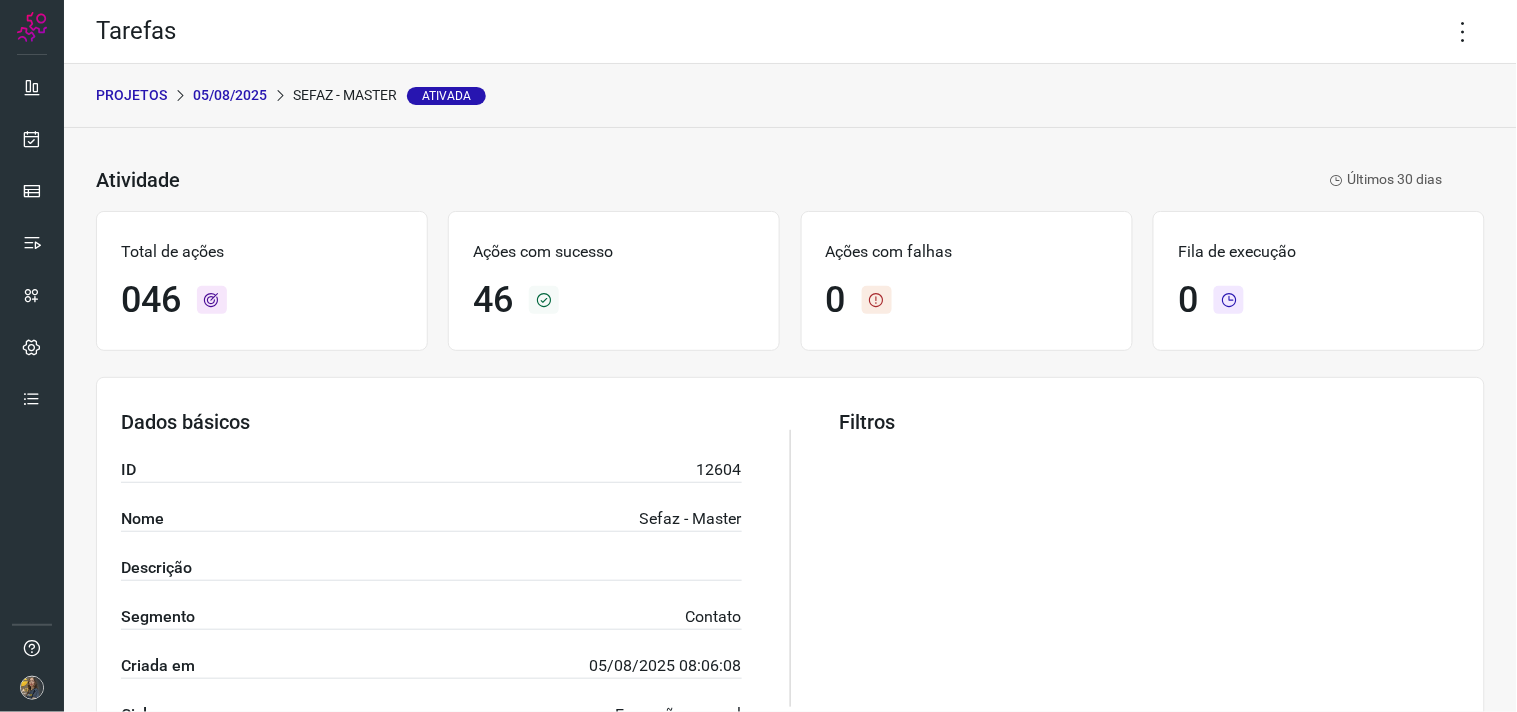 click on "05/08/2025" at bounding box center (230, 95) 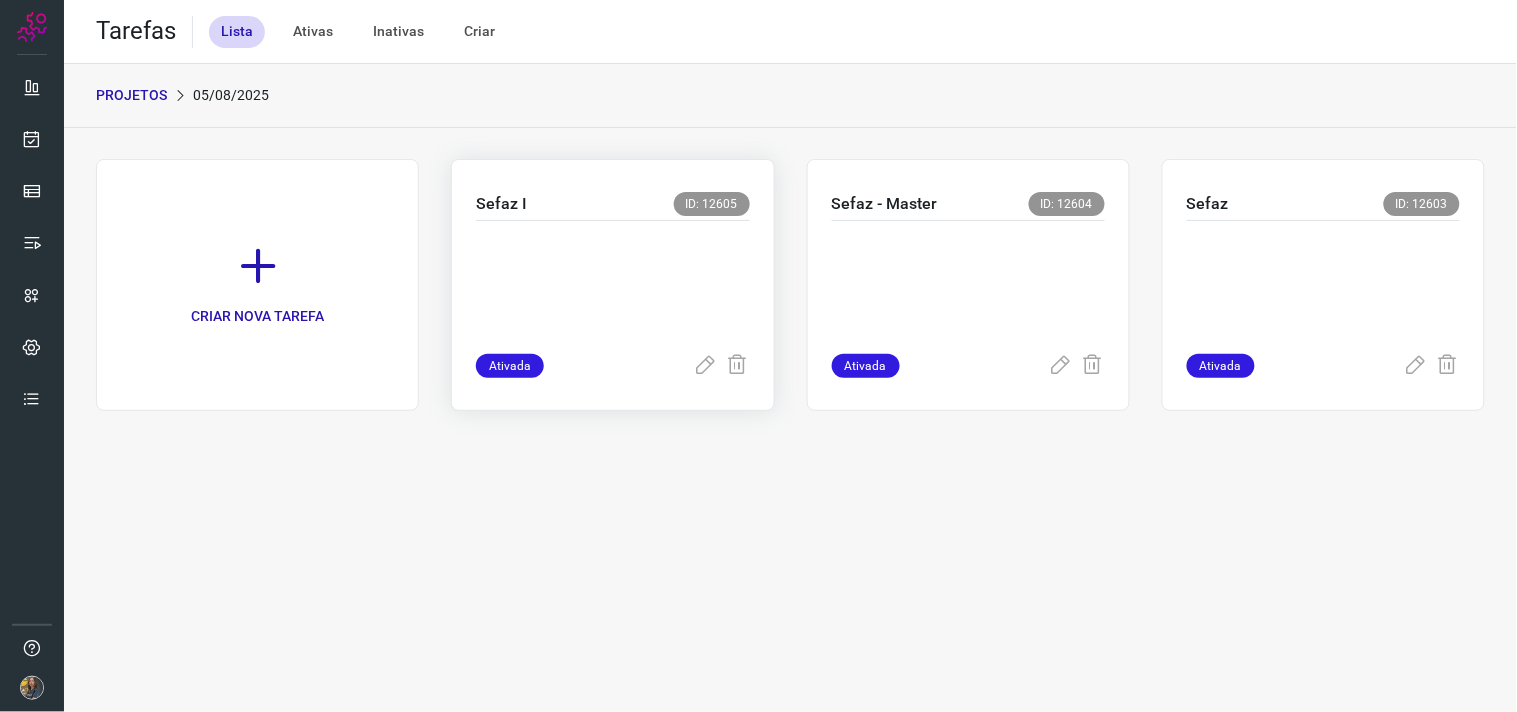 click at bounding box center [612, 283] 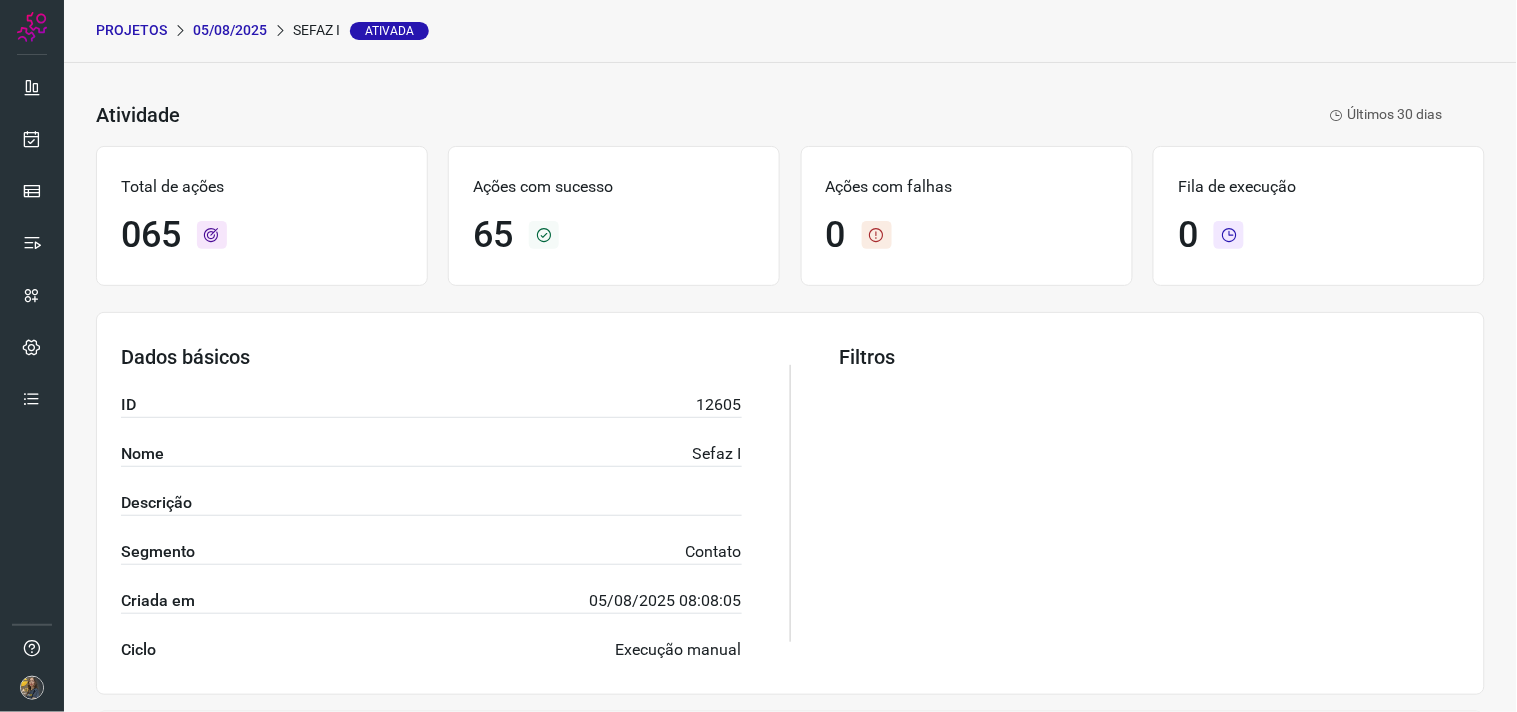 scroll, scrollTop: 0, scrollLeft: 0, axis: both 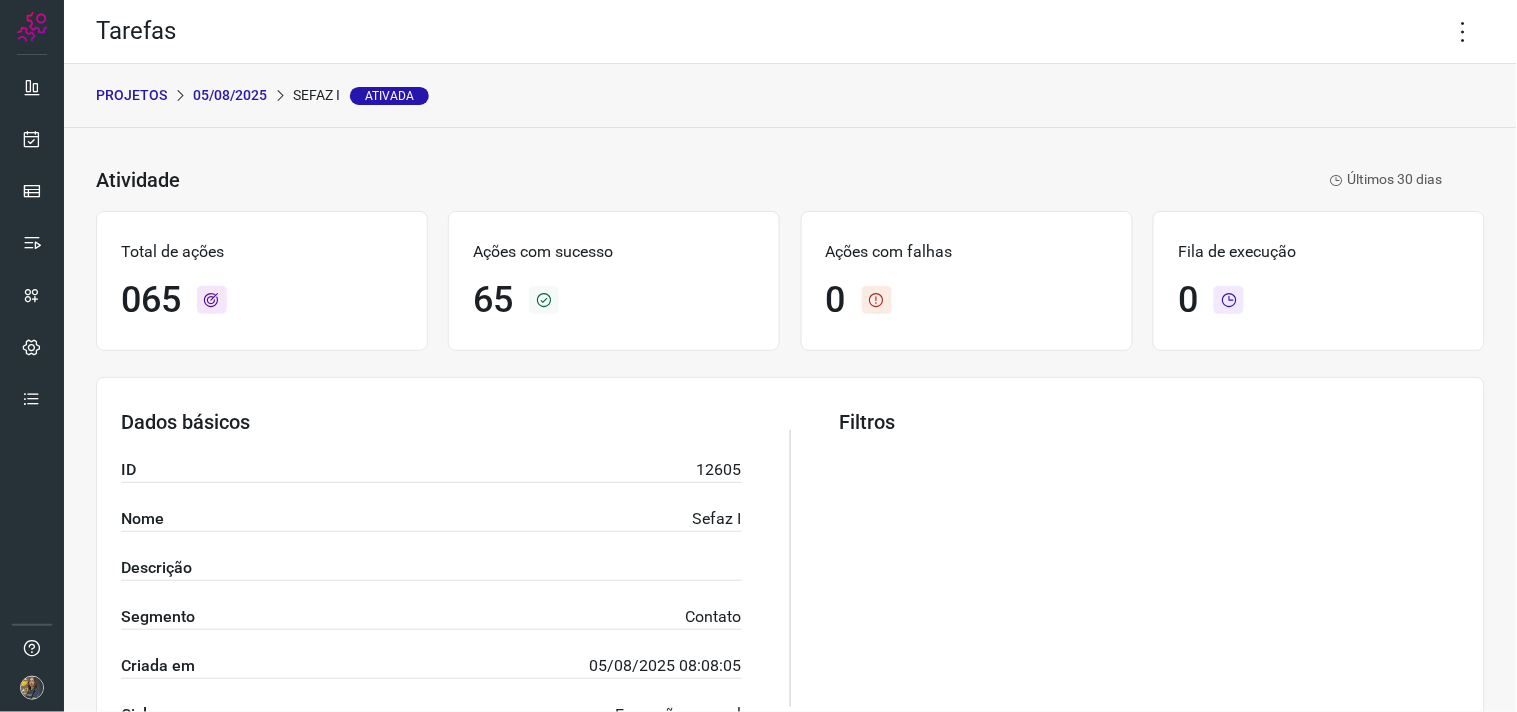 click on "05/08/2025" at bounding box center [230, 95] 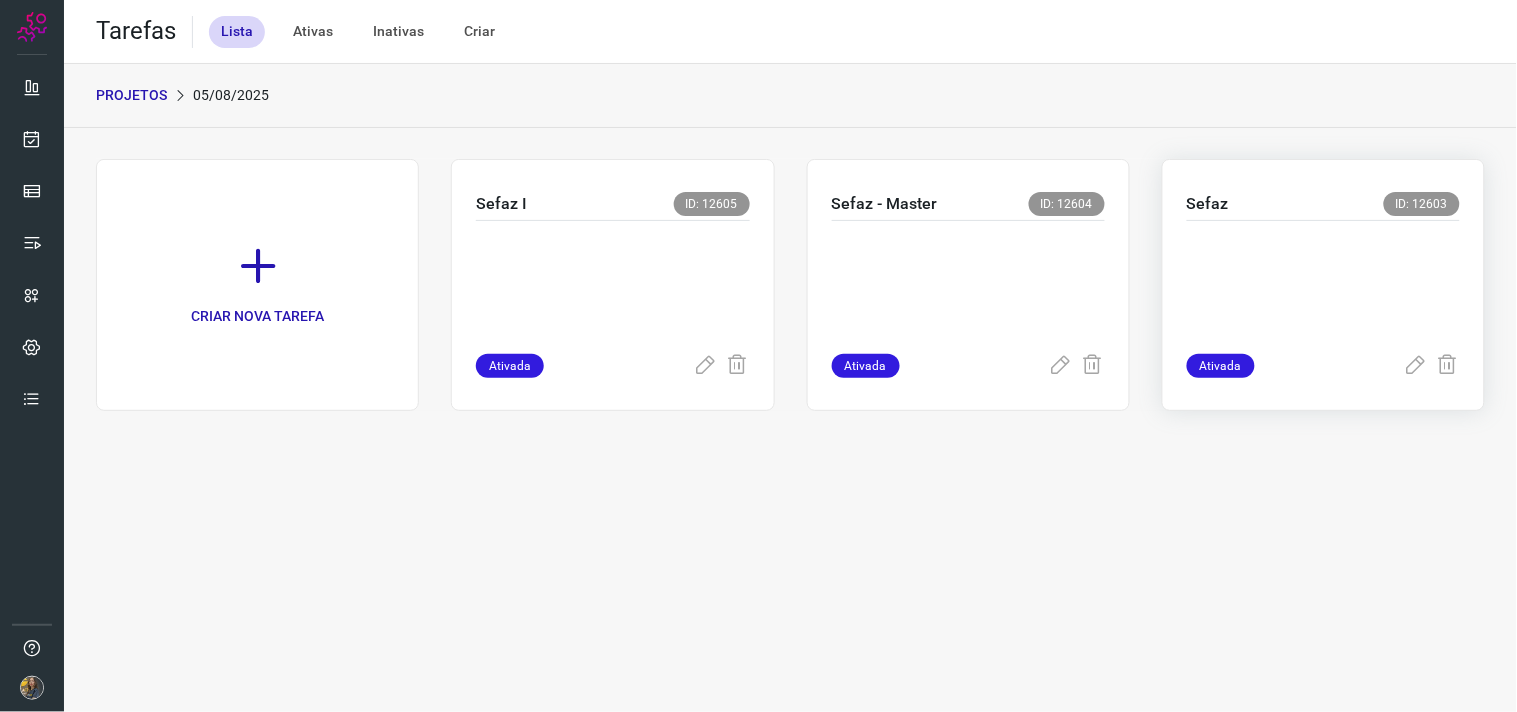 click at bounding box center [1323, 283] 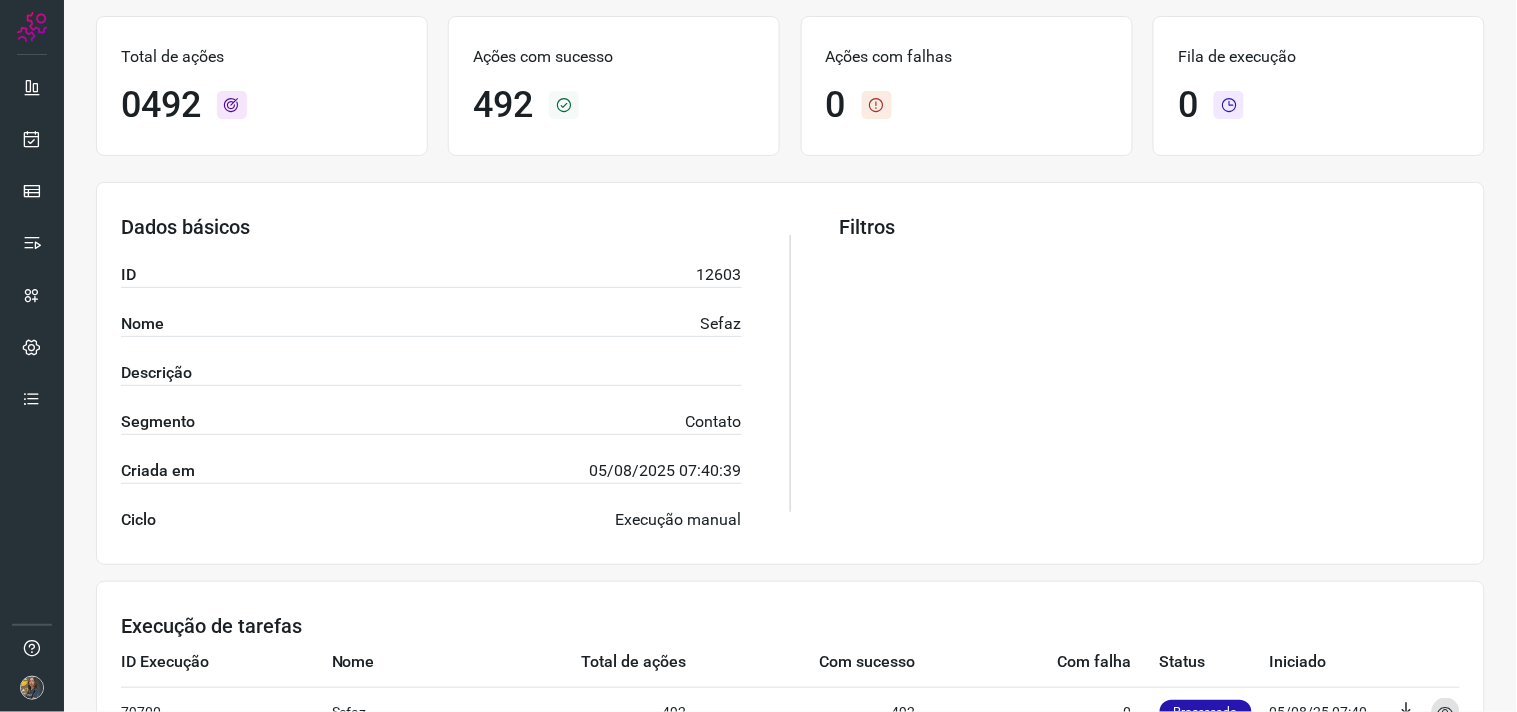 scroll, scrollTop: 111, scrollLeft: 0, axis: vertical 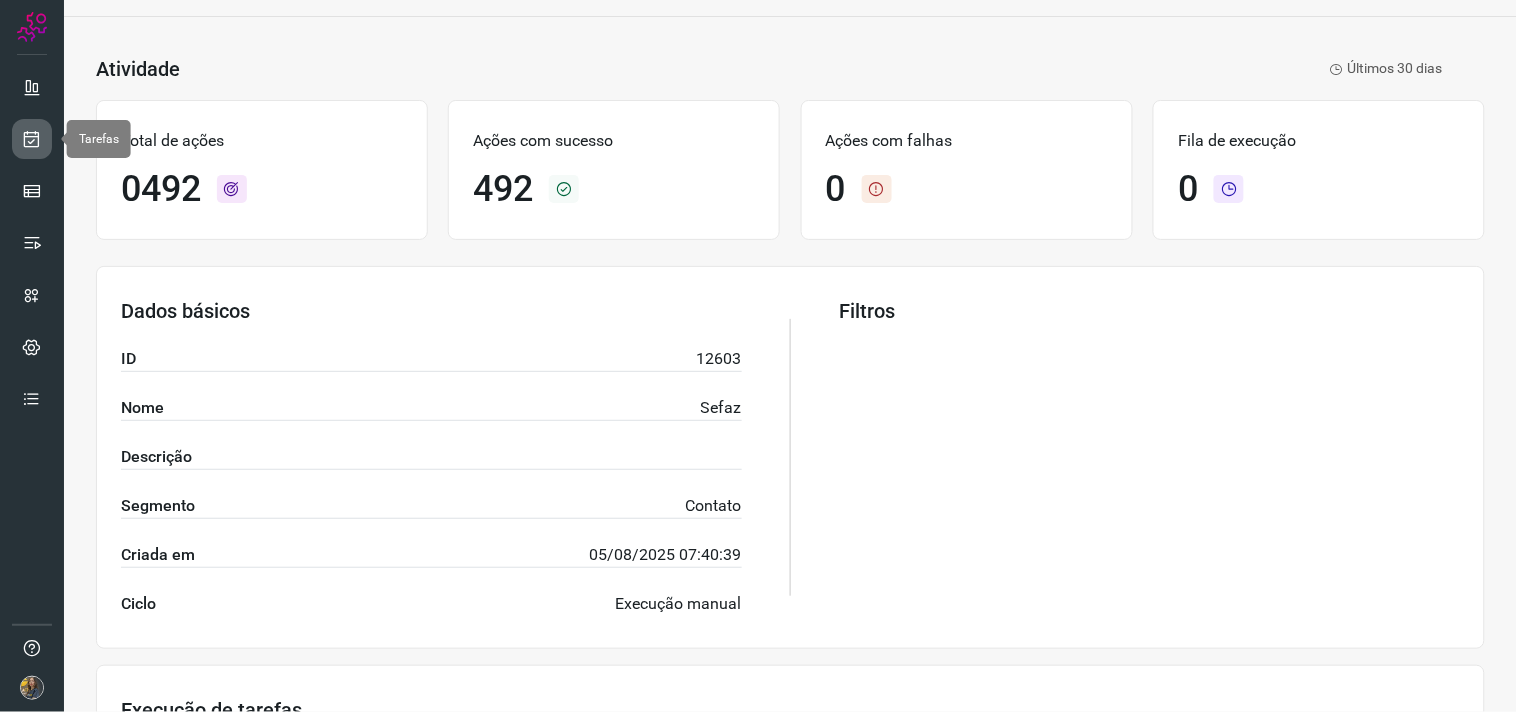 click at bounding box center [32, 139] 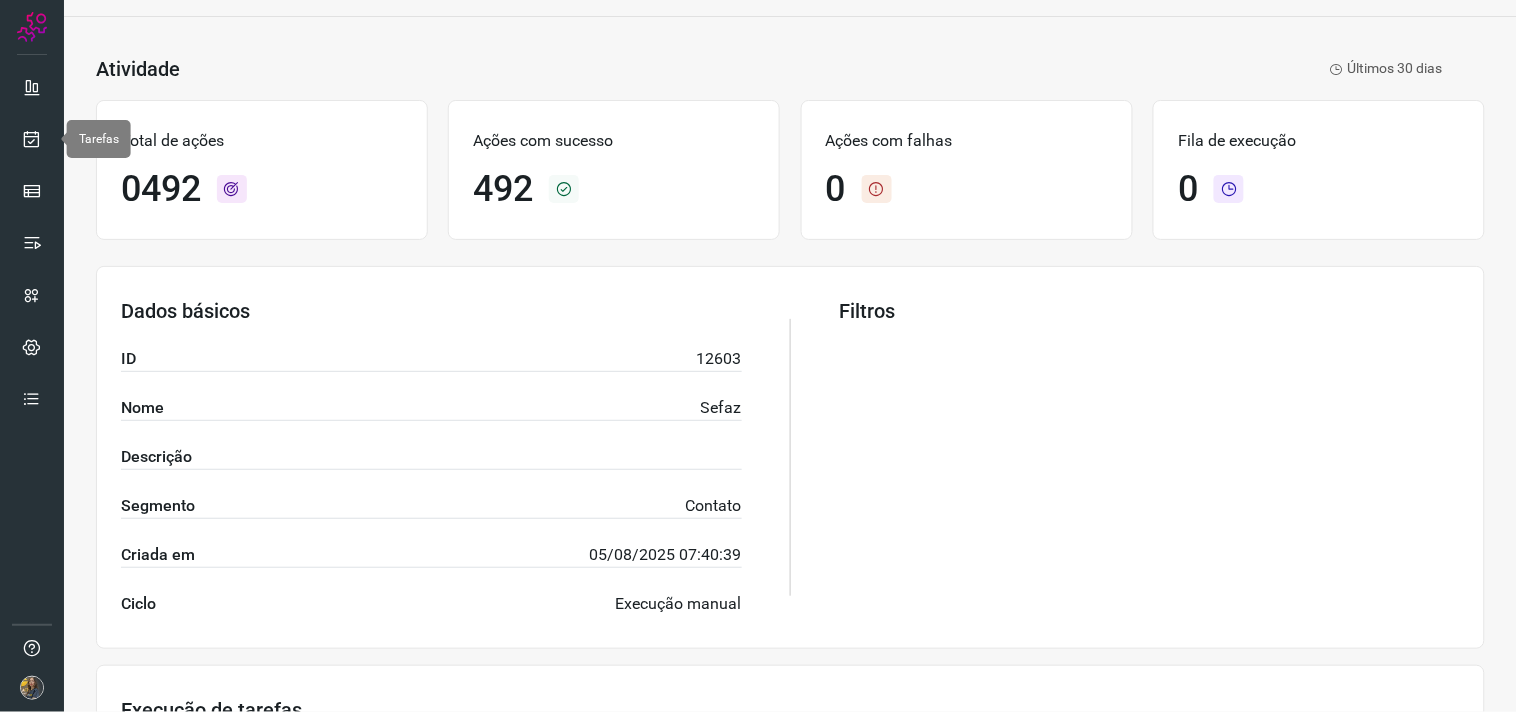 scroll, scrollTop: 0, scrollLeft: 0, axis: both 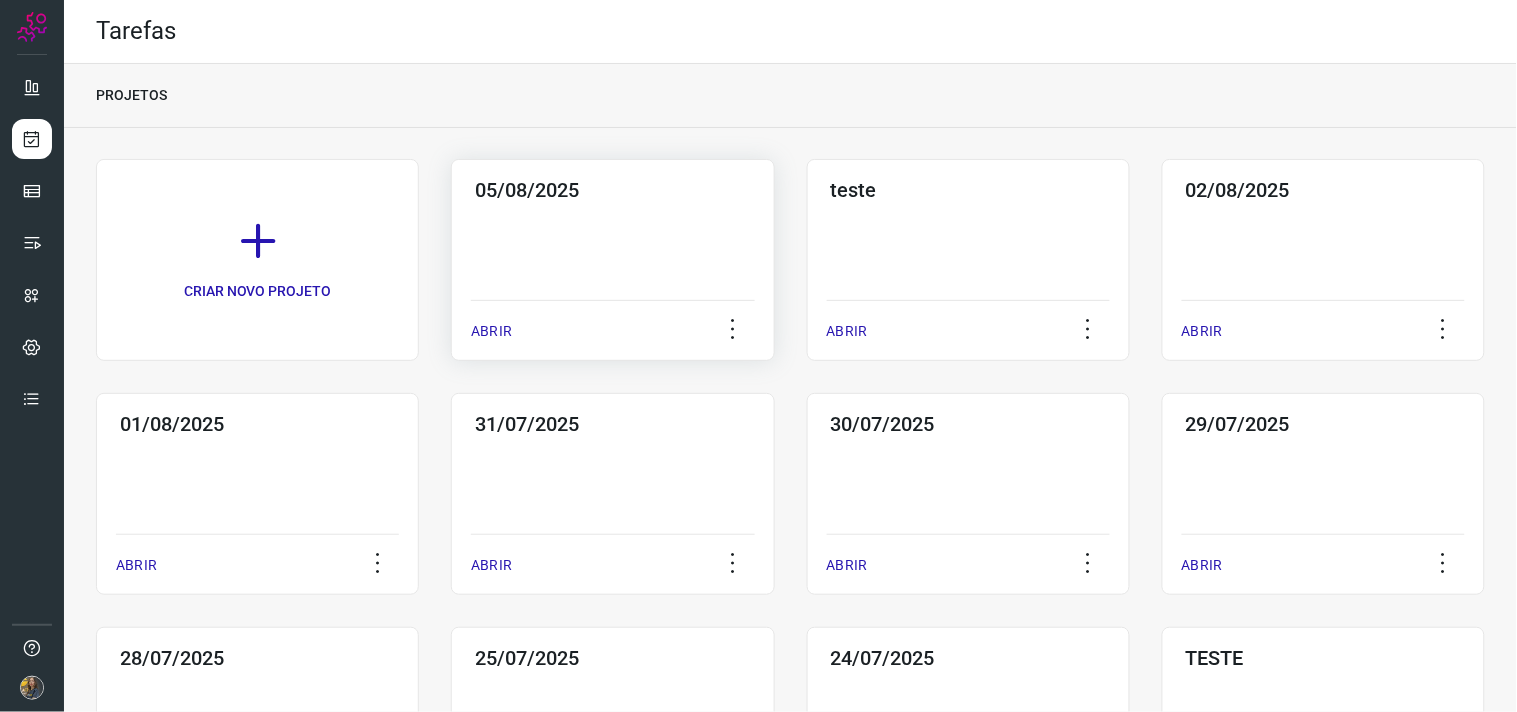 click on "05/08/2025  ABRIR" 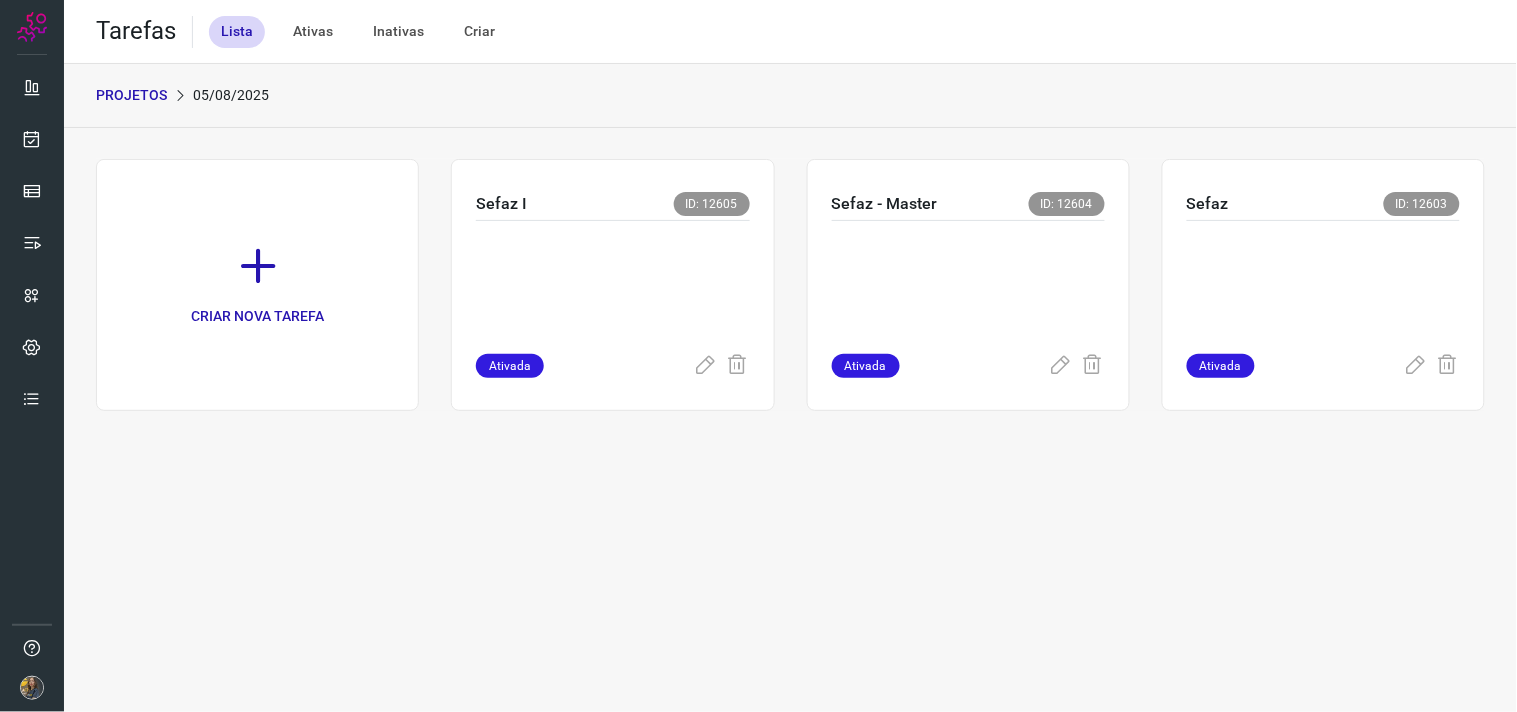 click on "PROJETOS" at bounding box center (131, 95) 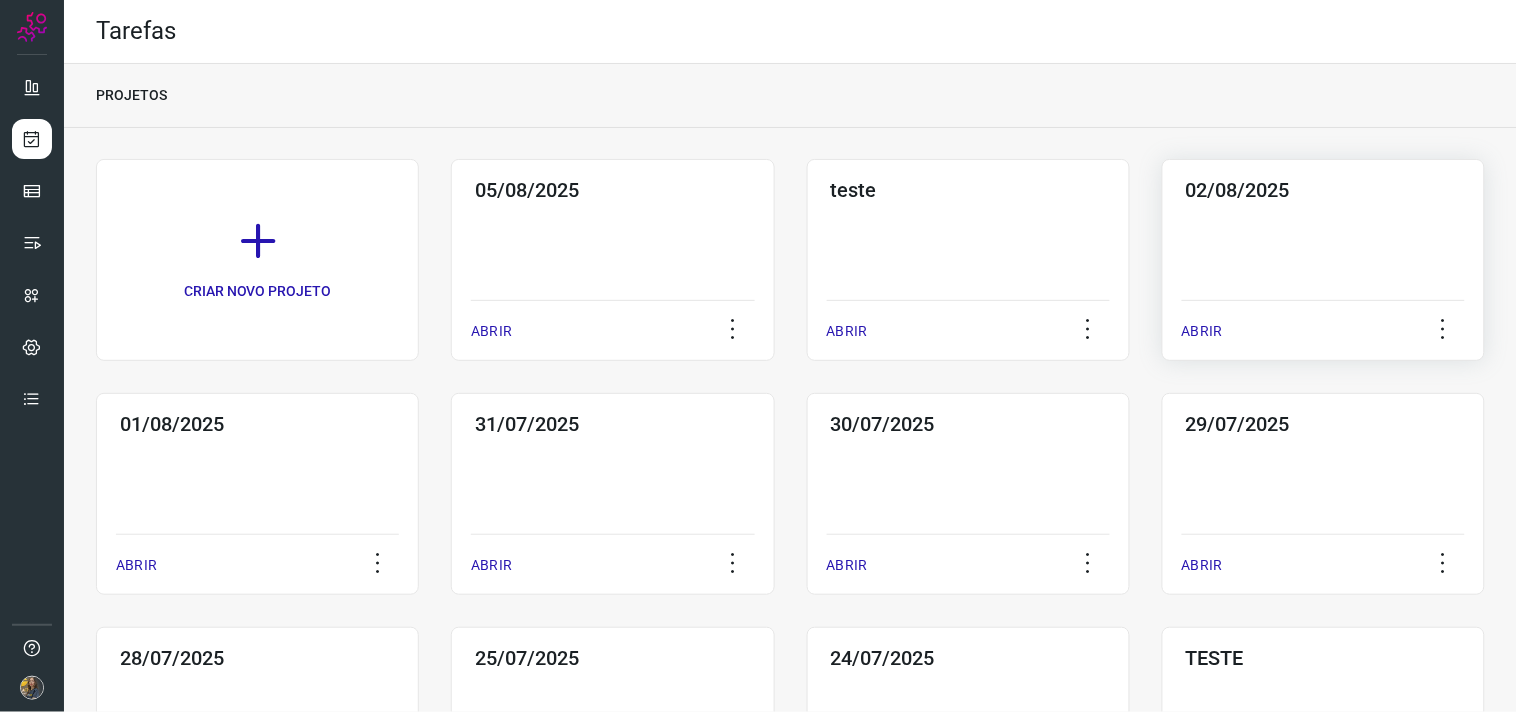 click on "02/08/2025  ABRIR" 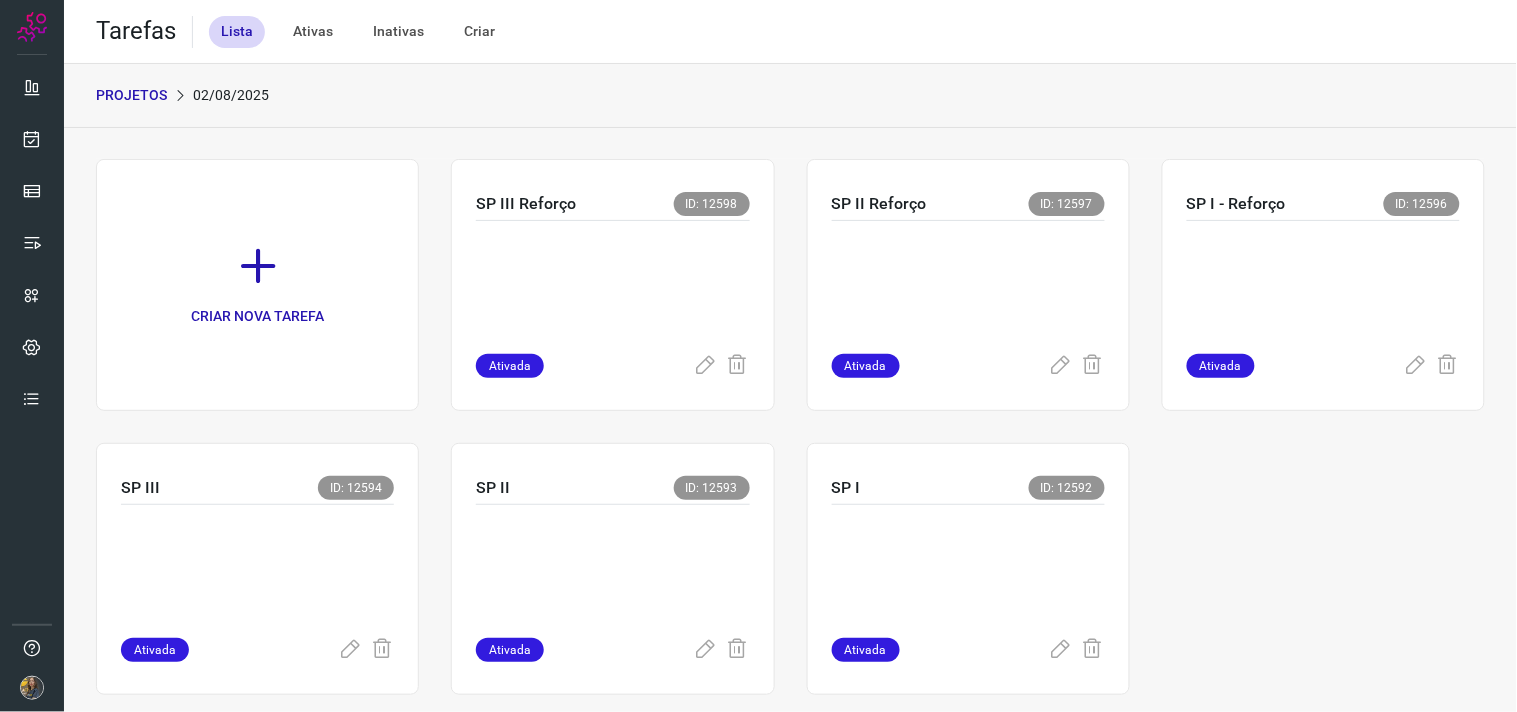 click on "PROJETOS" at bounding box center [131, 95] 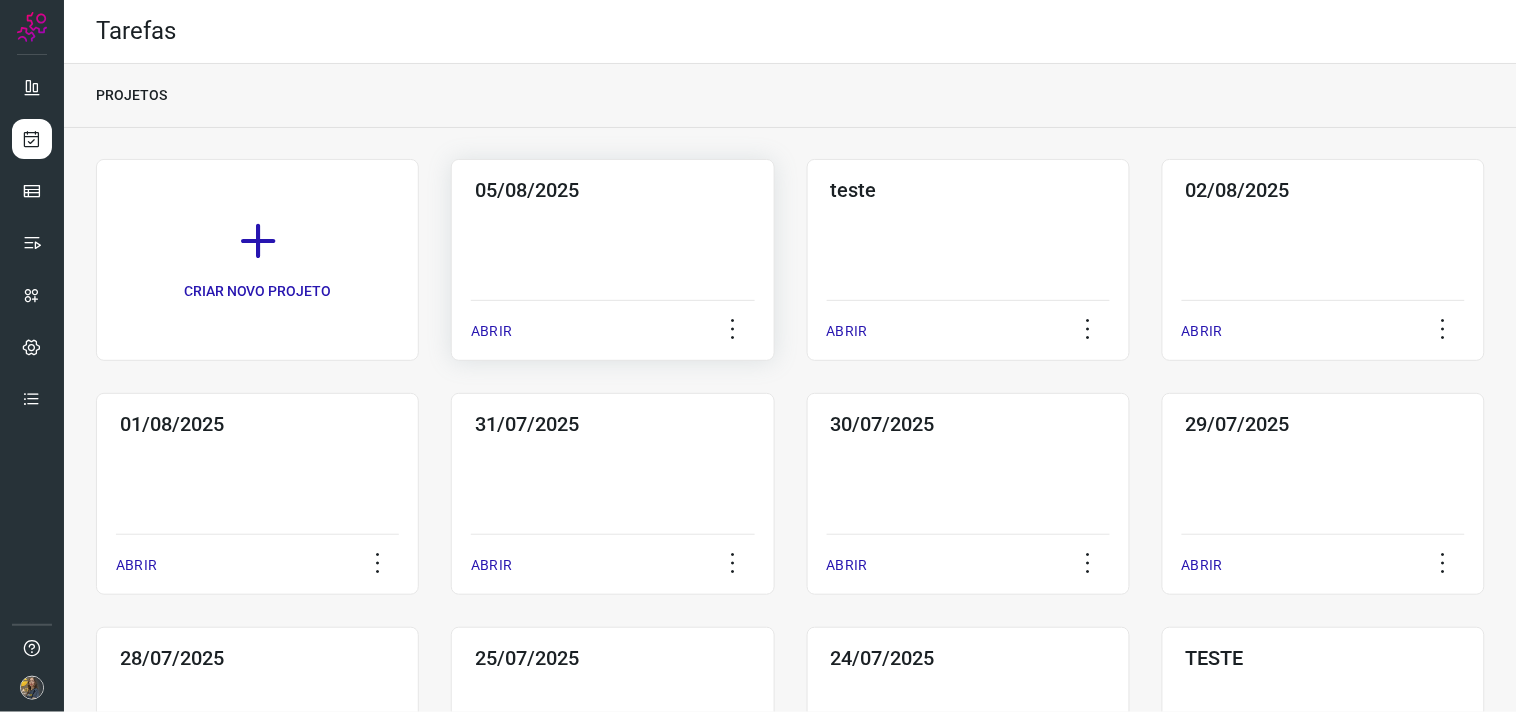 click on "05/08/2025  ABRIR" 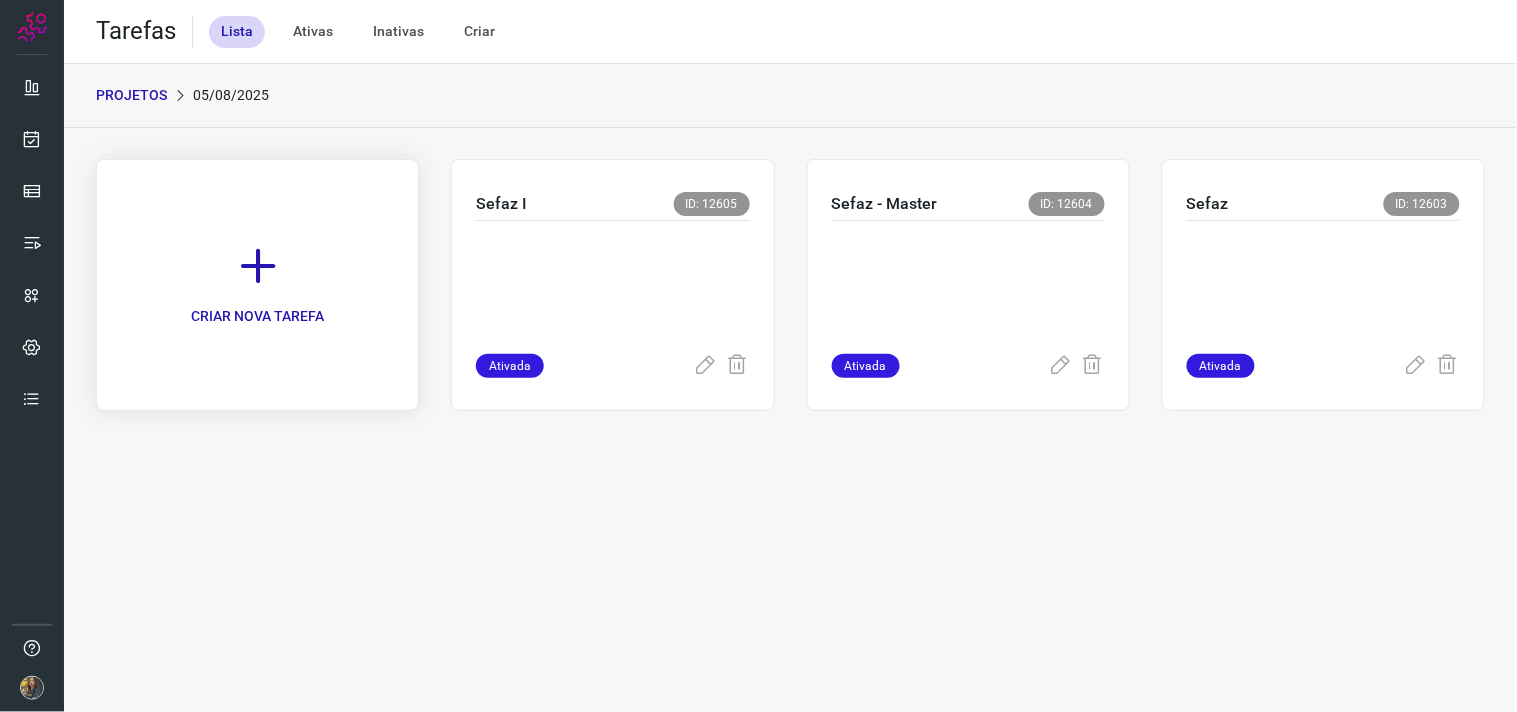 click on "CRIAR NOVA TAREFA" at bounding box center [257, 285] 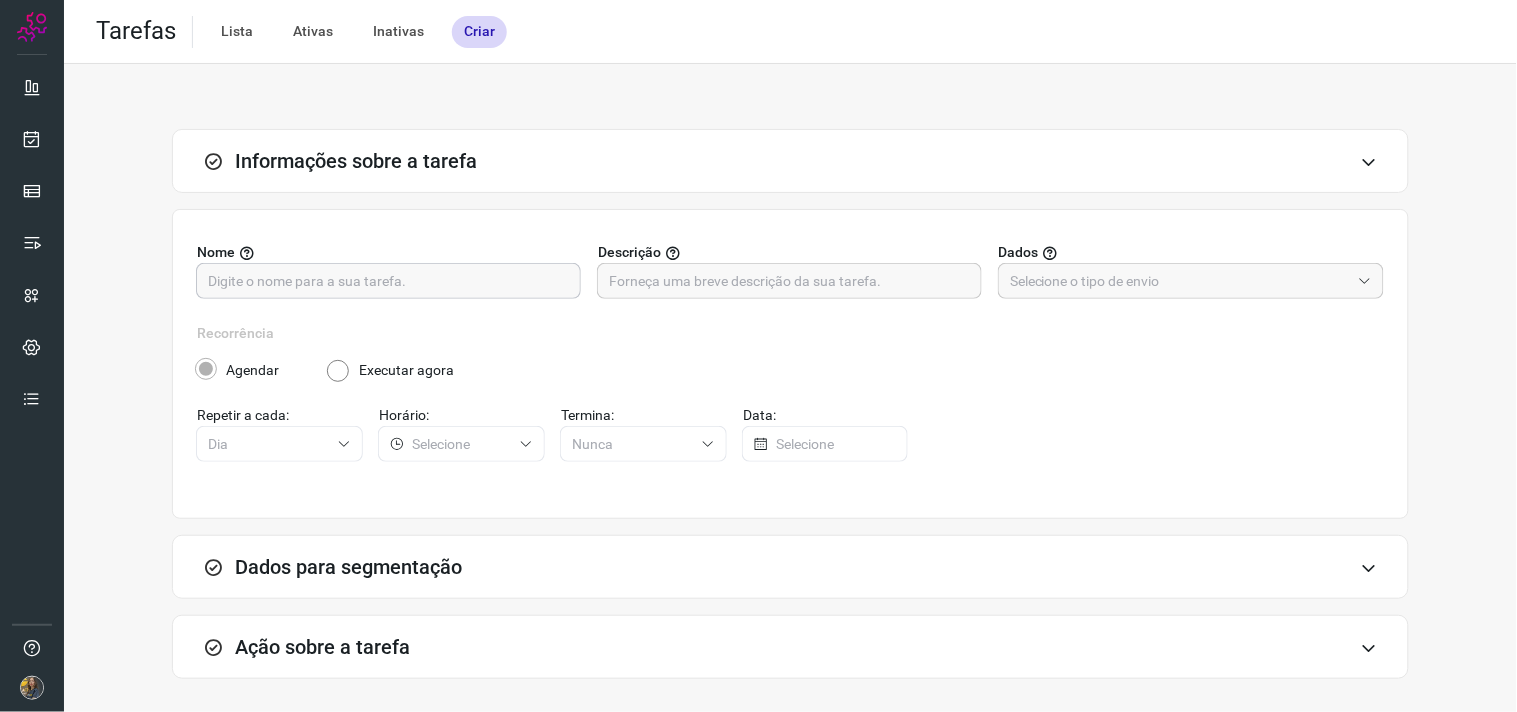 click at bounding box center [388, 281] 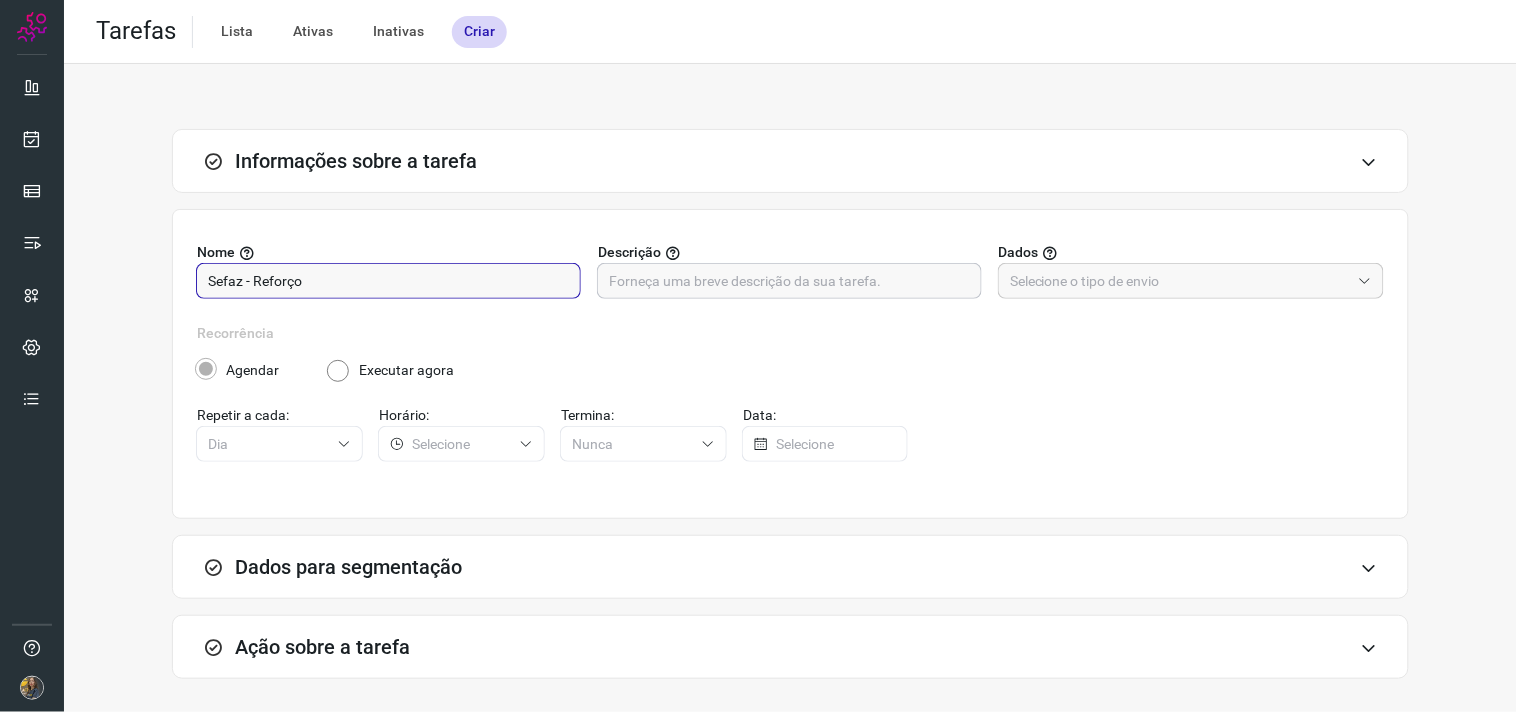 type on "Sefaz - Reforço" 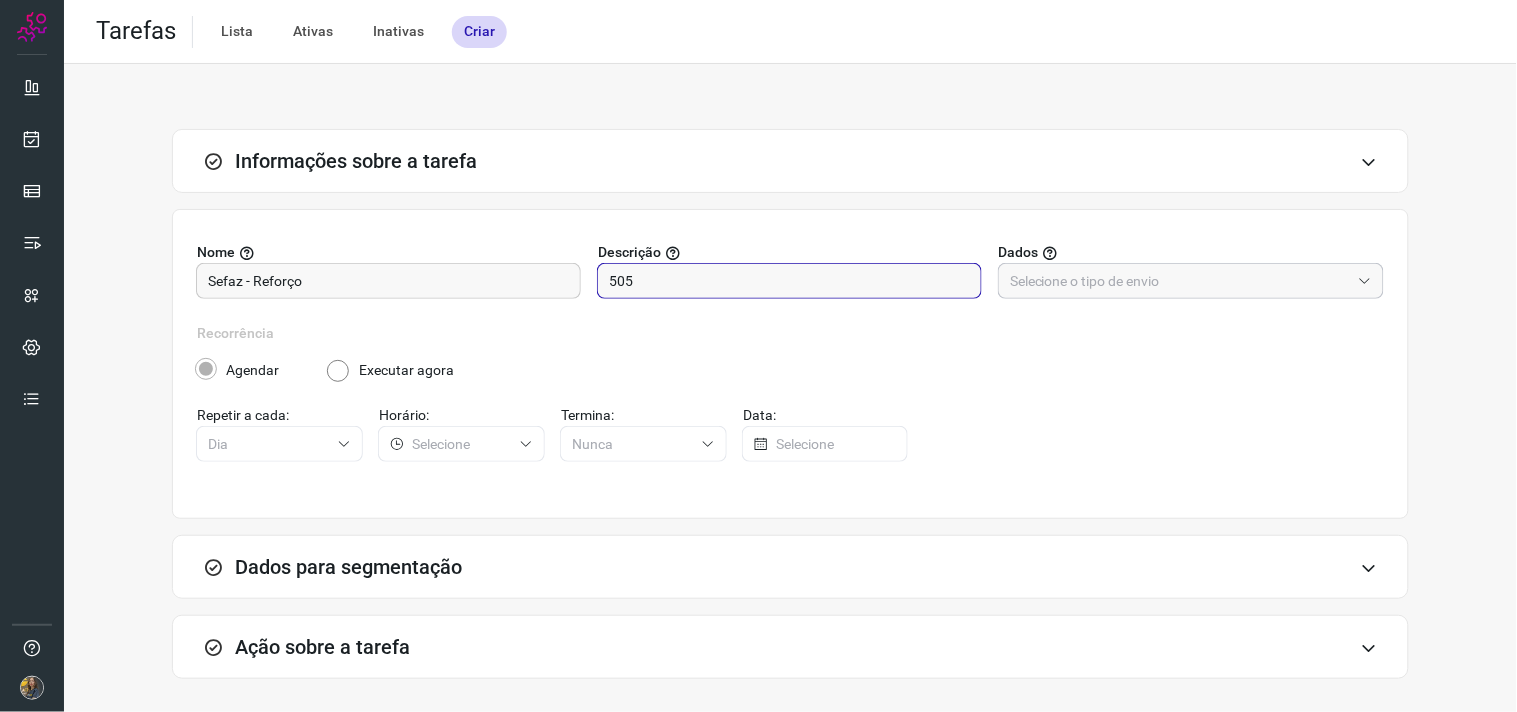 type on "505" 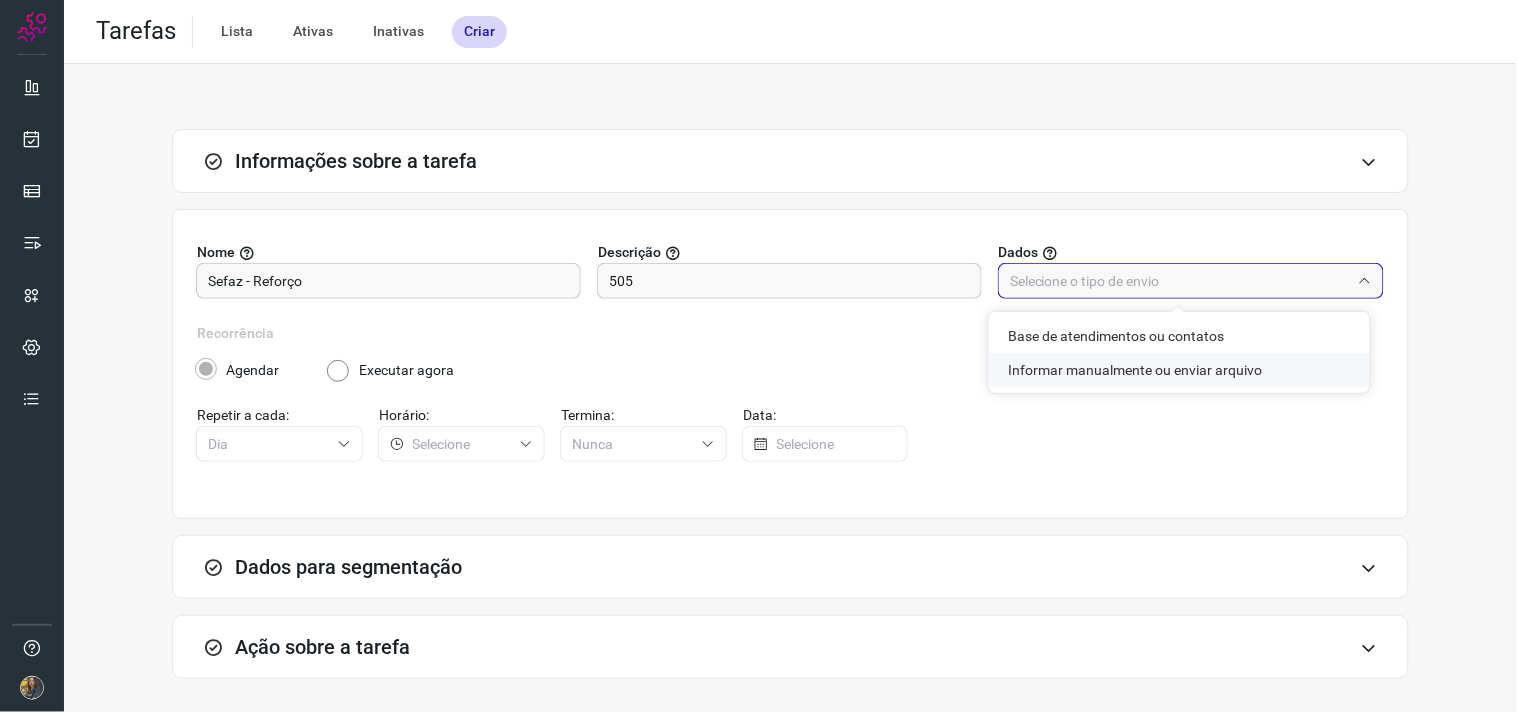 click on "Informar manualmente ou enviar arquivo" 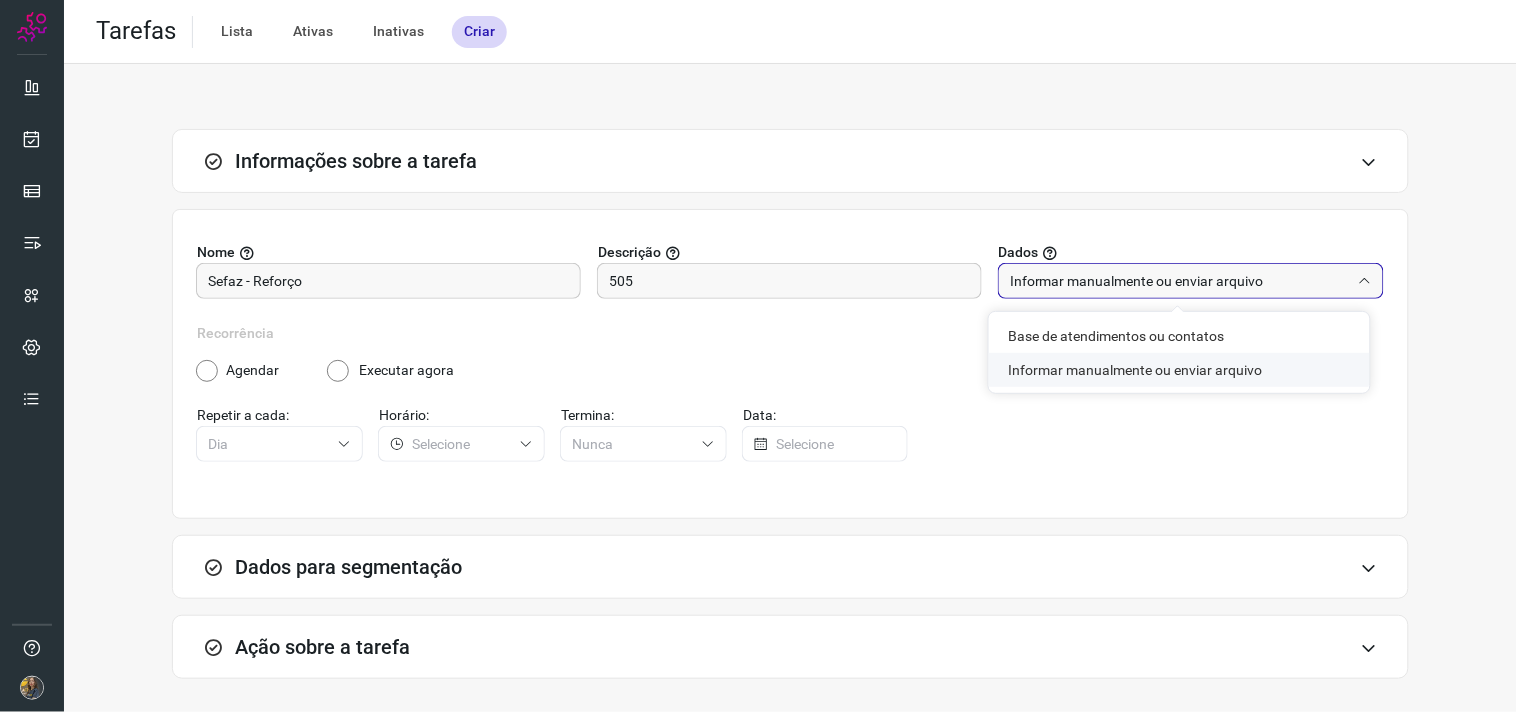 radio on "true" 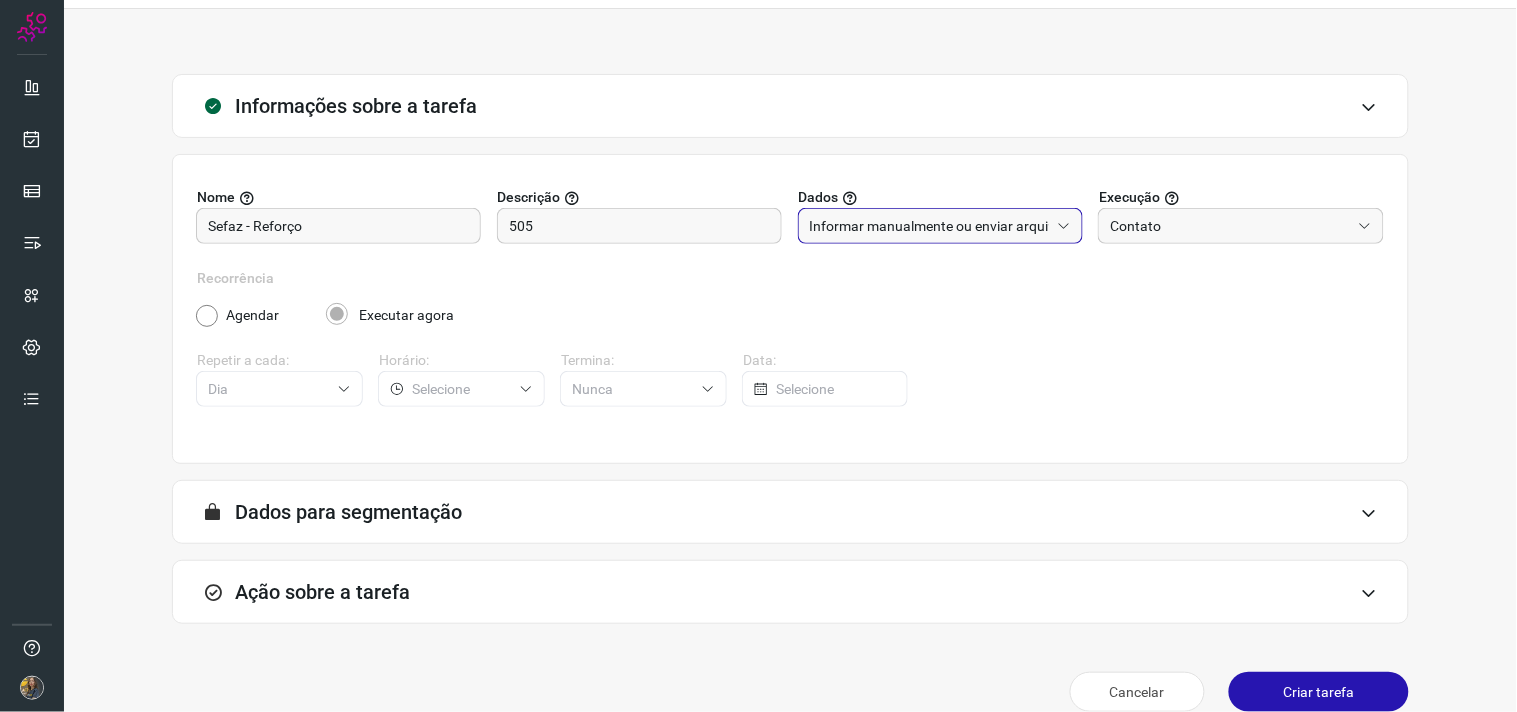 scroll, scrollTop: 82, scrollLeft: 0, axis: vertical 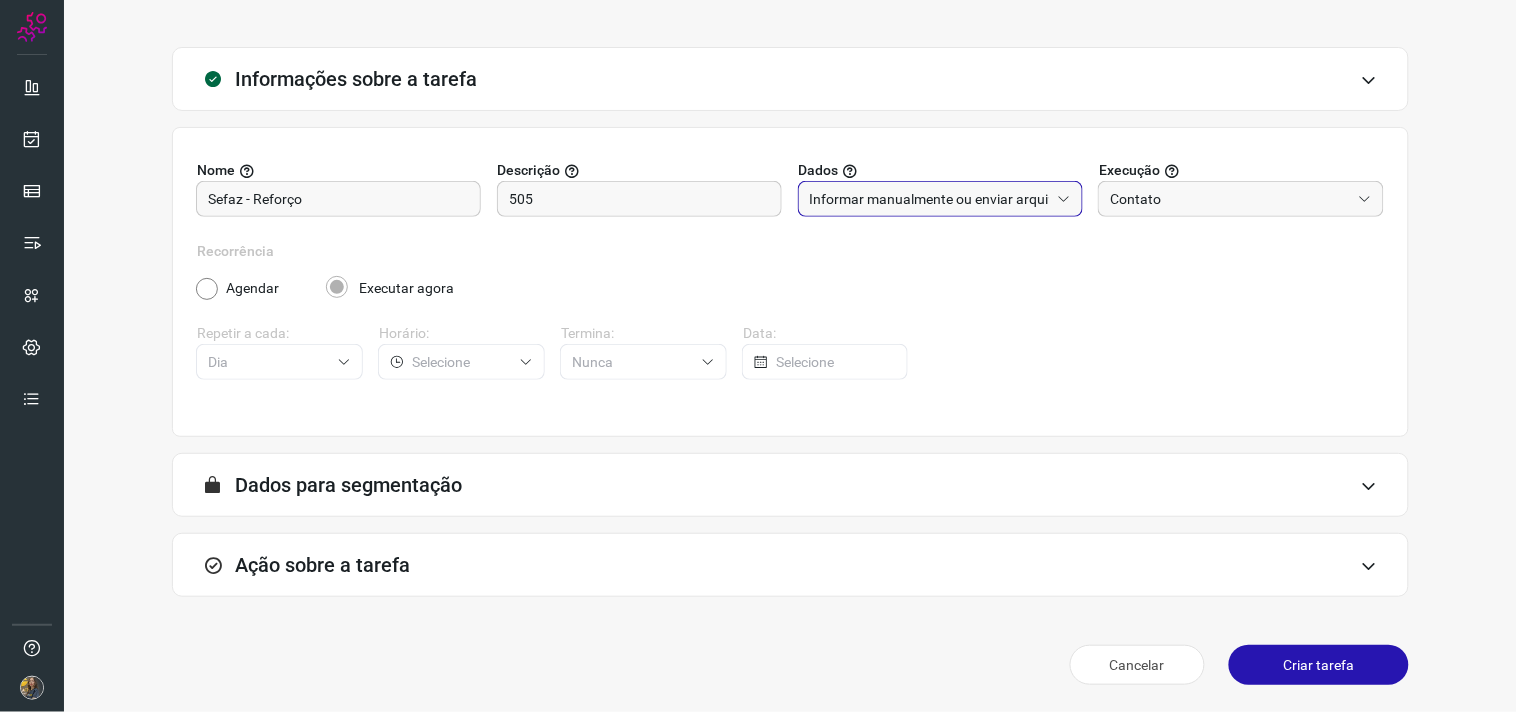 click on "Ação sobre a tarefa" at bounding box center [790, 565] 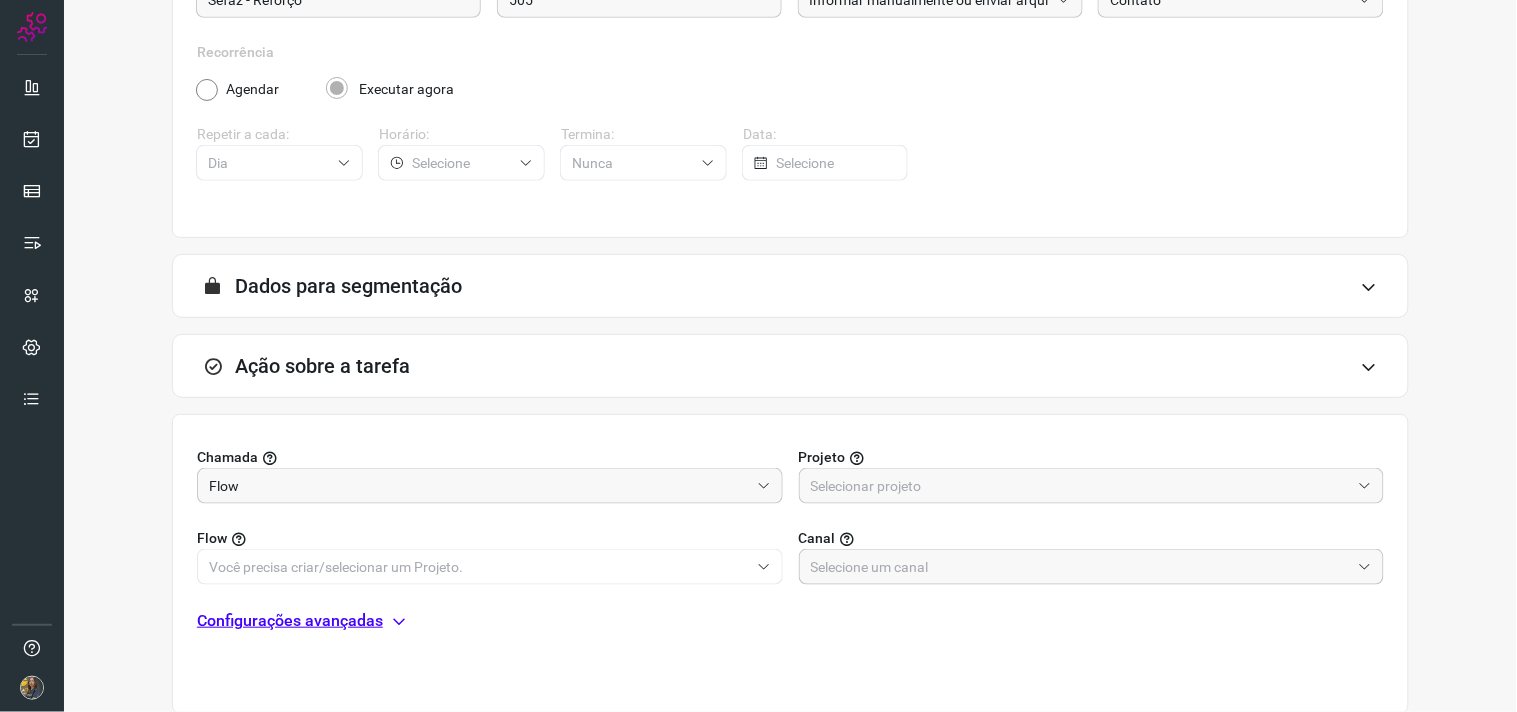 scroll, scrollTop: 398, scrollLeft: 0, axis: vertical 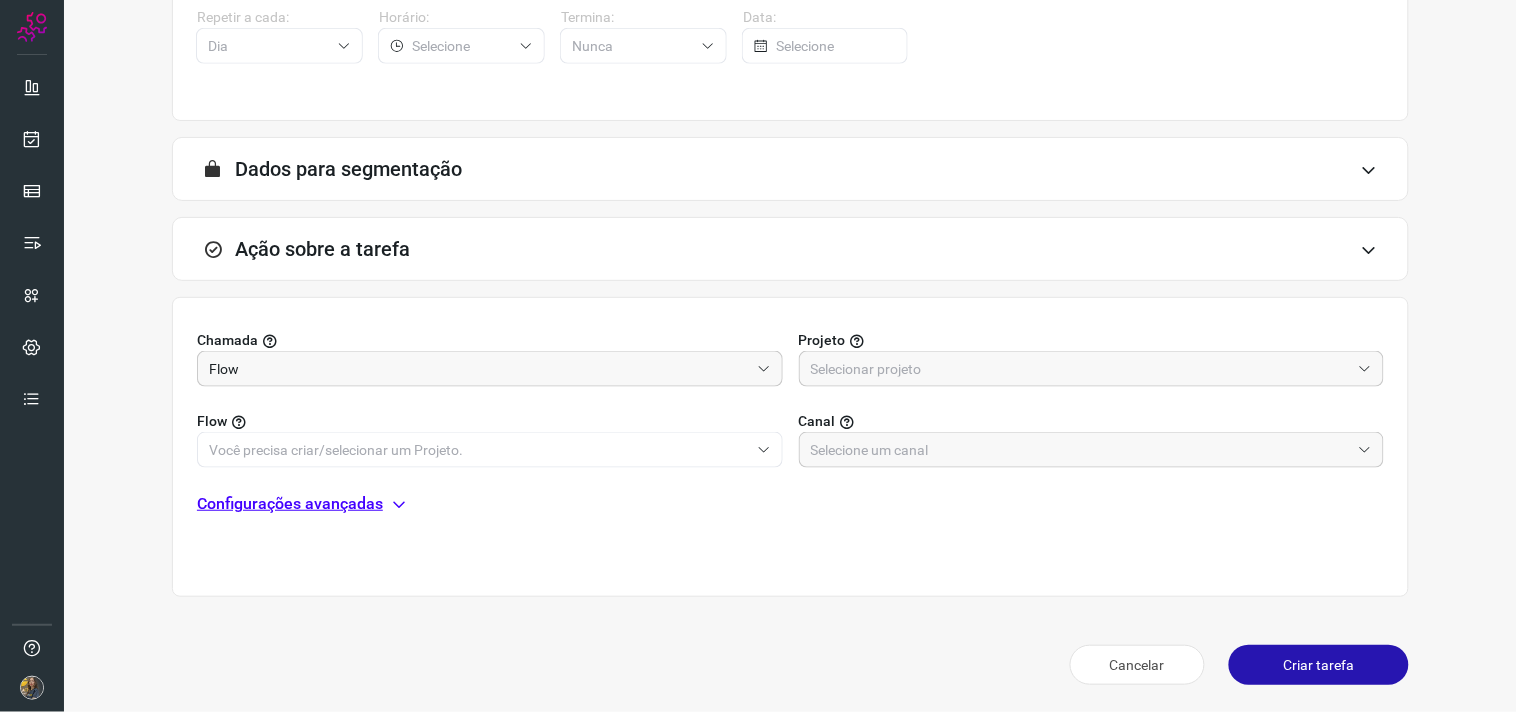 click on "Projeto" at bounding box center (1092, 340) 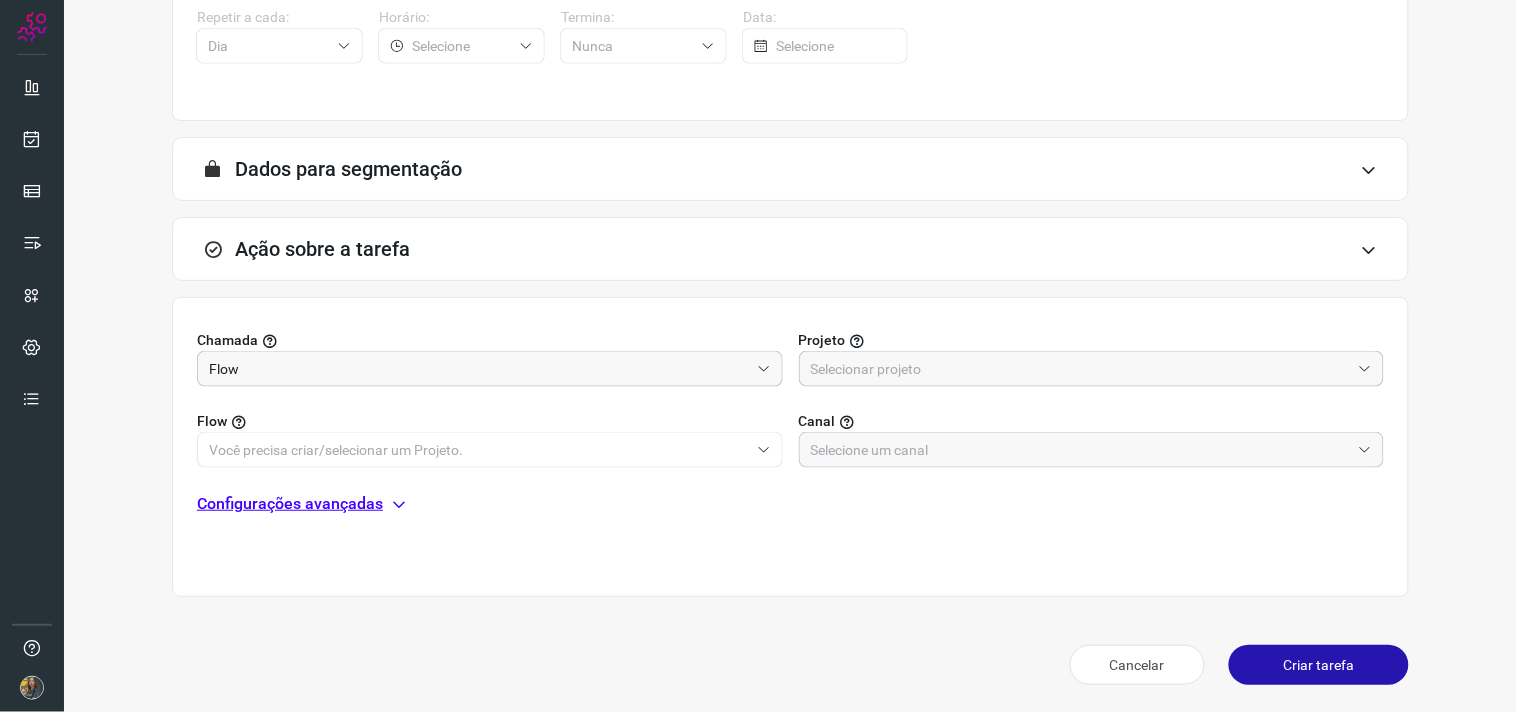 click at bounding box center [1081, 369] 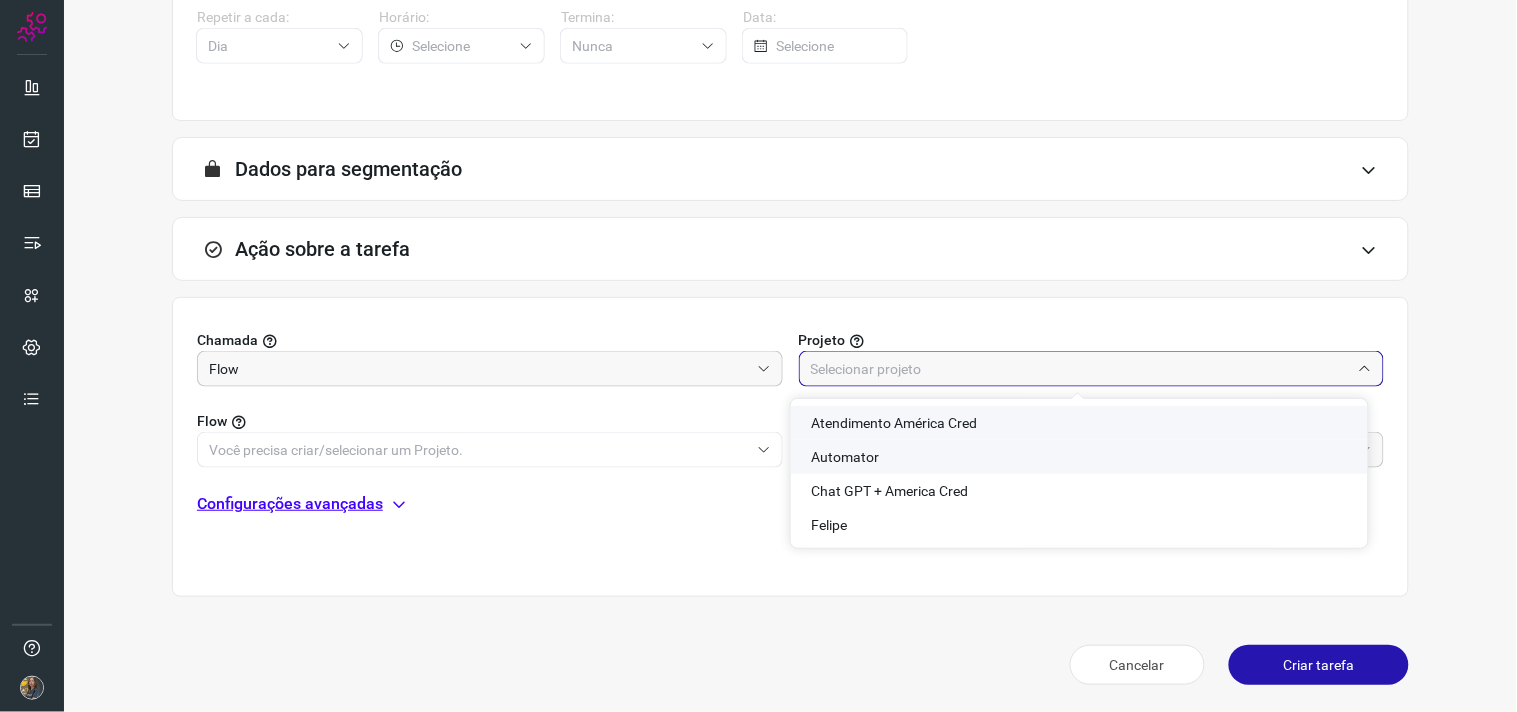 click on "Automator" 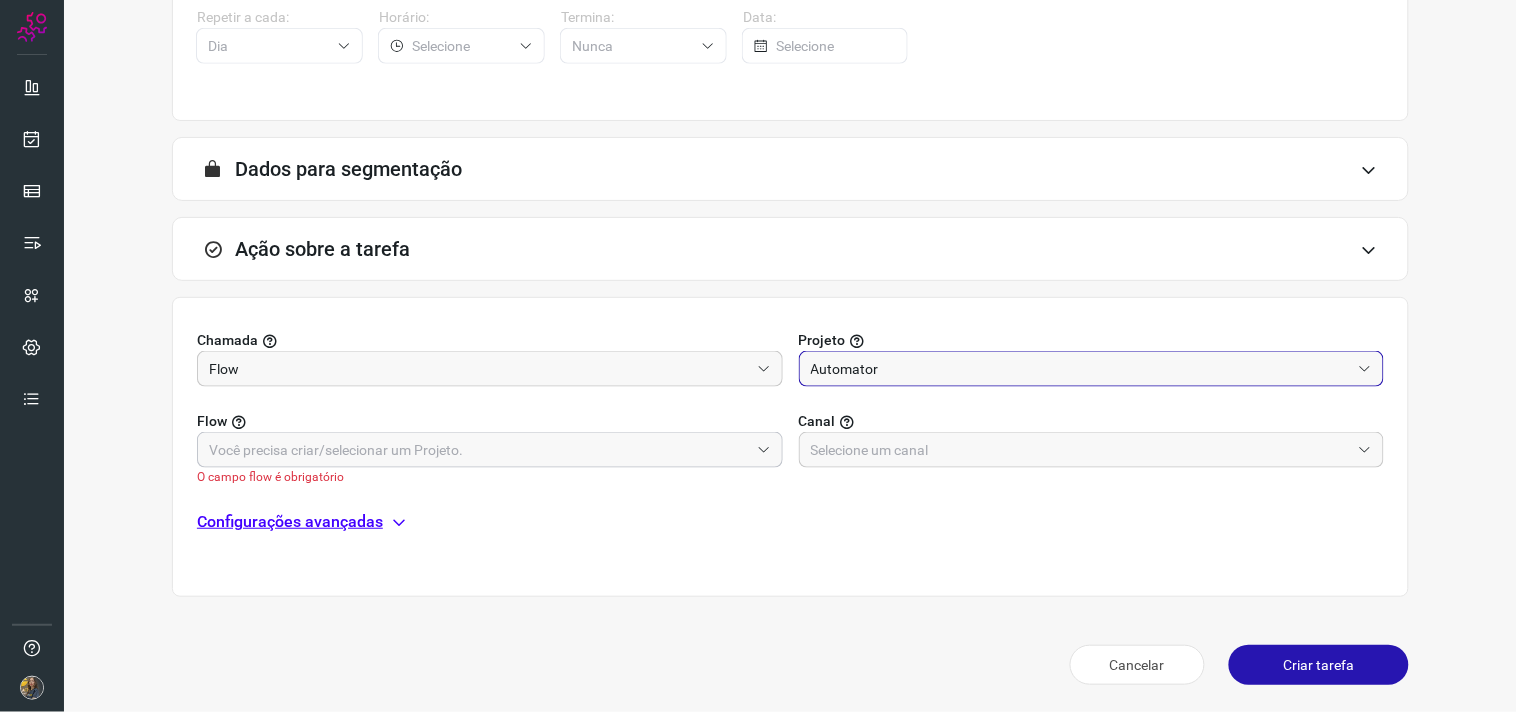 click at bounding box center (479, 450) 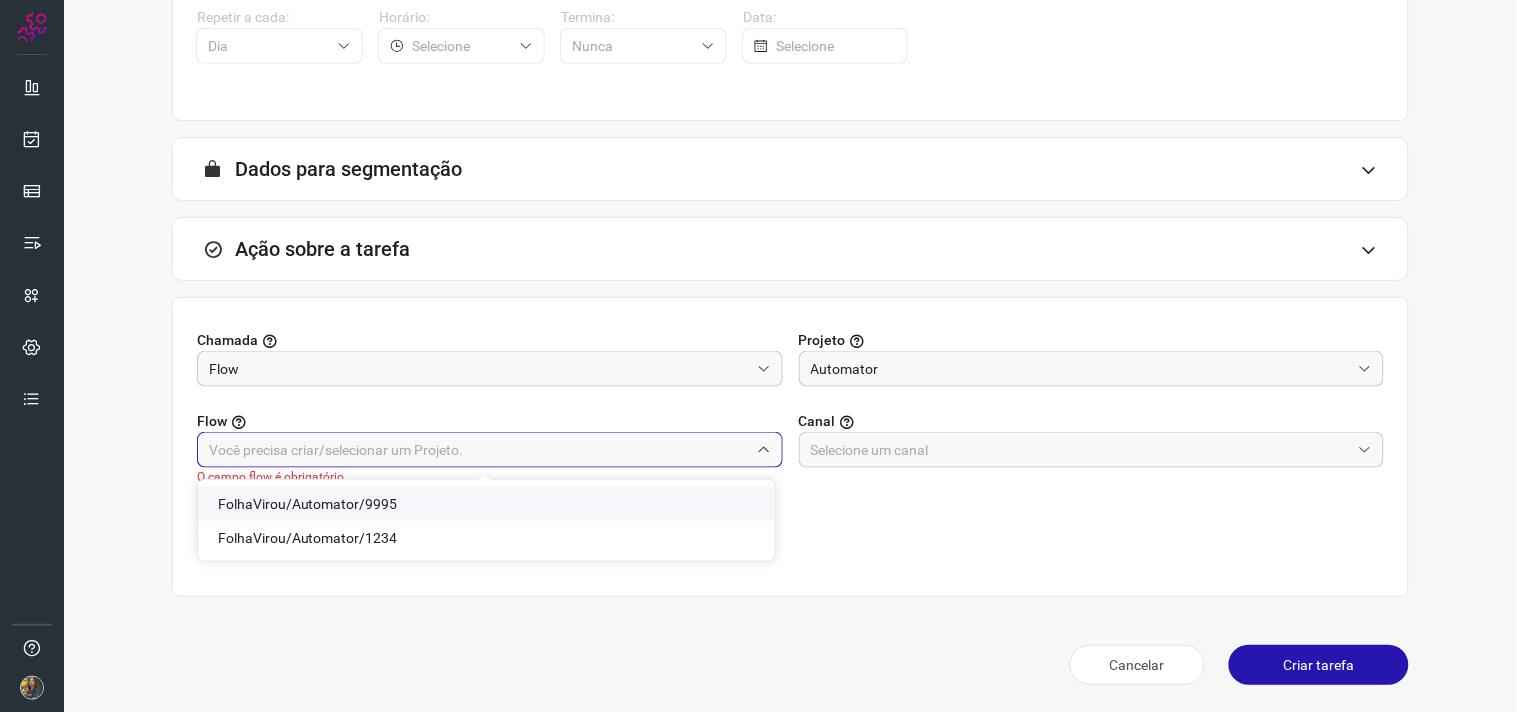 click on "FolhaVirou/Automator/9995" 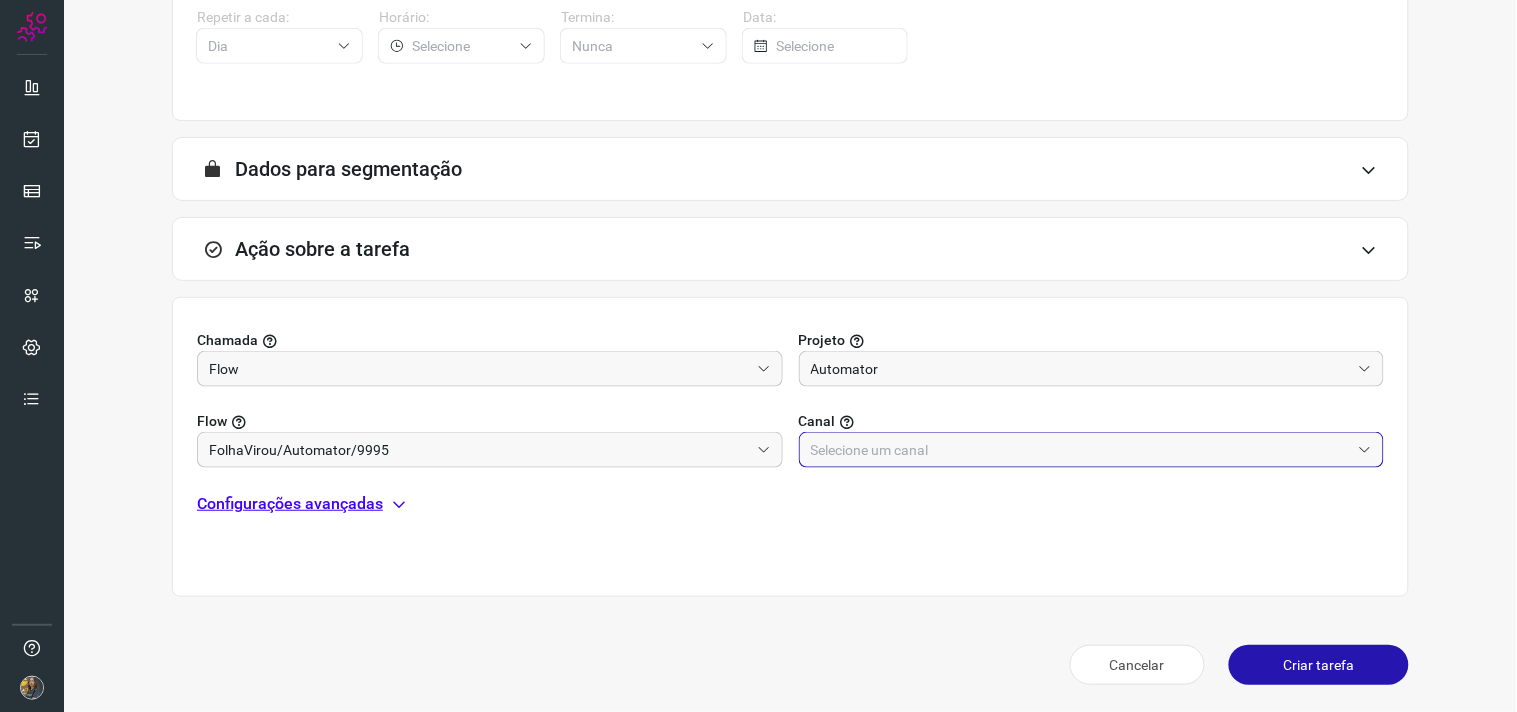 click at bounding box center [1081, 450] 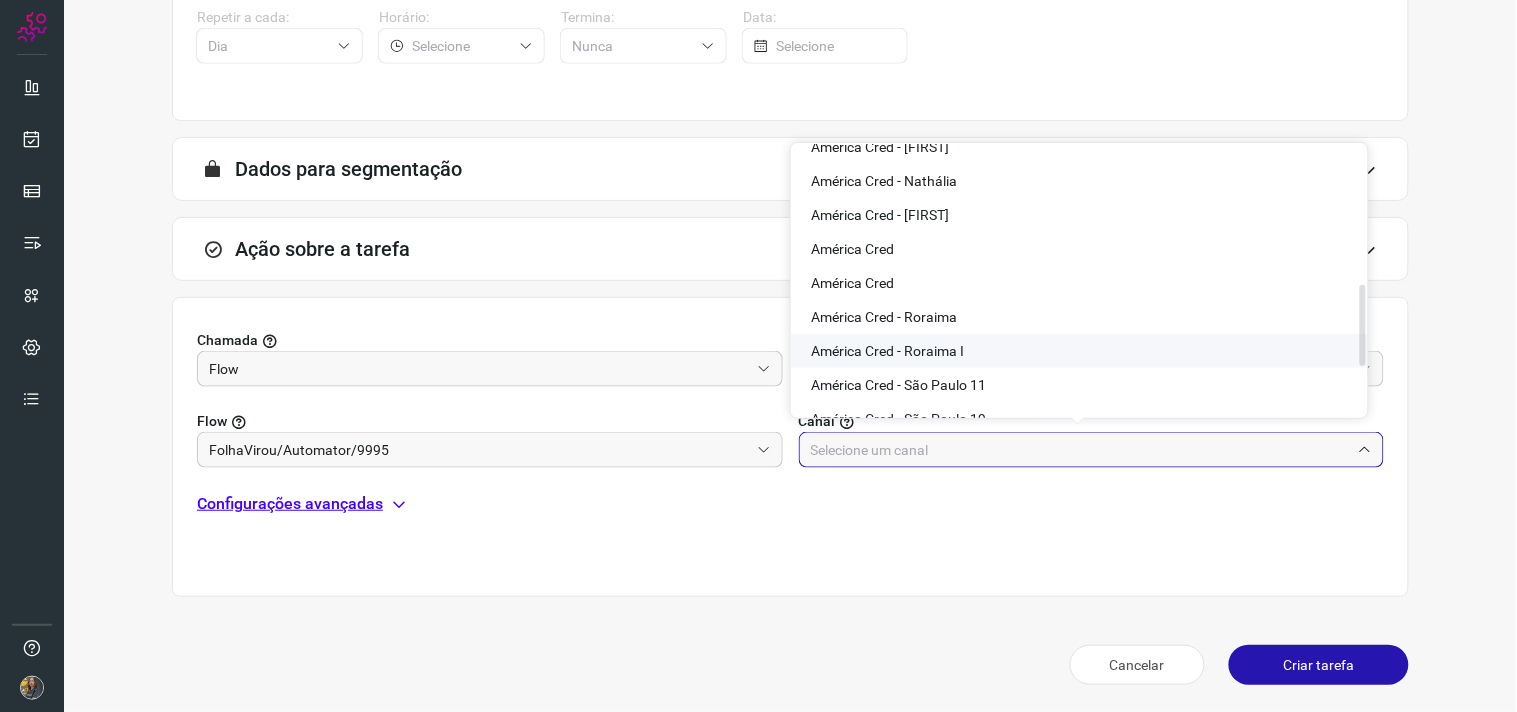 scroll, scrollTop: 623, scrollLeft: 0, axis: vertical 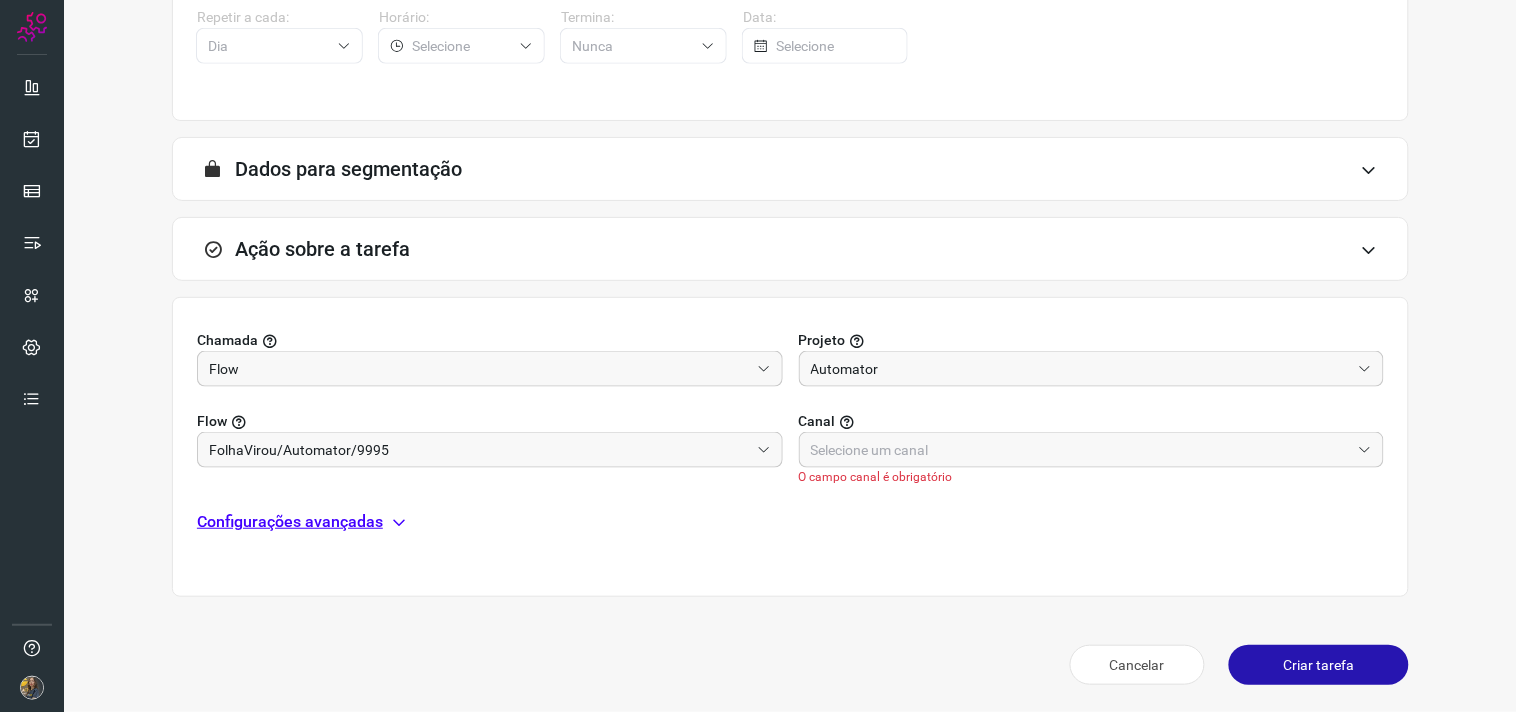 click on "Canal" at bounding box center (1092, 421) 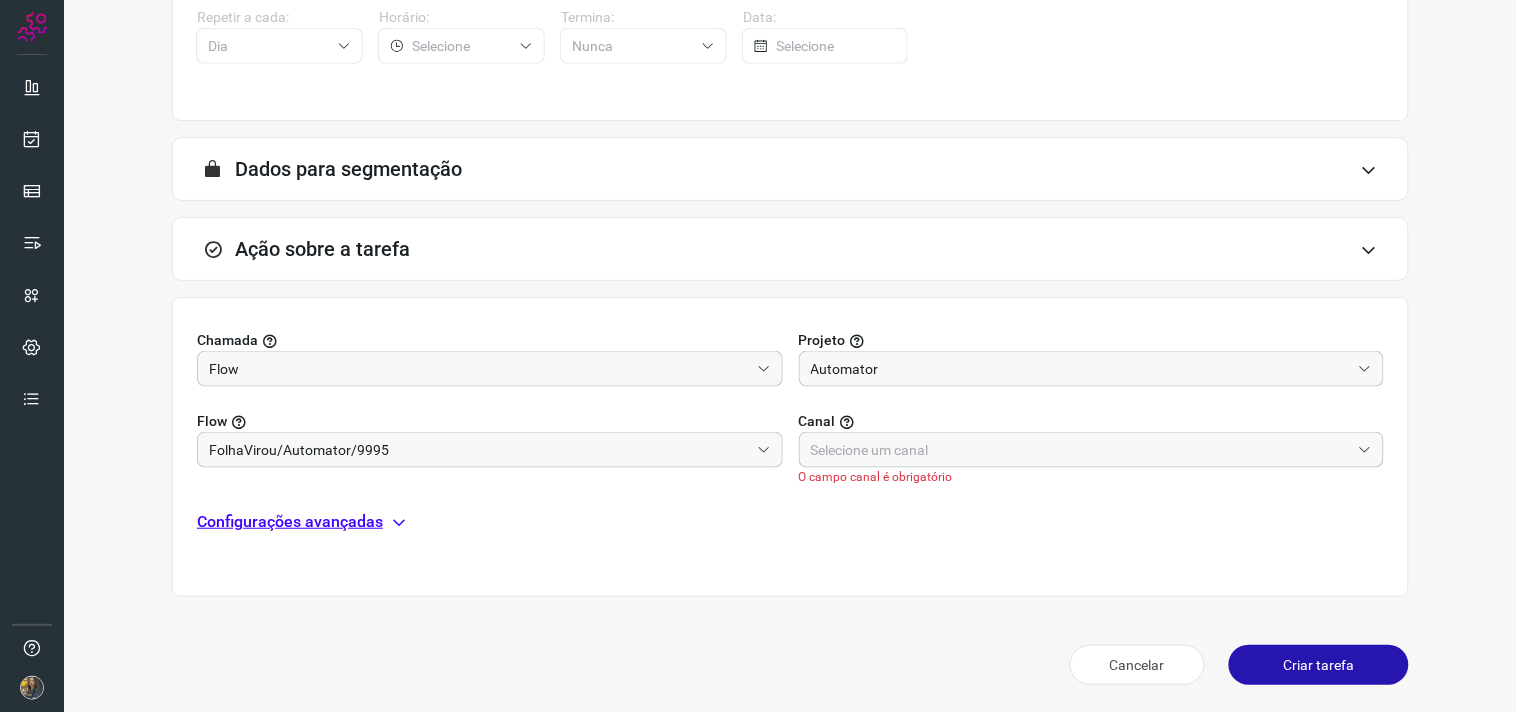 click at bounding box center [1081, 450] 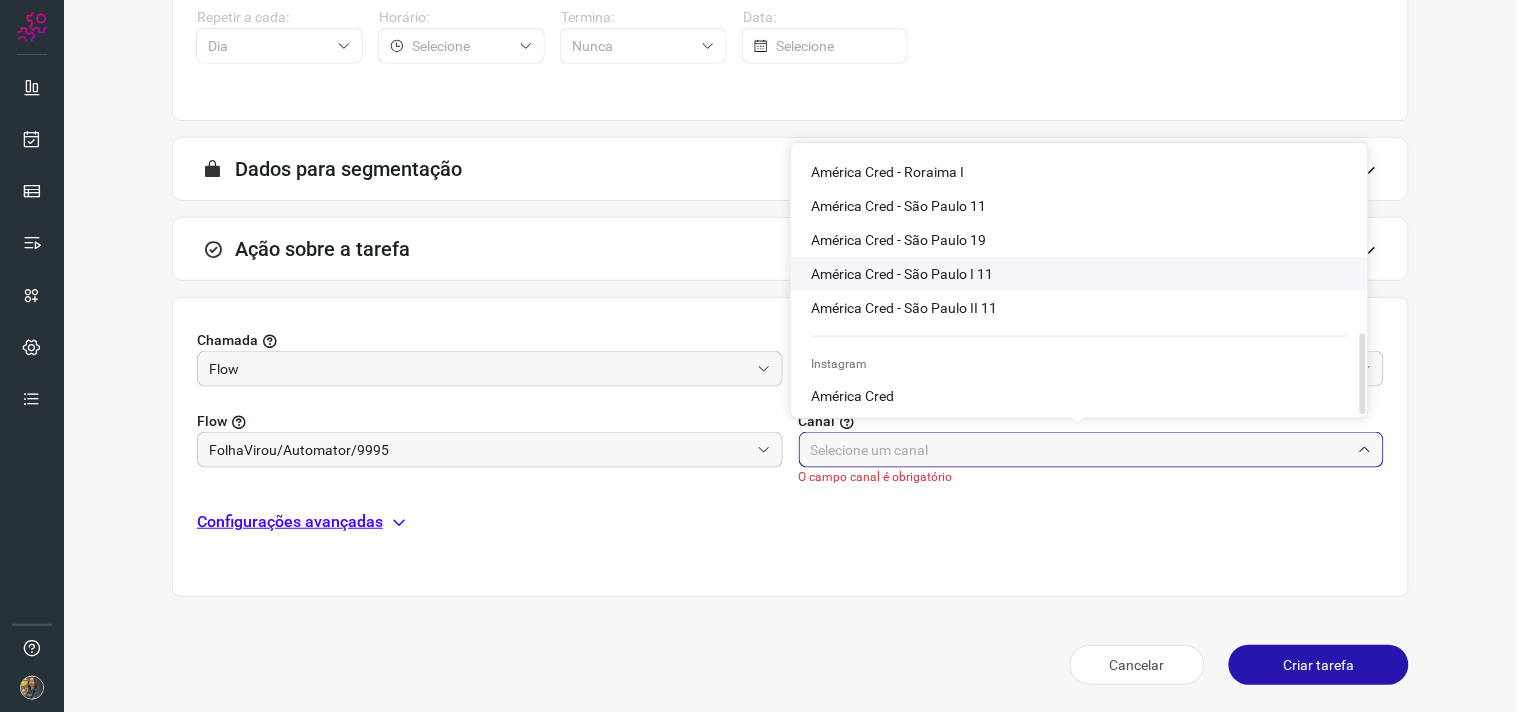 click on "América Cred - São Paulo I 11" 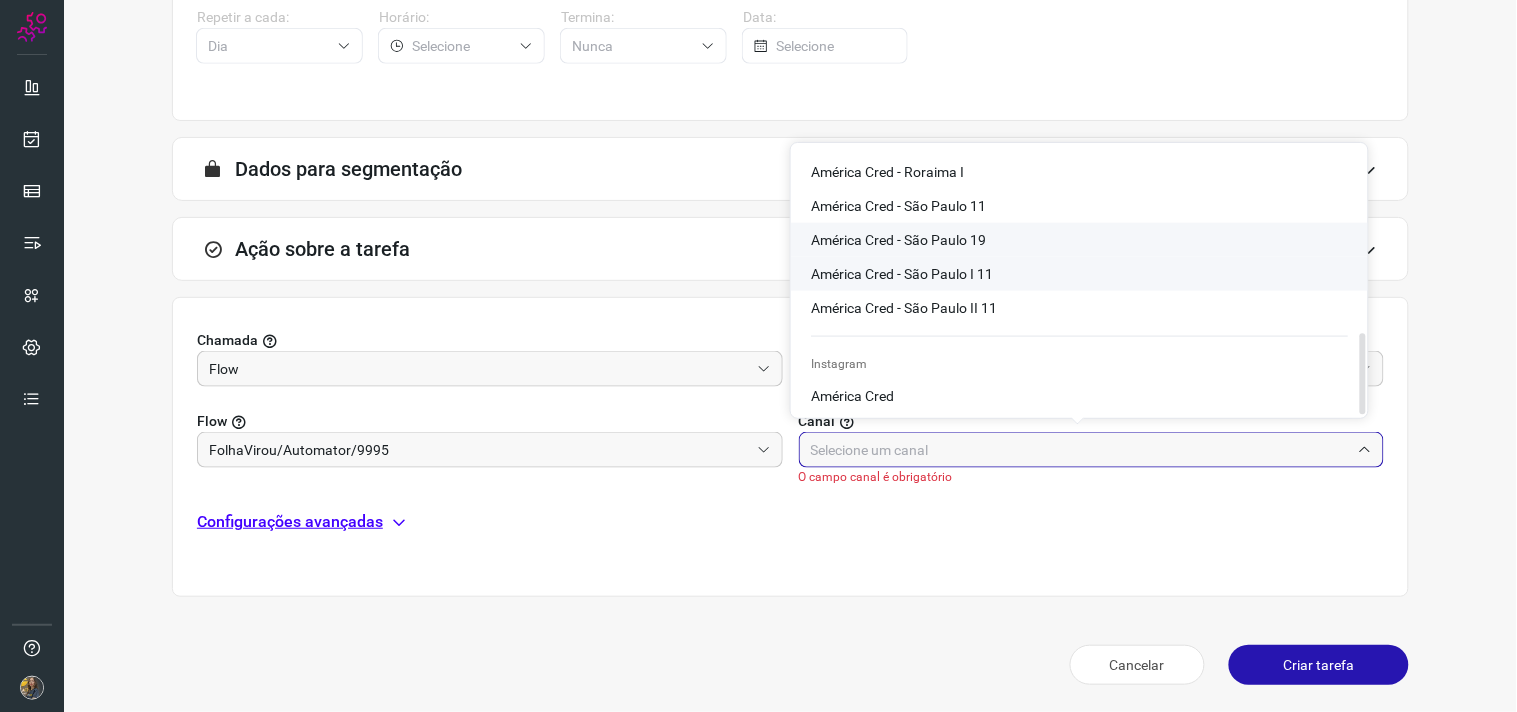 type on "América Cred - São Paulo I 11" 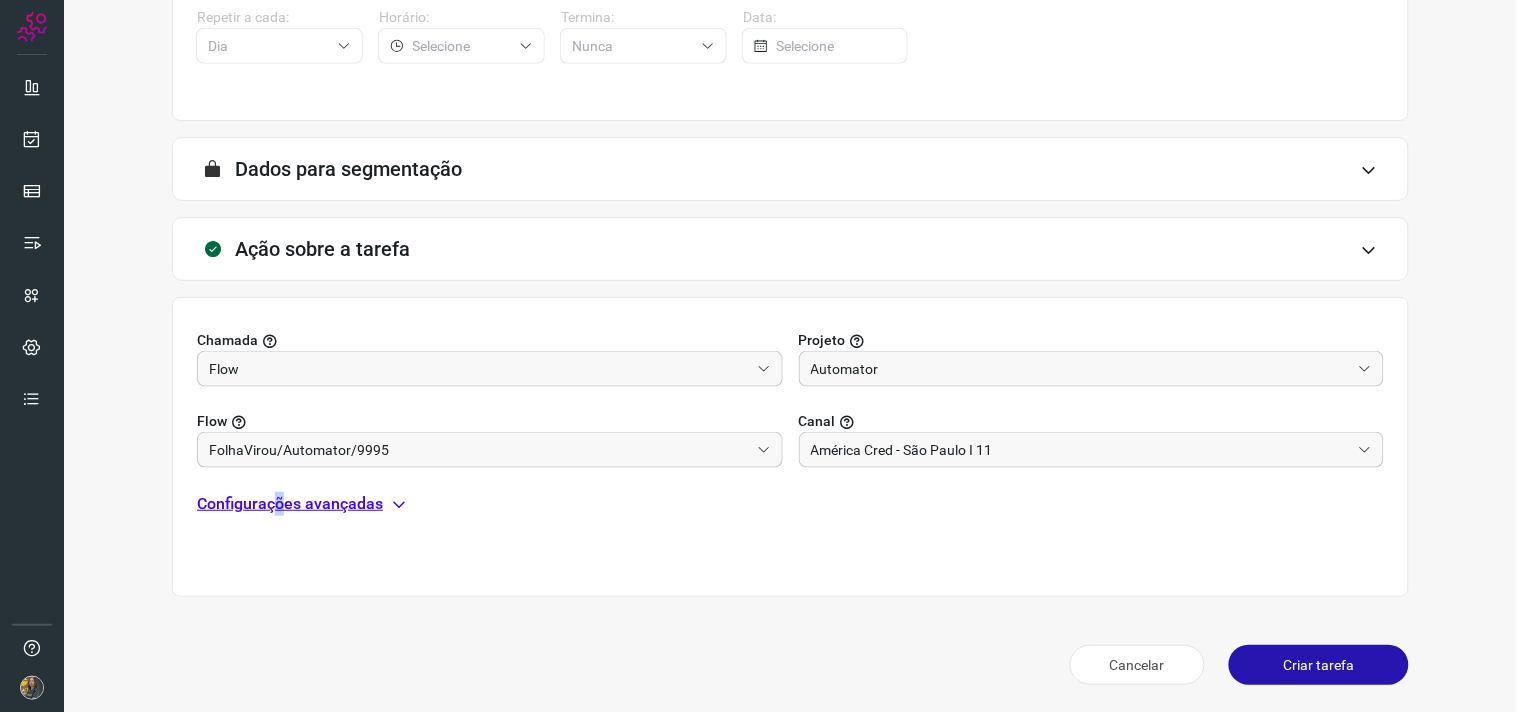 click on "Configurações avançadas" at bounding box center [290, 504] 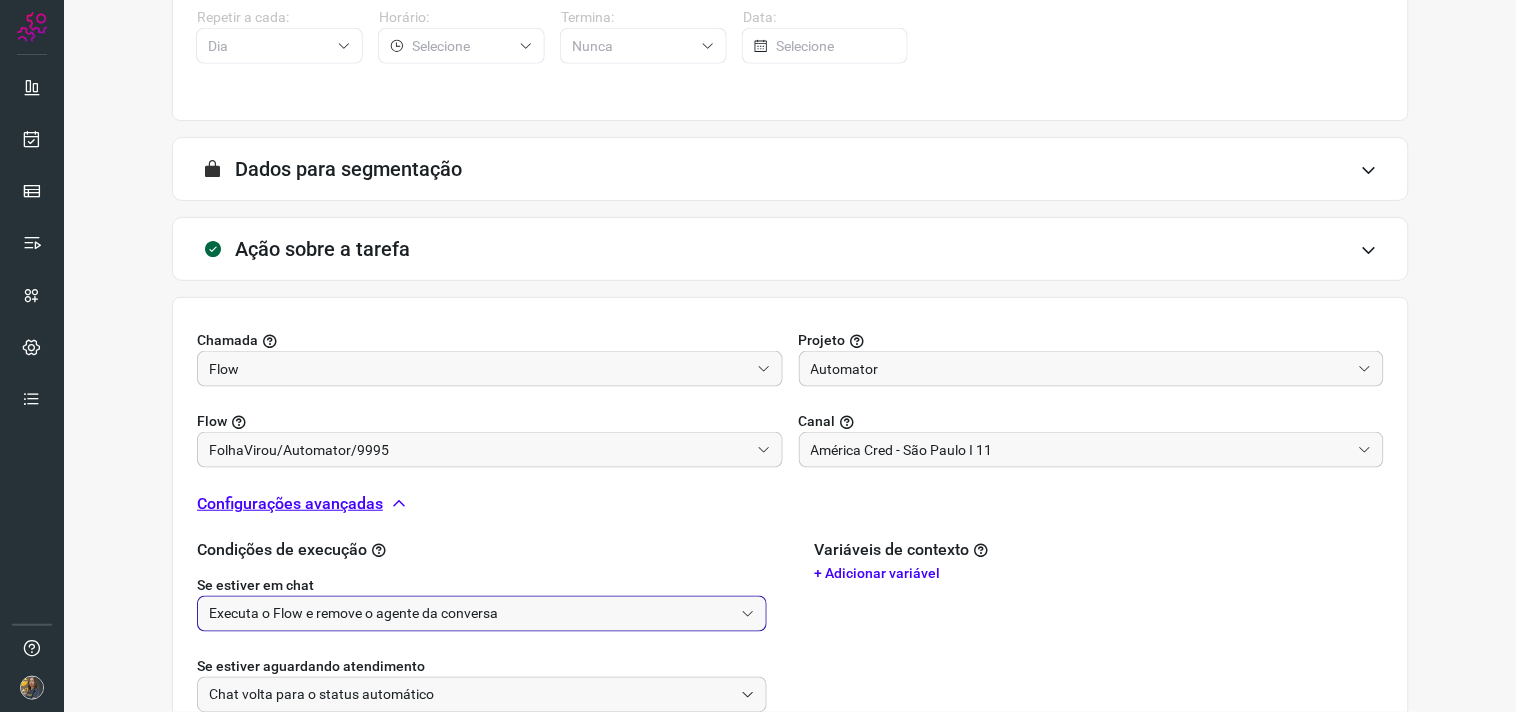 click on "Executa o Flow e remove o agente da conversa" at bounding box center [471, 614] 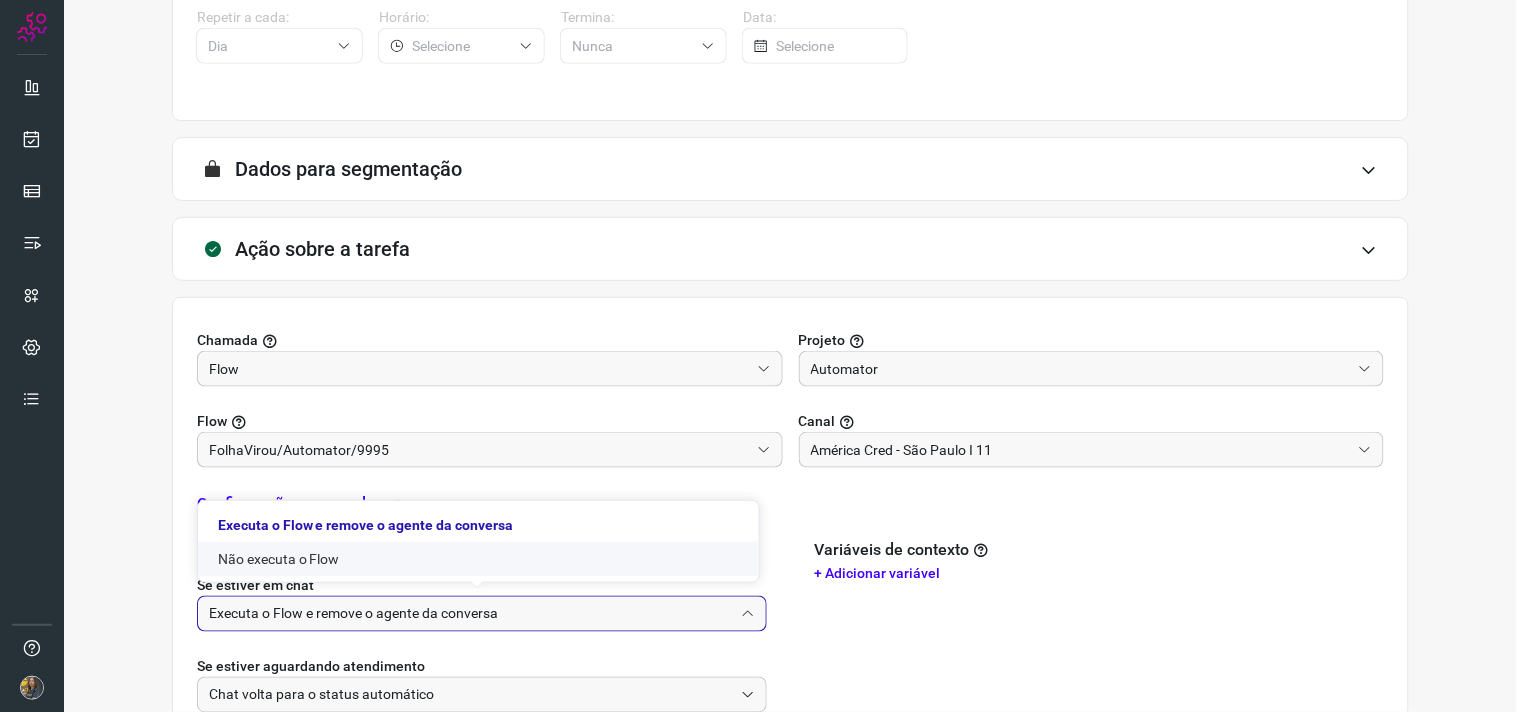 click on "Não executa o Flow" 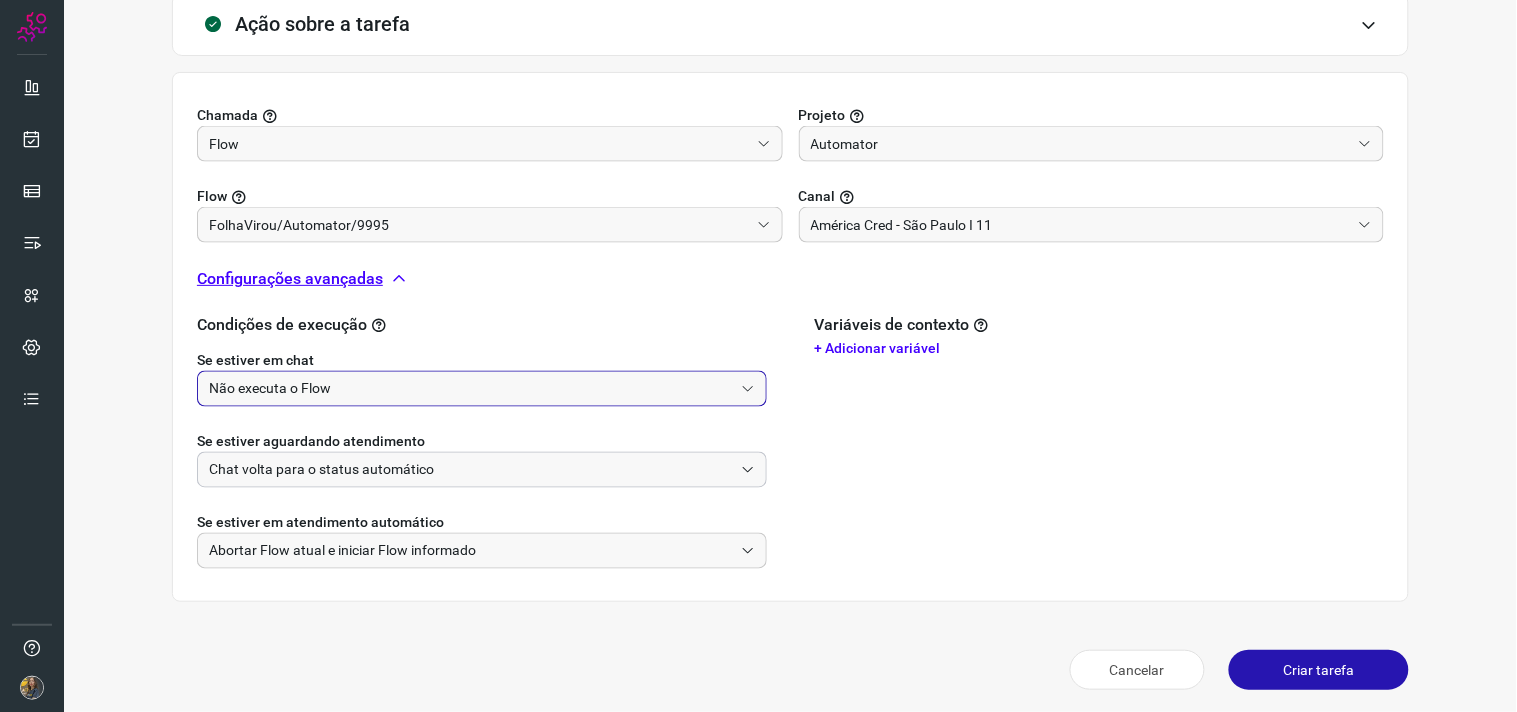scroll, scrollTop: 628, scrollLeft: 0, axis: vertical 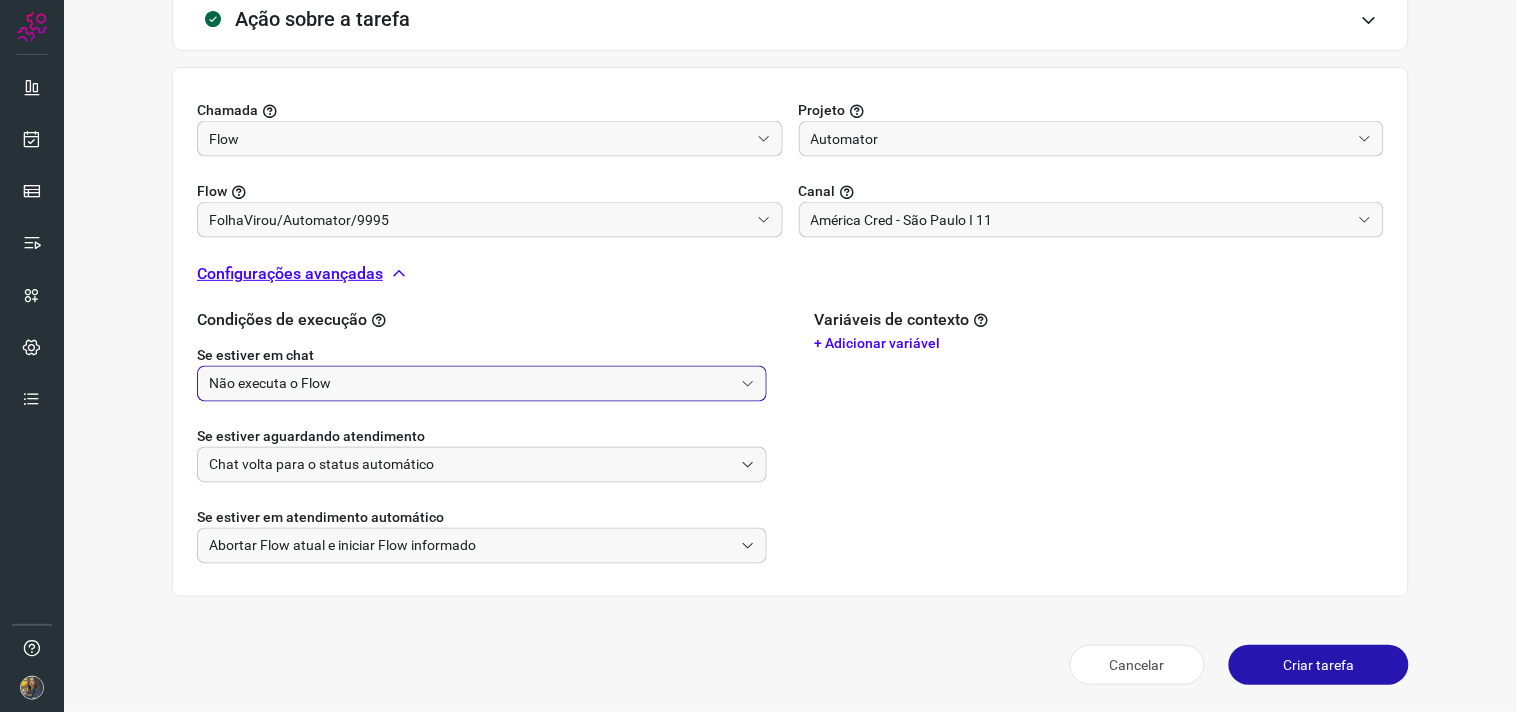 click on "Chat volta para o status automático" at bounding box center [471, 465] 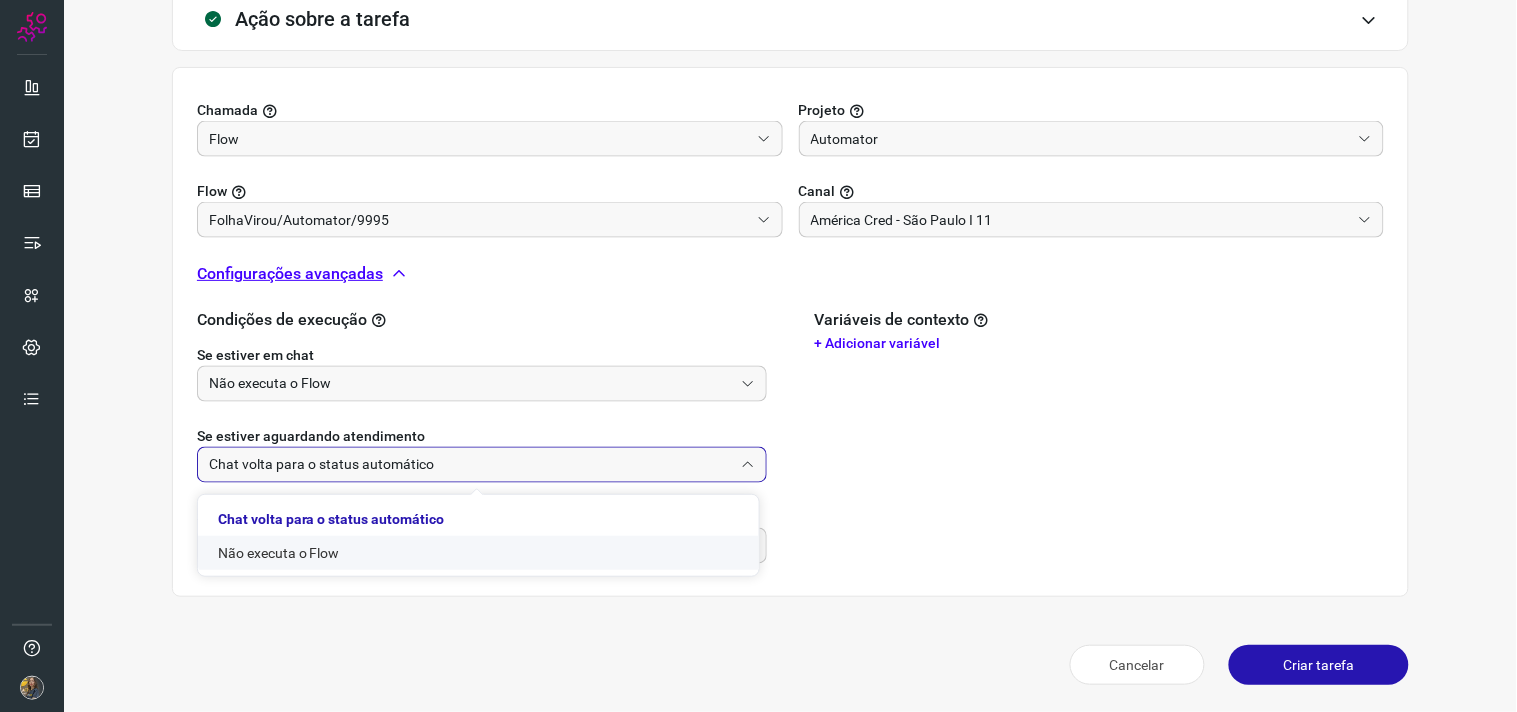 click on "Não executa o Flow" 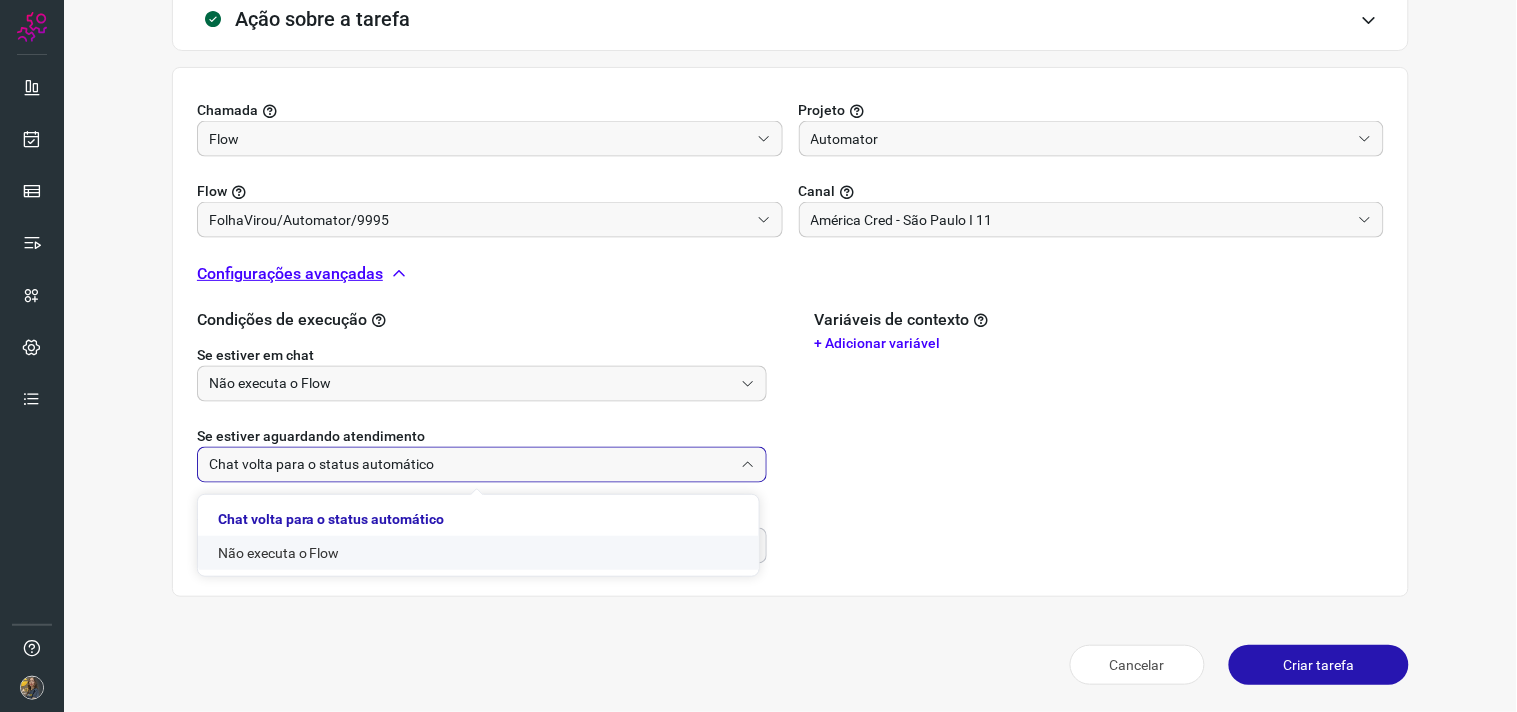 type on "Não executa o Flow" 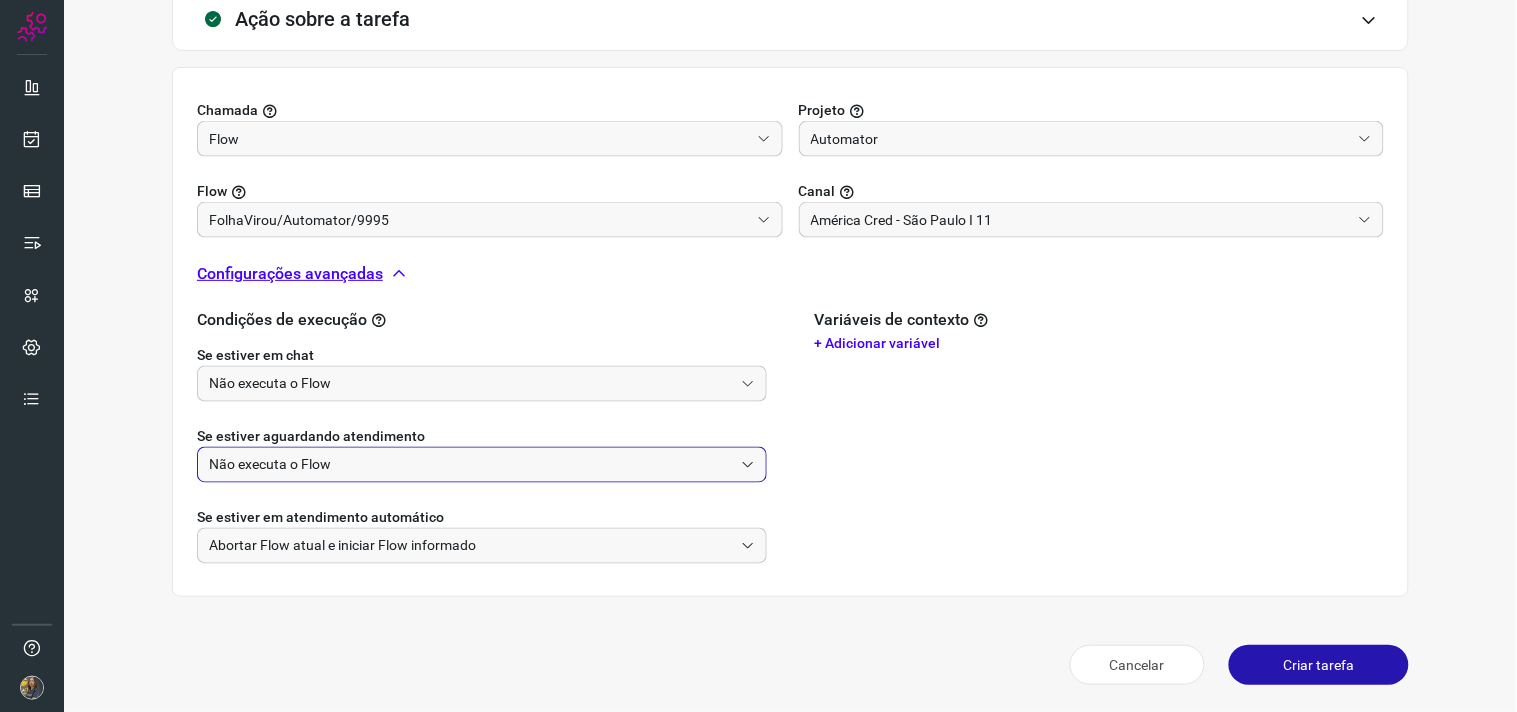 click on "Variáveis de contexto   + Adicionar variável" at bounding box center (1100, 437) 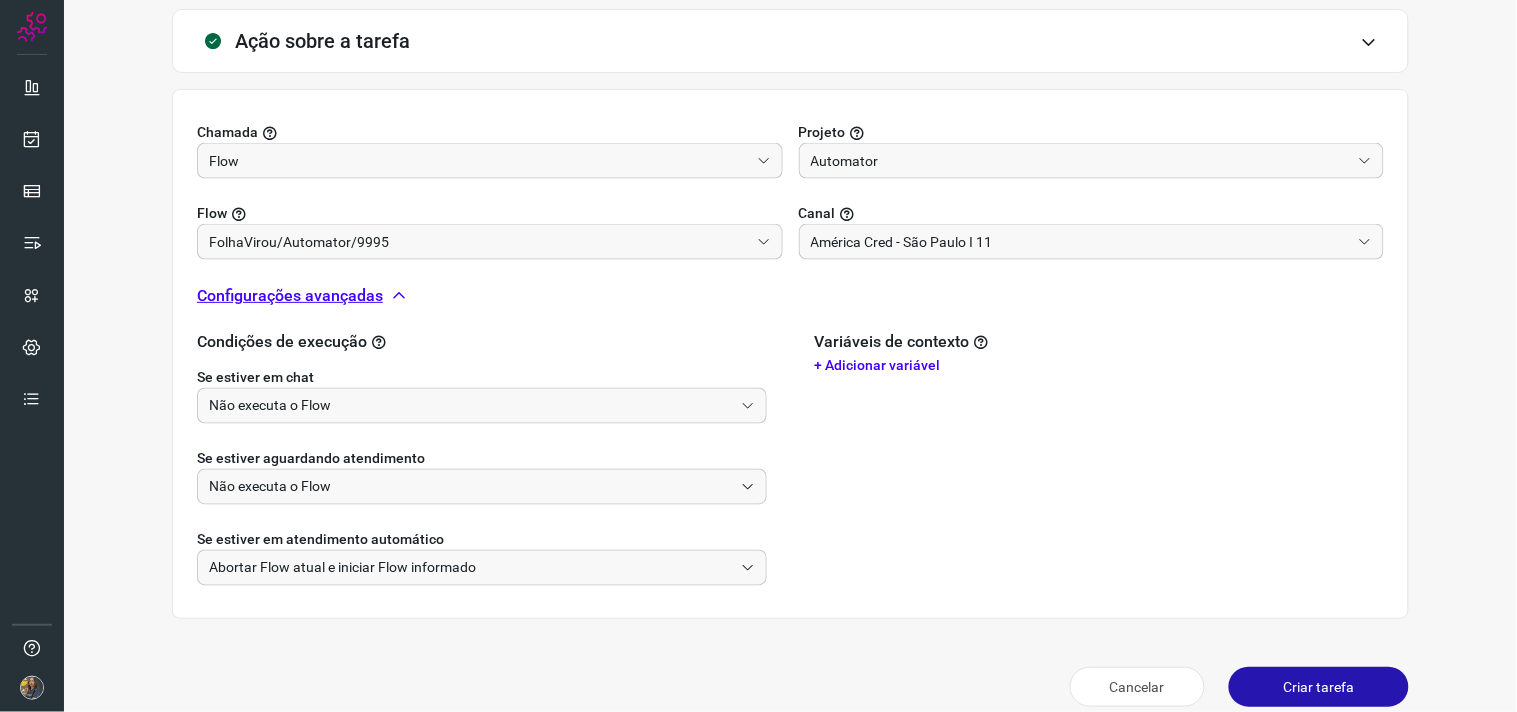 scroll, scrollTop: 628, scrollLeft: 0, axis: vertical 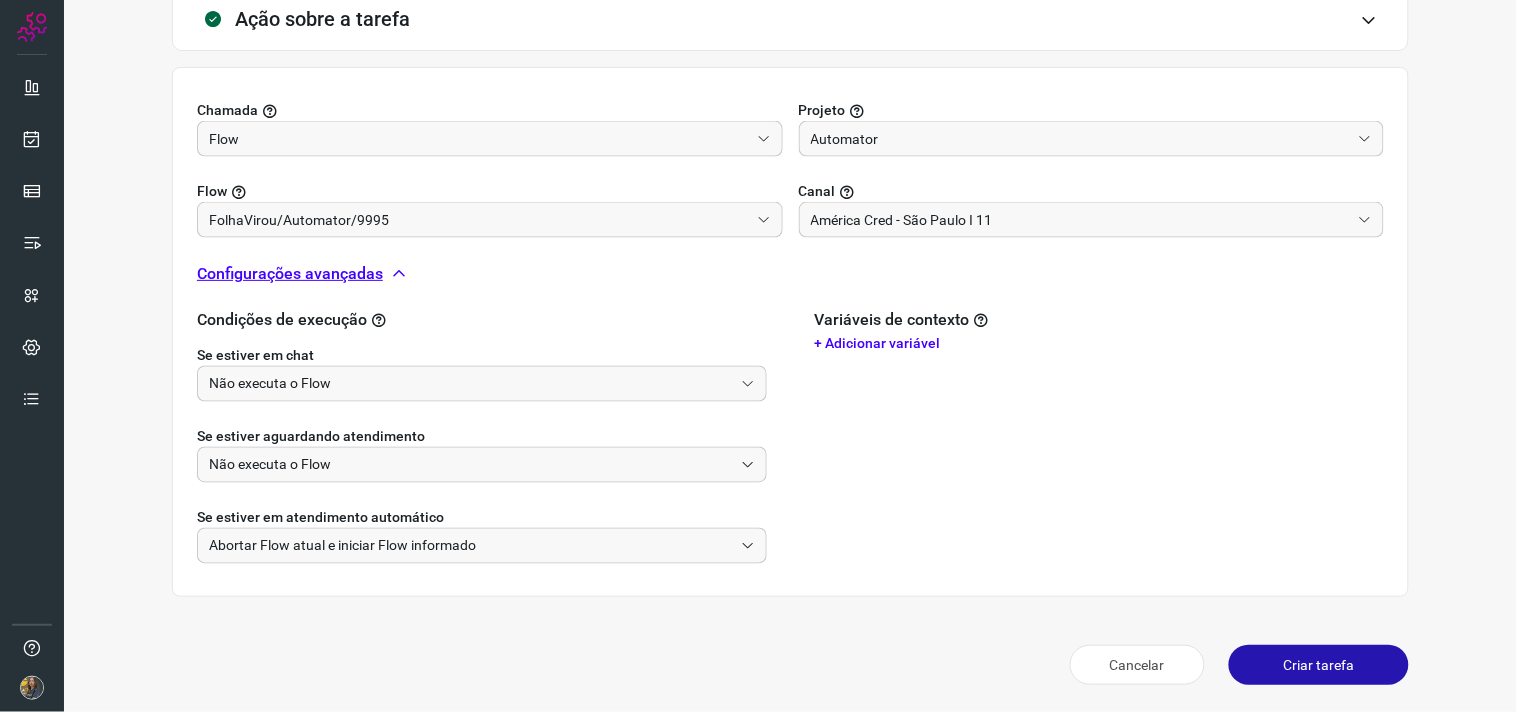 click on "Criar tarefa" at bounding box center [1319, 665] 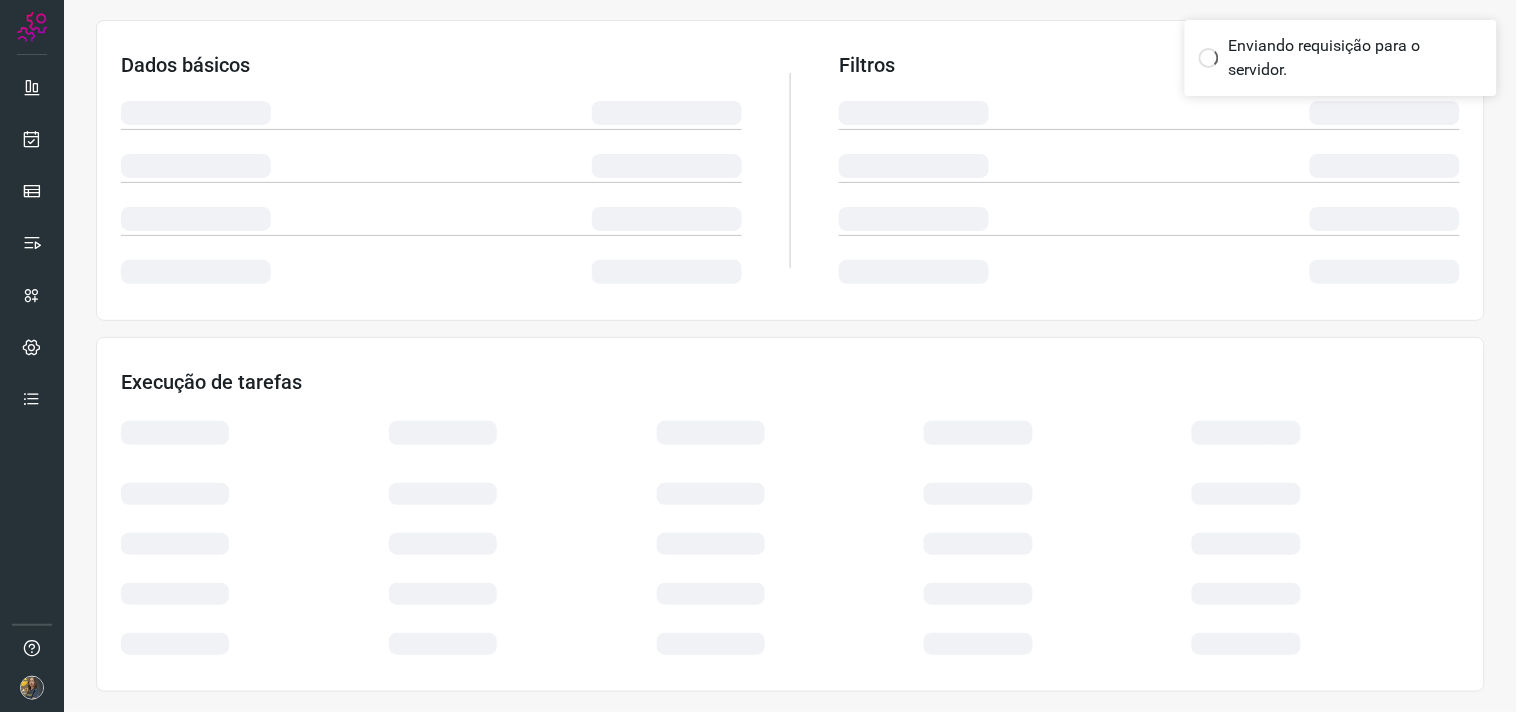 scroll, scrollTop: 321, scrollLeft: 0, axis: vertical 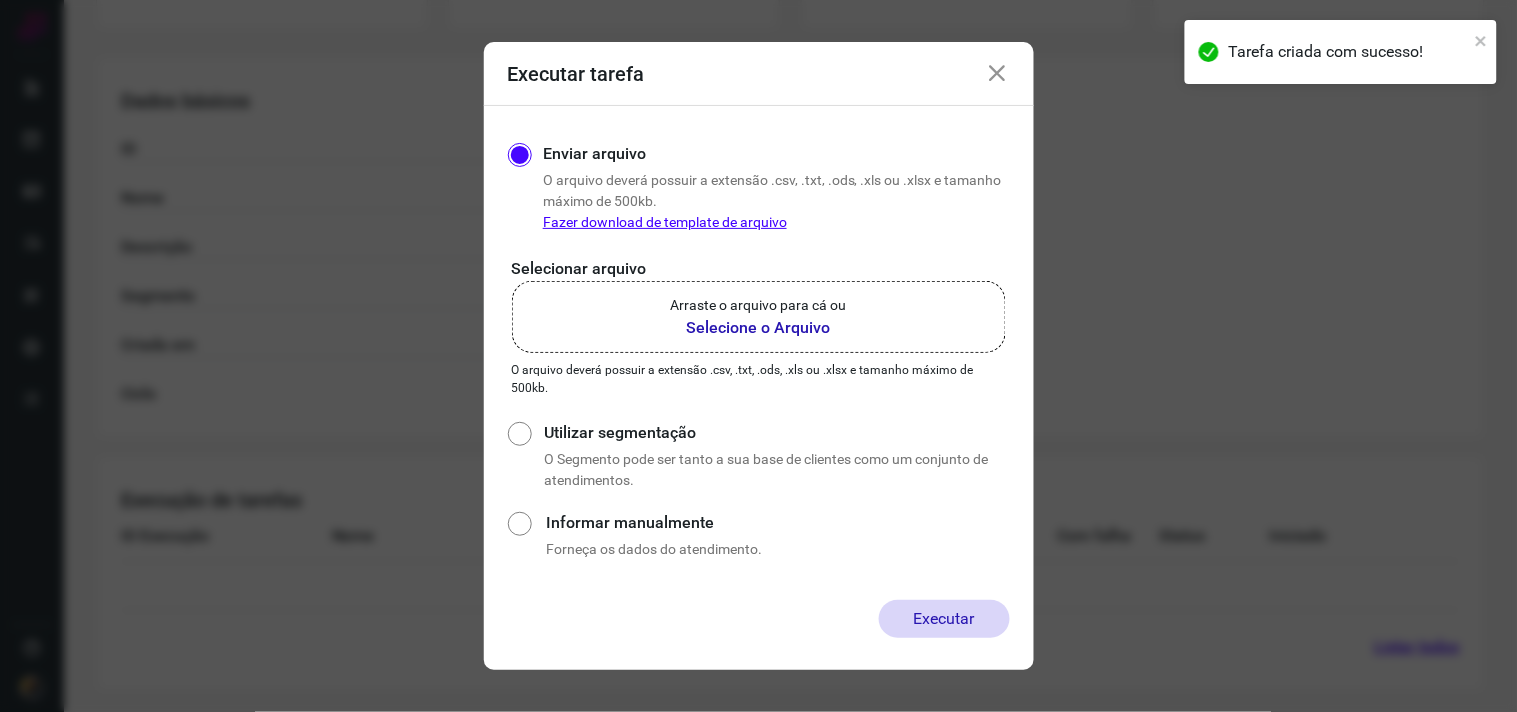 click on "Arraste o arquivo para cá ou" at bounding box center [759, 305] 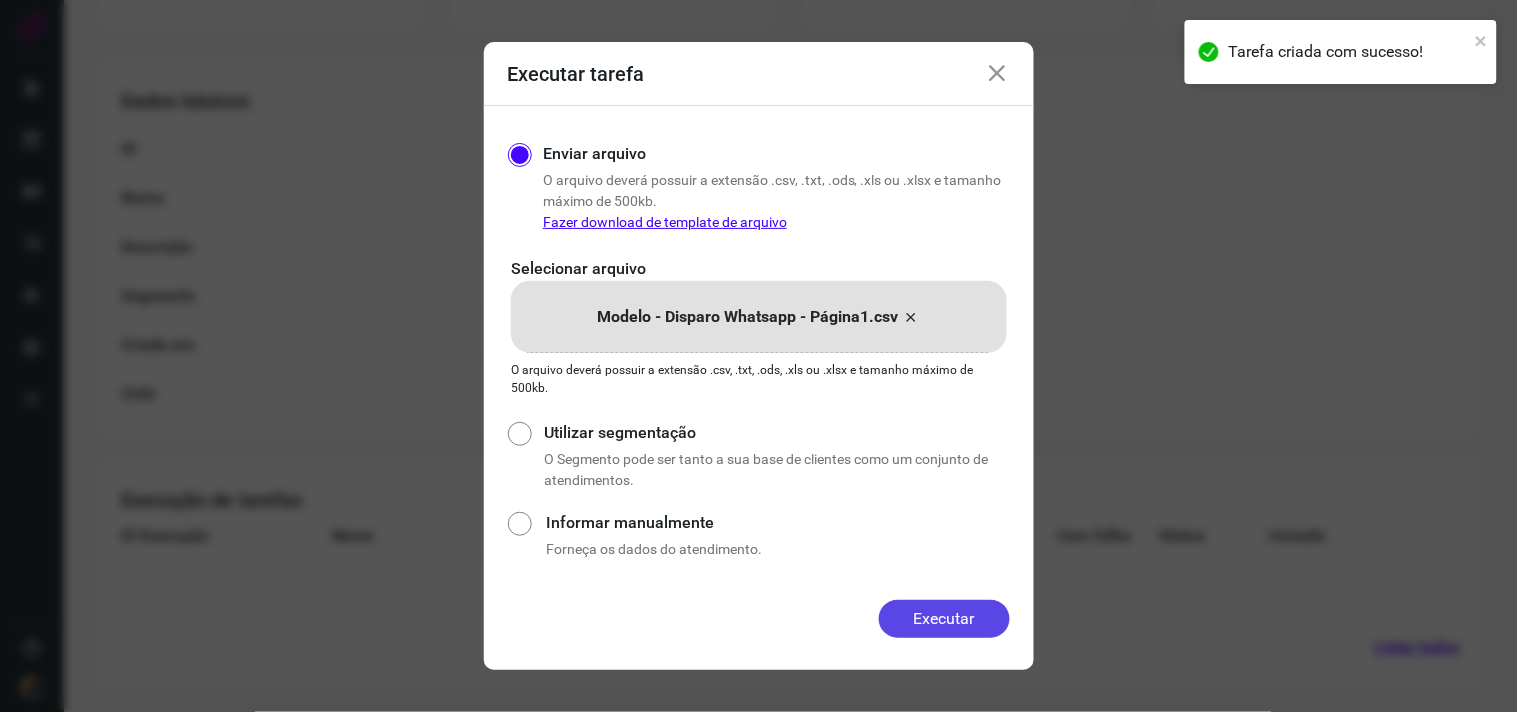 click on "Executar" at bounding box center [944, 619] 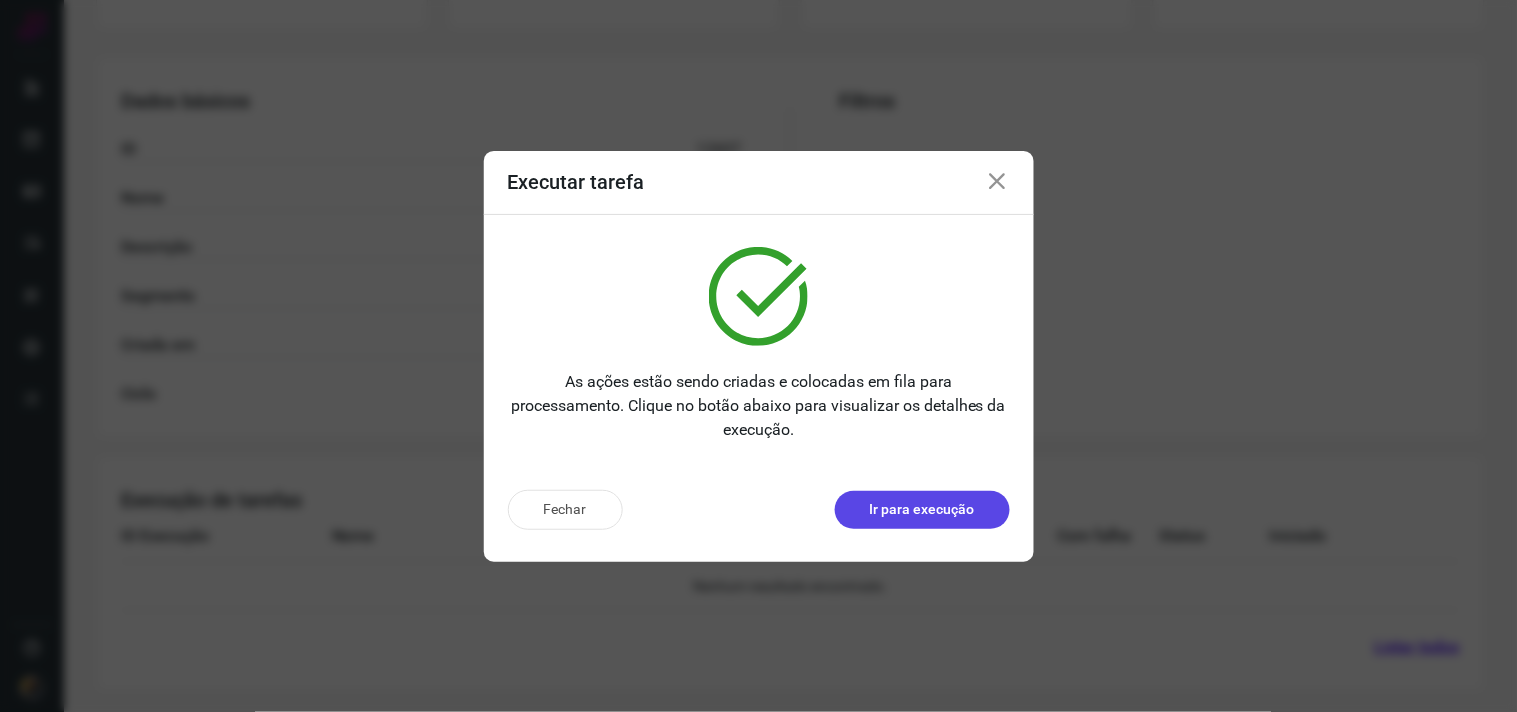 click on "Ir para execução" at bounding box center [922, 510] 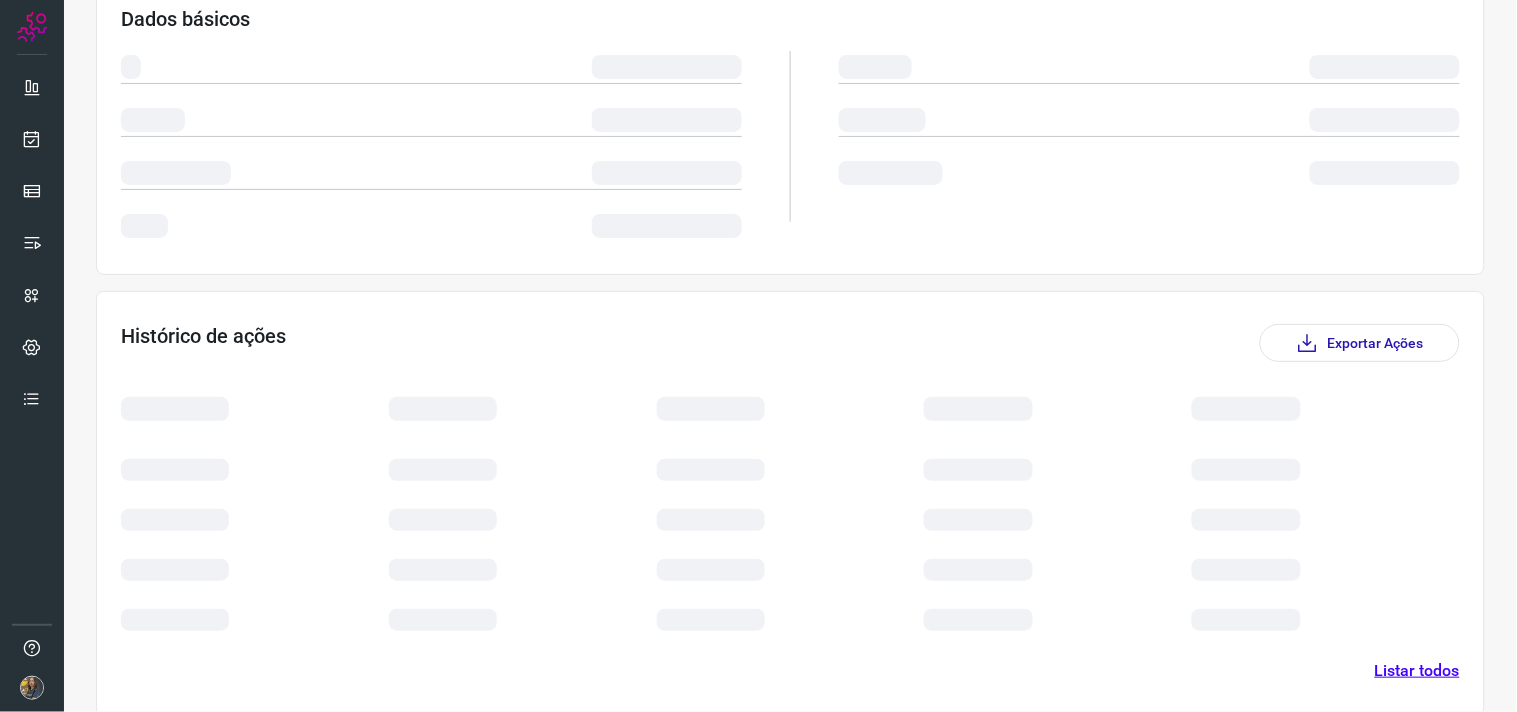 click at bounding box center [791, 510] 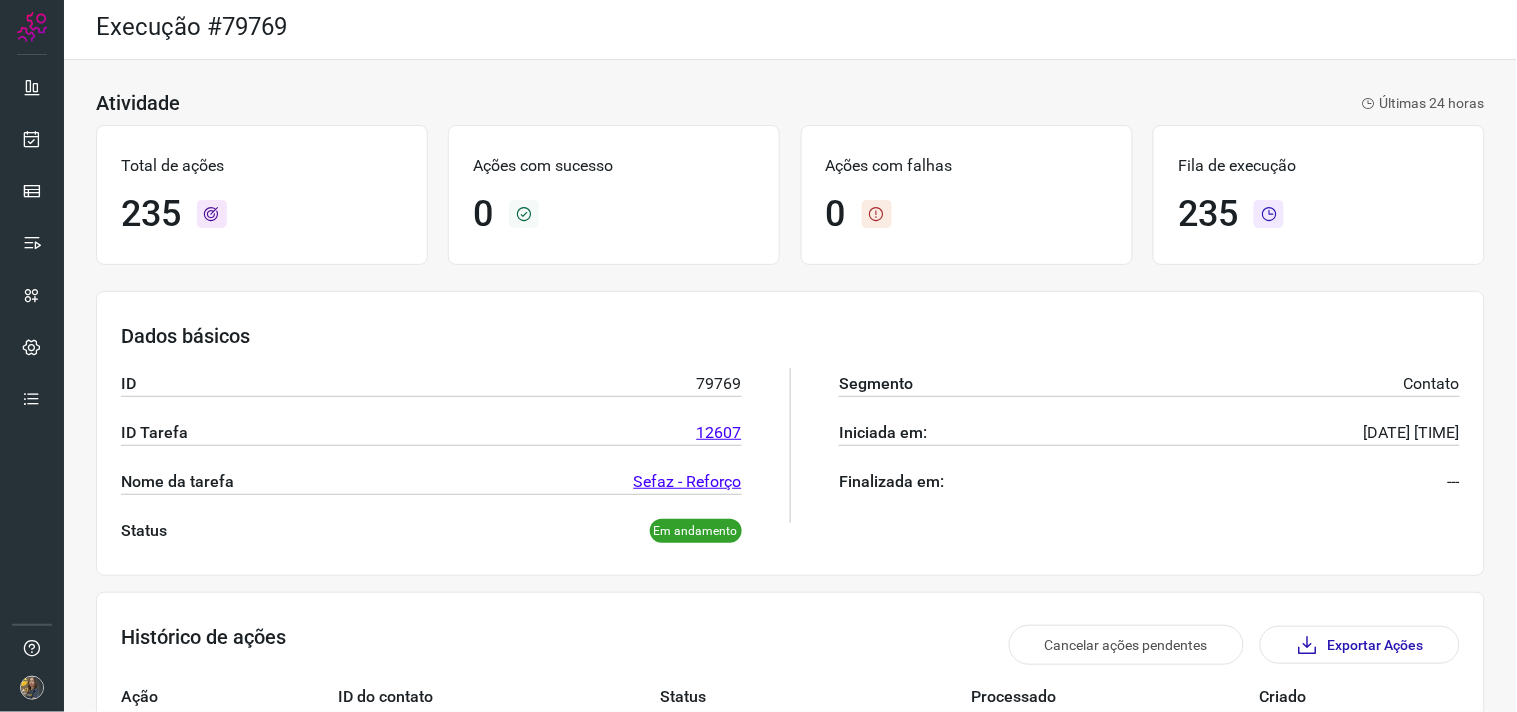 scroll, scrollTop: 0, scrollLeft: 0, axis: both 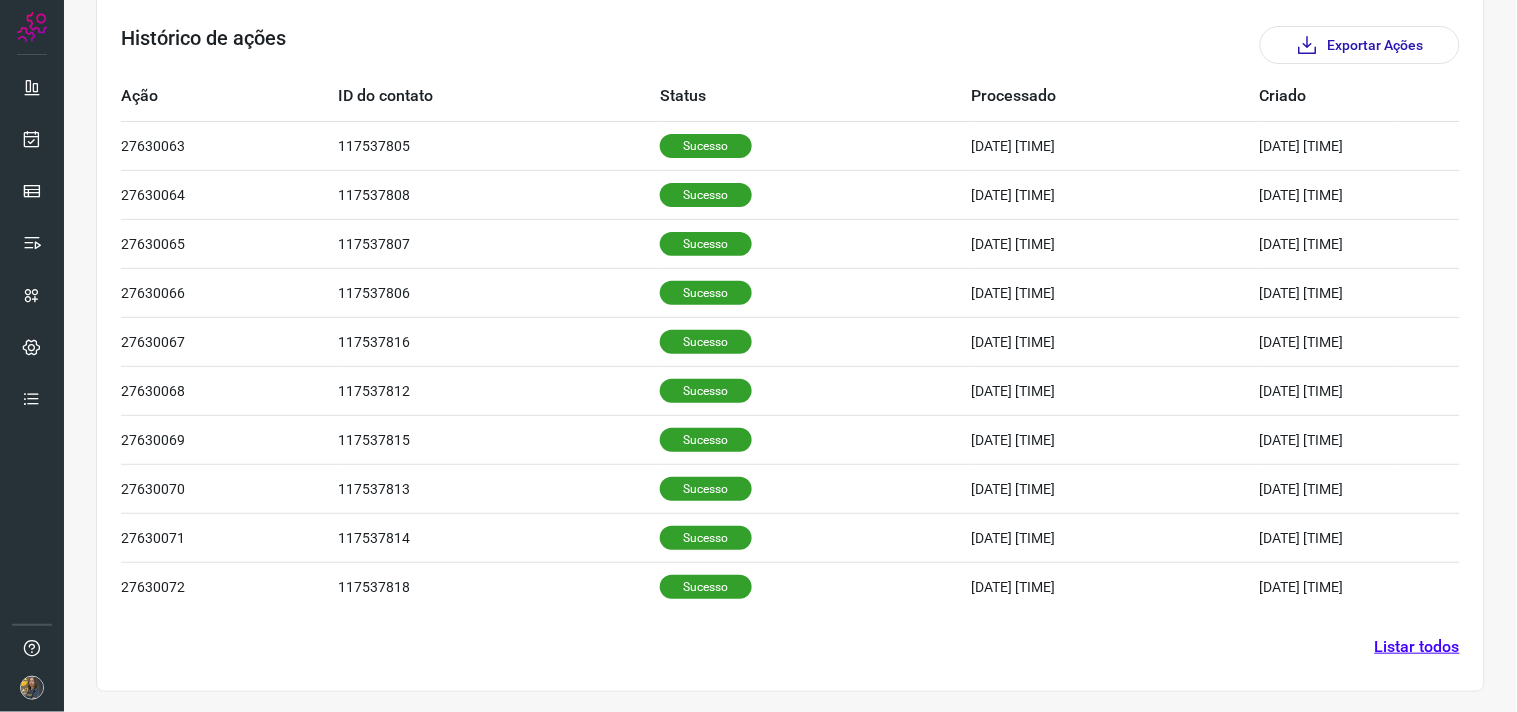 click on "Listar todos" at bounding box center (1417, 647) 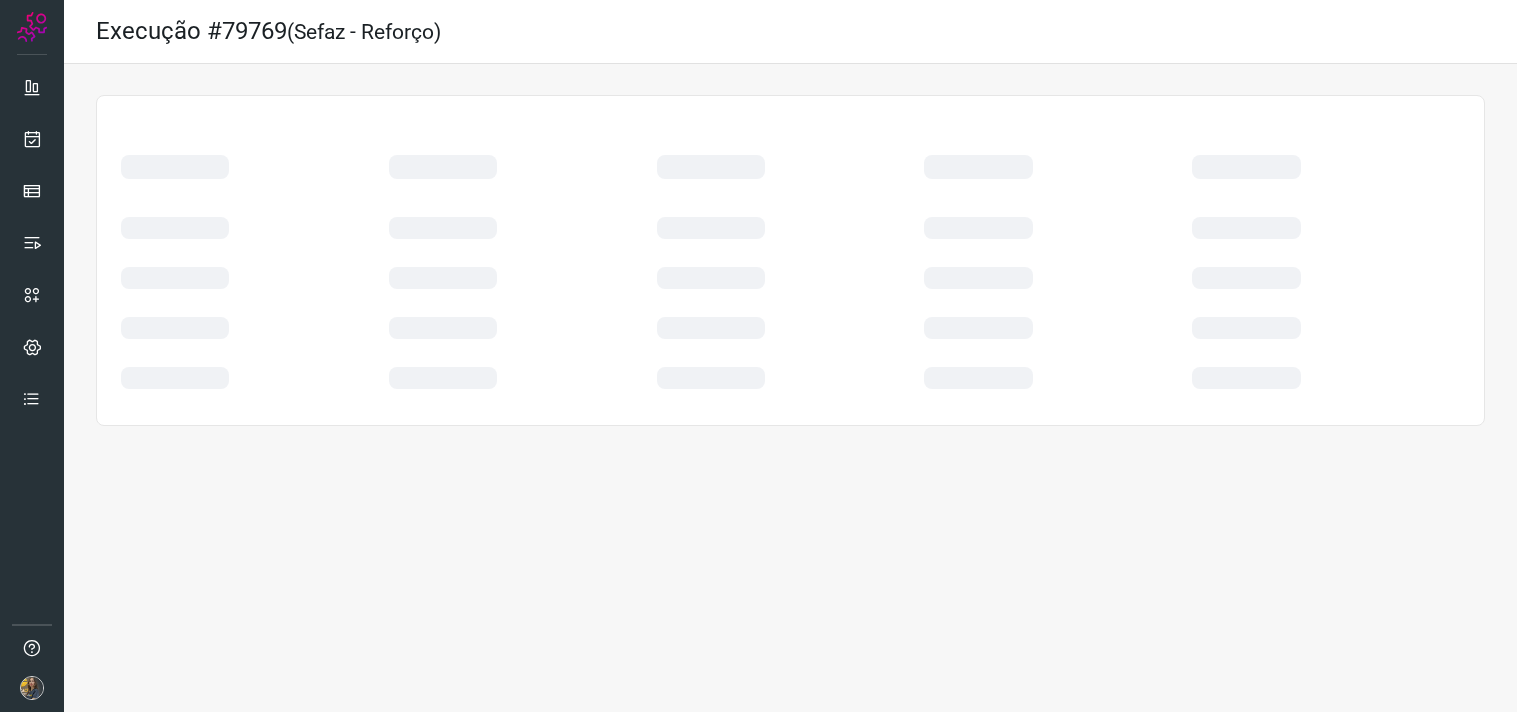 scroll, scrollTop: 0, scrollLeft: 0, axis: both 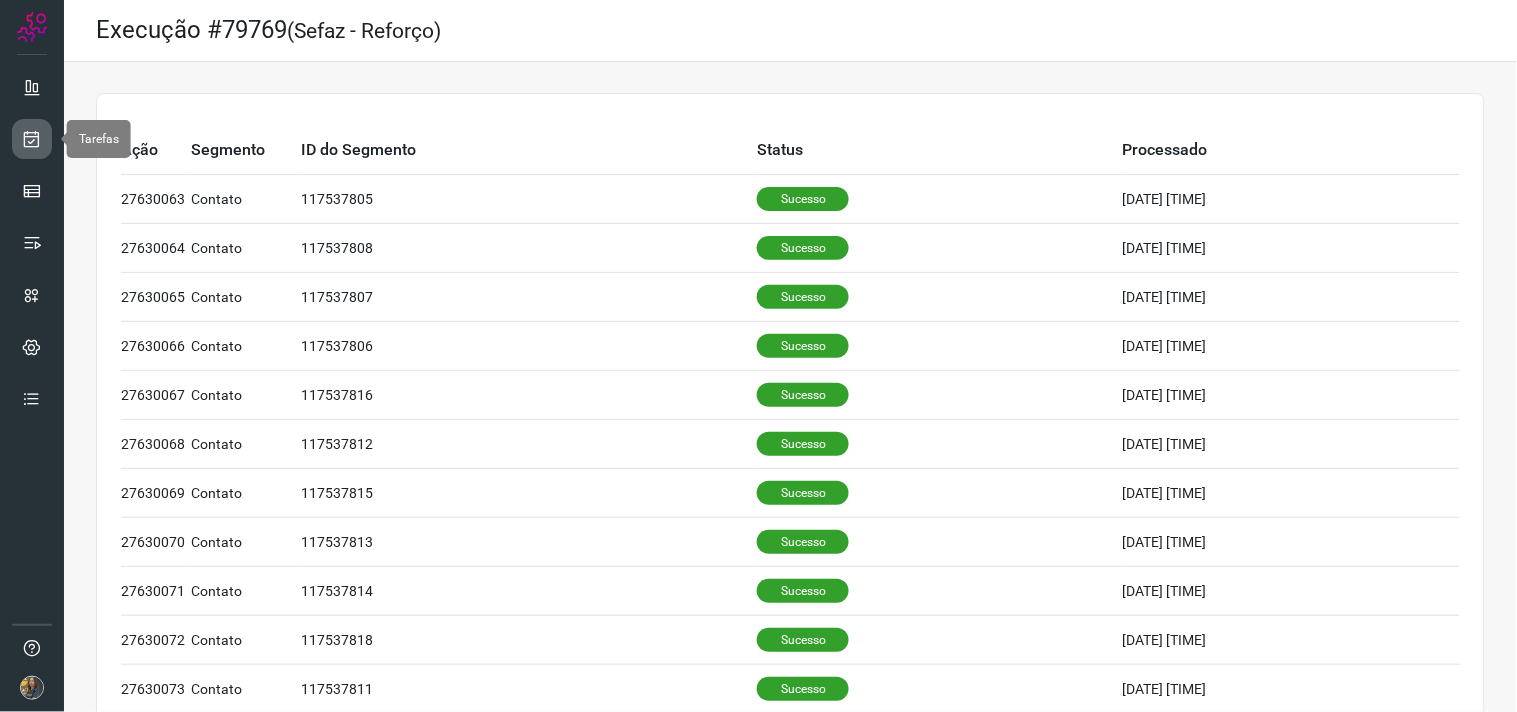 click at bounding box center [32, 139] 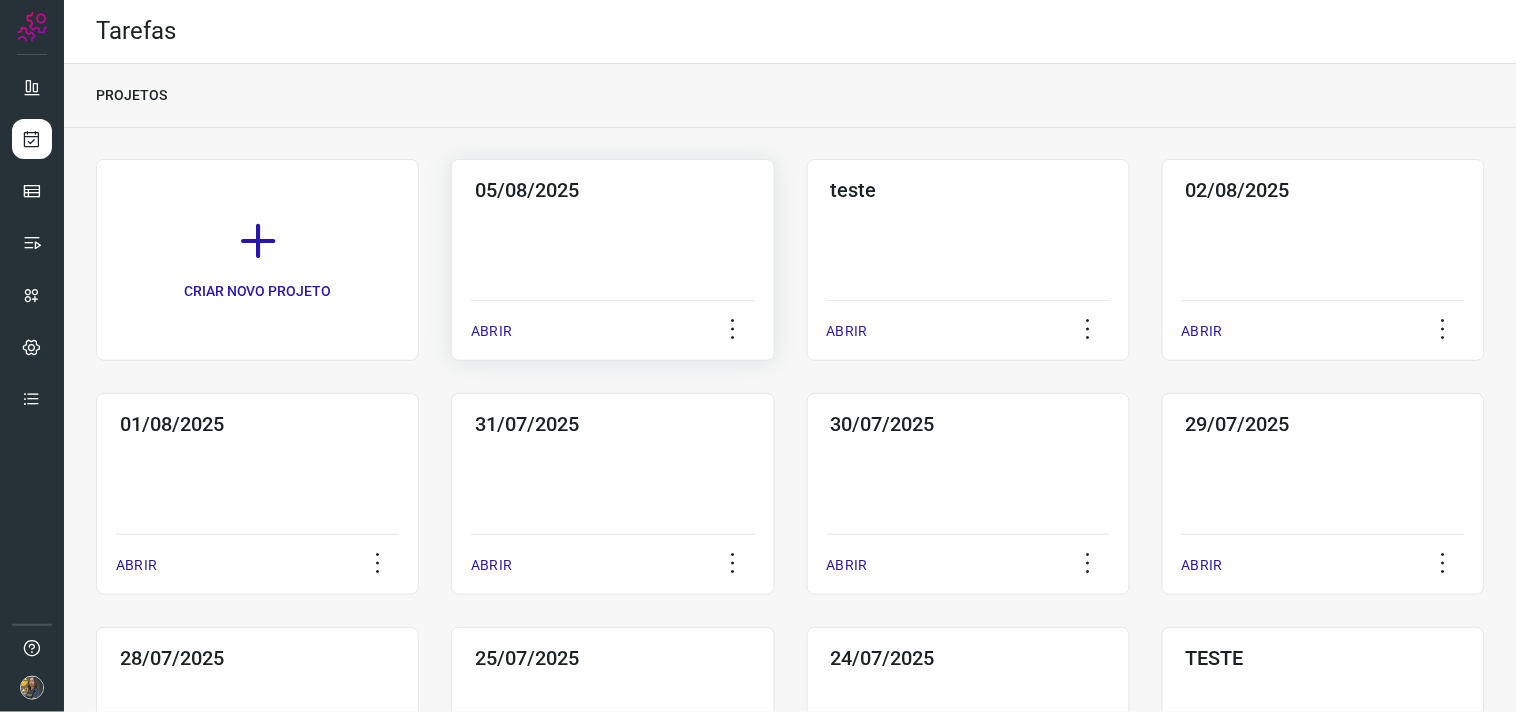 click on "05/08/2025  ABRIR" 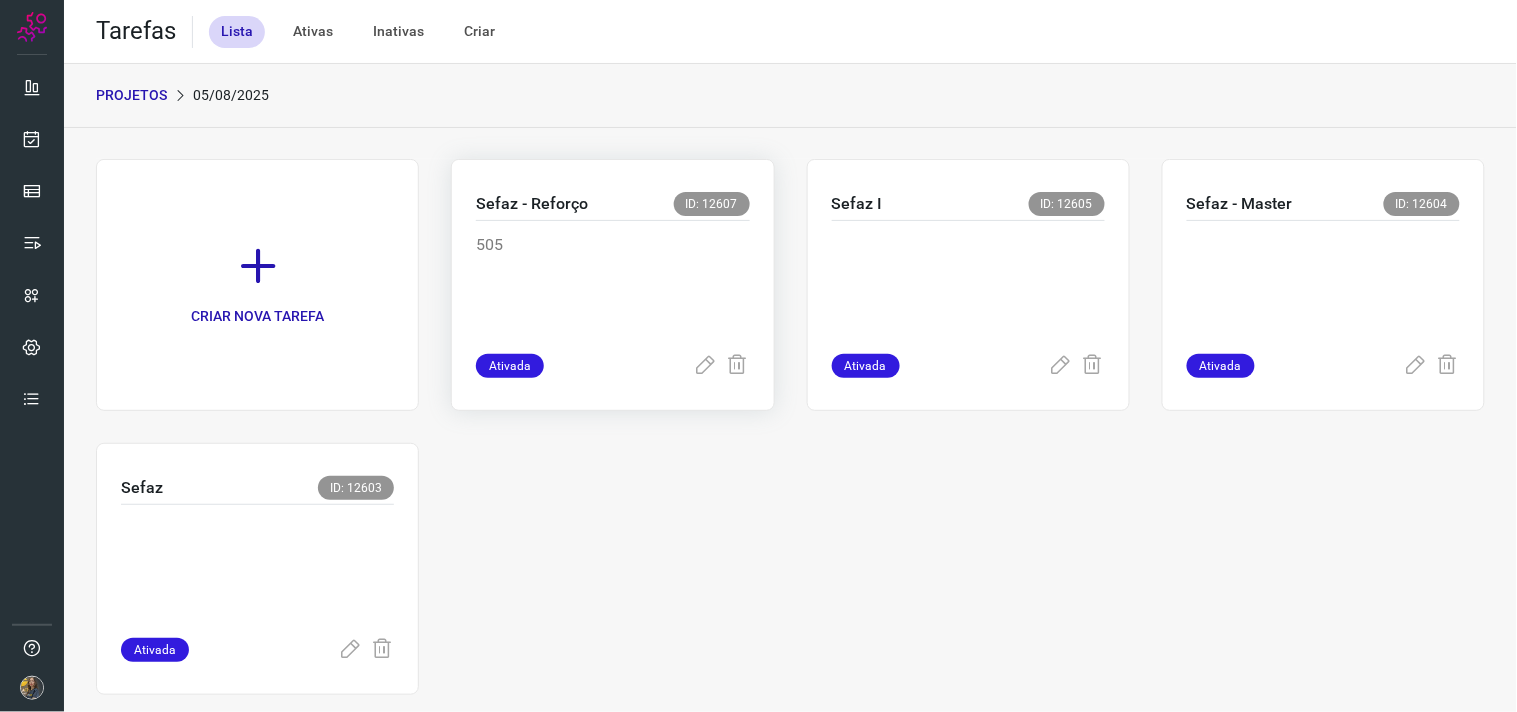 click on "505" at bounding box center (612, 283) 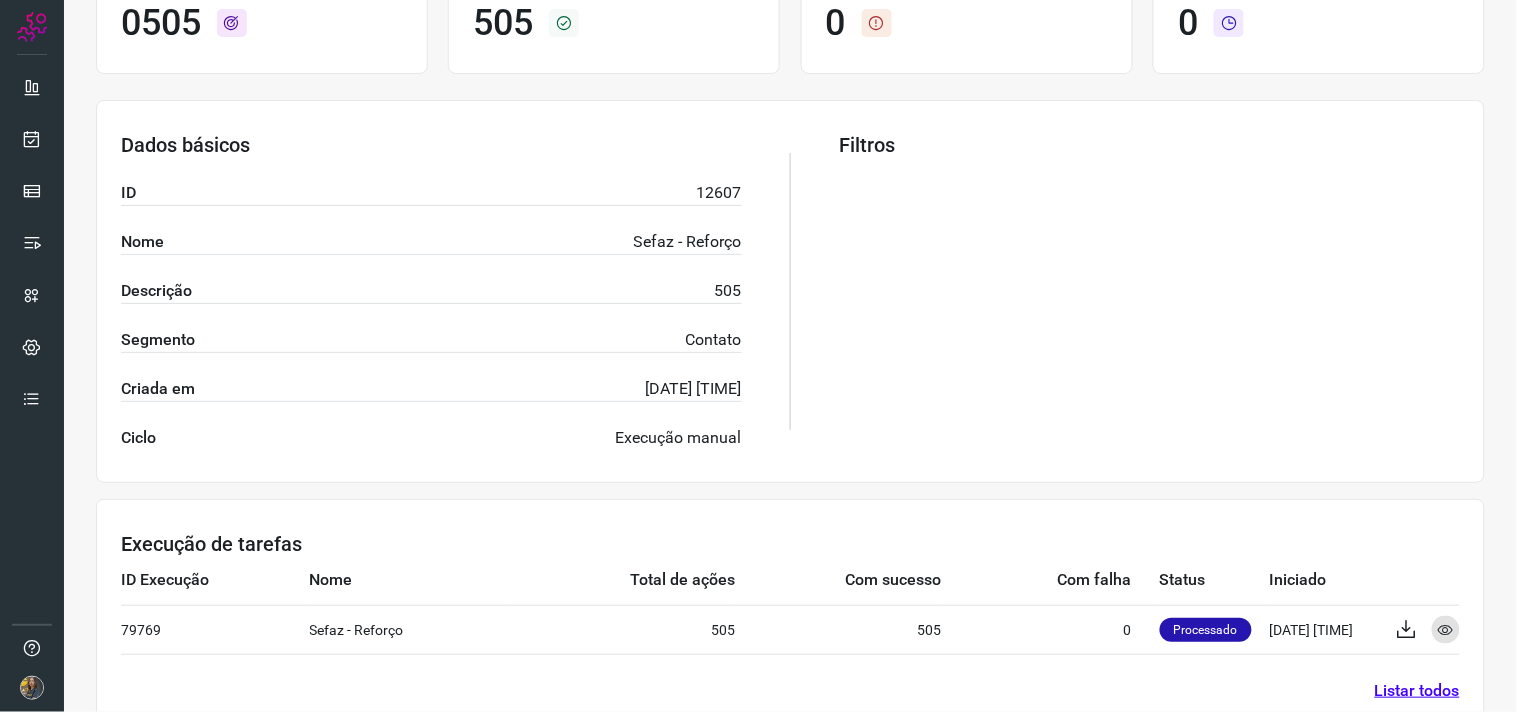 scroll, scrollTop: 321, scrollLeft: 0, axis: vertical 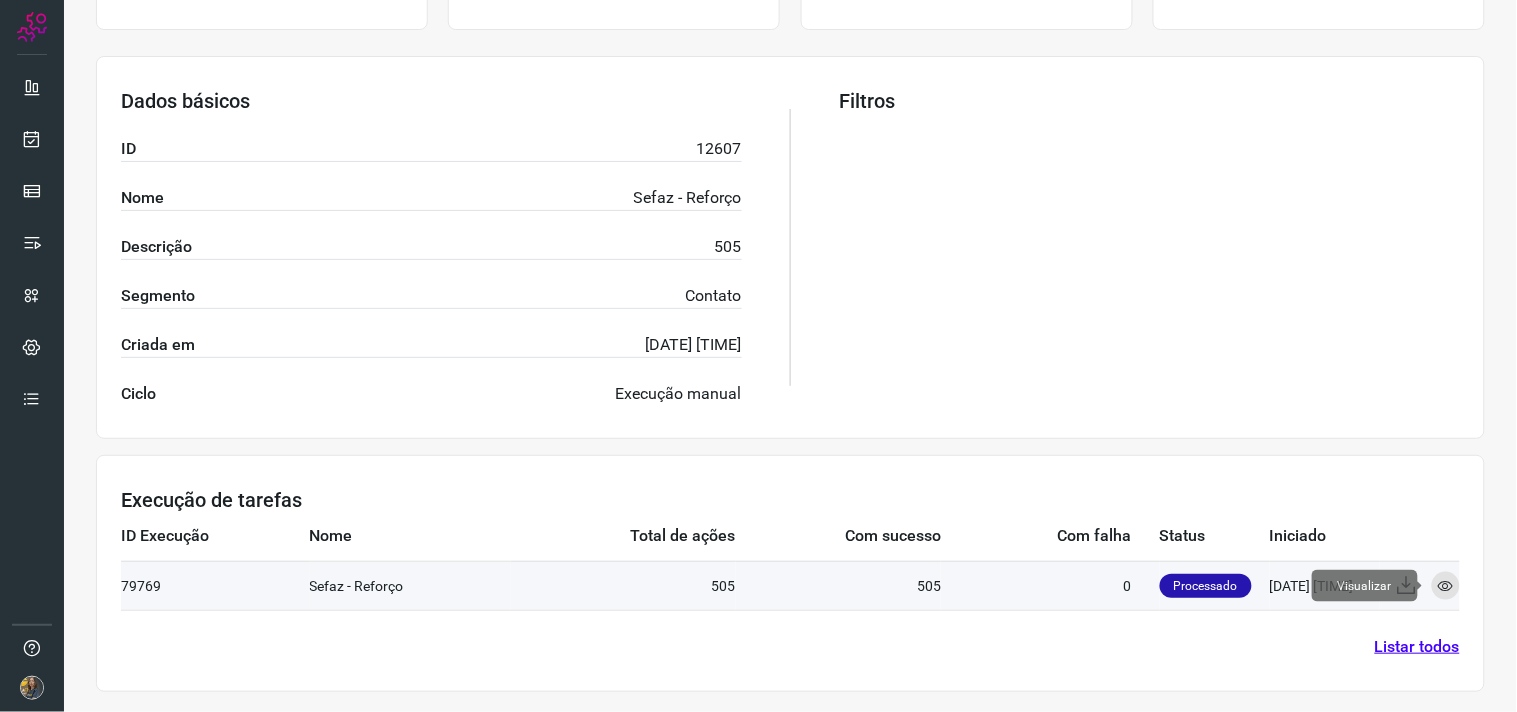 click at bounding box center (1446, 586) 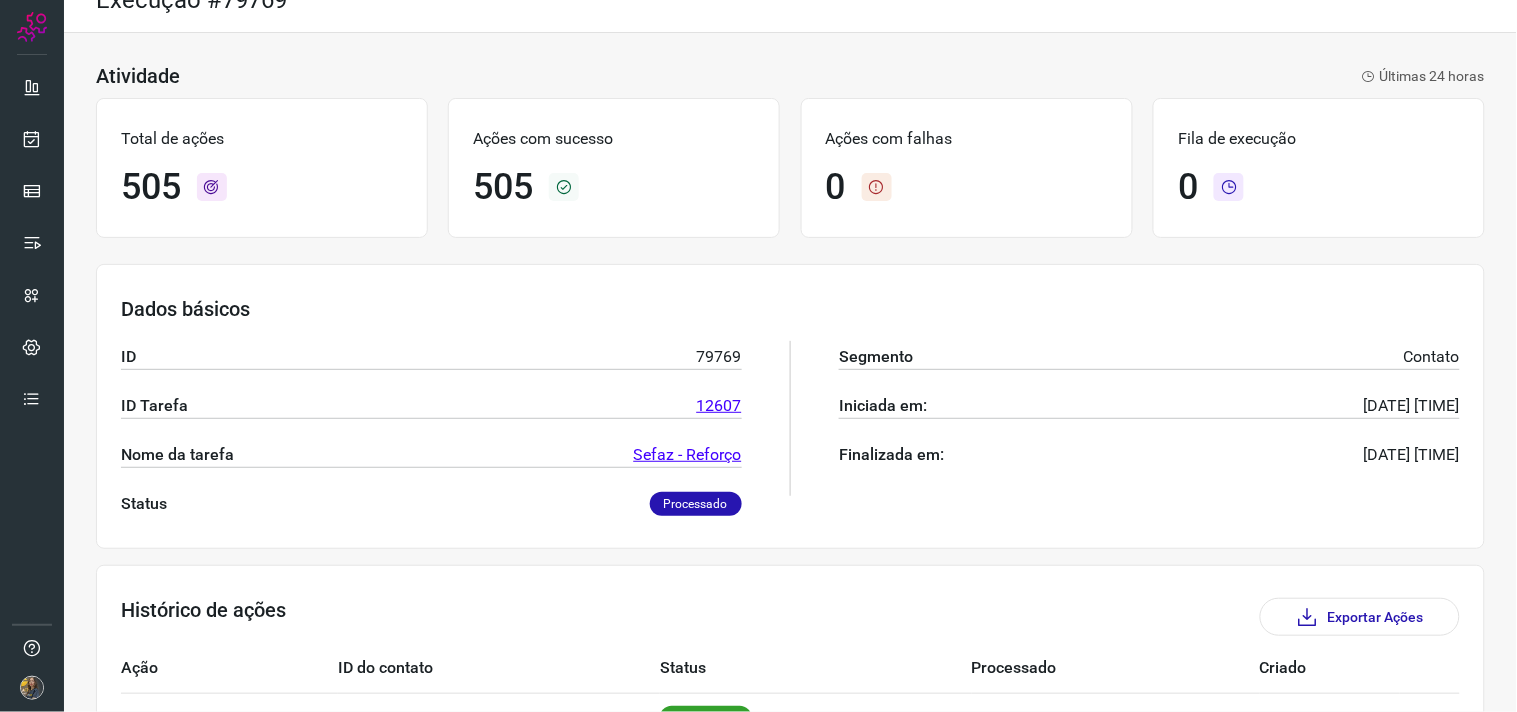 scroll, scrollTop: 0, scrollLeft: 0, axis: both 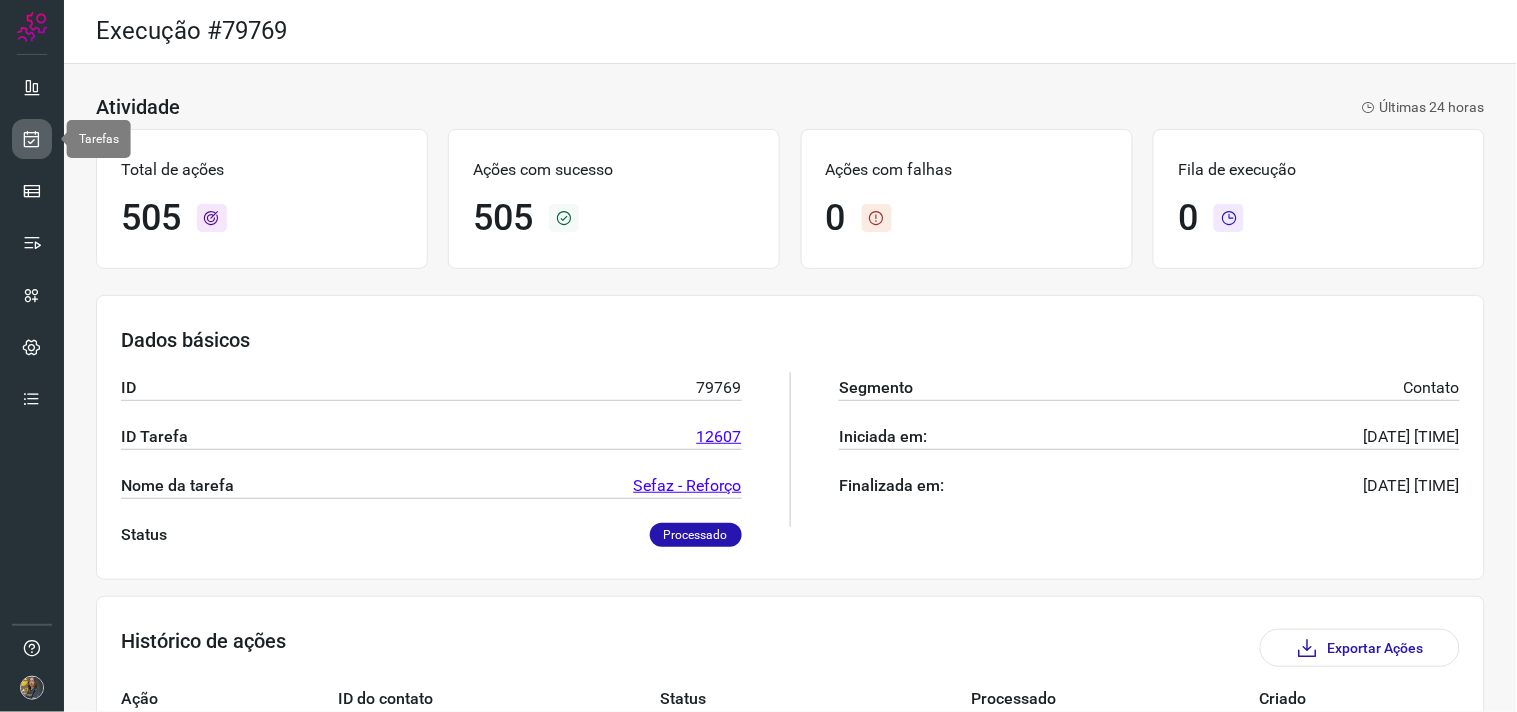 click at bounding box center (32, 139) 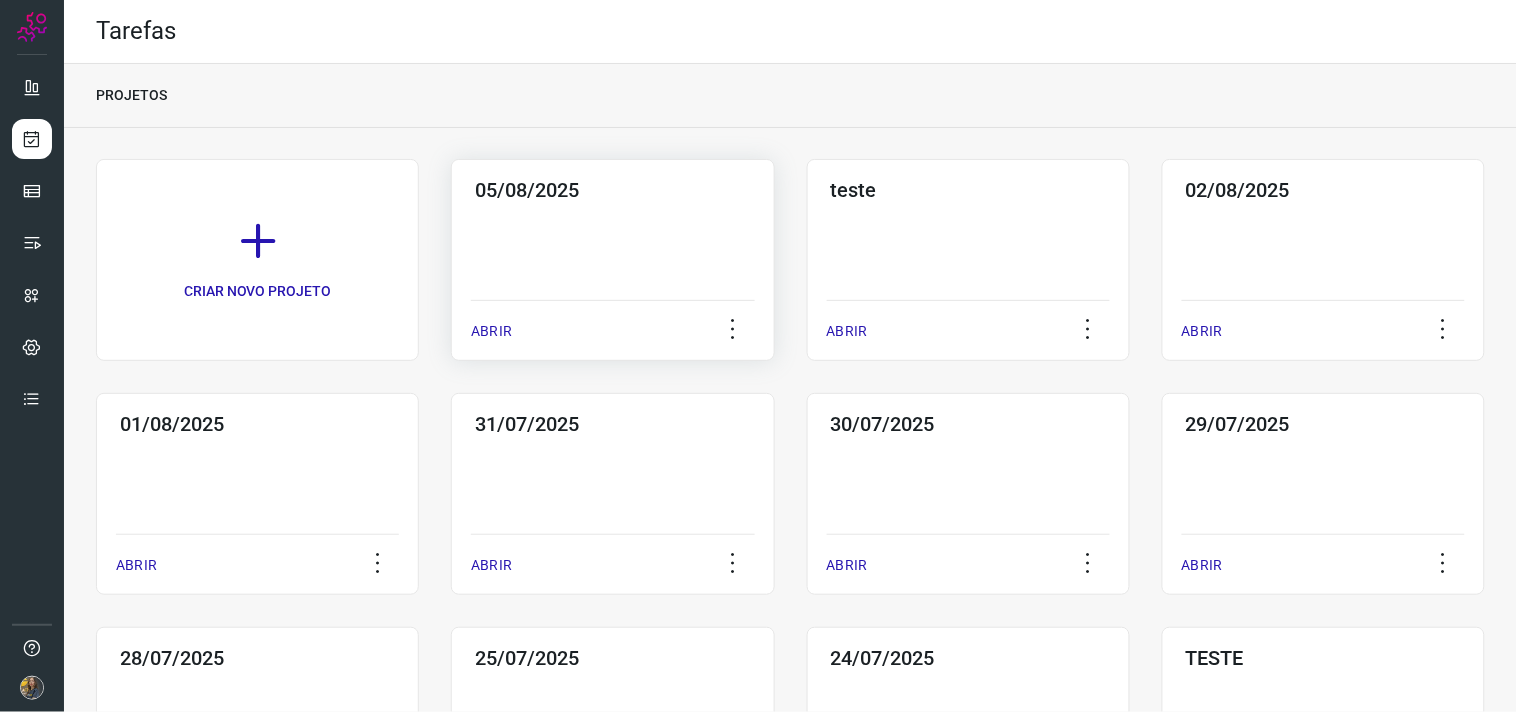 click on "05/08/2025  ABRIR" 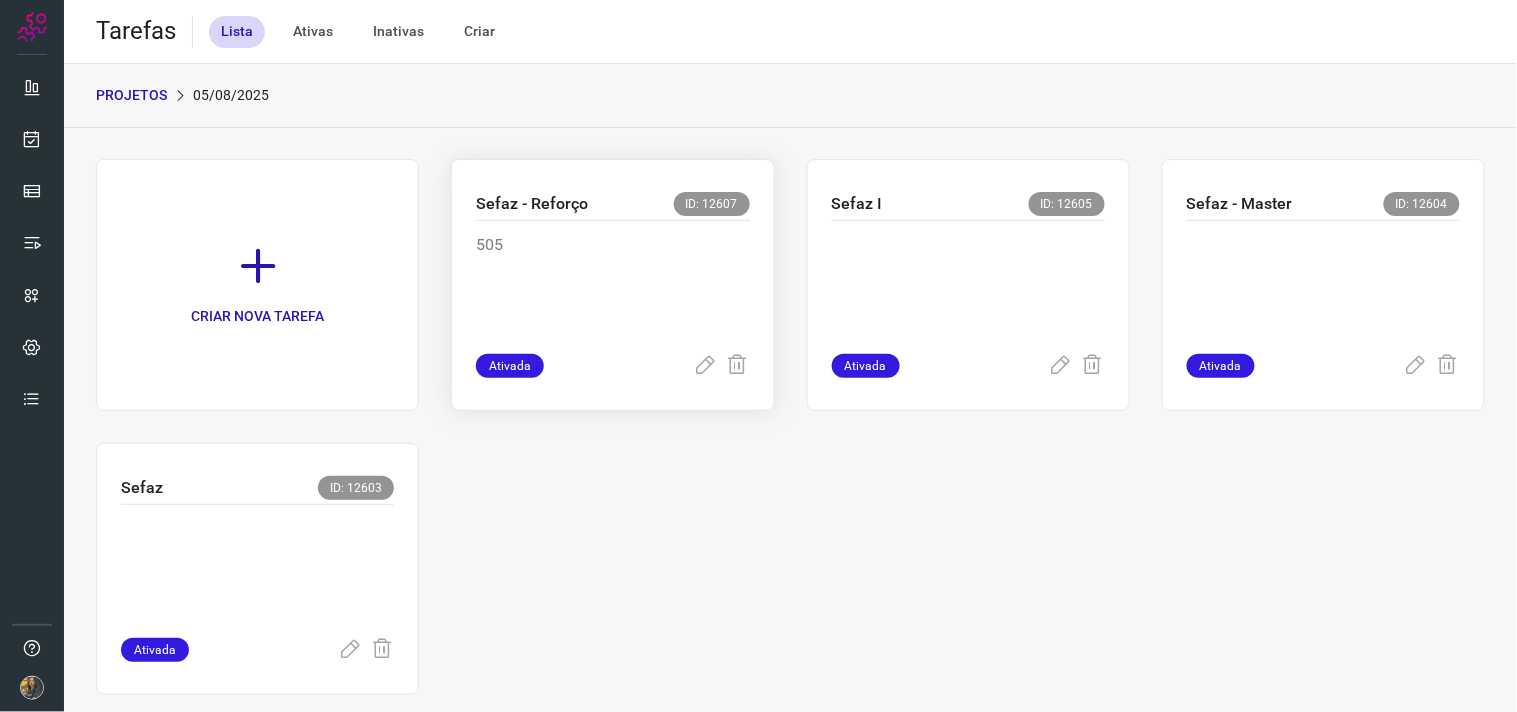 click on "505" at bounding box center [612, 283] 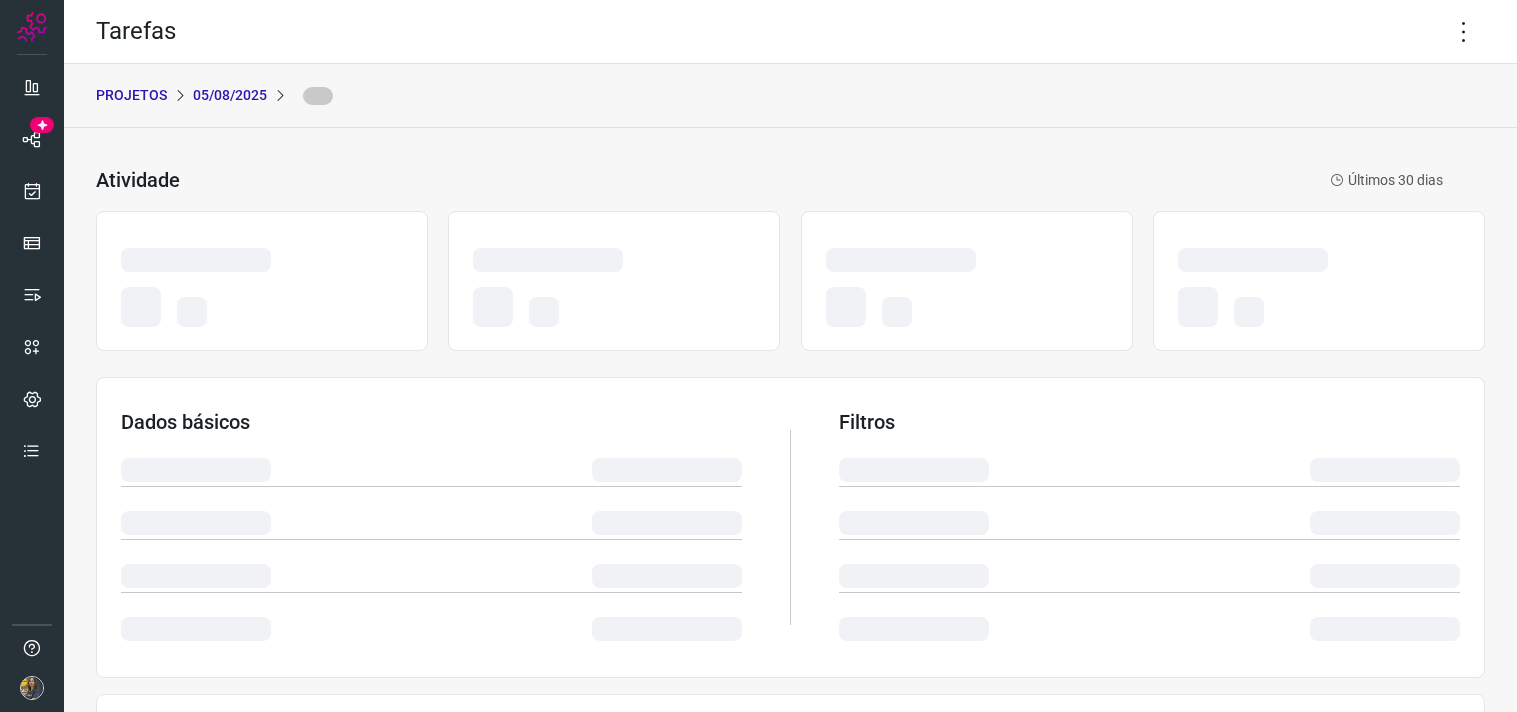 scroll, scrollTop: 0, scrollLeft: 0, axis: both 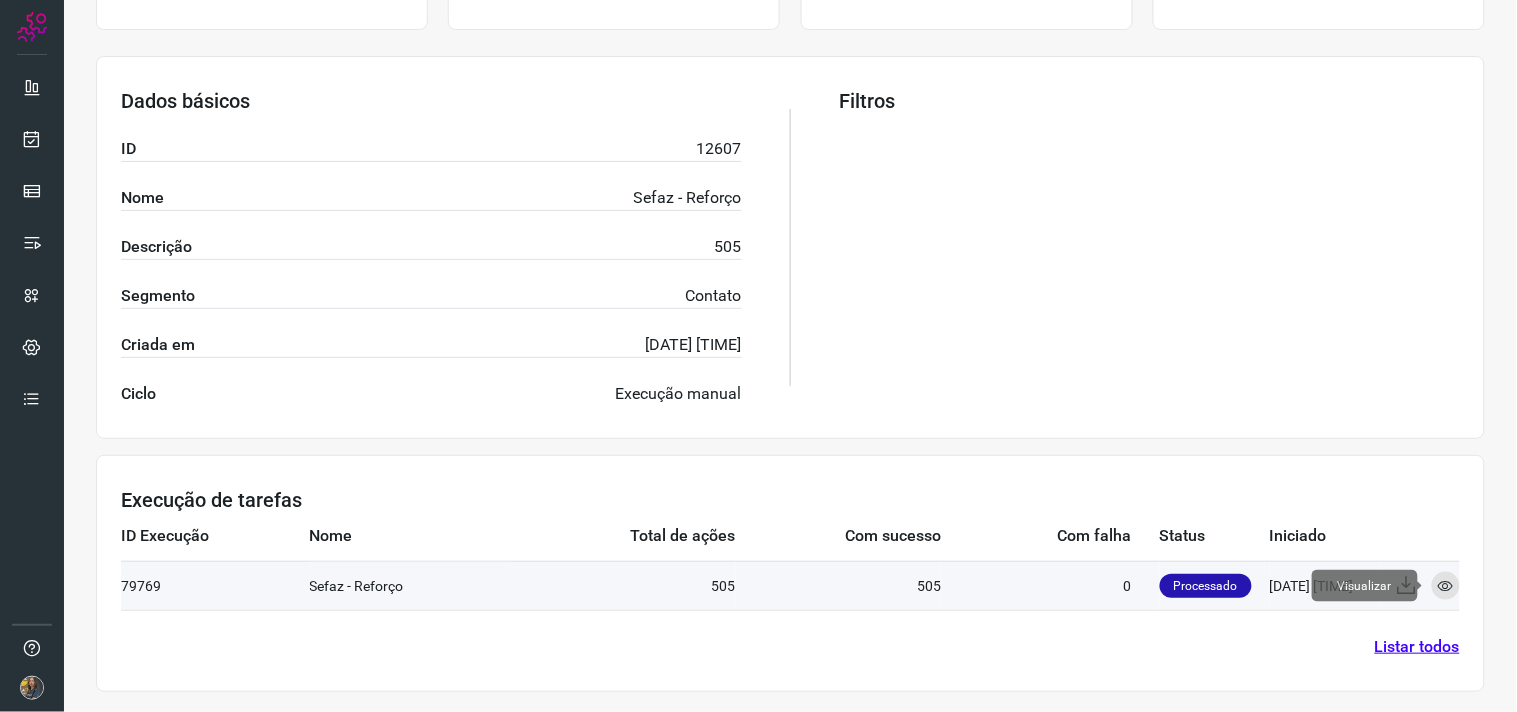 click at bounding box center [1446, 586] 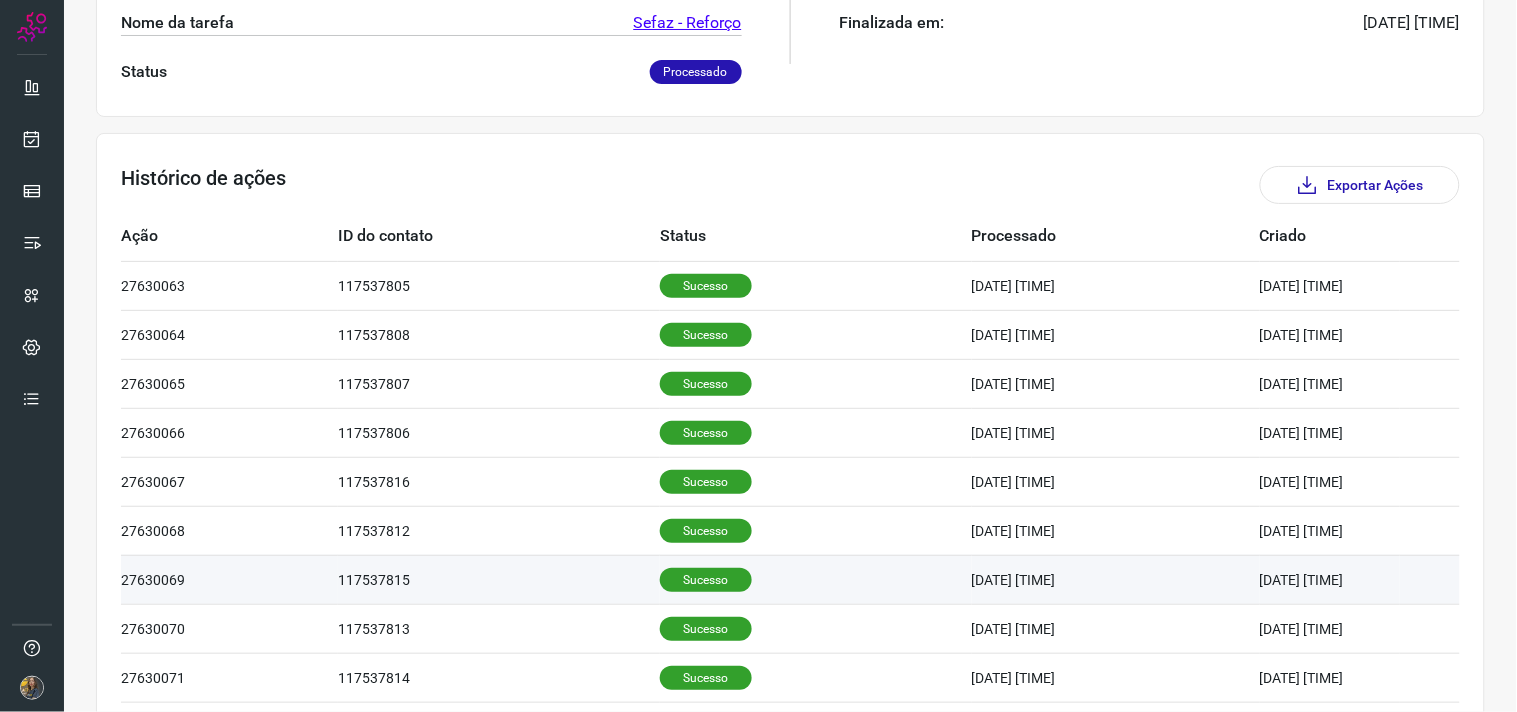 scroll, scrollTop: 604, scrollLeft: 0, axis: vertical 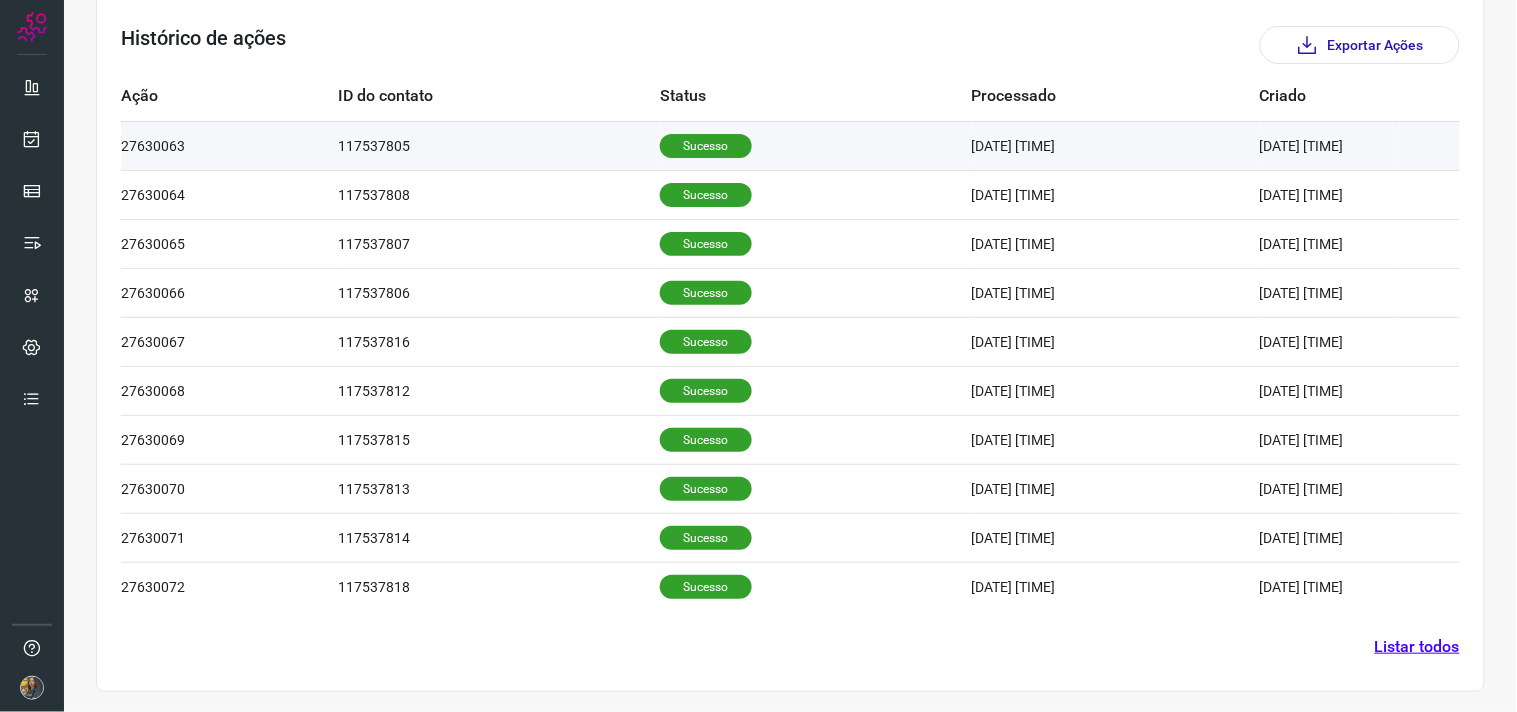 click on "Sucesso" at bounding box center [816, 145] 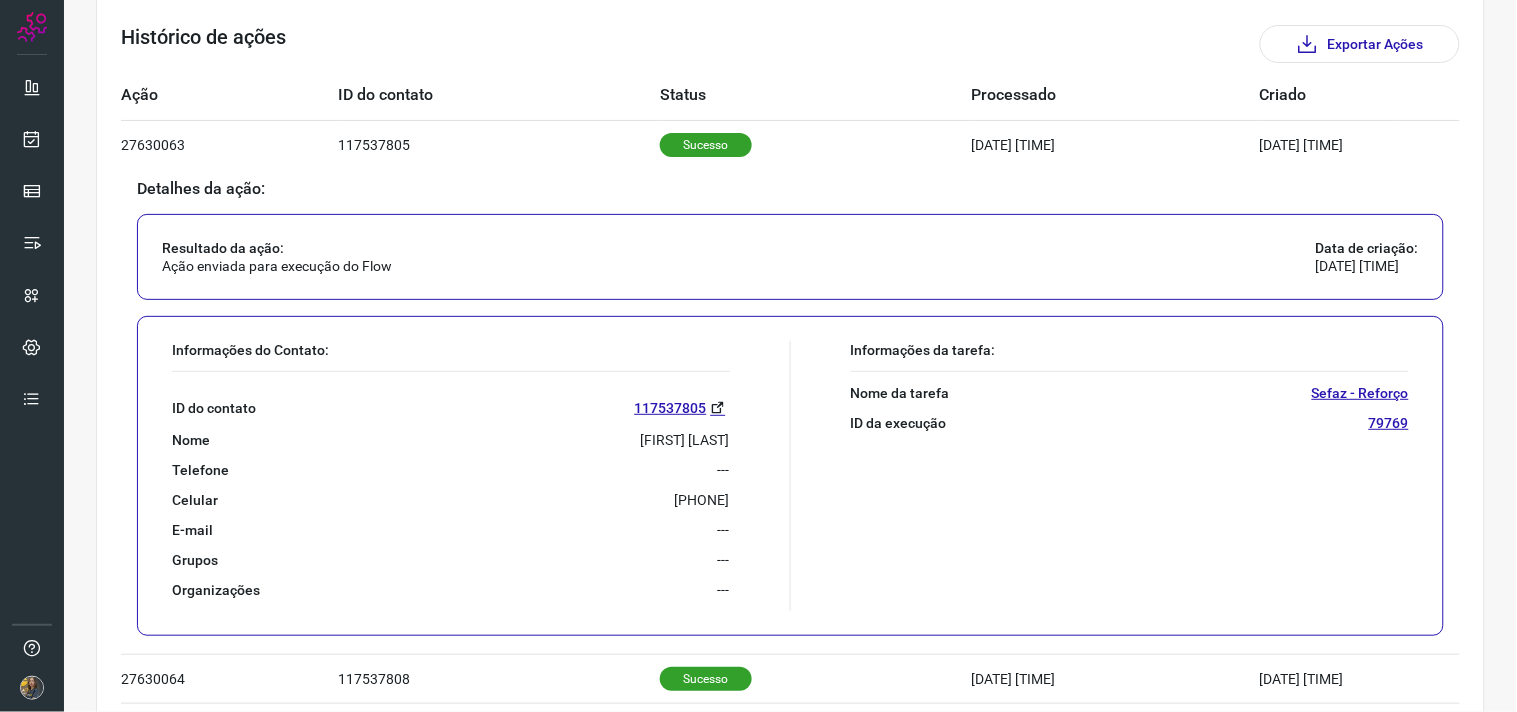 click on "[FIRST] [LAST]" at bounding box center (685, 440) 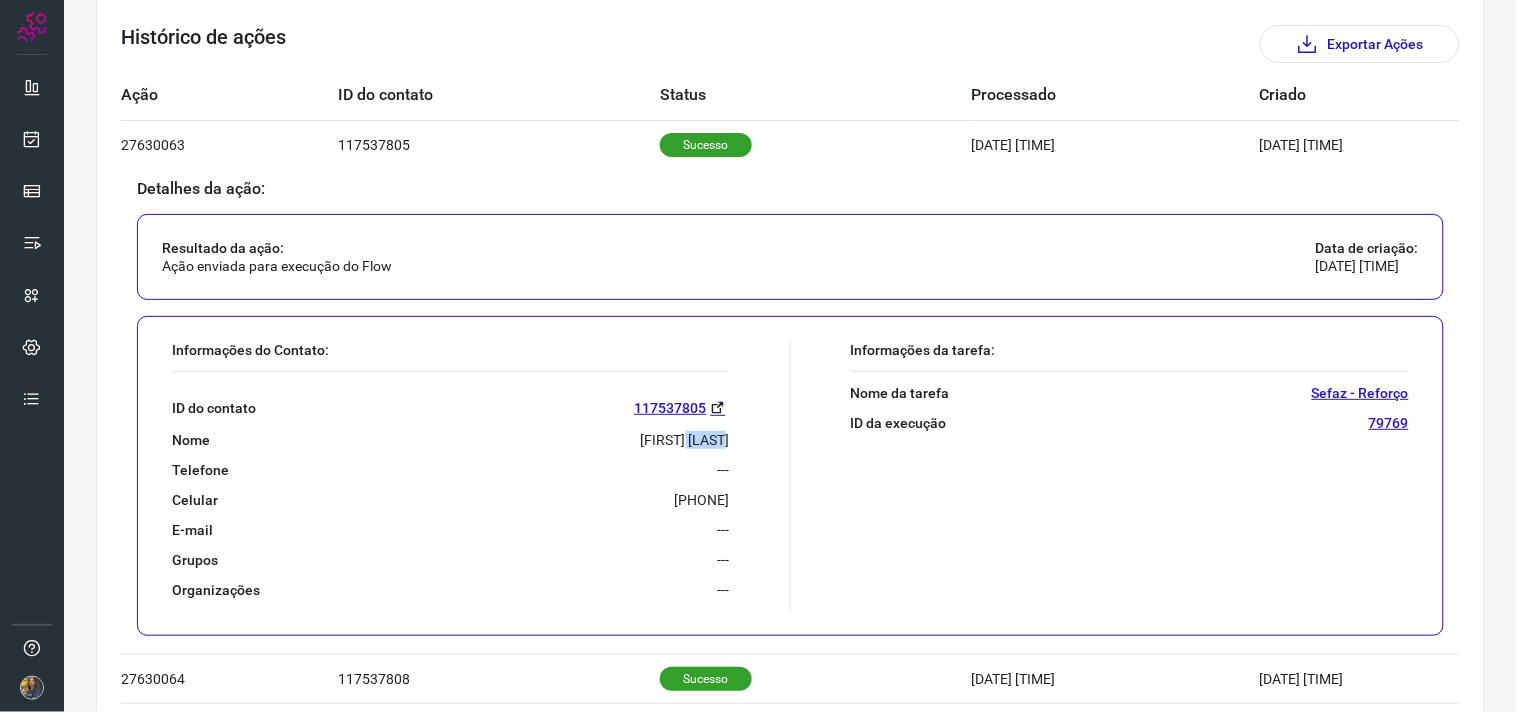 click on "[FIRST] [LAST]" at bounding box center [685, 440] 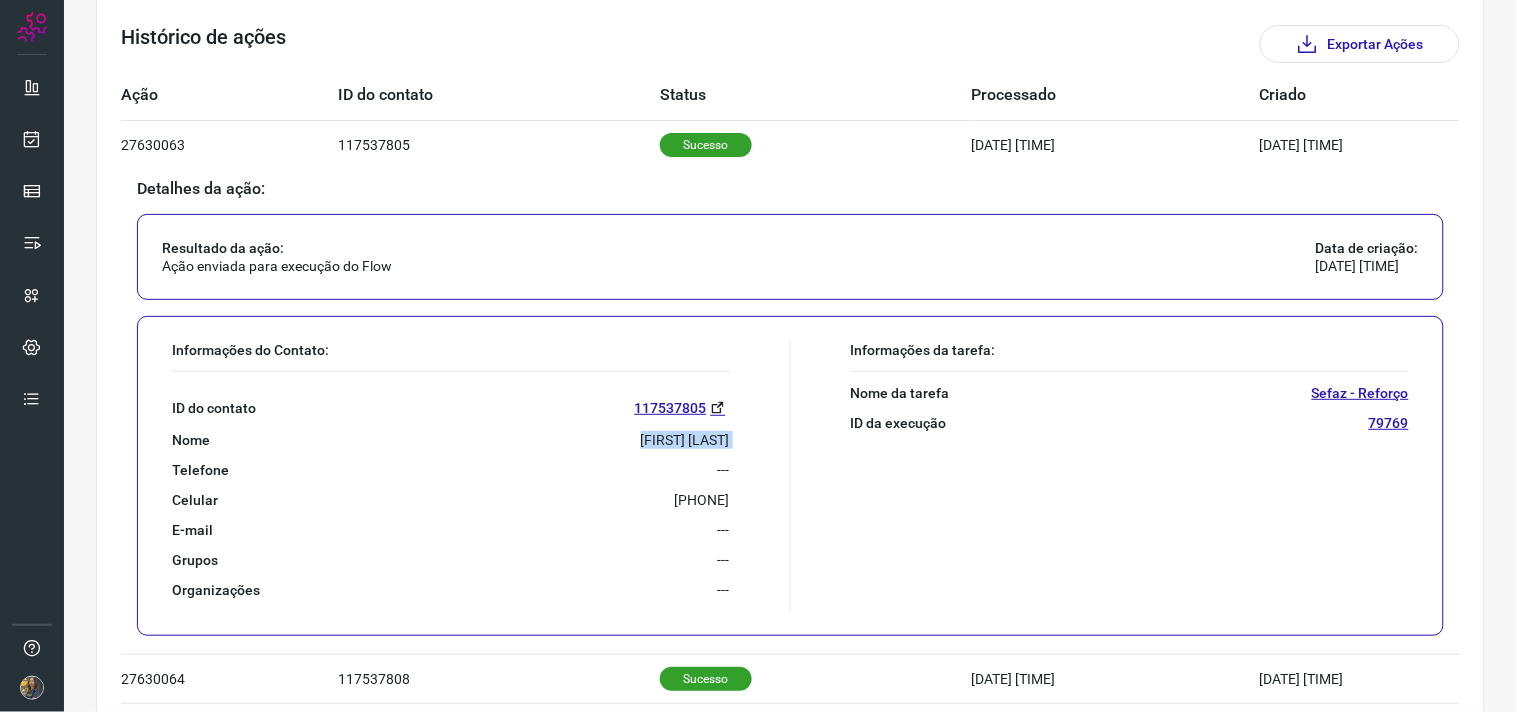 click on "[FIRST] [LAST]" at bounding box center (685, 440) 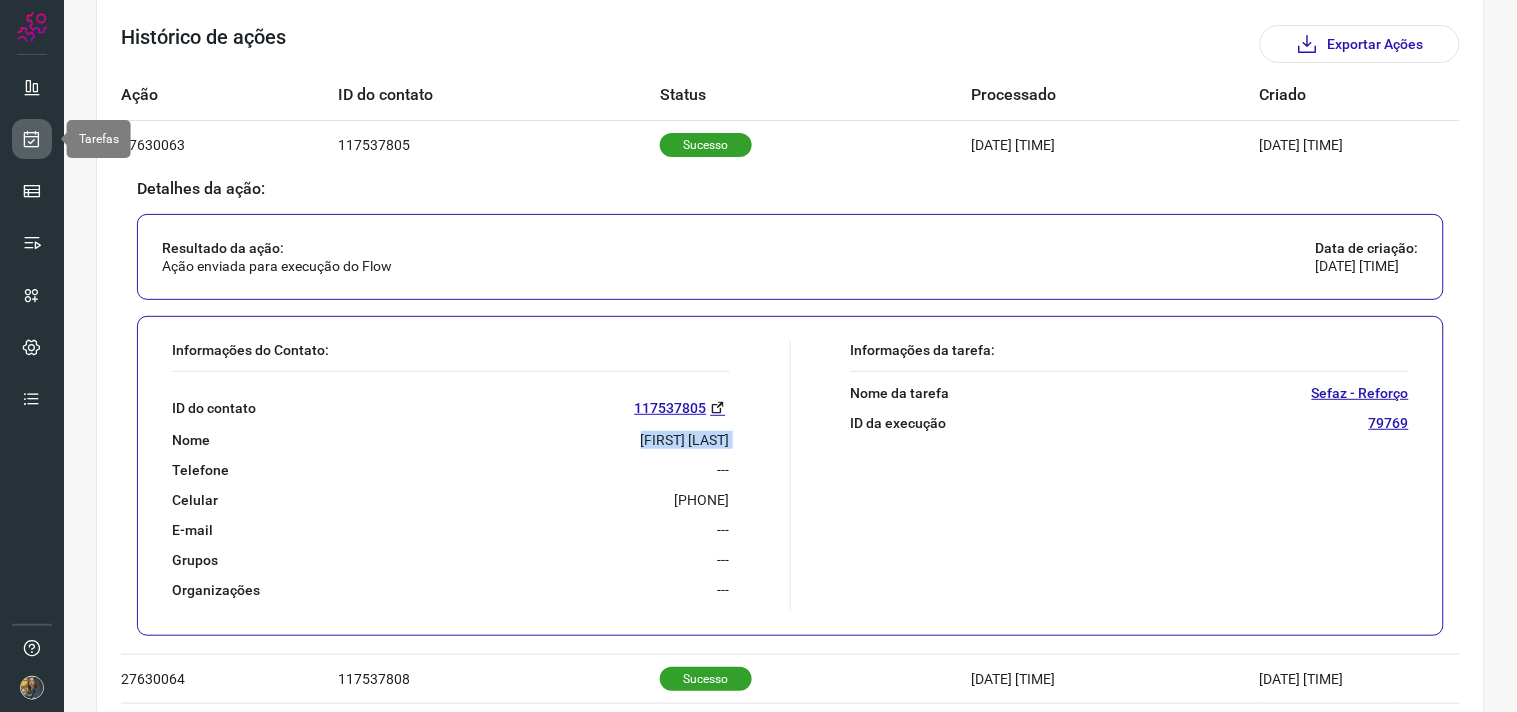 click at bounding box center (32, 139) 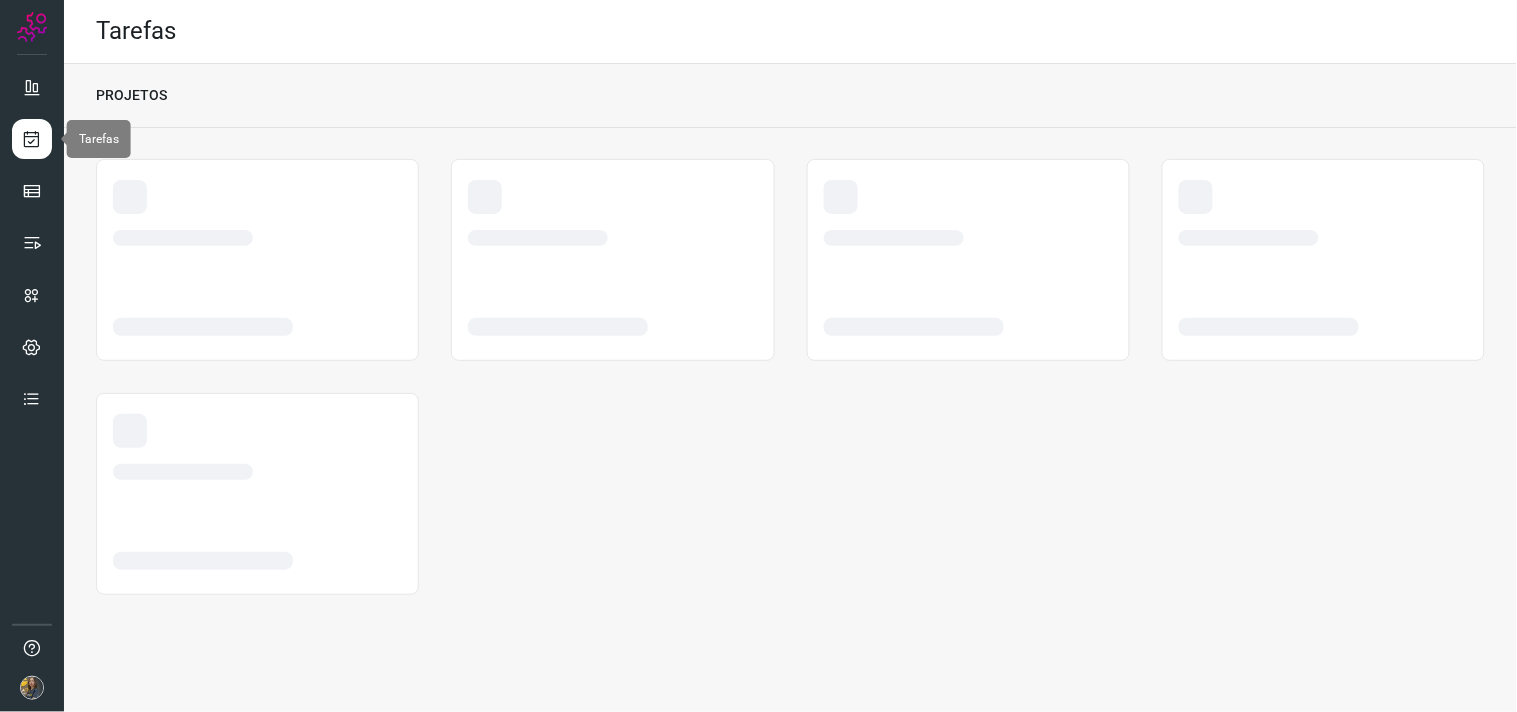 scroll, scrollTop: 0, scrollLeft: 0, axis: both 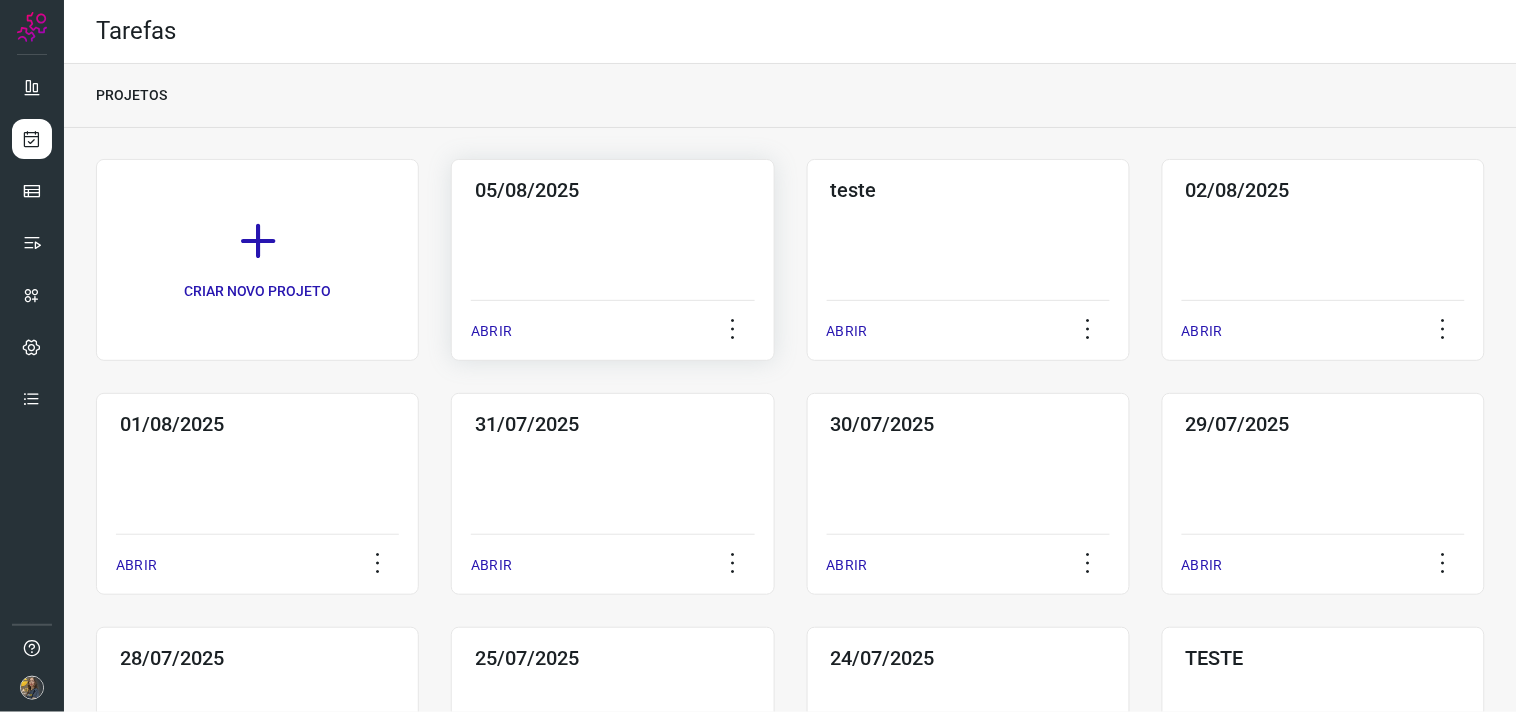 click on "05/08/2025  ABRIR" 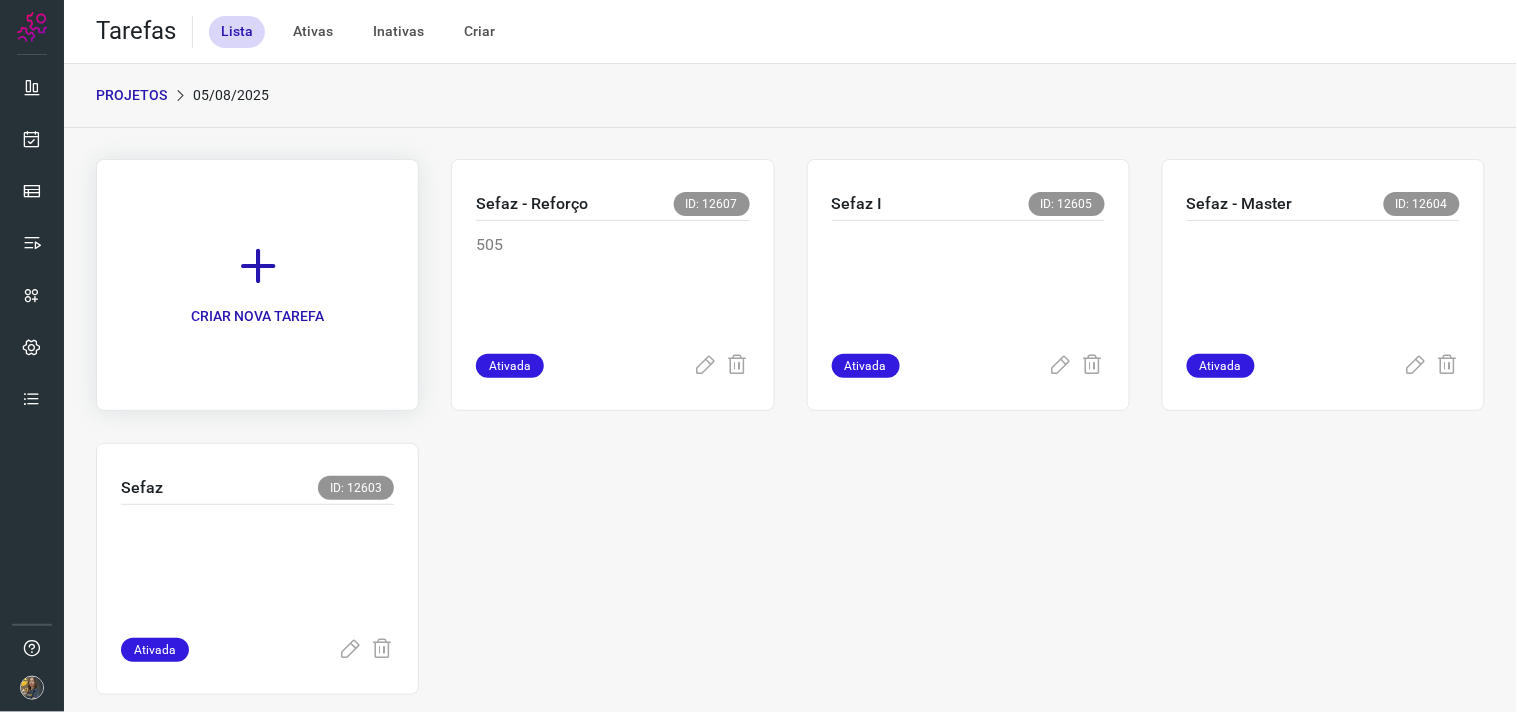 click on "CRIAR NOVA TAREFA" at bounding box center [257, 285] 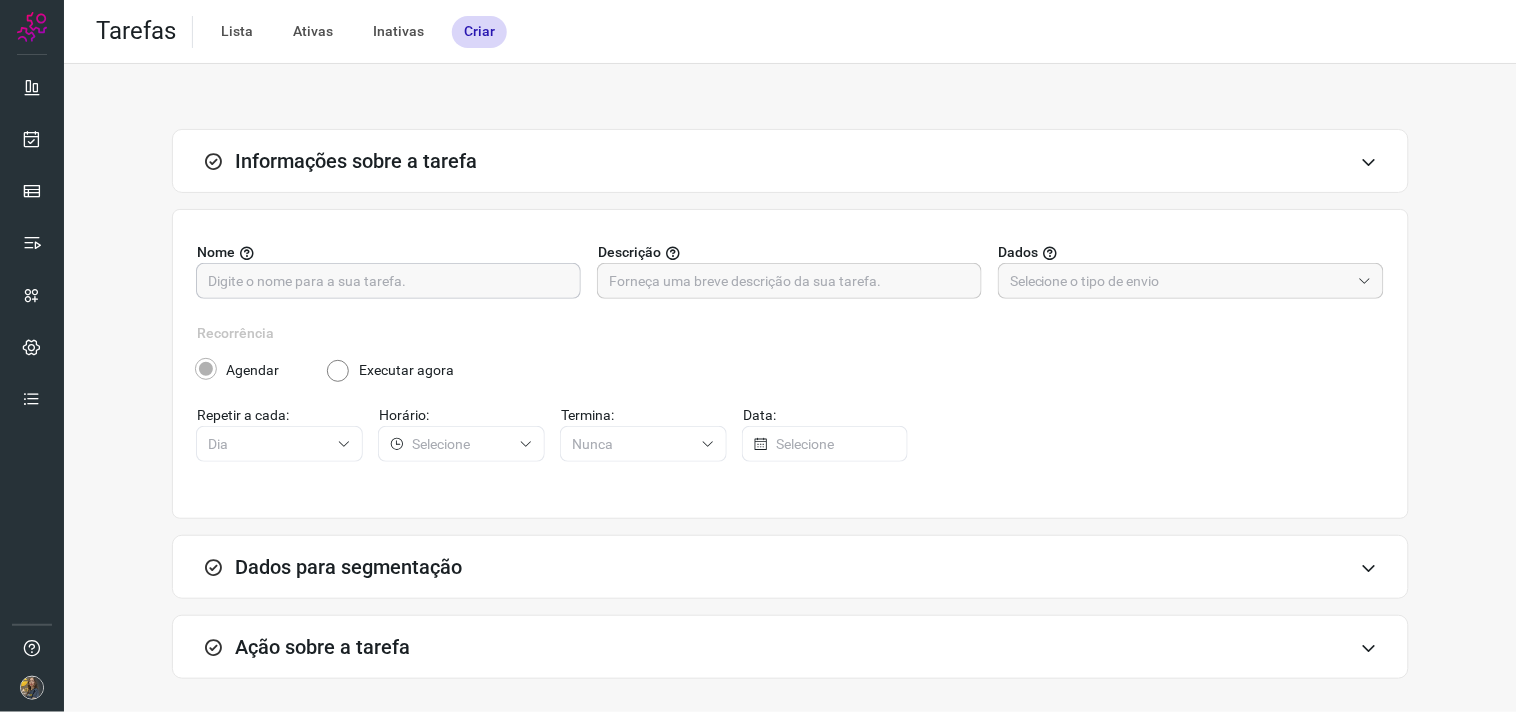 click at bounding box center (388, 281) 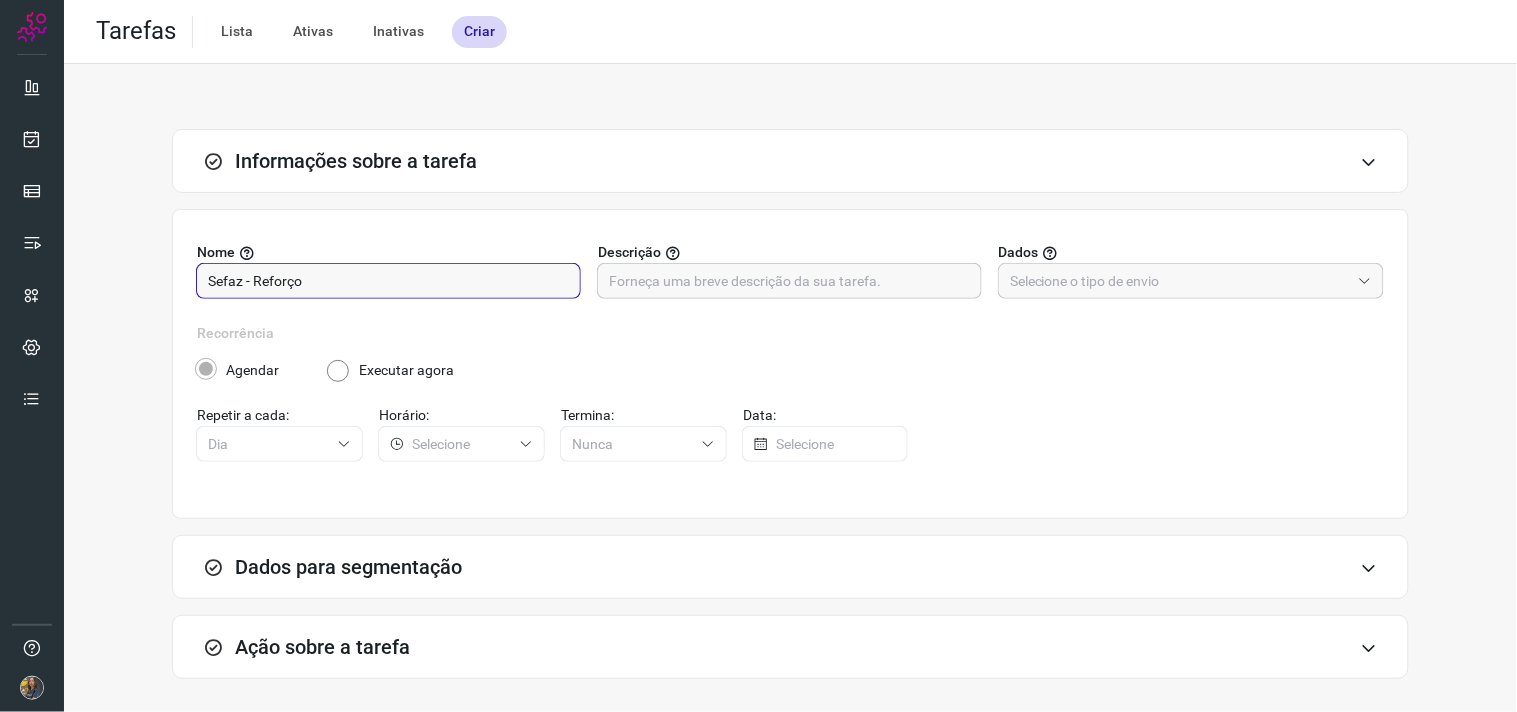 type on "Sefaz - Reforço" 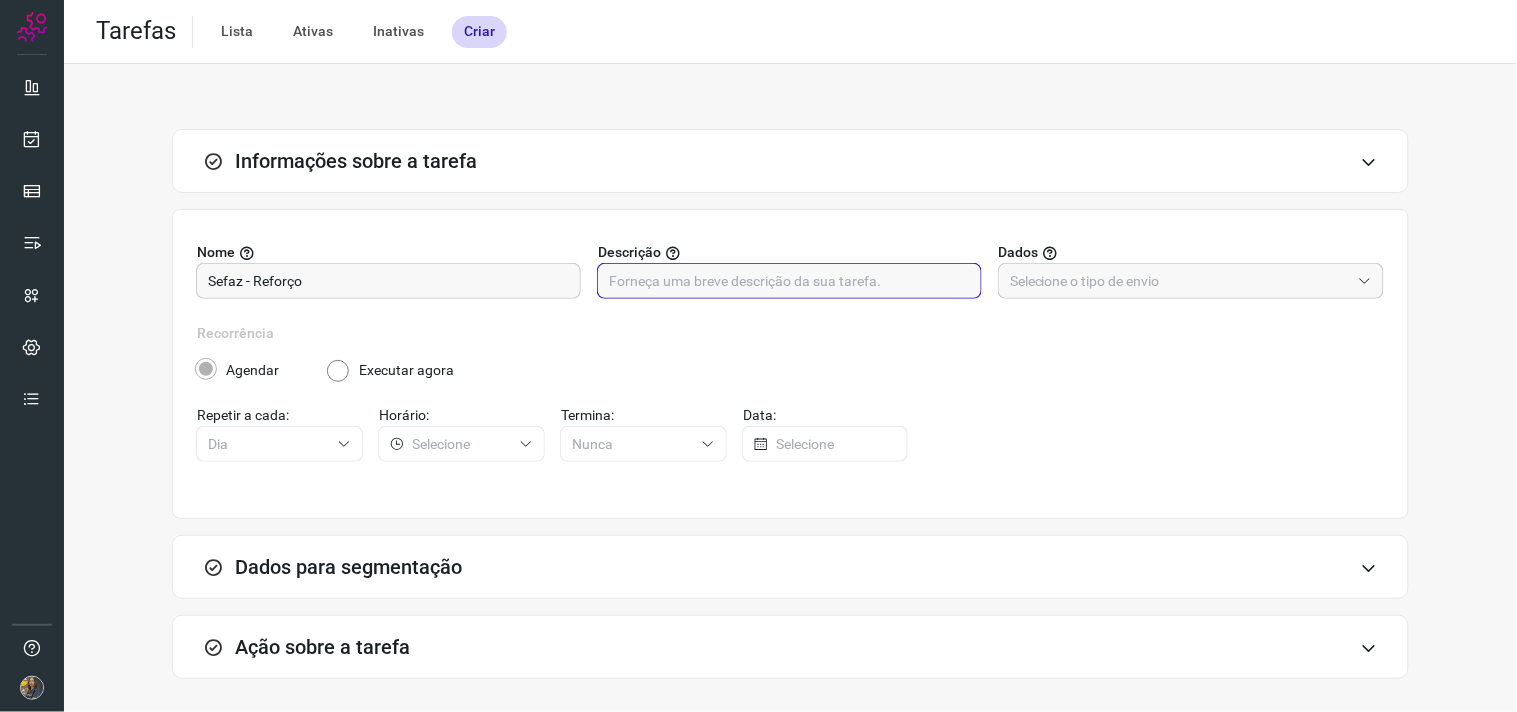 click at bounding box center [789, 281] 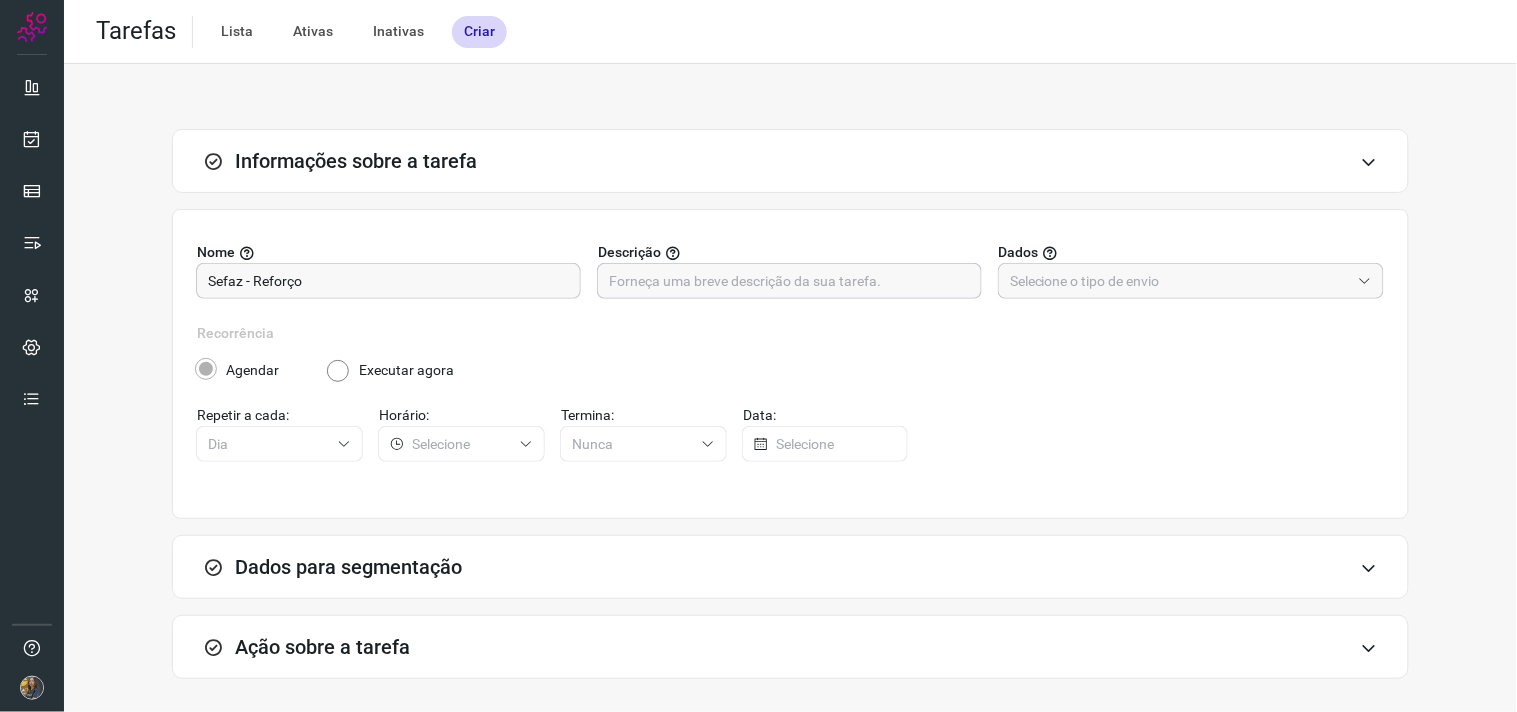 click at bounding box center (789, 281) 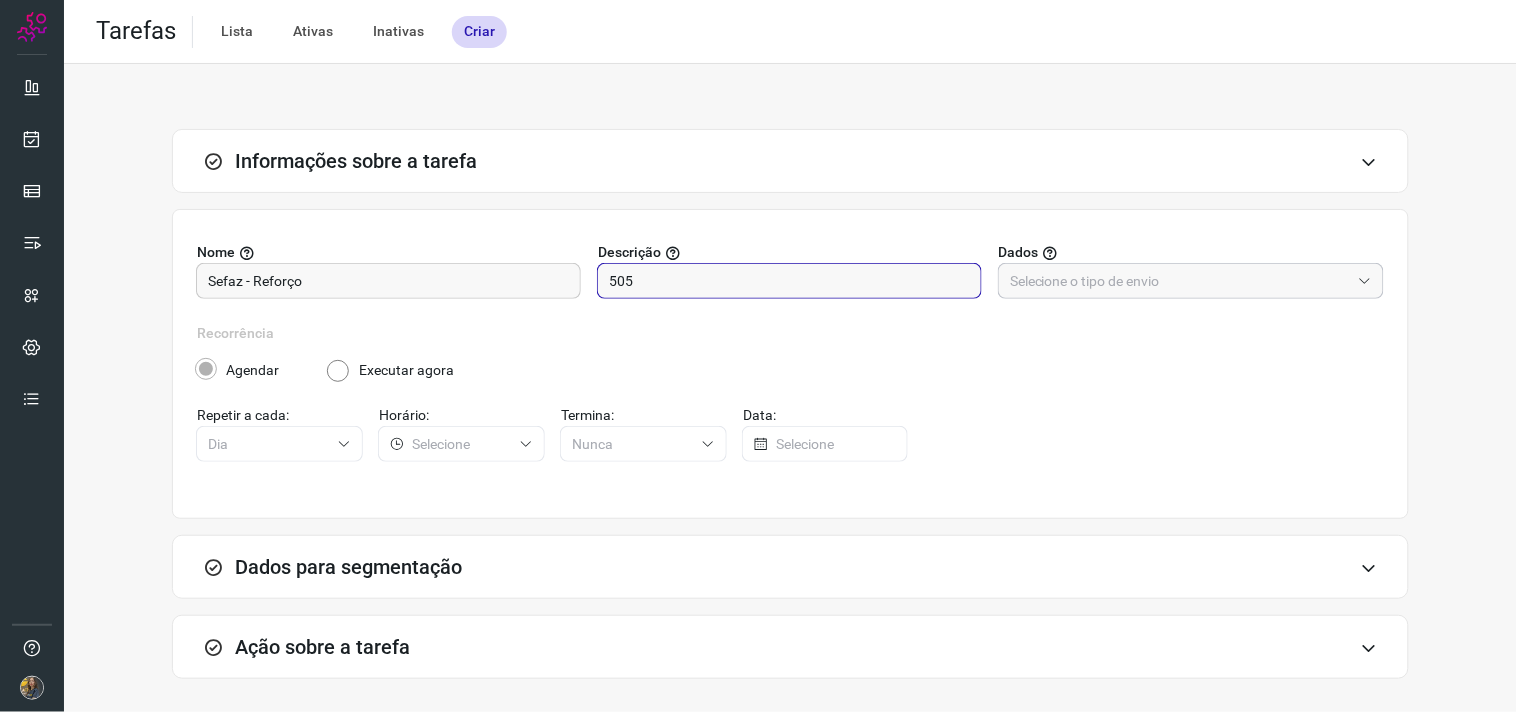 type on "505" 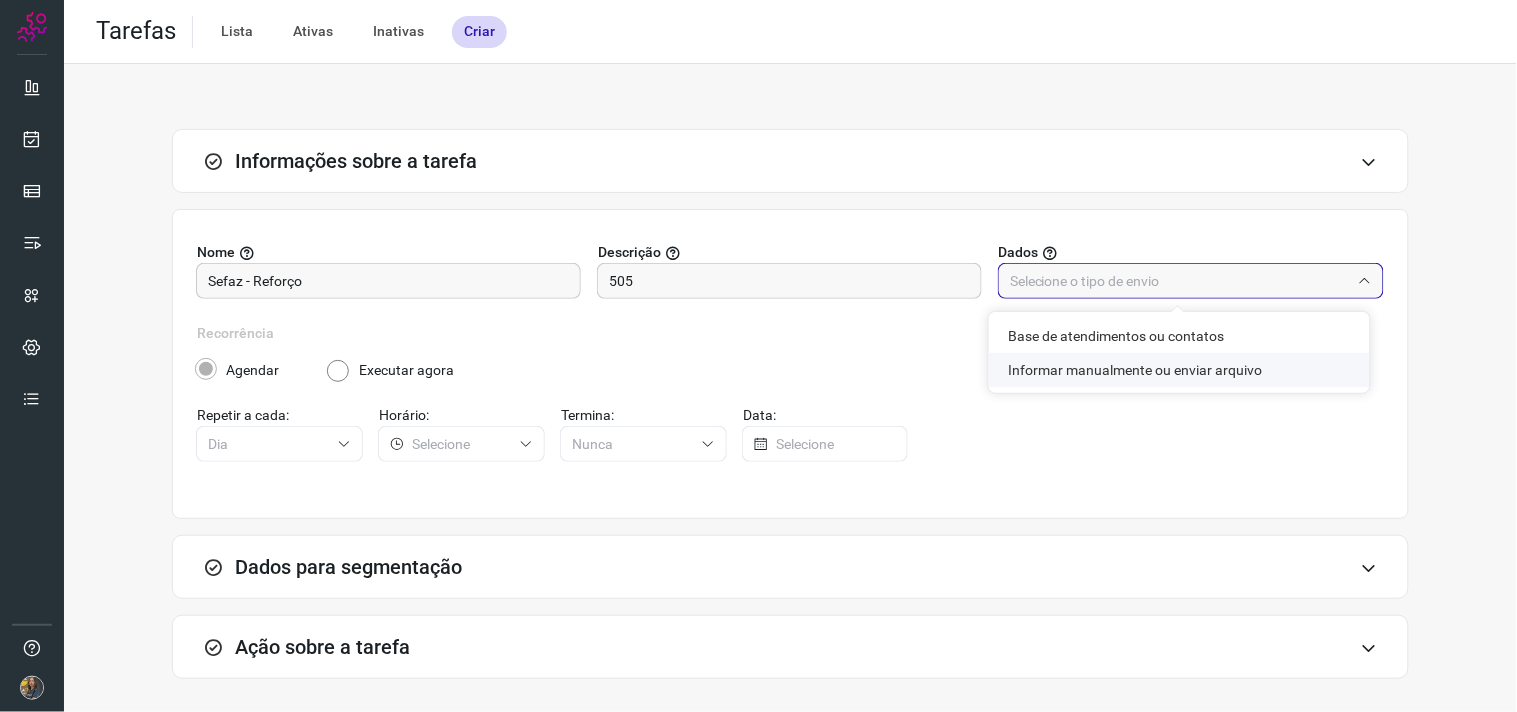 click on "Informar manualmente ou enviar arquivo" 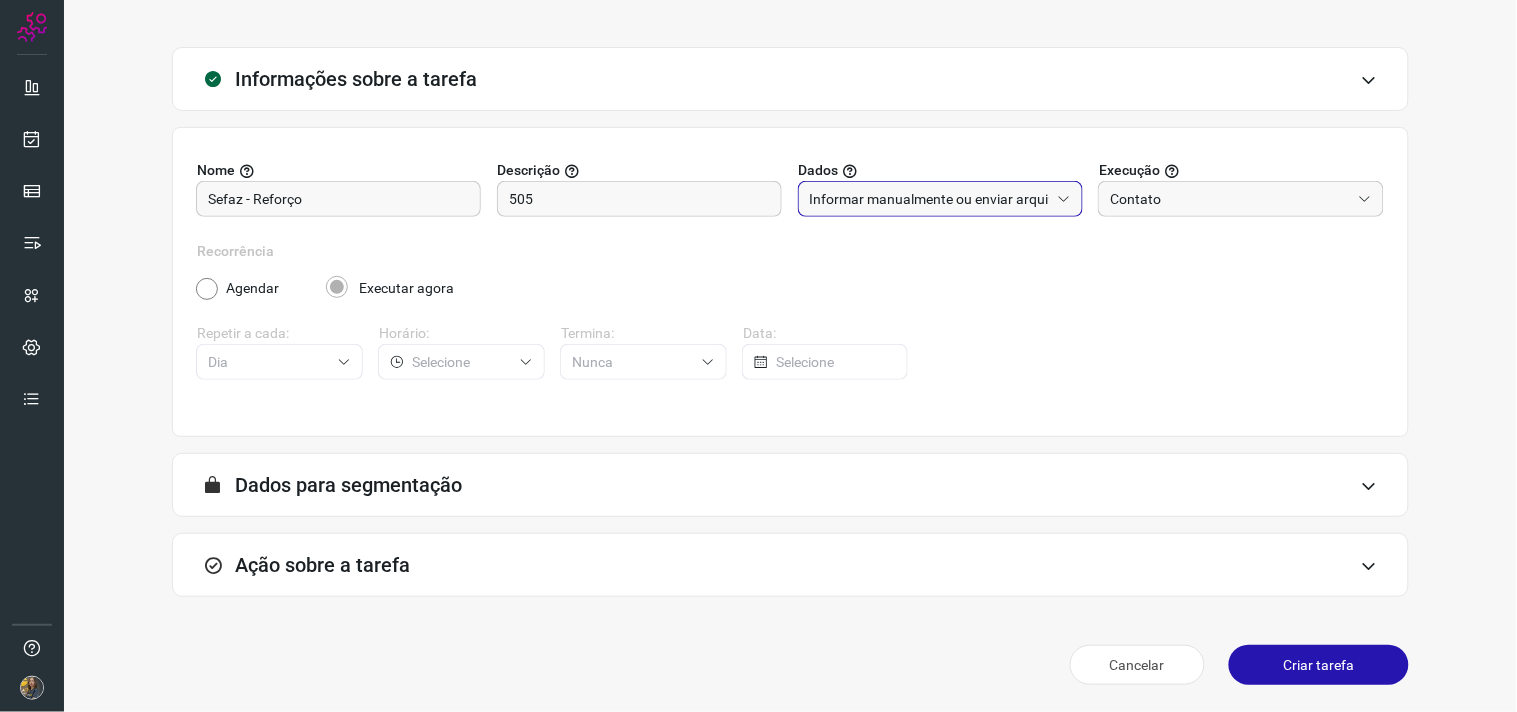 click on "Ação sobre a tarefa" at bounding box center [790, 565] 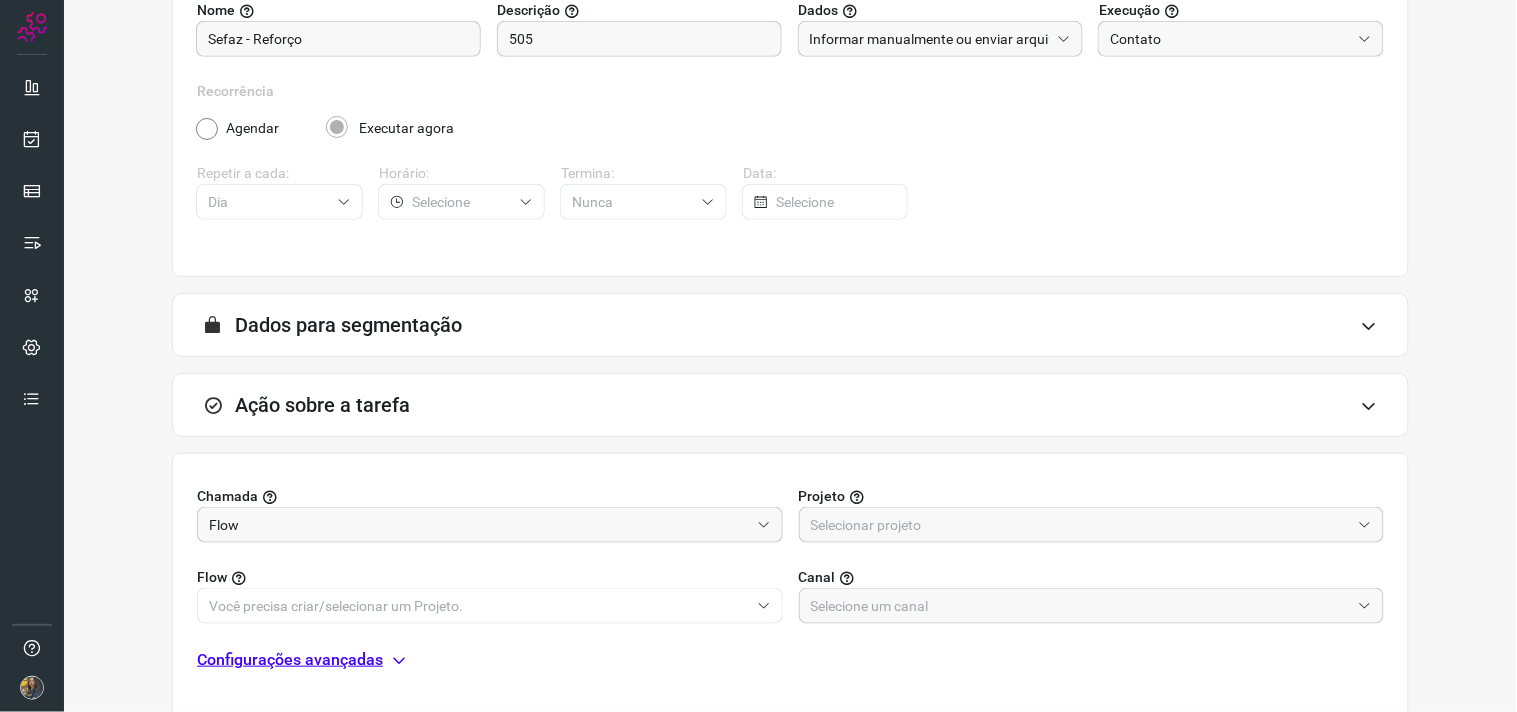 scroll, scrollTop: 398, scrollLeft: 0, axis: vertical 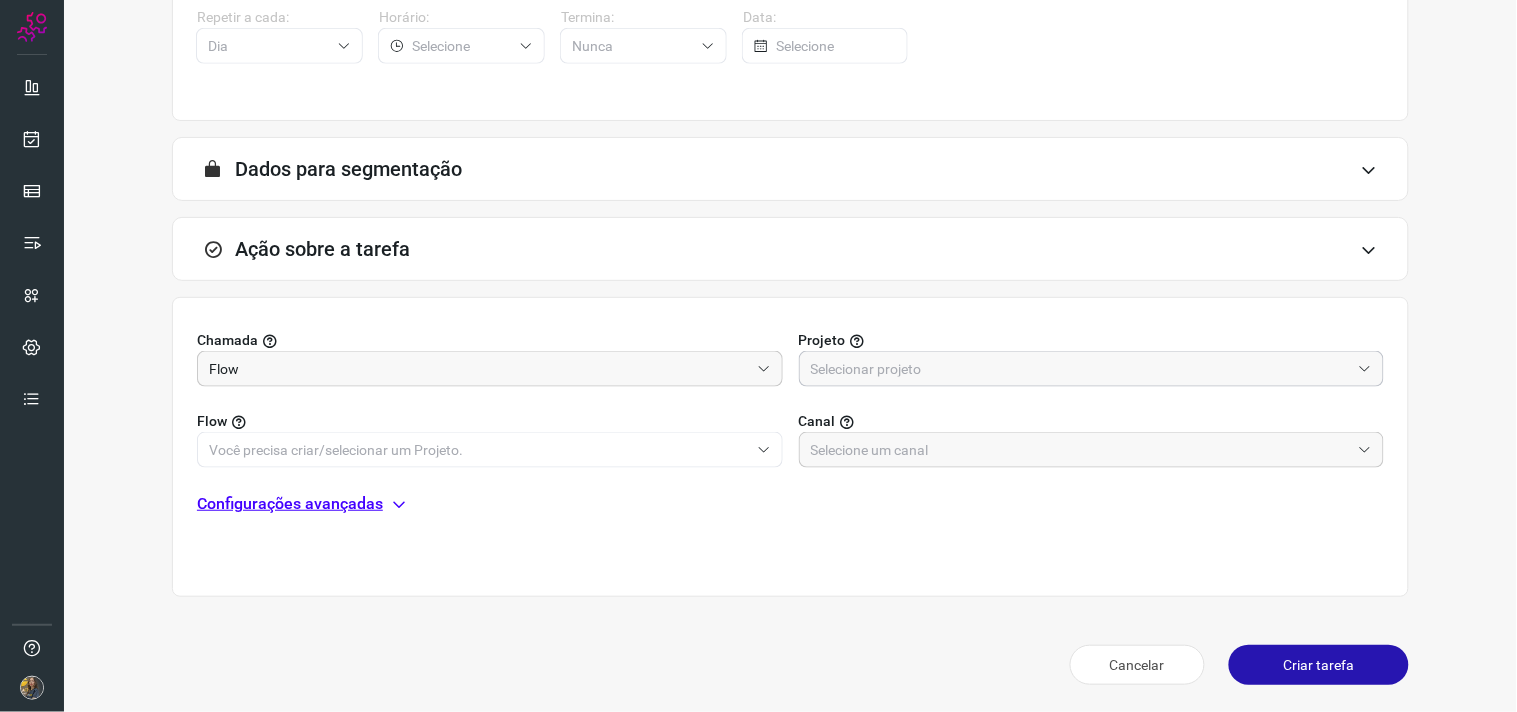 click at bounding box center [1081, 369] 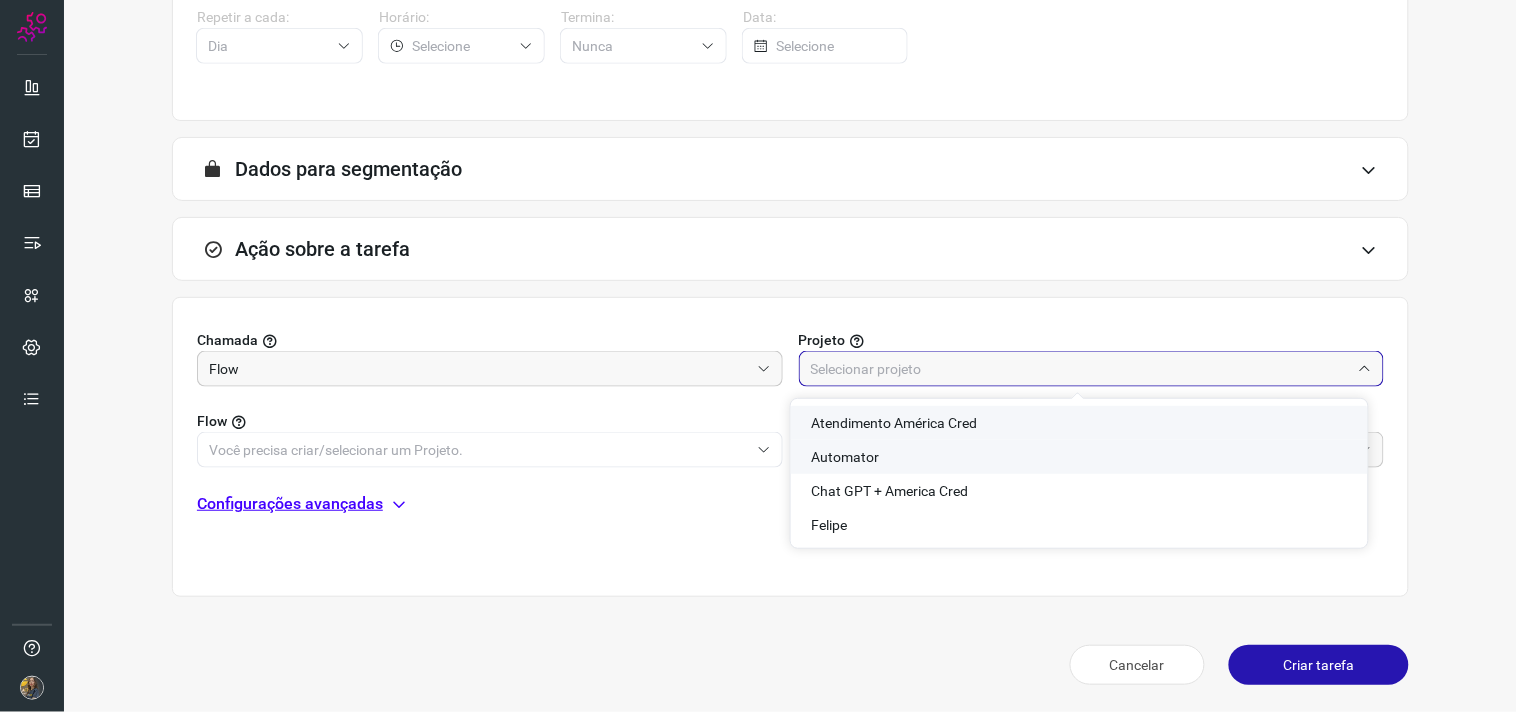 click on "Automator" 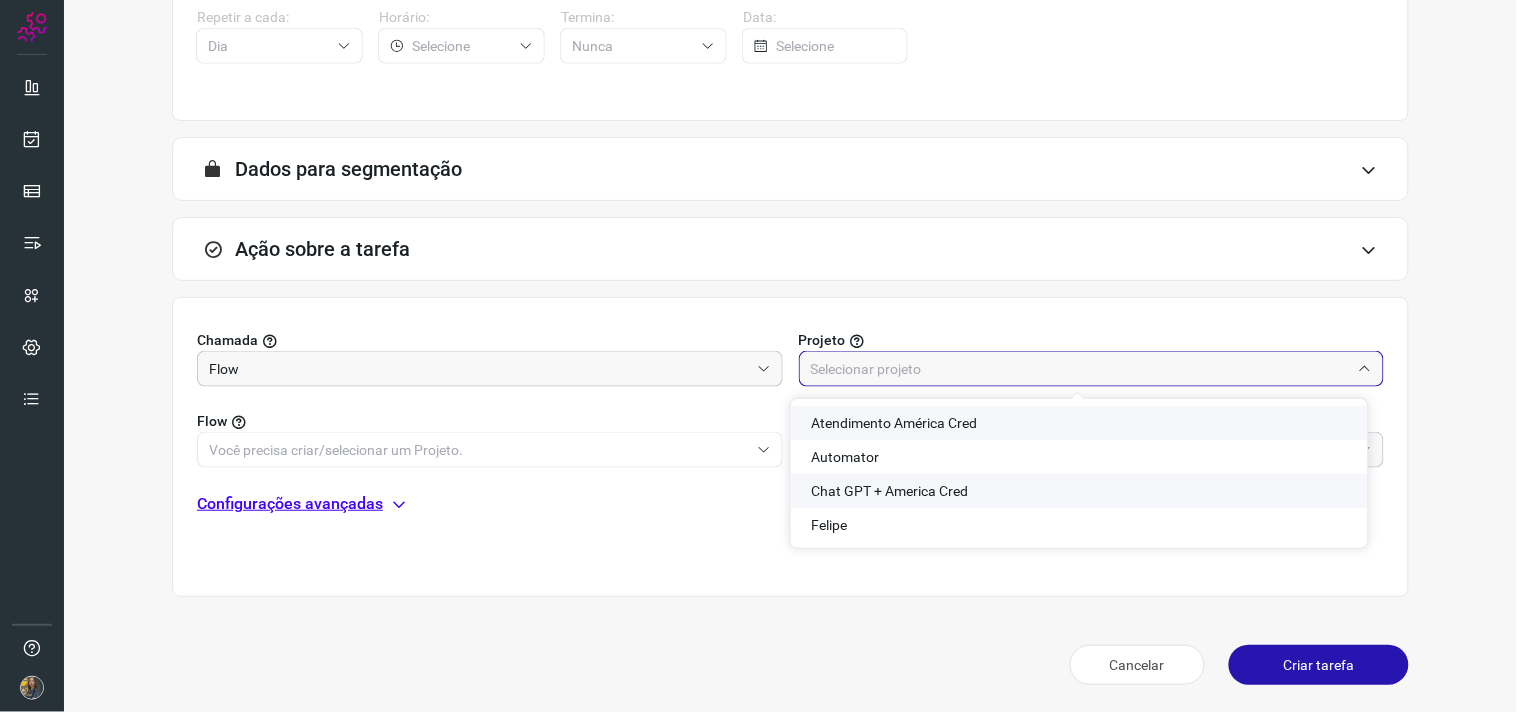 type on "Automator" 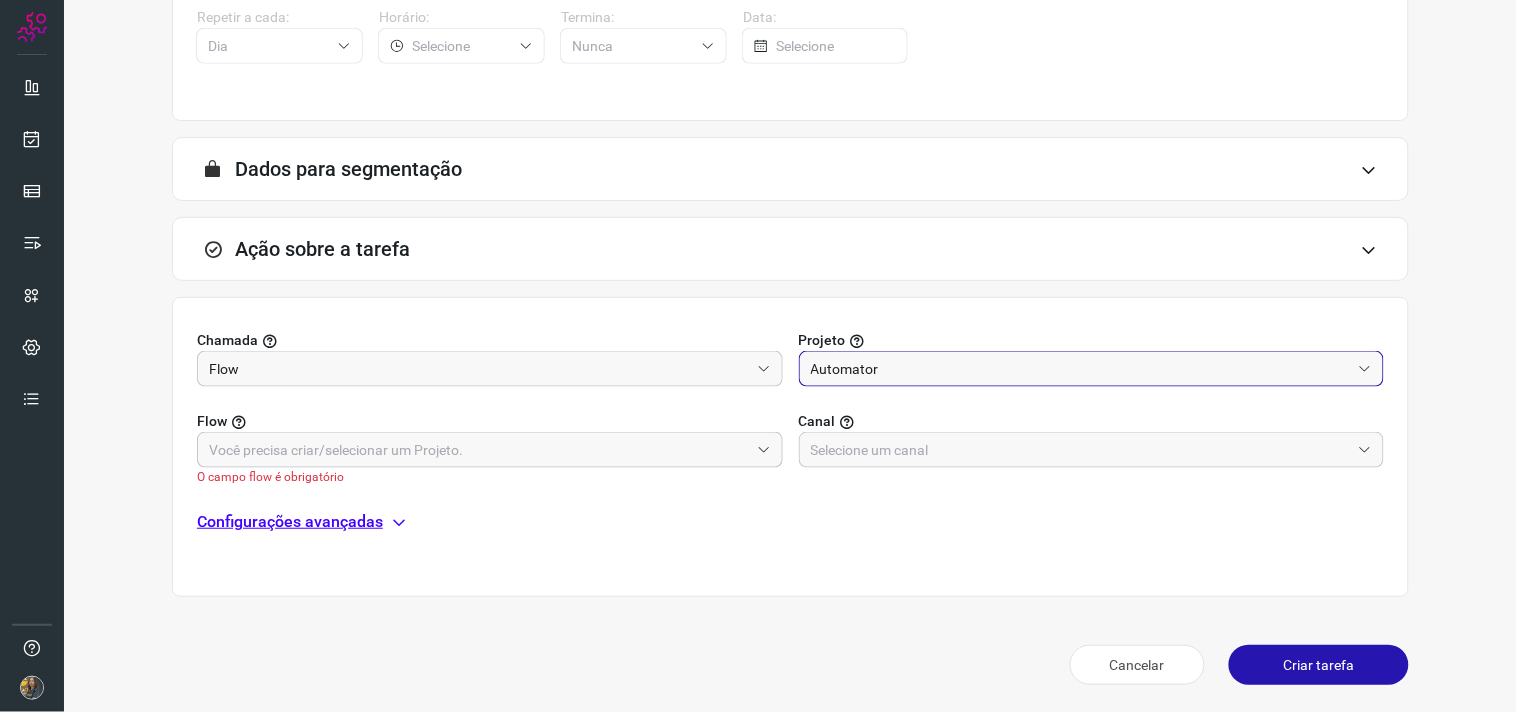 click at bounding box center (479, 450) 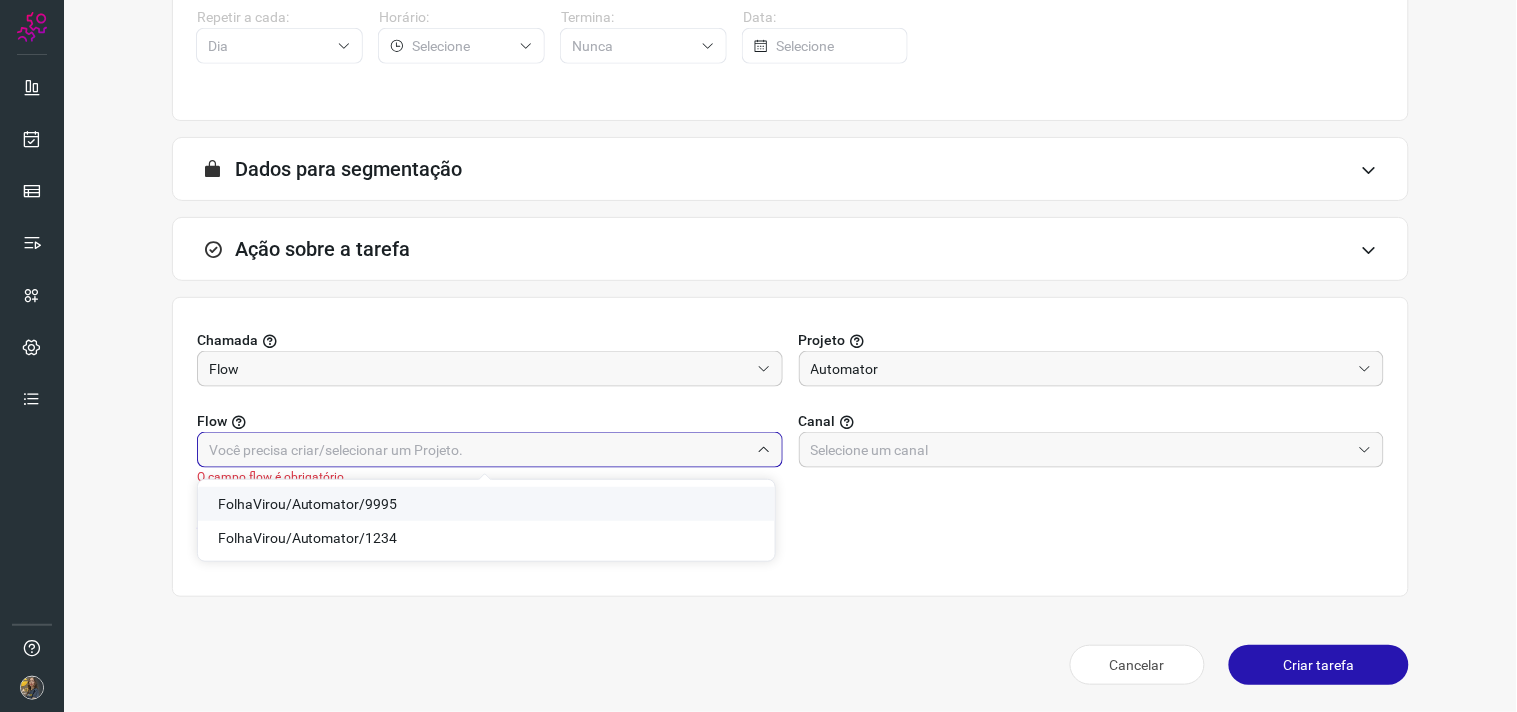 click on "FolhaVirou/Automator/9995 FolhaVirou/Automator/1234" at bounding box center (486, 521) 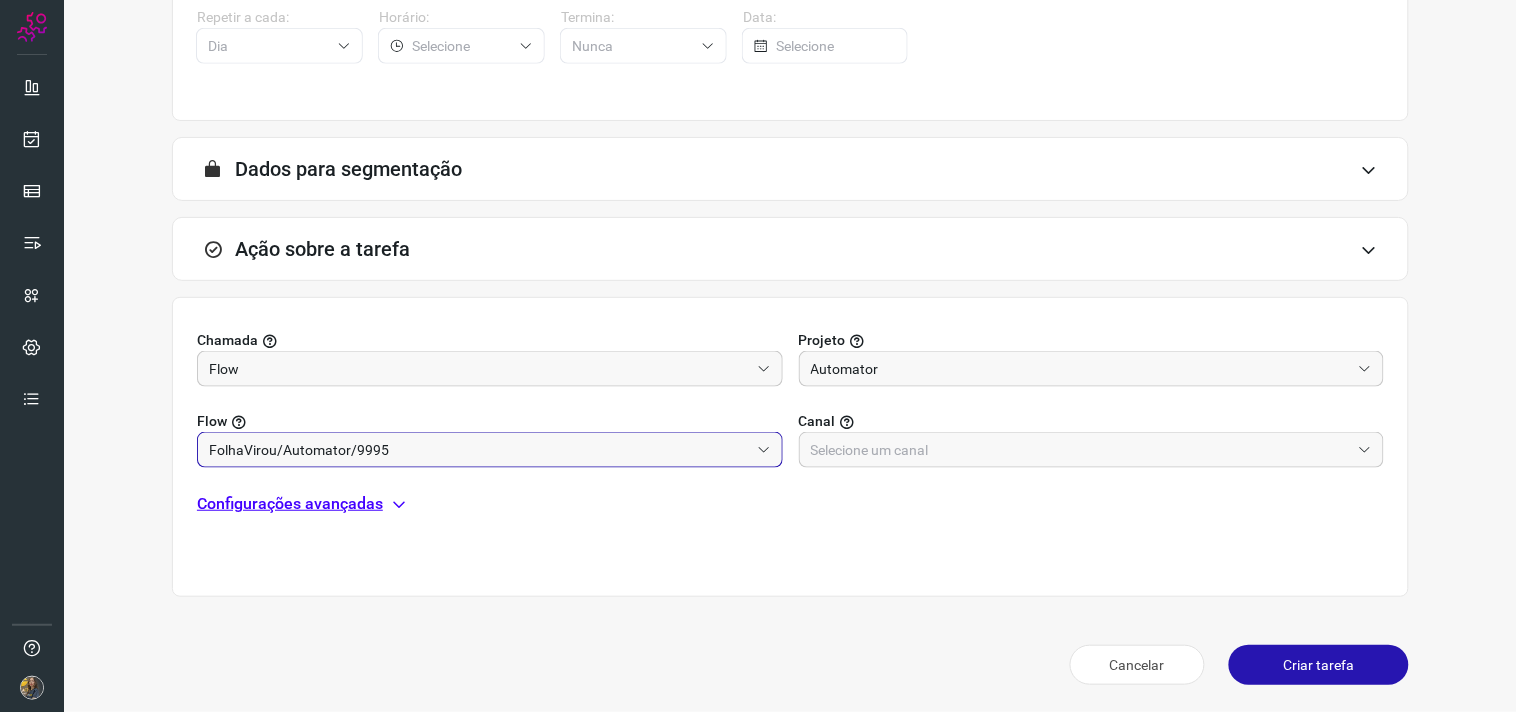 click on "Chamada Flow Projeto Automator Flow FolhaVirou/Automator/9995 Canal Configurações avançadas" at bounding box center [790, 447] 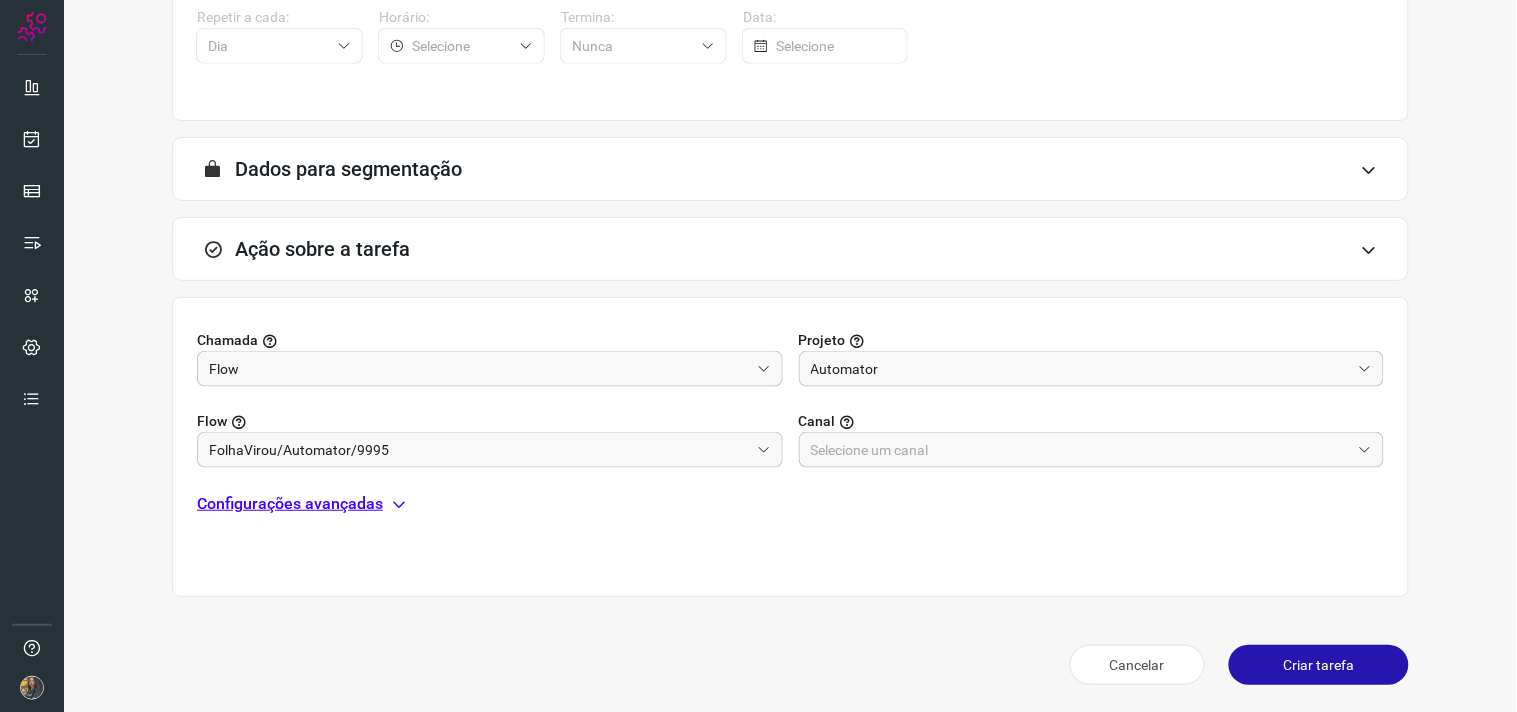drag, startPoint x: 934, startPoint y: 448, endPoint x: 920, endPoint y: 451, distance: 14.3178215 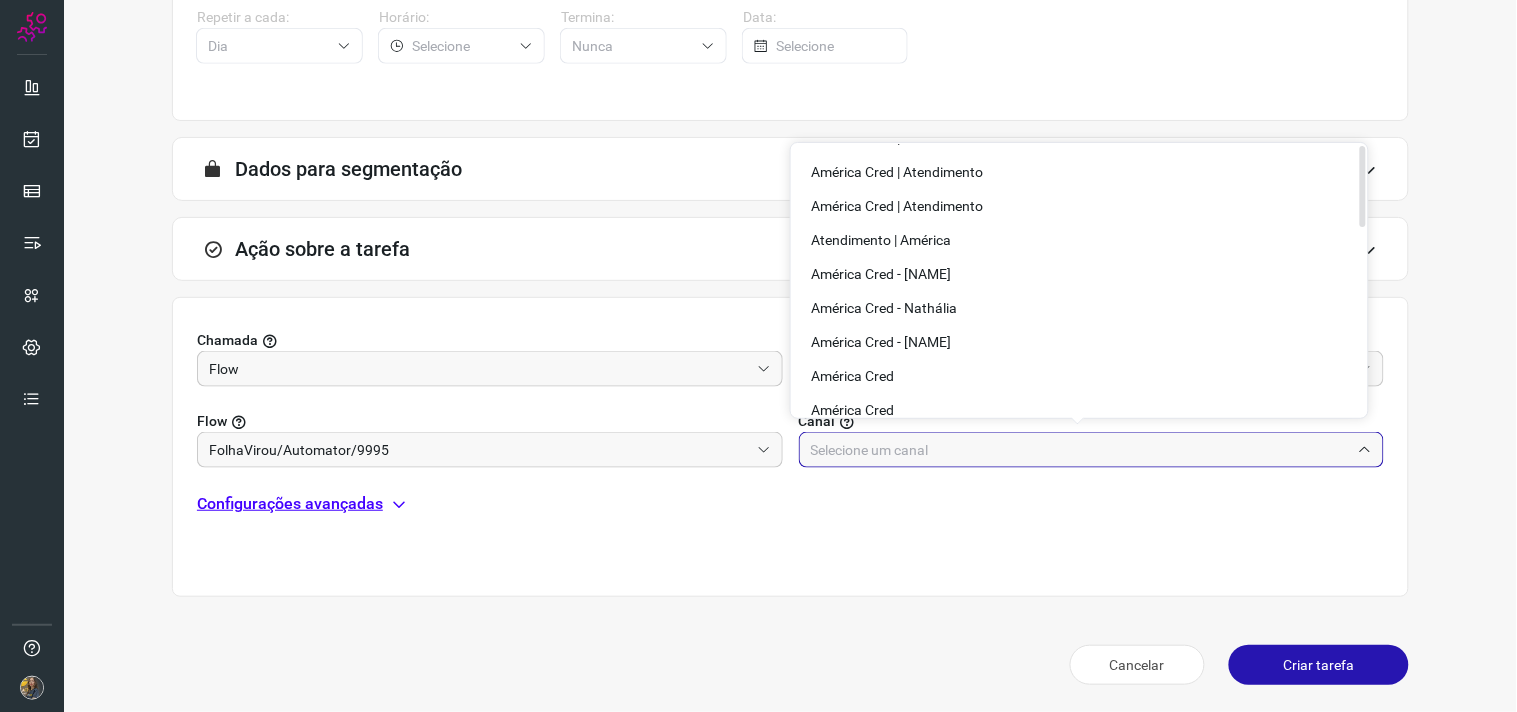 scroll, scrollTop: 623, scrollLeft: 0, axis: vertical 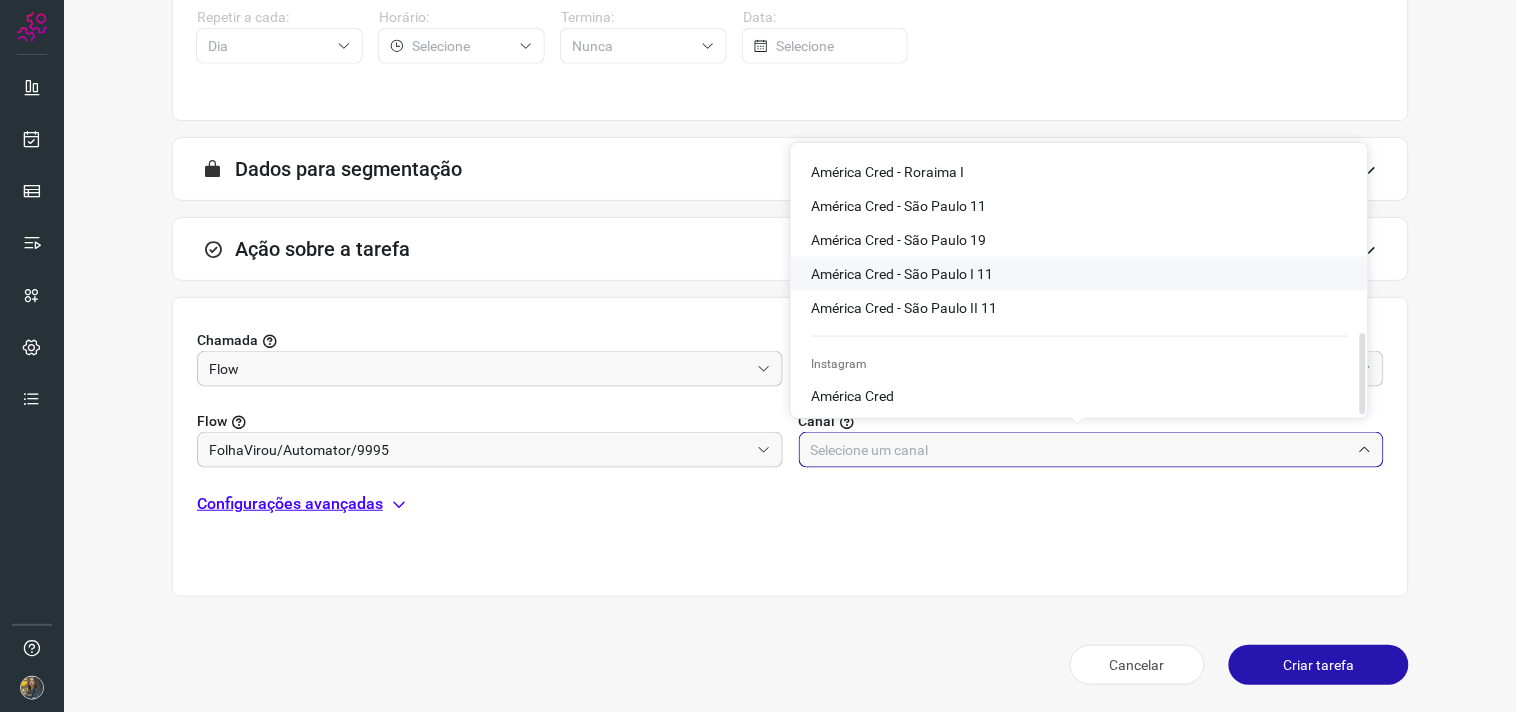 click on "América Cred - São Paulo I 11" 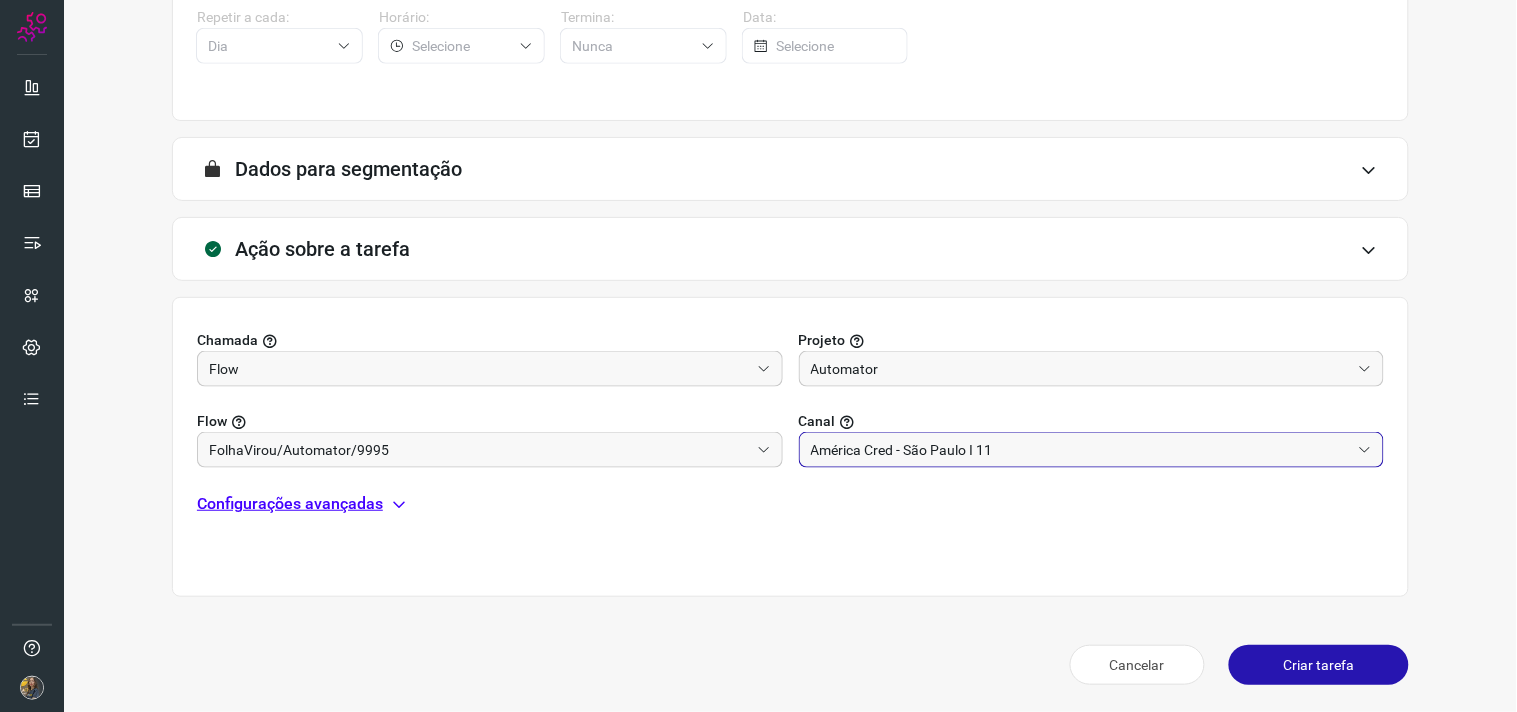 click on "Configurações avançadas" at bounding box center (290, 504) 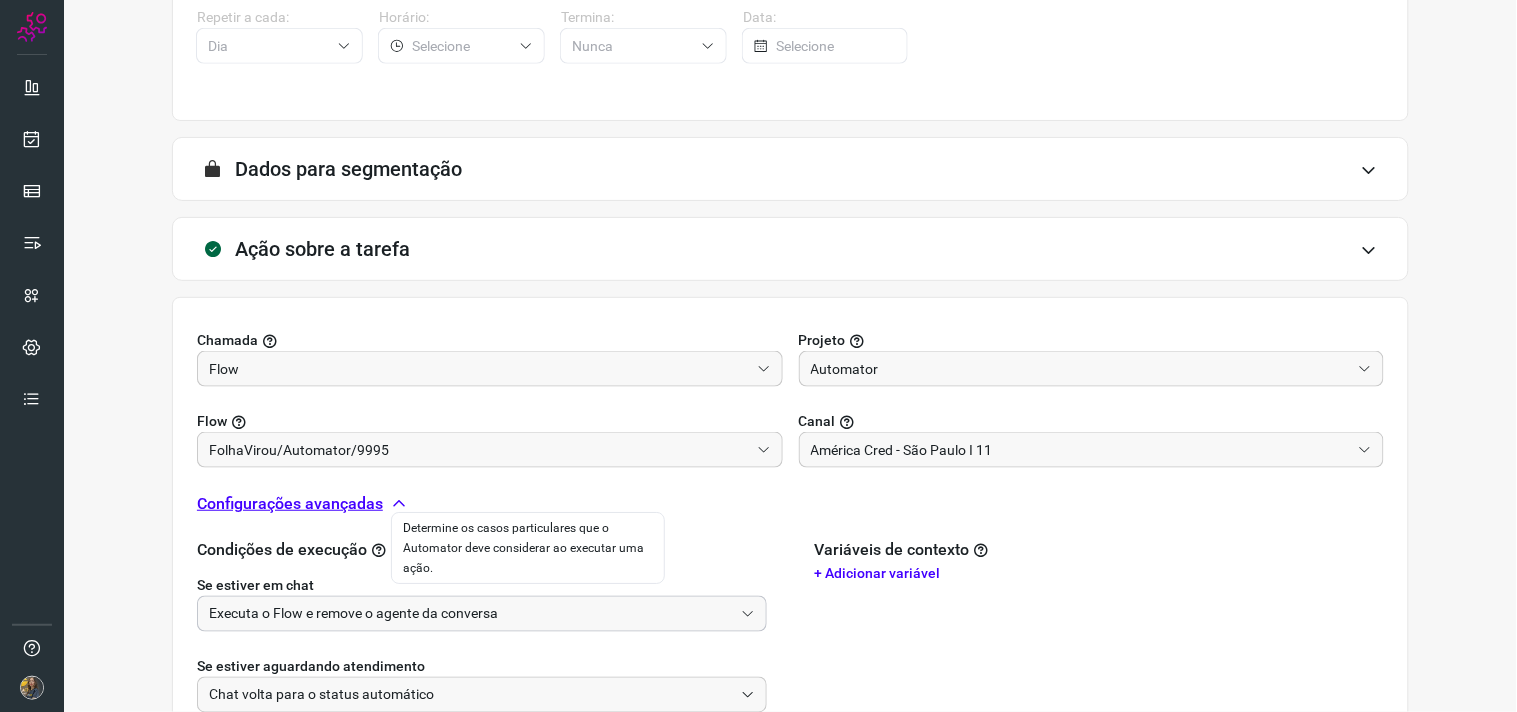 click on "Executa o Flow e remove o agente da conversa" at bounding box center [471, 614] 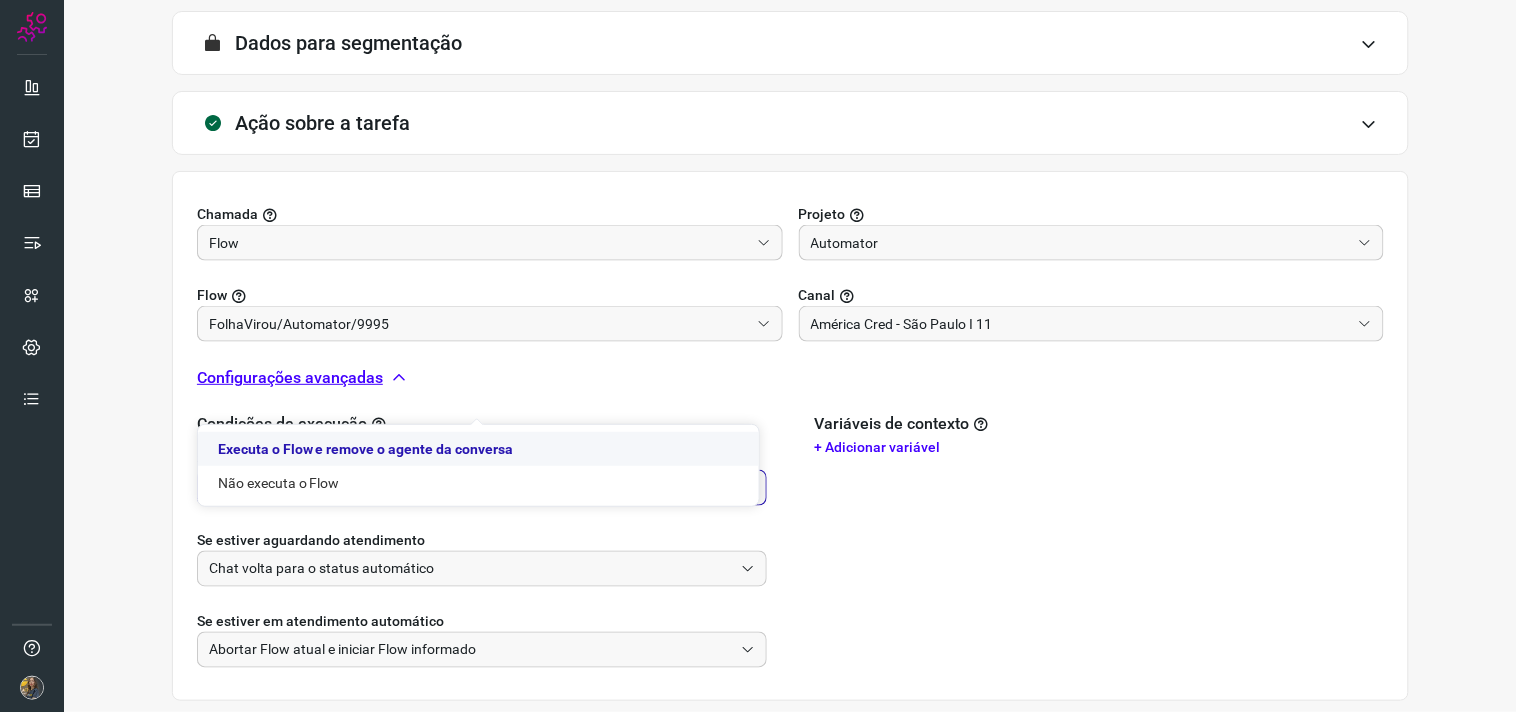 scroll, scrollTop: 628, scrollLeft: 0, axis: vertical 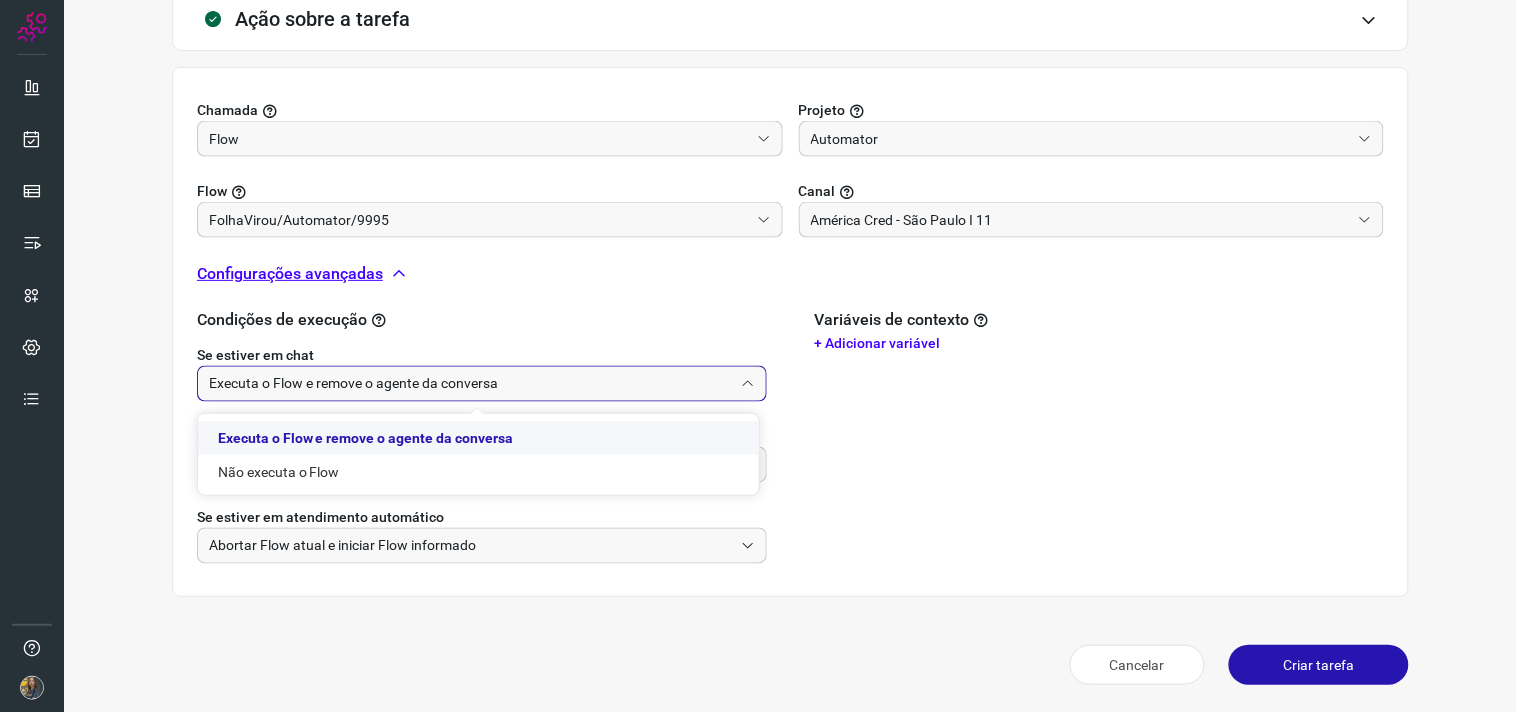 click on "Executa o Flow e remove o agente da conversa" at bounding box center (471, 384) 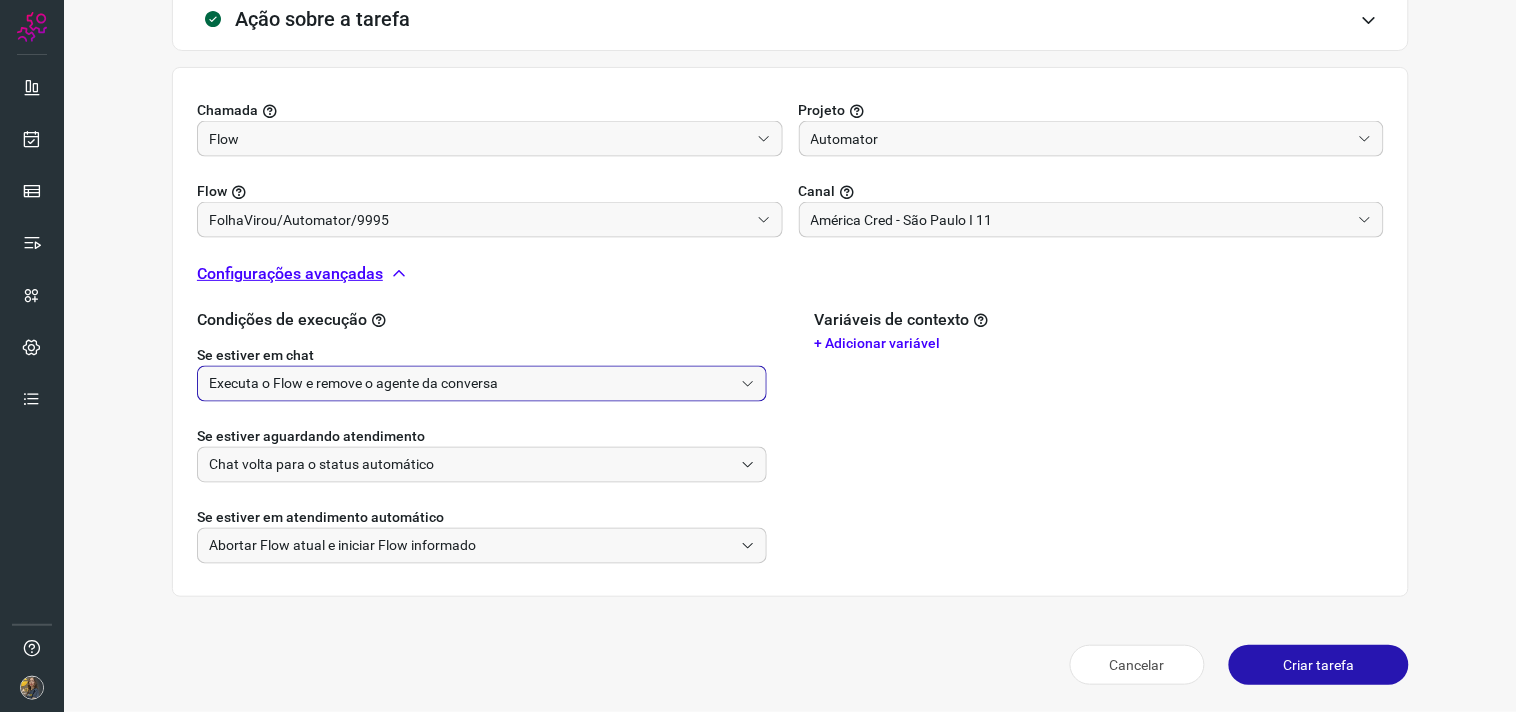 click on "Executa o Flow e remove o agente da conversa" at bounding box center (471, 384) 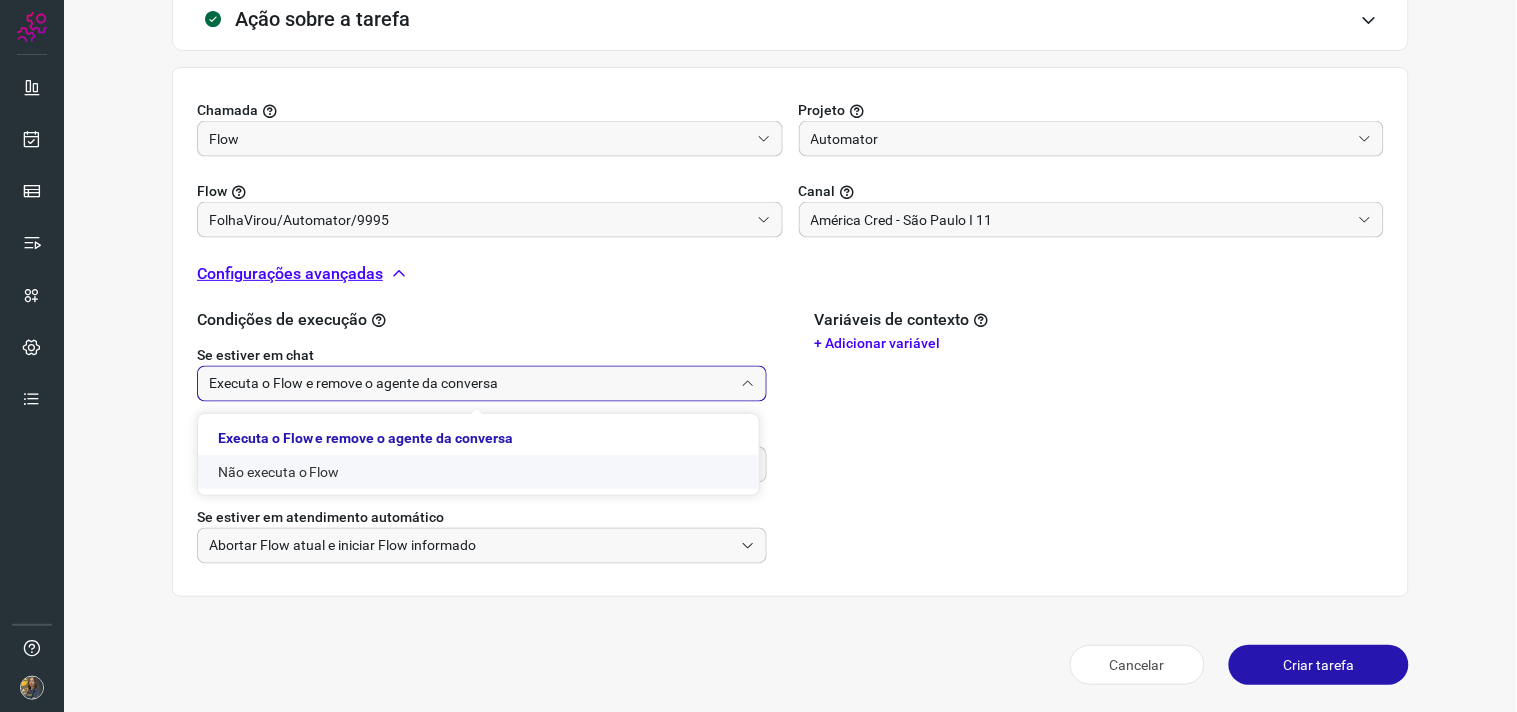 click on "Não executa o Flow" 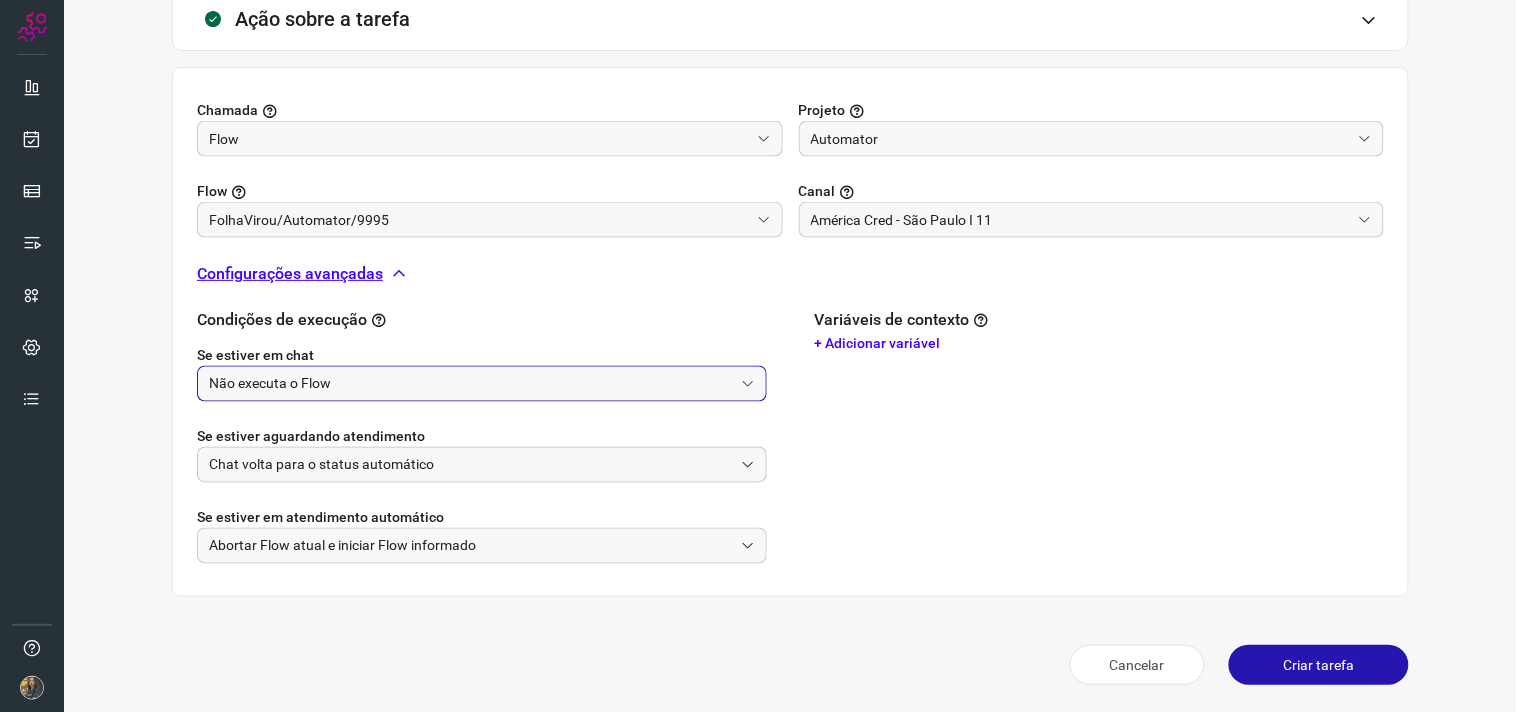 click on "Chat volta para o status automático" at bounding box center (471, 465) 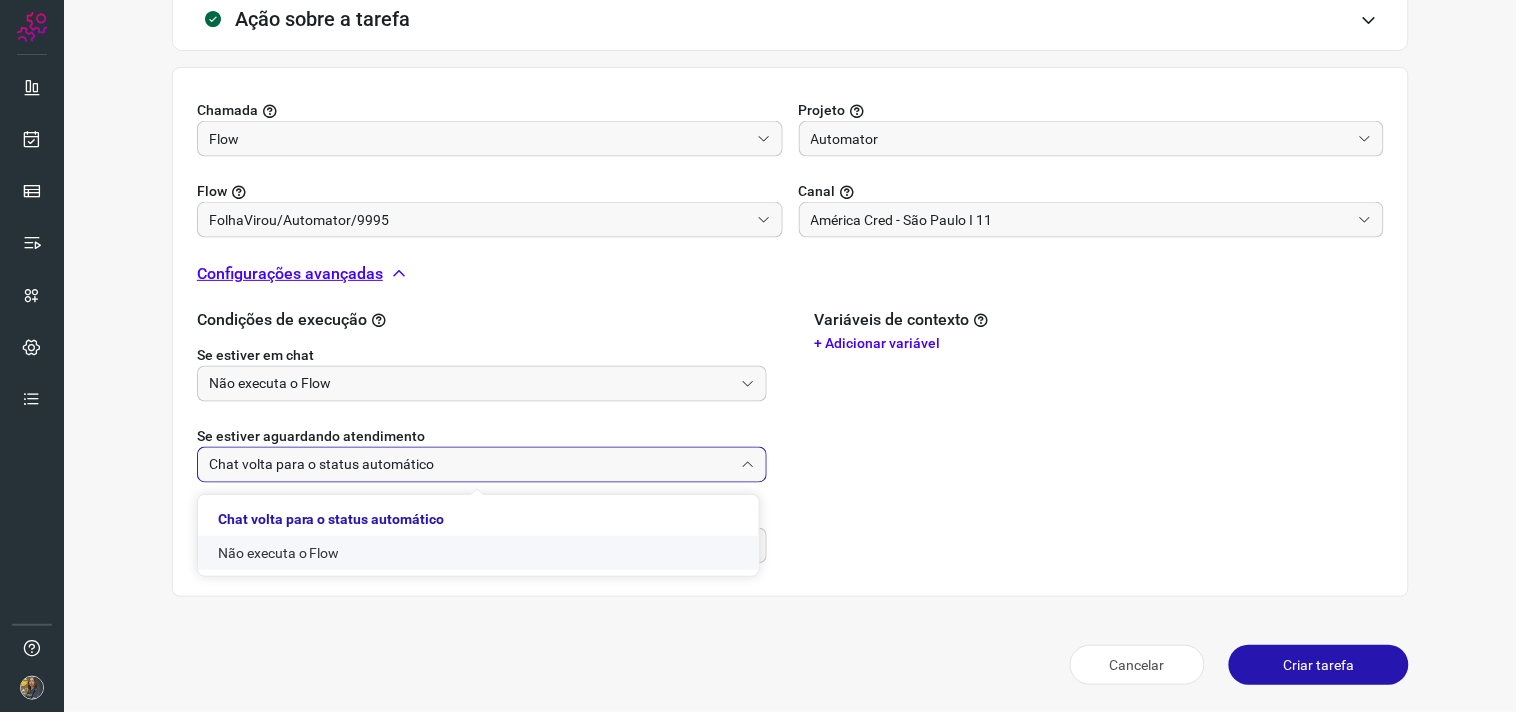 click on "Não executa o Flow" 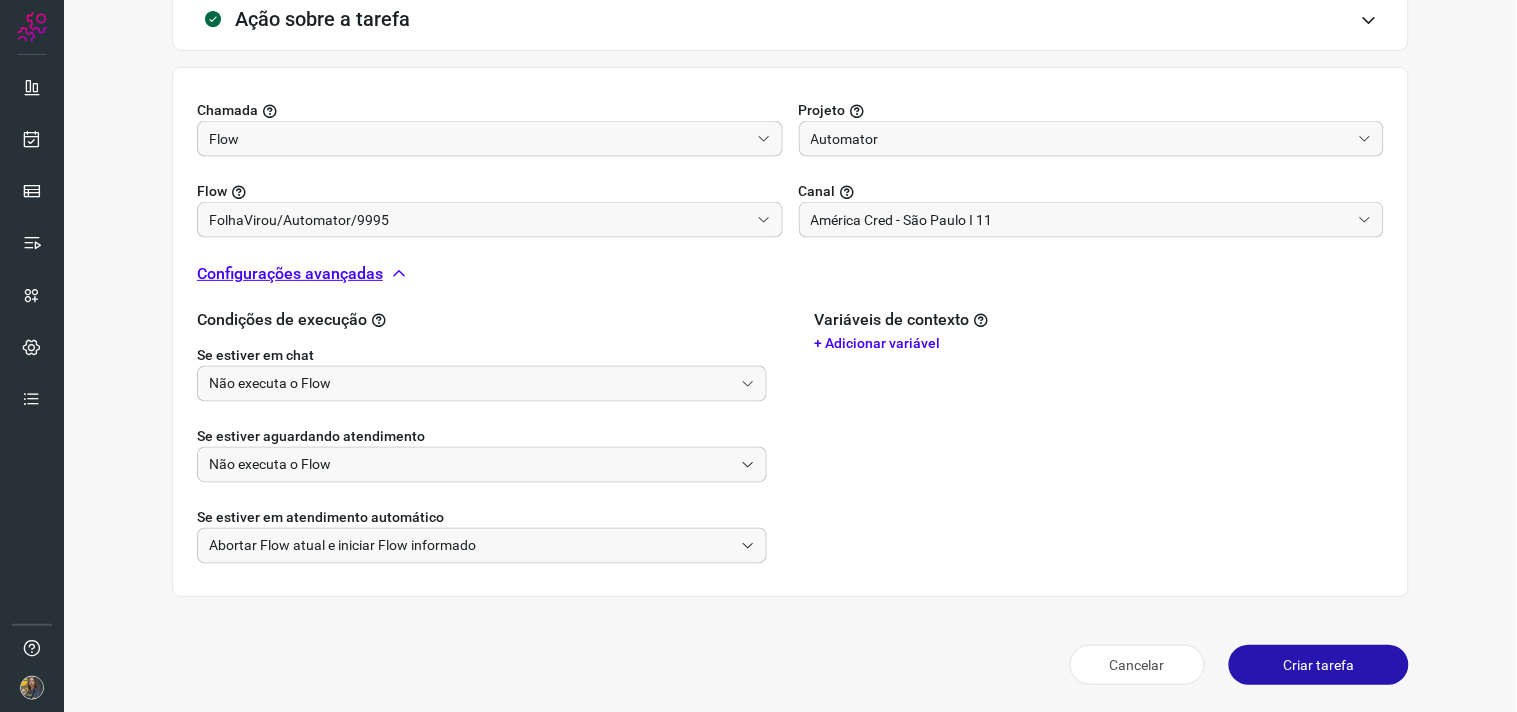 click on "Variáveis de contexto   + Adicionar variável" at bounding box center (1100, 437) 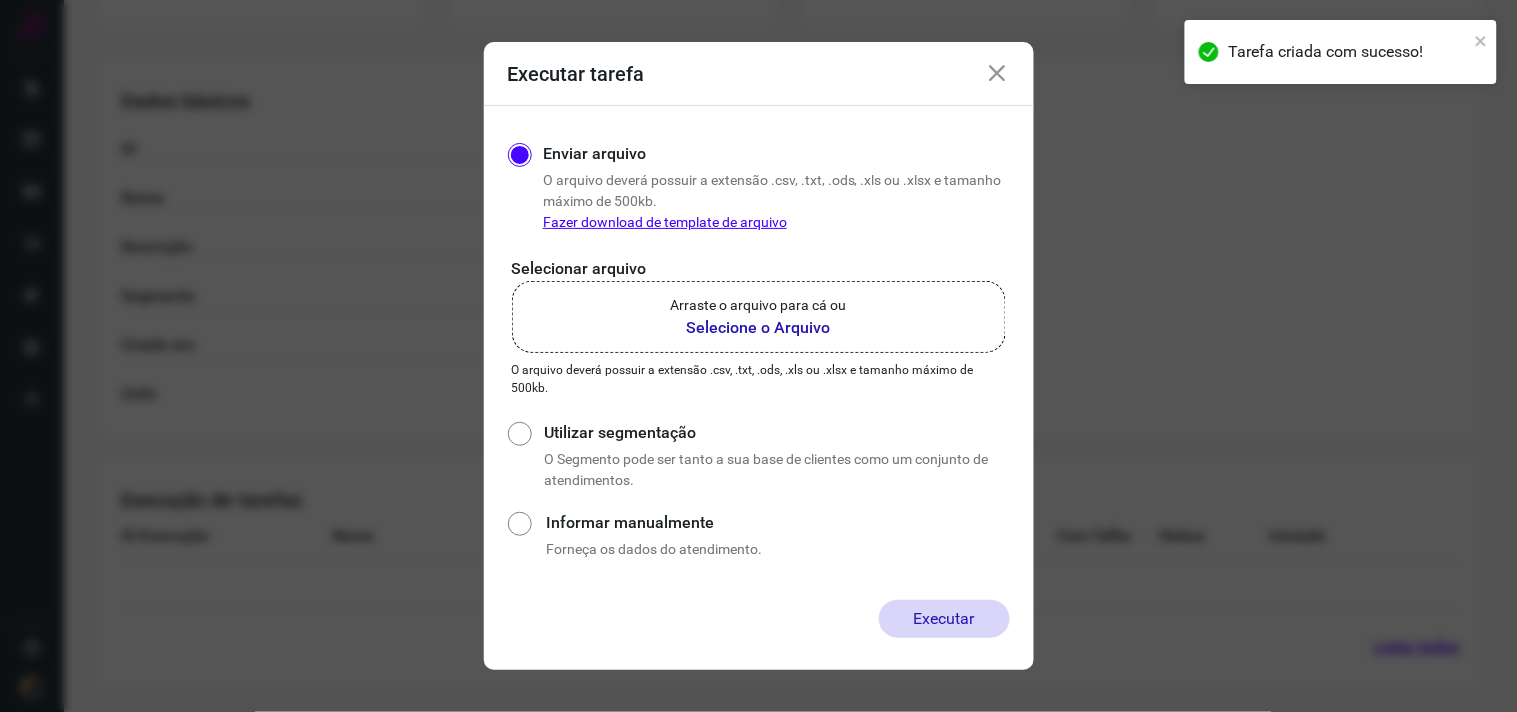scroll, scrollTop: 321, scrollLeft: 0, axis: vertical 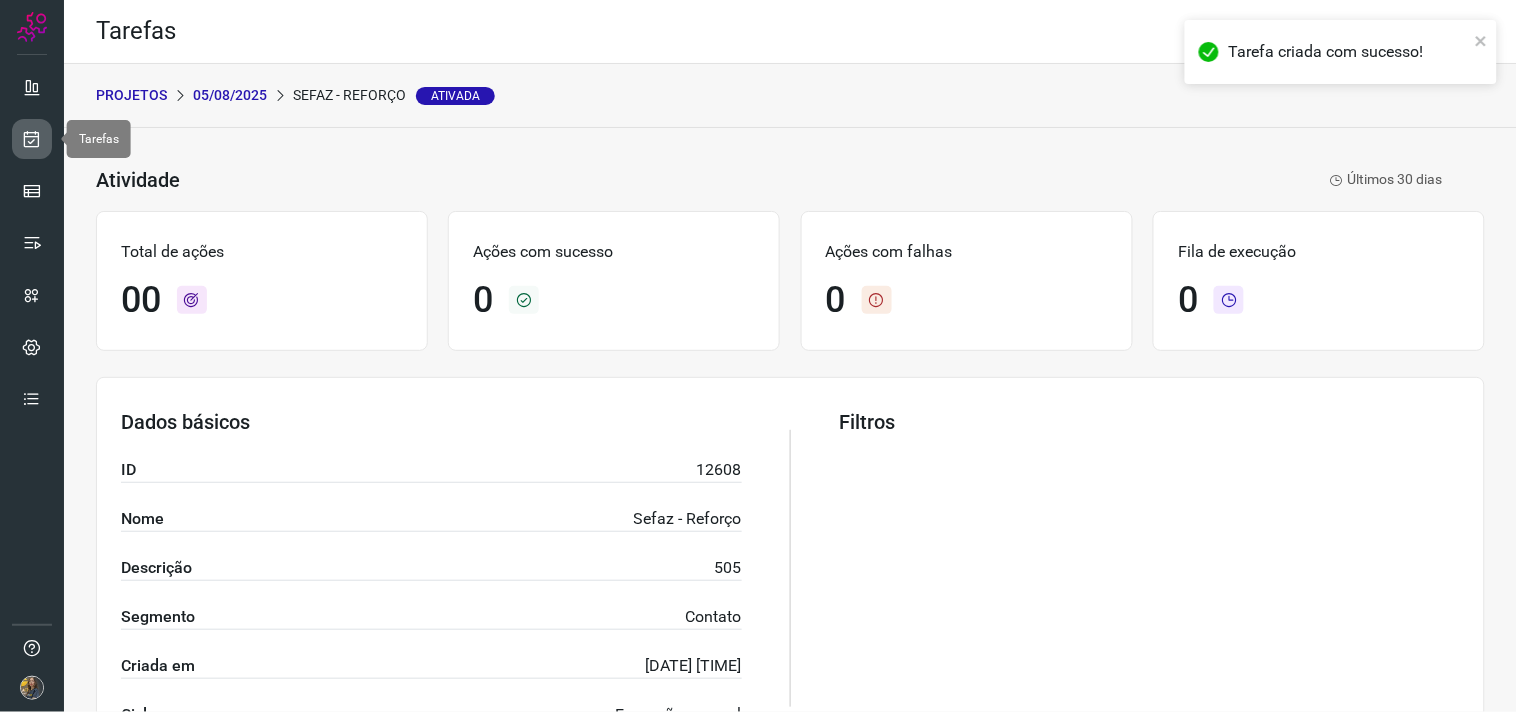 click at bounding box center [32, 139] 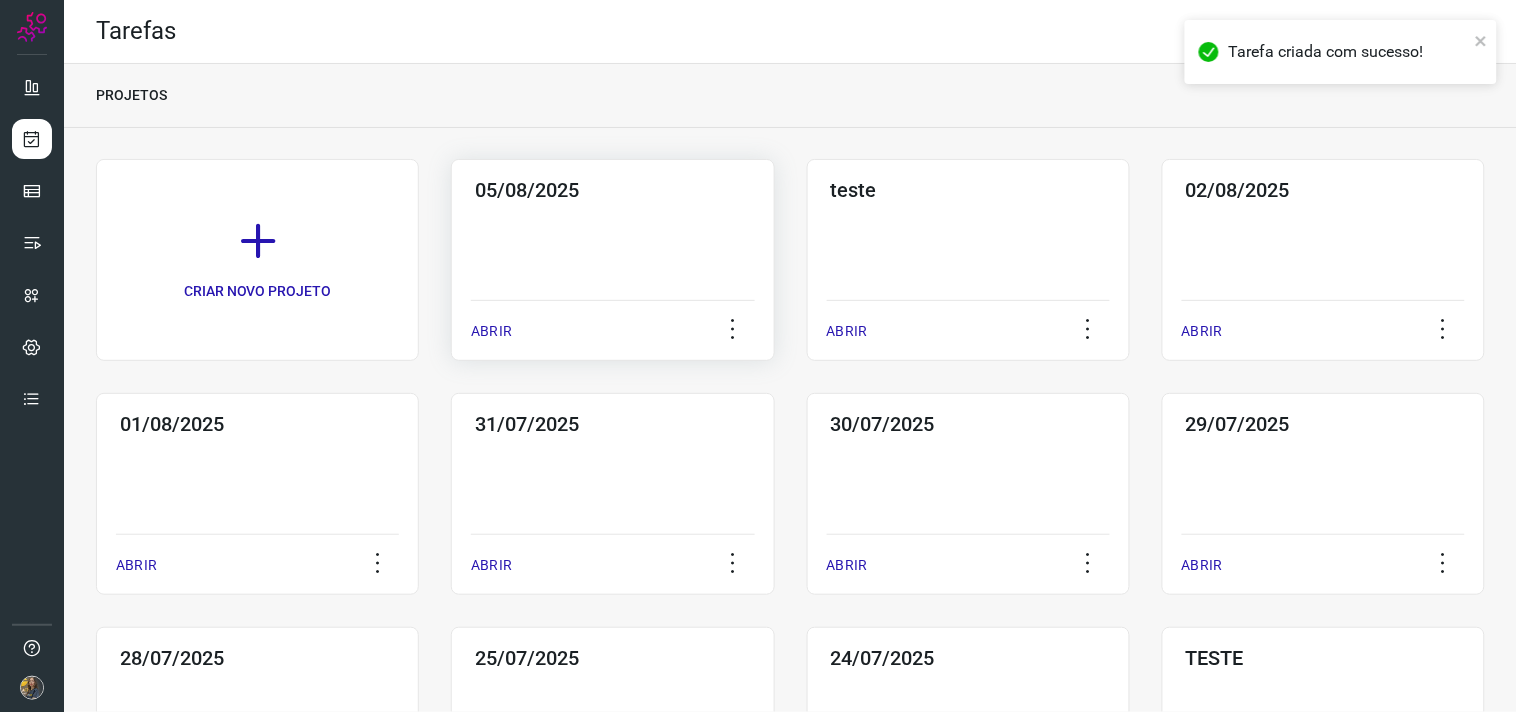 click on "05/08/2025  ABRIR" 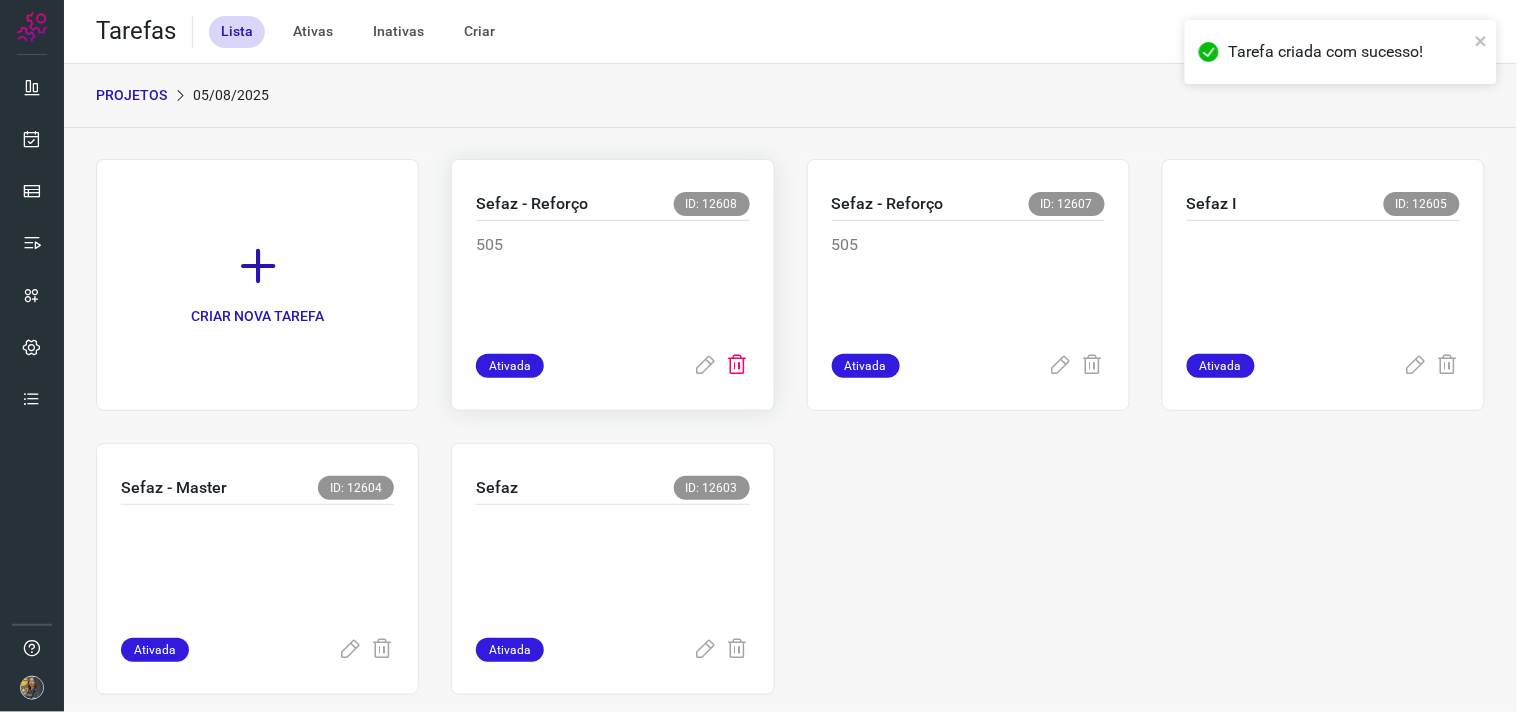 click at bounding box center [738, 366] 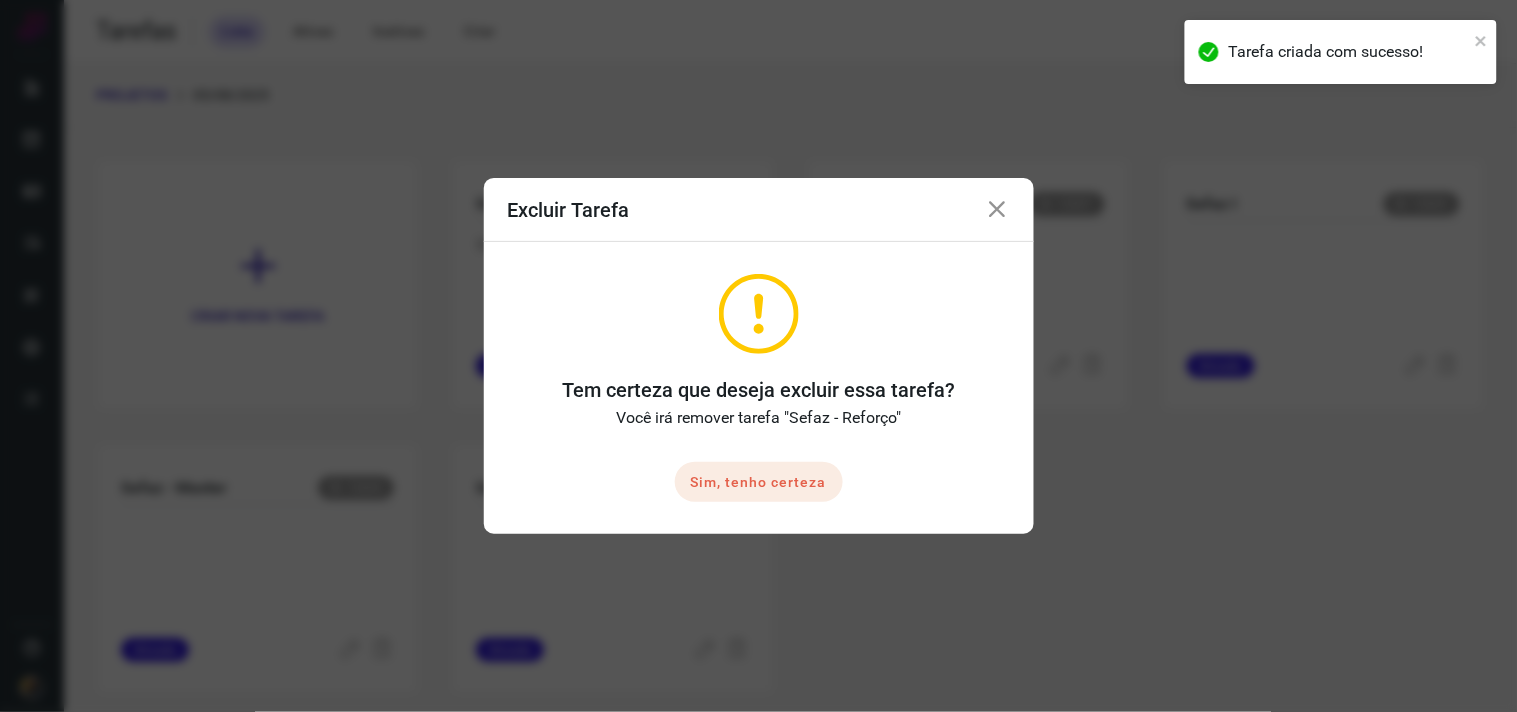 click on "Sim, tenho certeza" at bounding box center (759, 482) 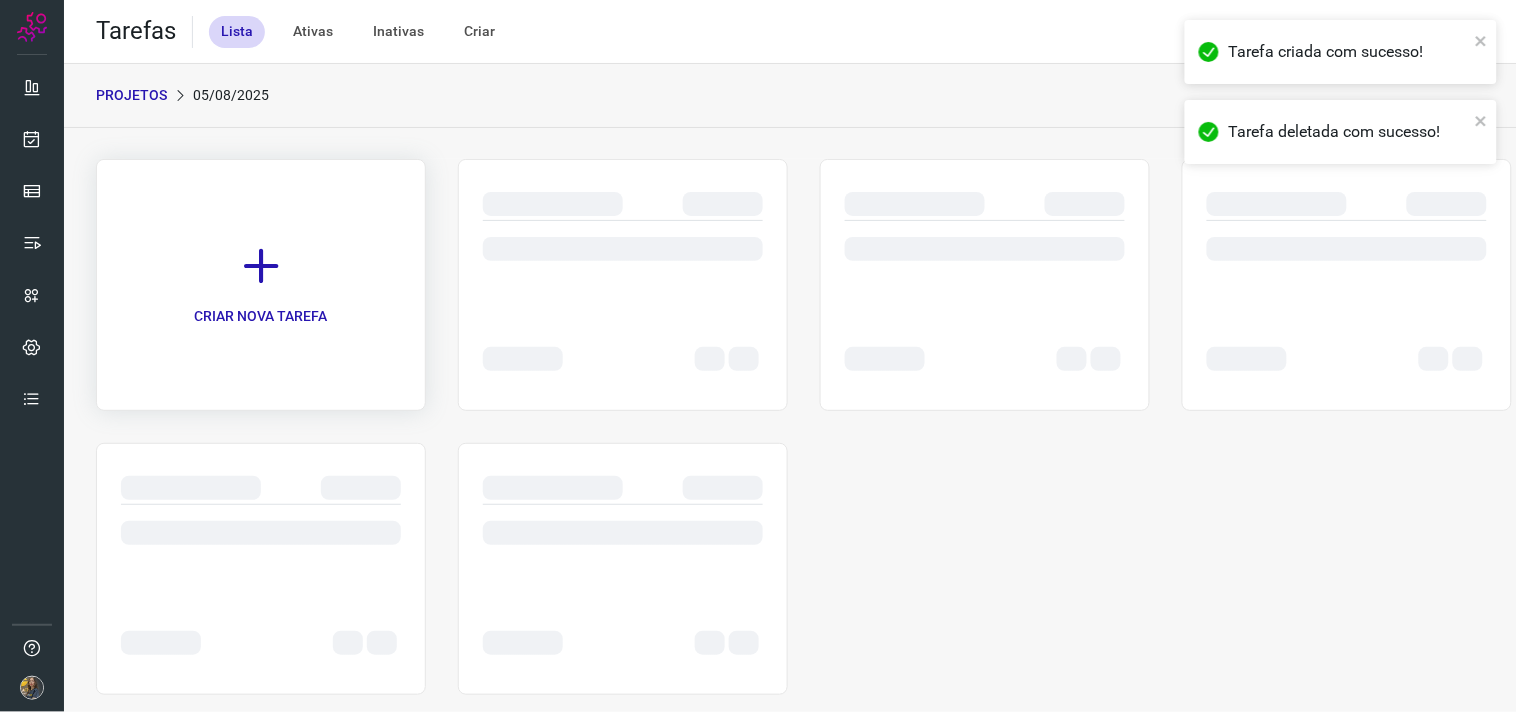 click on "CRIAR NOVA TAREFA" 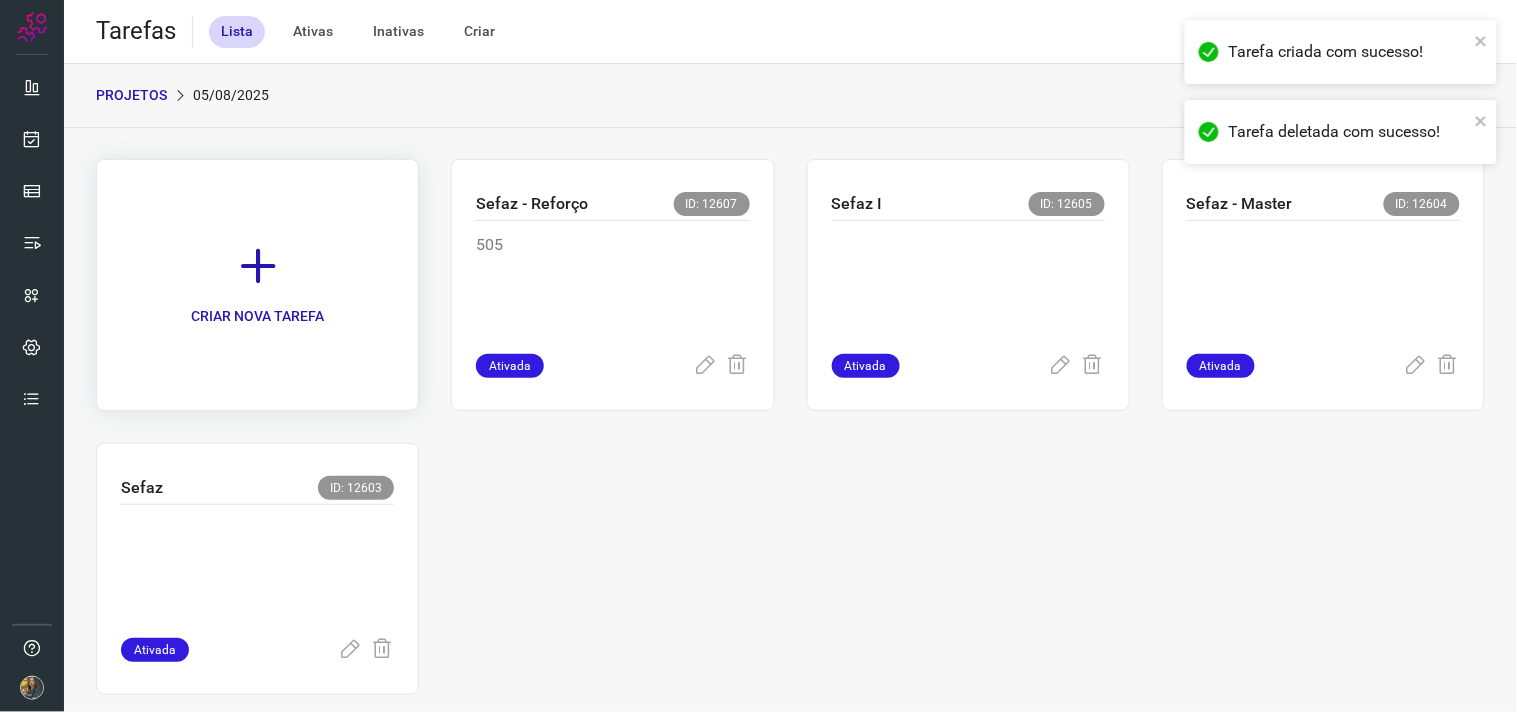 click at bounding box center (258, 266) 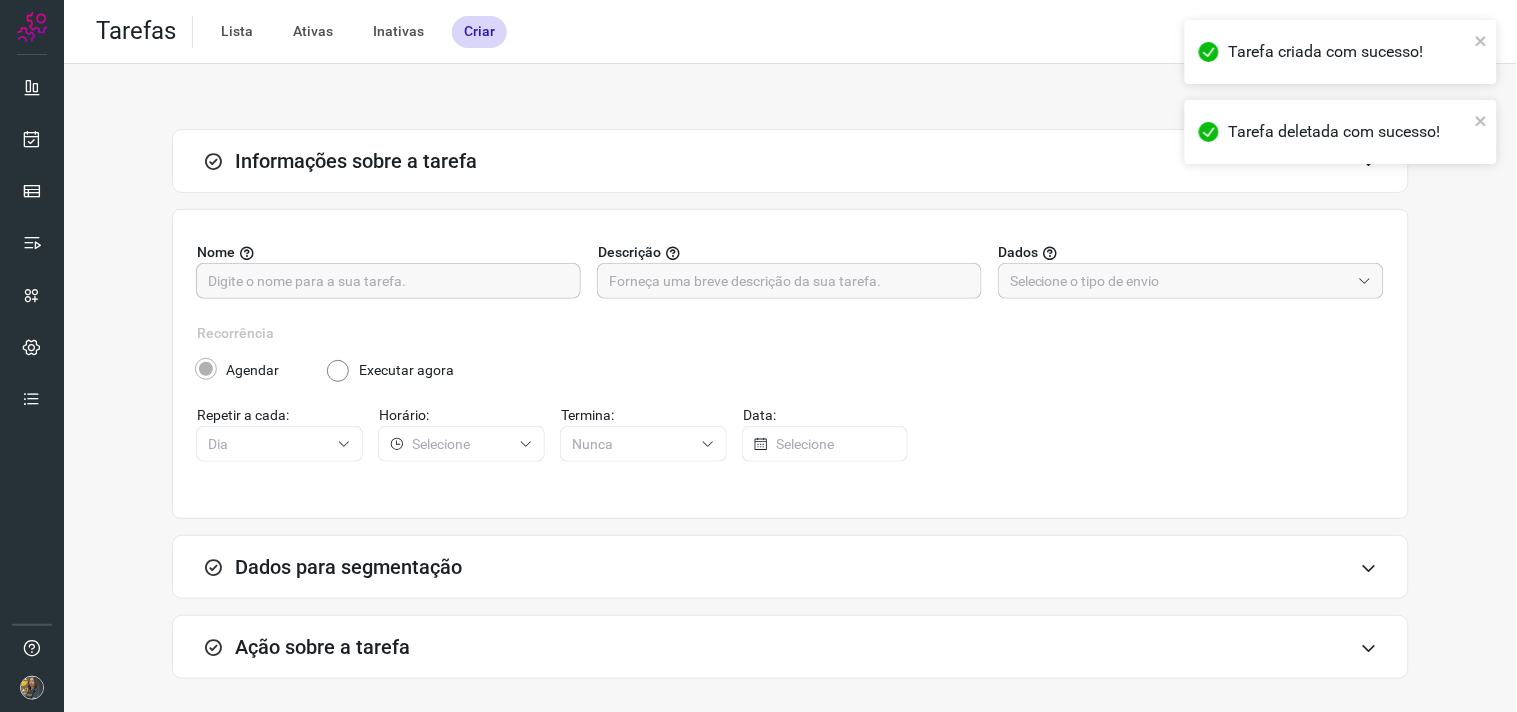 click at bounding box center (388, 281) 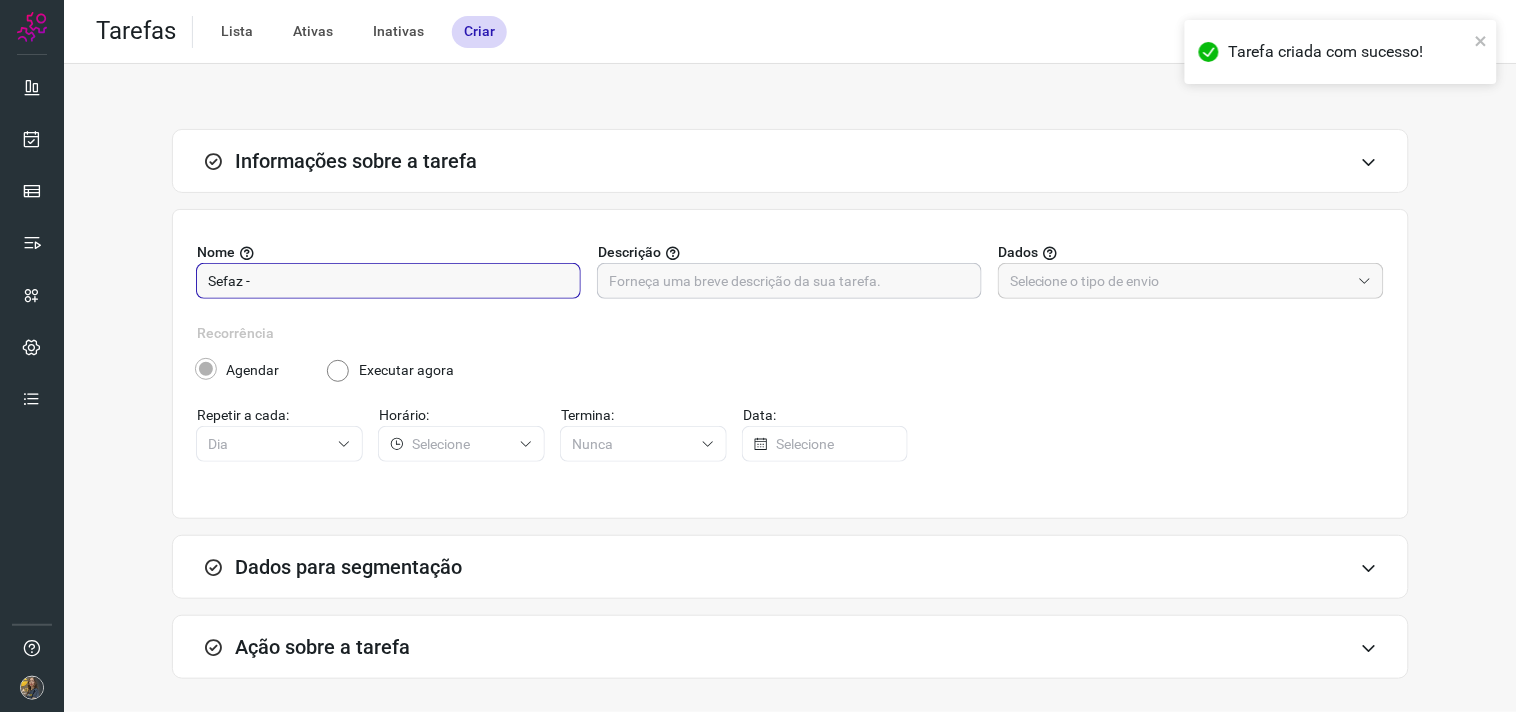 click at bounding box center (789, 281) 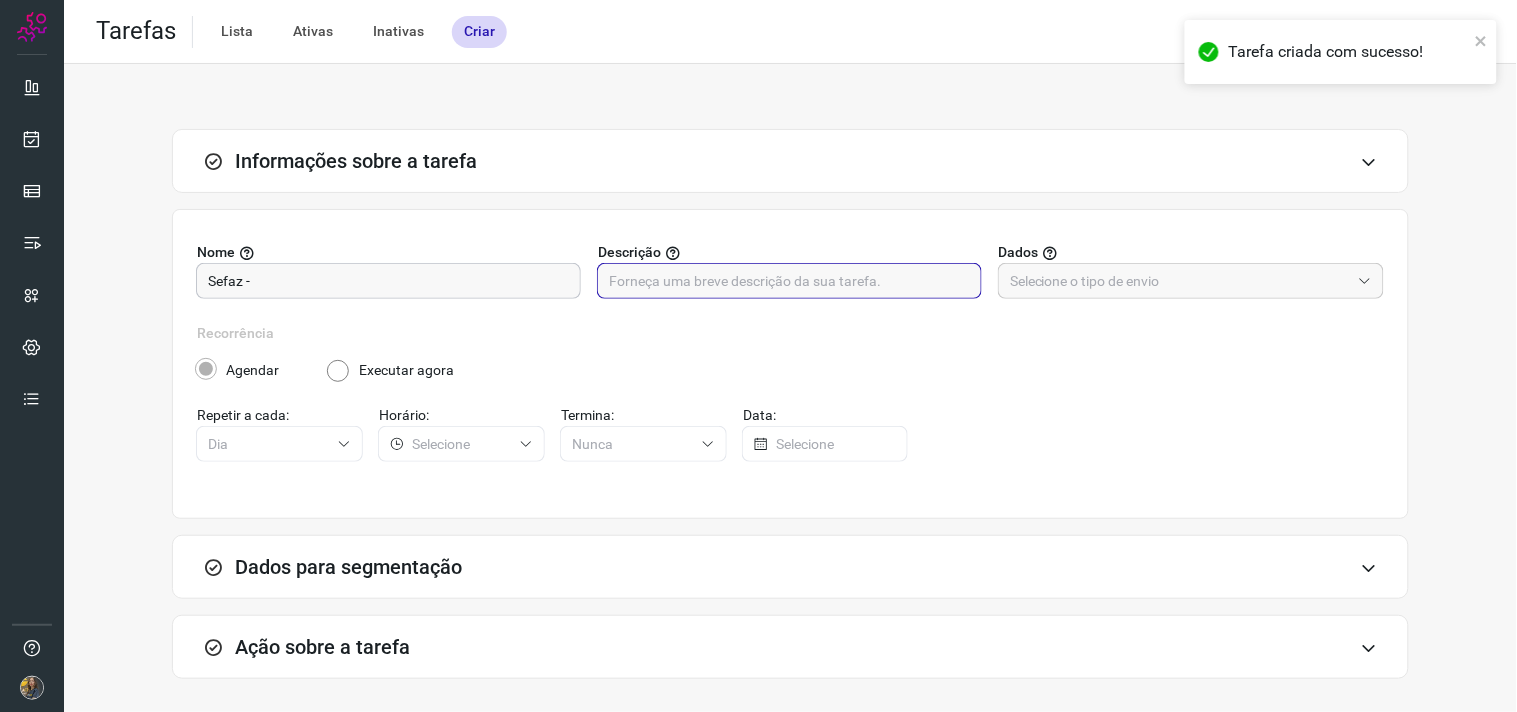 click on "Sefaz -" at bounding box center (388, 281) 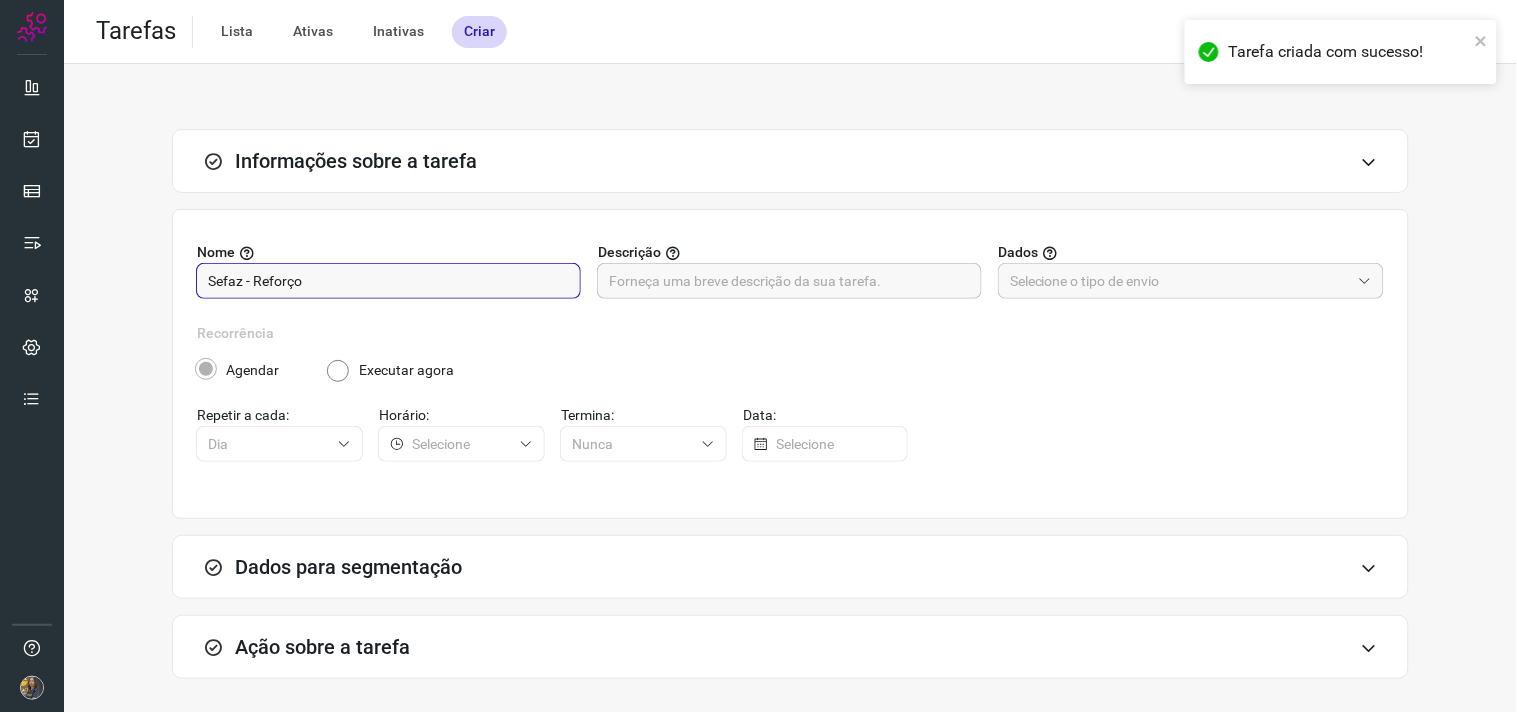 type on "Sefaz - Reforço" 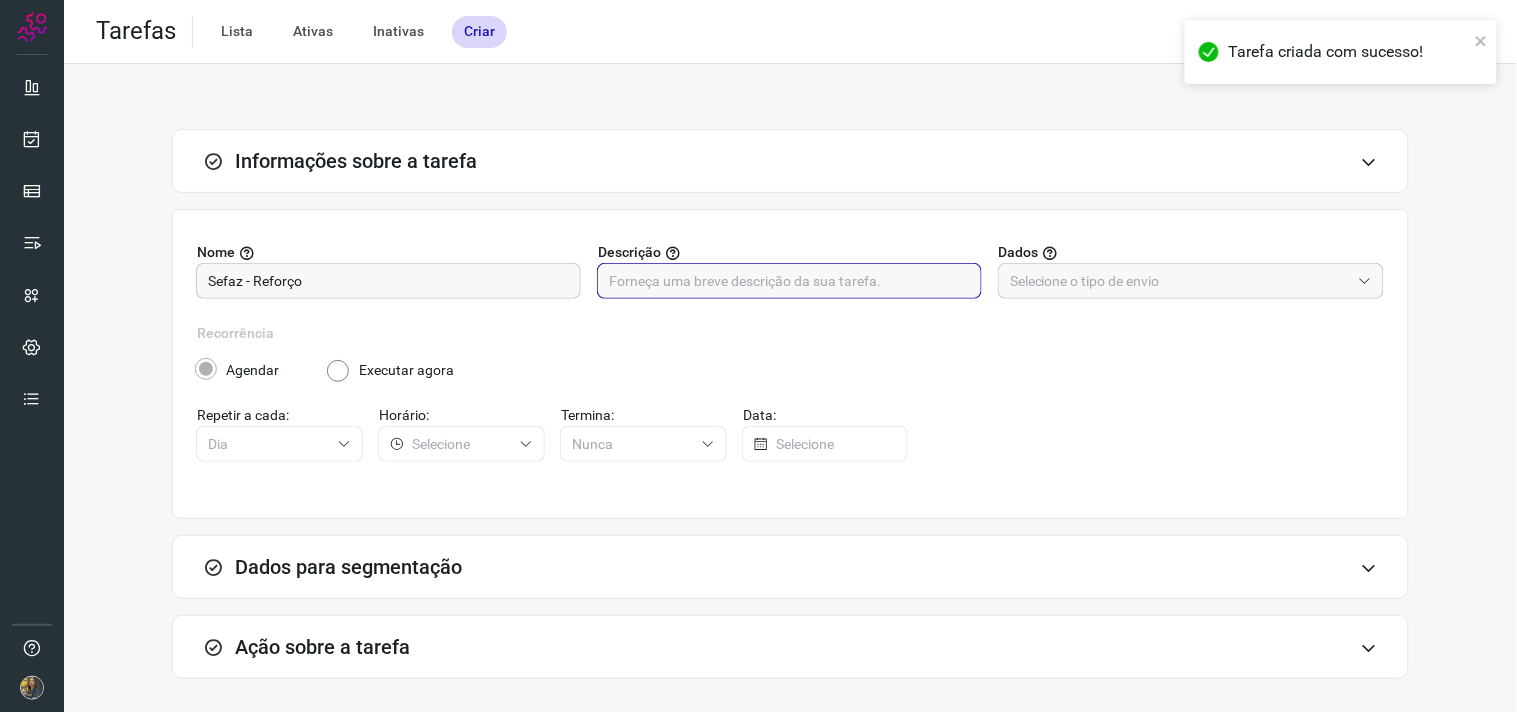 click at bounding box center (789, 281) 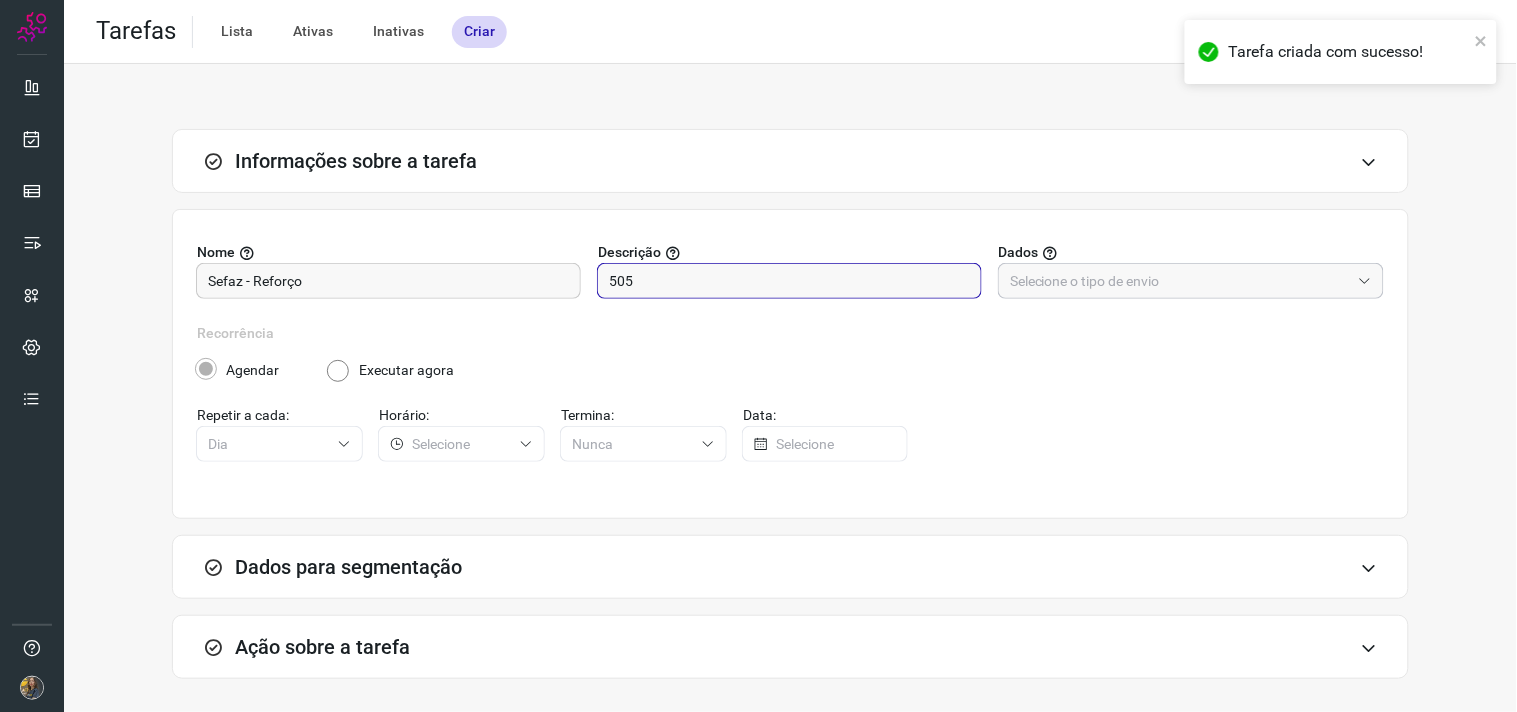type on "505" 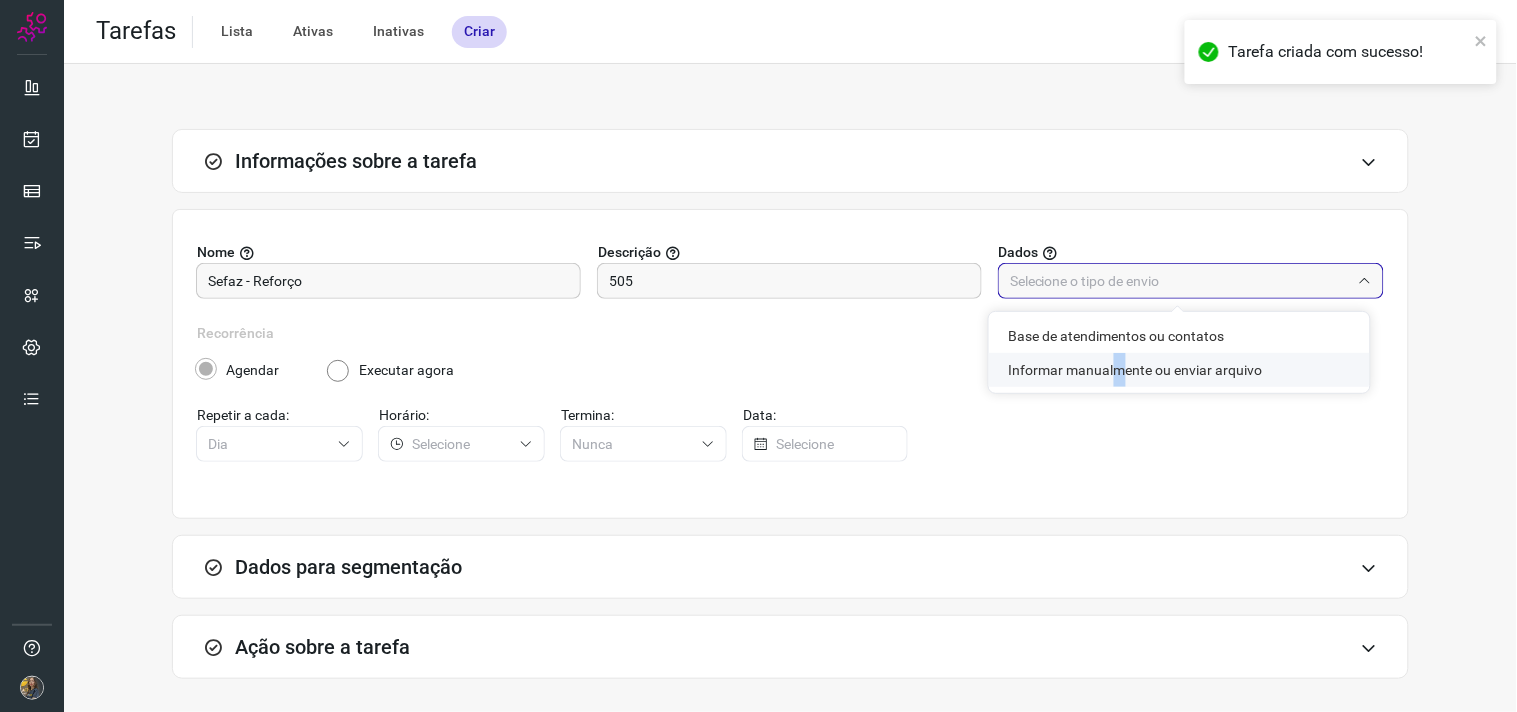 click on "Informar manualmente ou enviar arquivo" 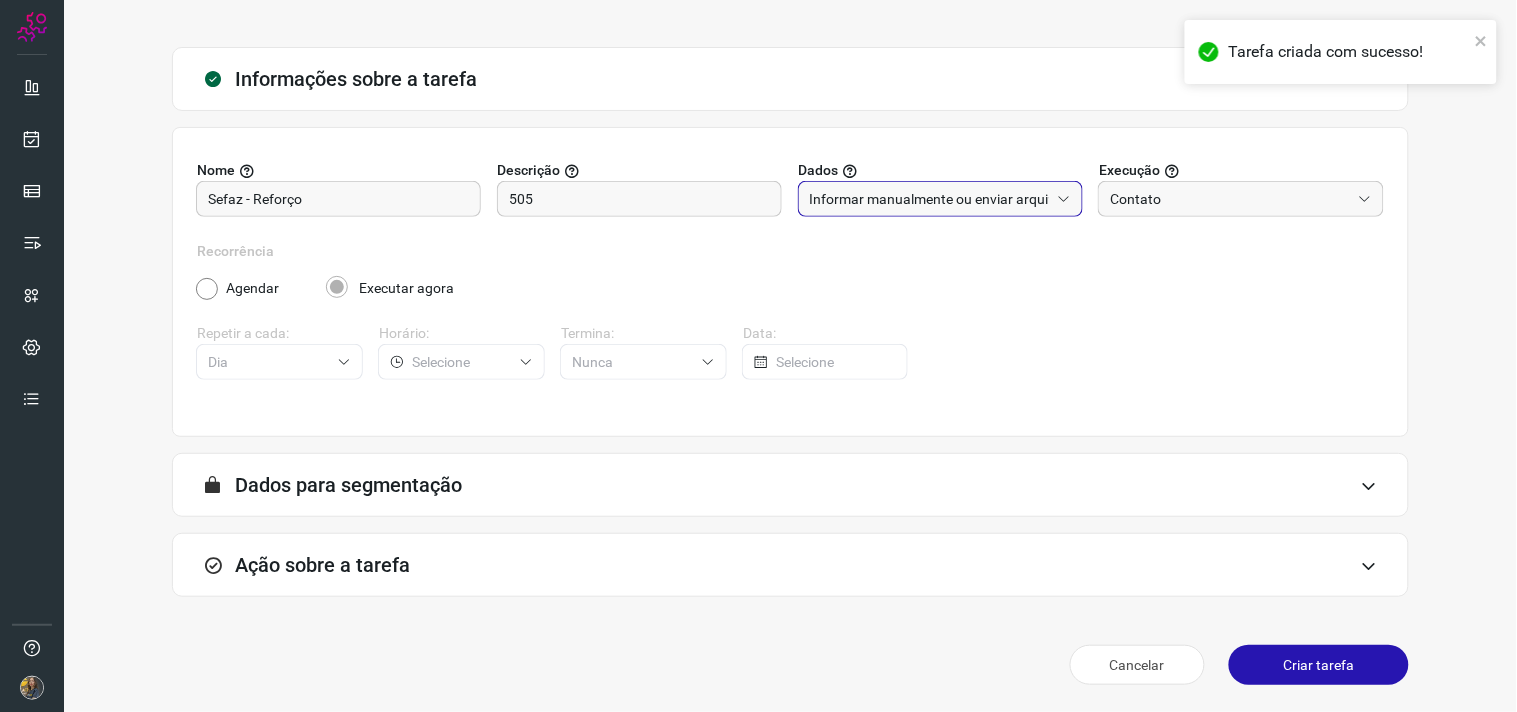 click on "Ação sobre a tarefa" at bounding box center [790, 565] 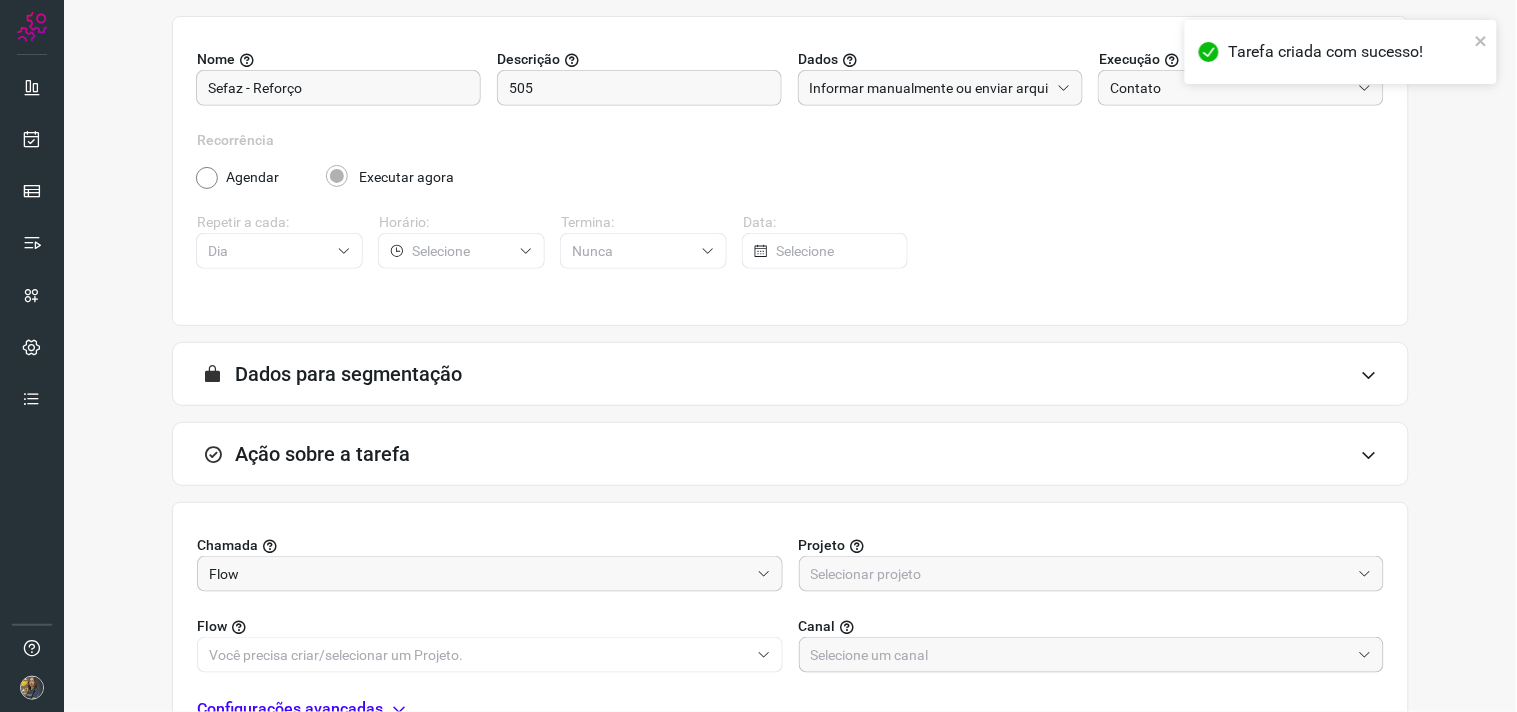 scroll, scrollTop: 398, scrollLeft: 0, axis: vertical 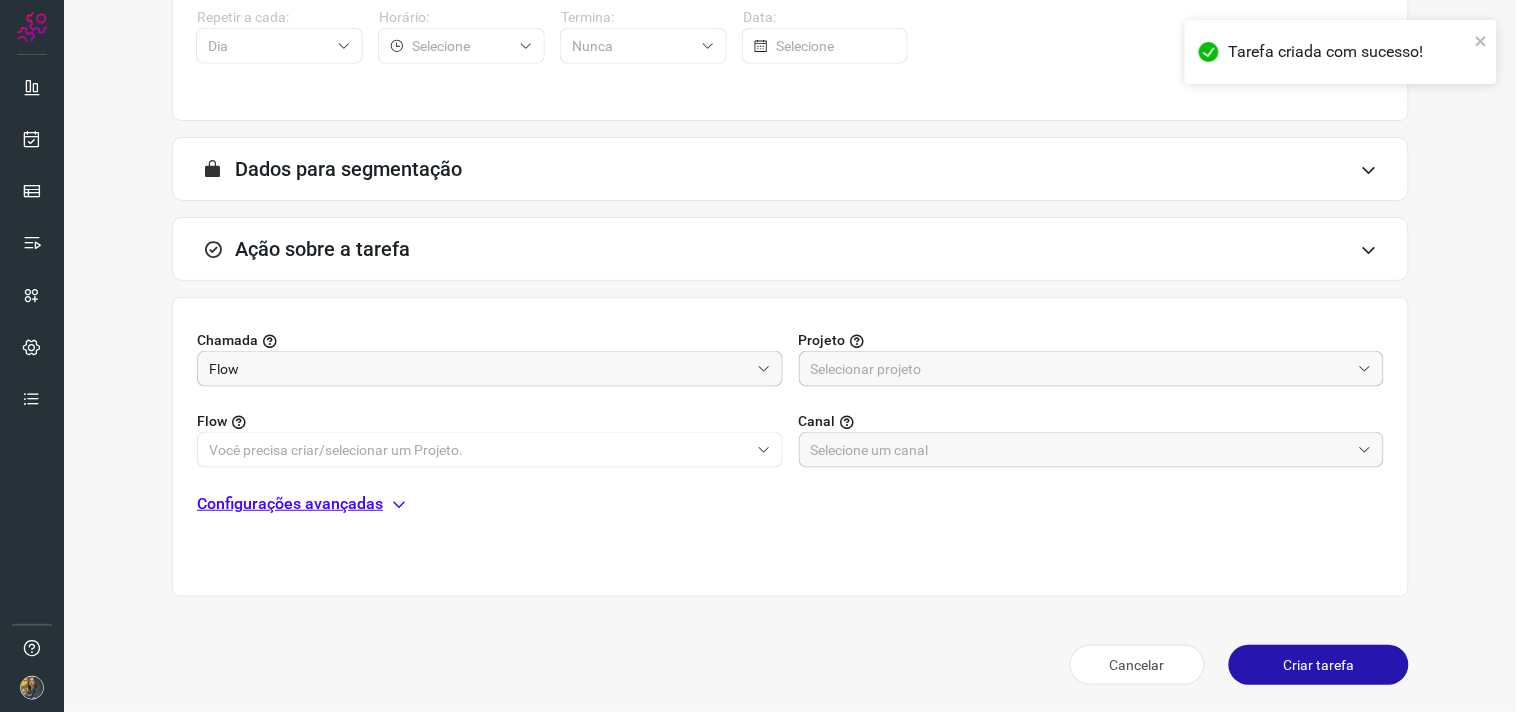 click at bounding box center (1081, 369) 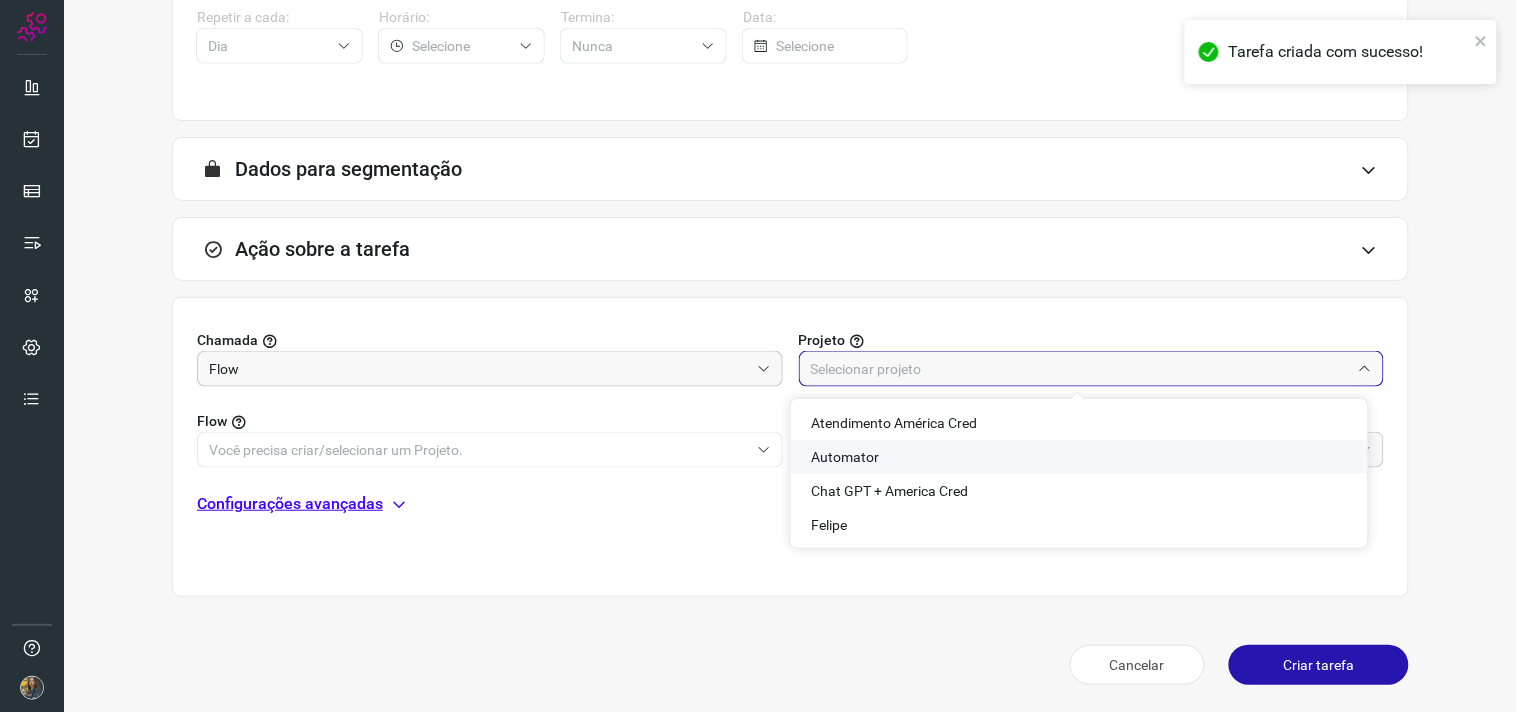 click on "Automator" 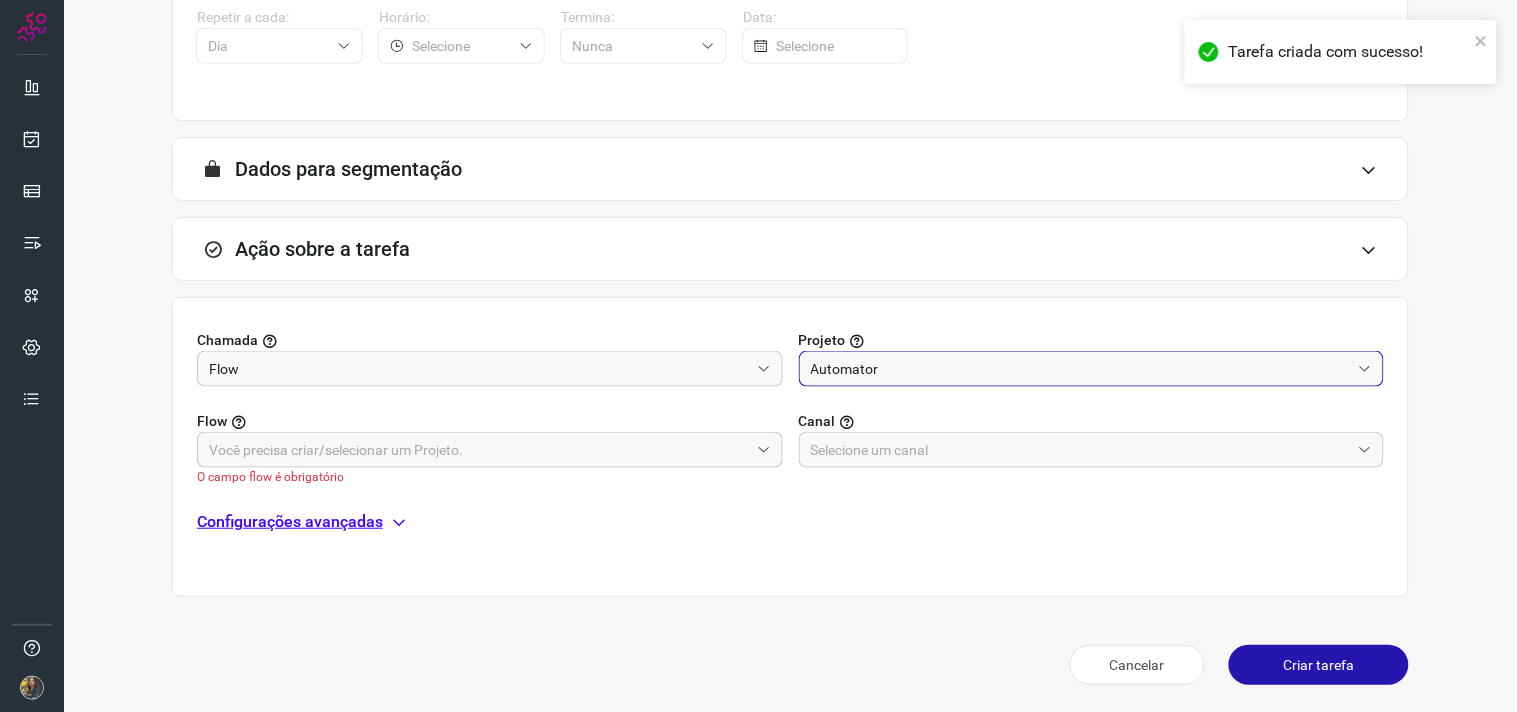 drag, startPoint x: 687, startPoint y: 444, endPoint x: 671, endPoint y: 441, distance: 16.27882 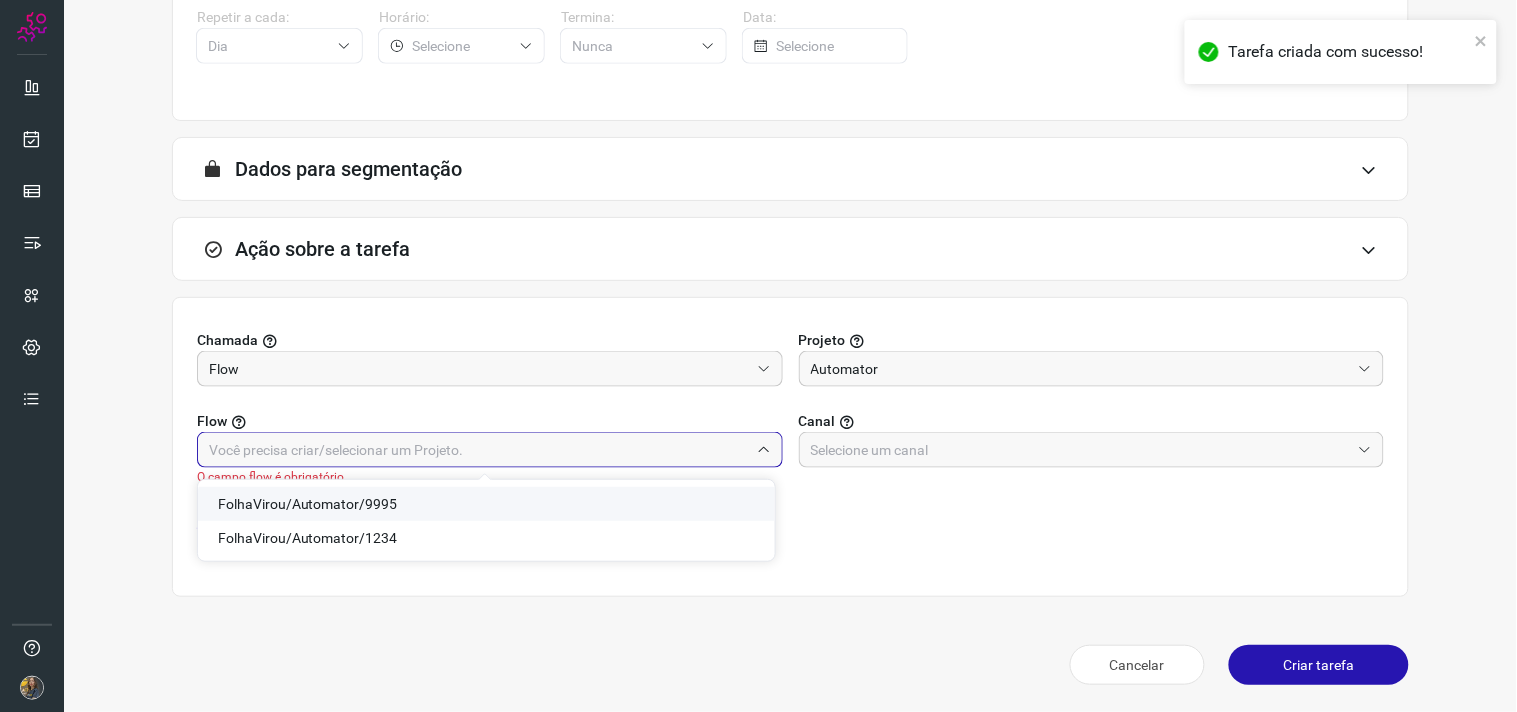 click on "FolhaVirou/Automator/9995" 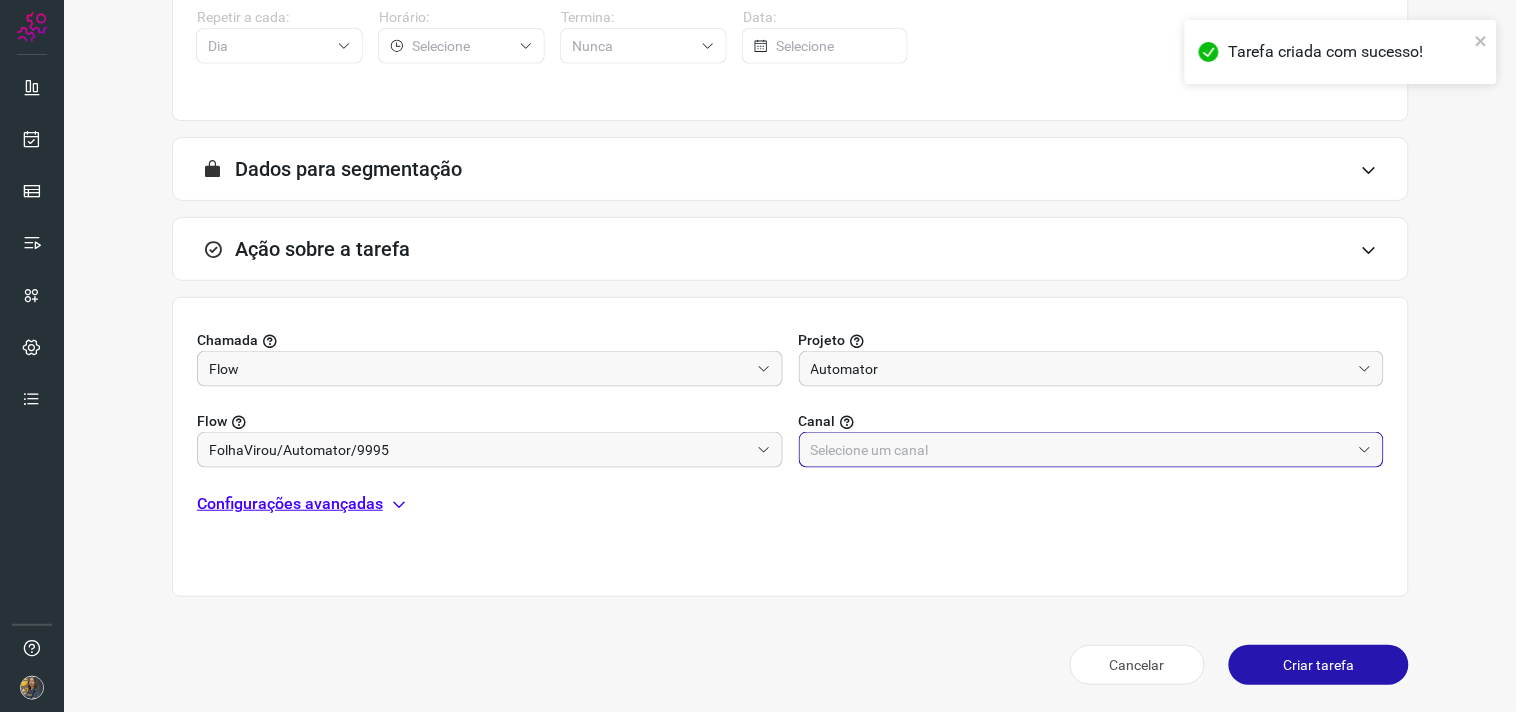click at bounding box center [1081, 450] 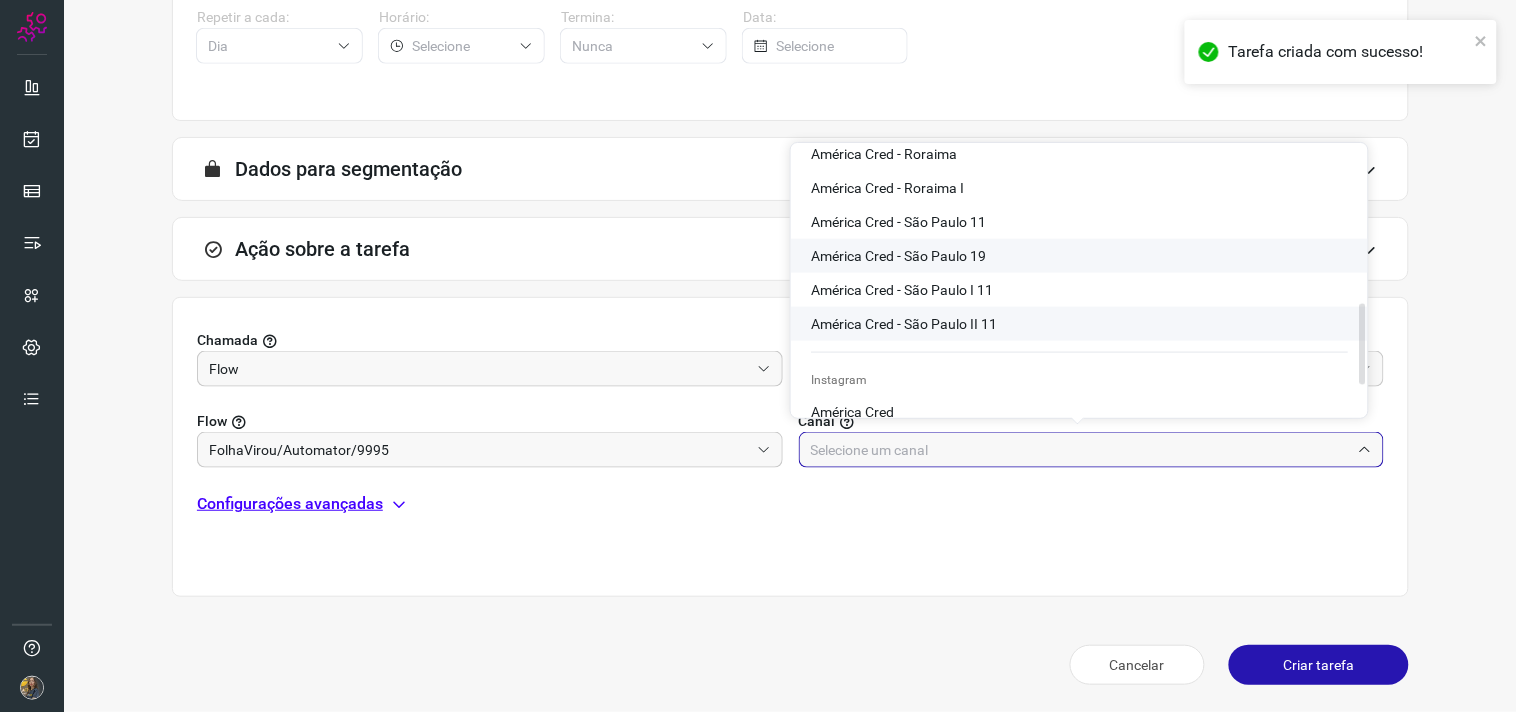 scroll, scrollTop: 623, scrollLeft: 0, axis: vertical 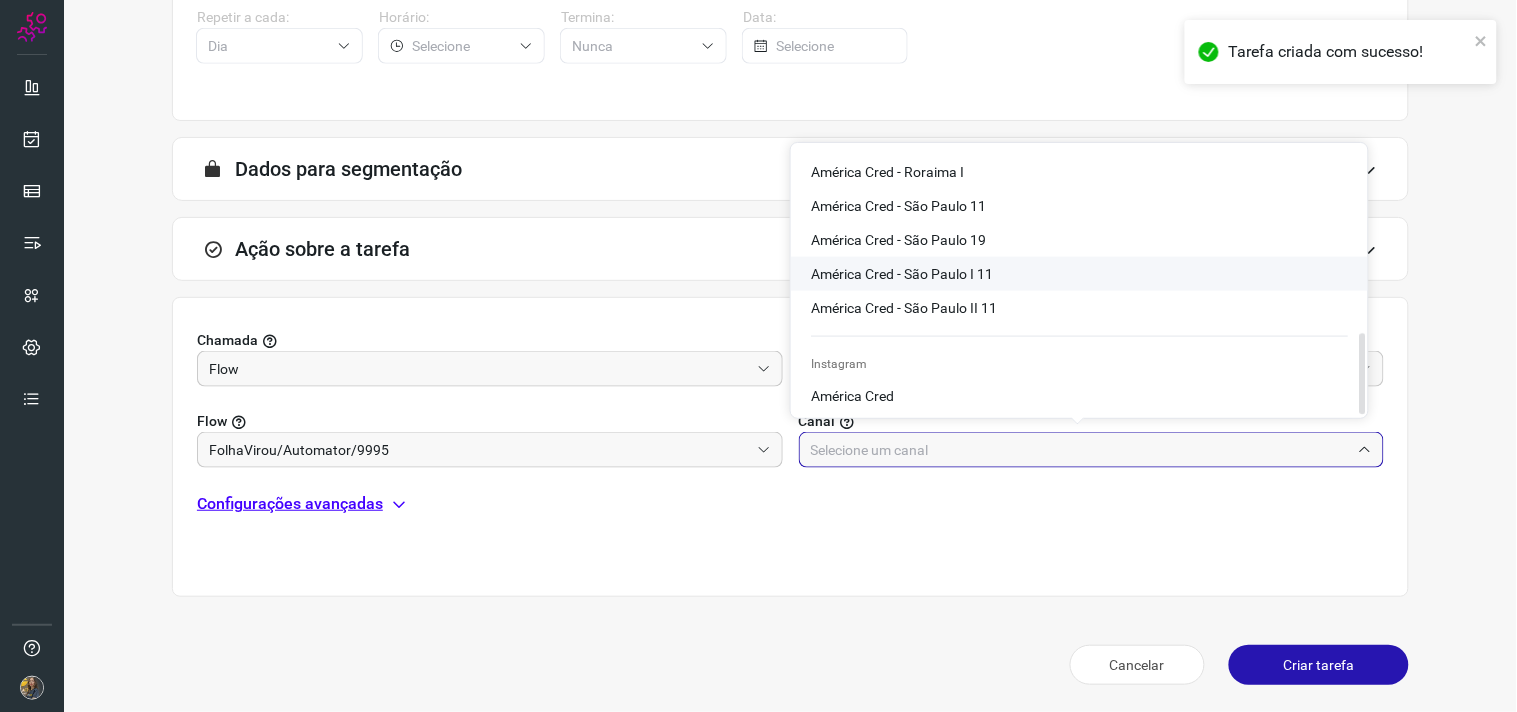 click on "América Cred - São Paulo I 11" 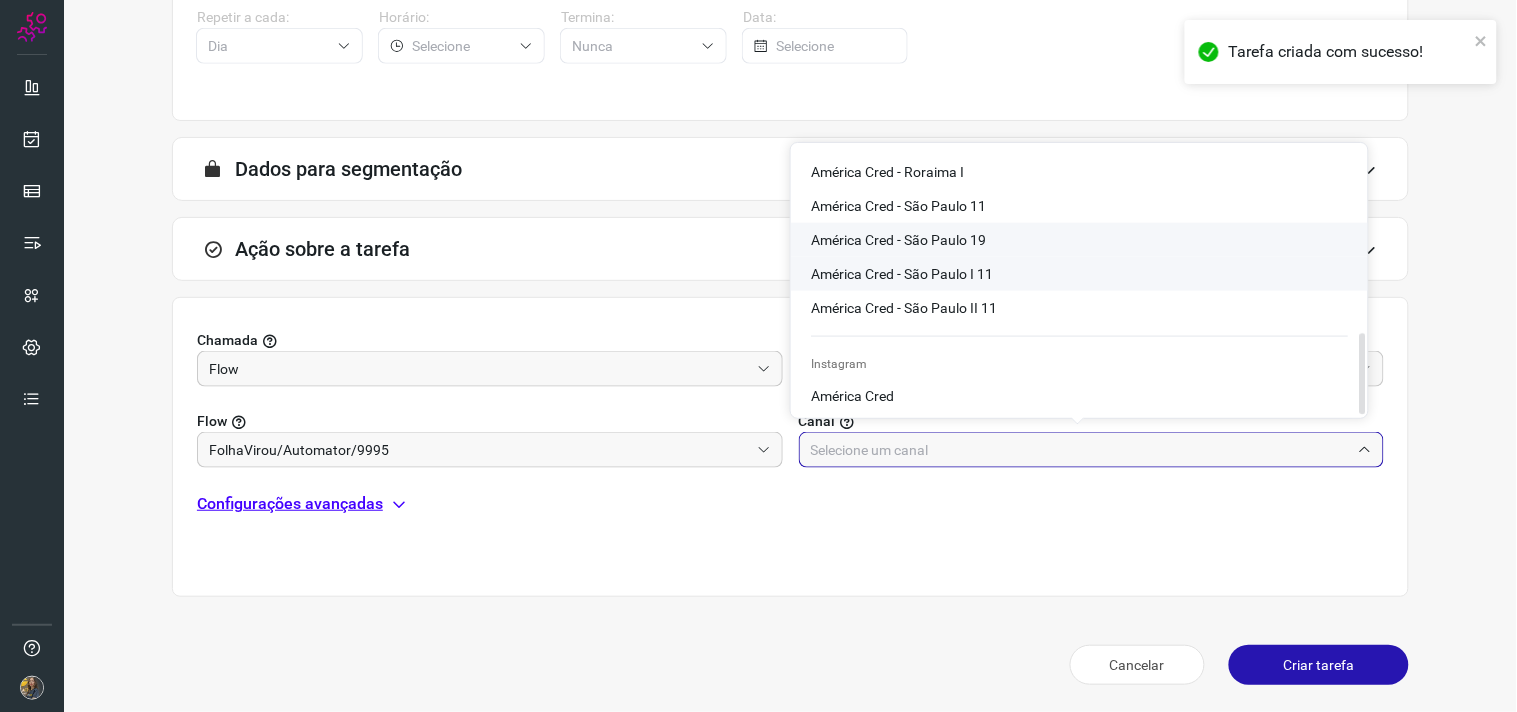 type on "América Cred - São Paulo I 11" 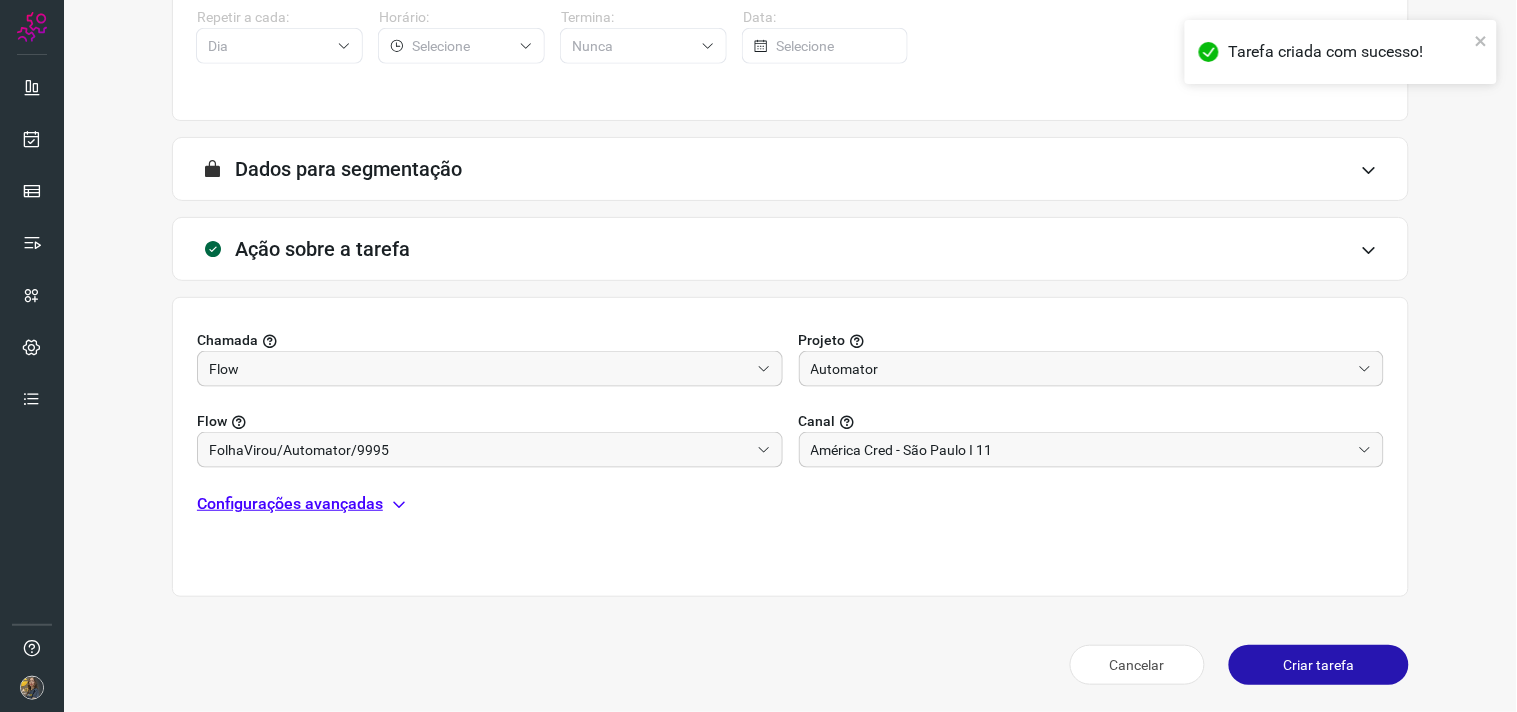 click on "Configurações avançadas" at bounding box center [290, 504] 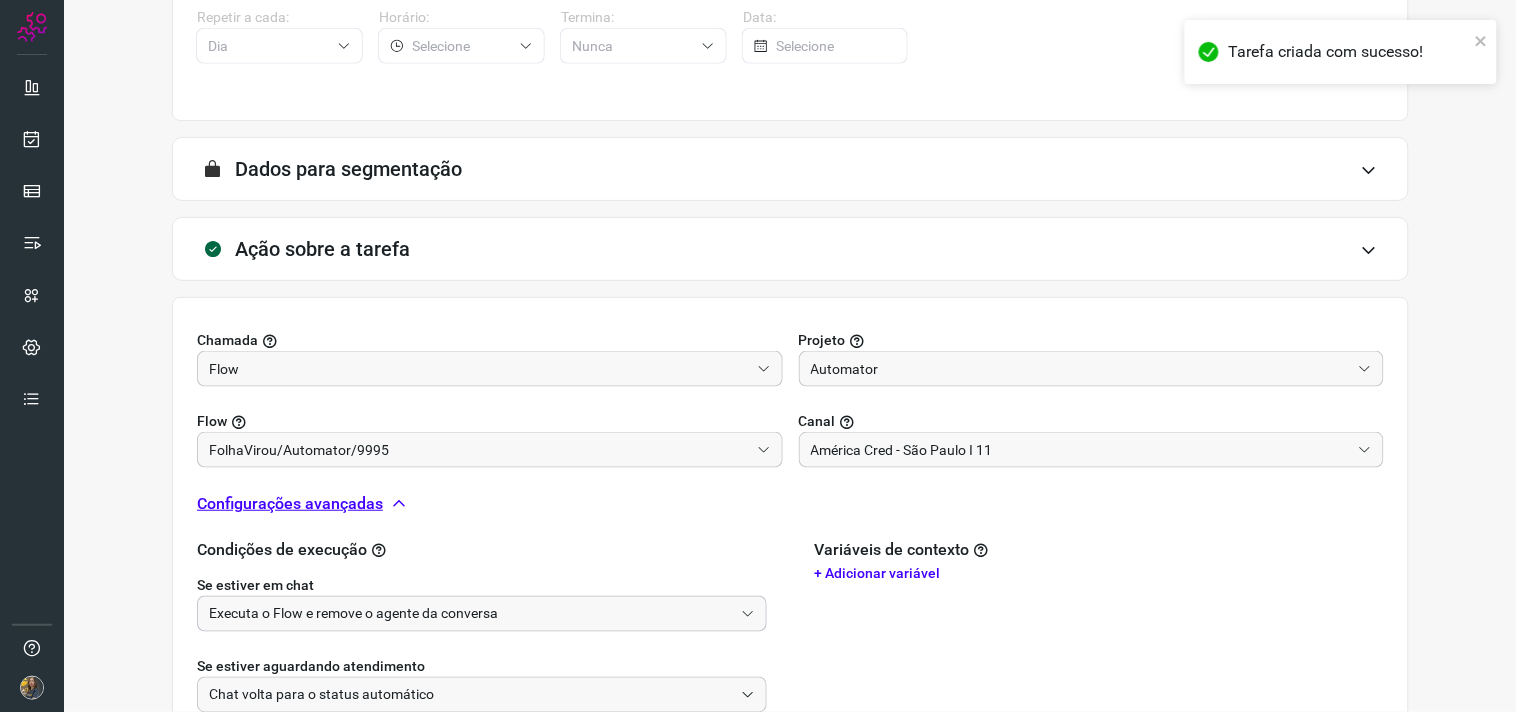 click on "Executa o Flow e remove o agente da conversa" at bounding box center (471, 614) 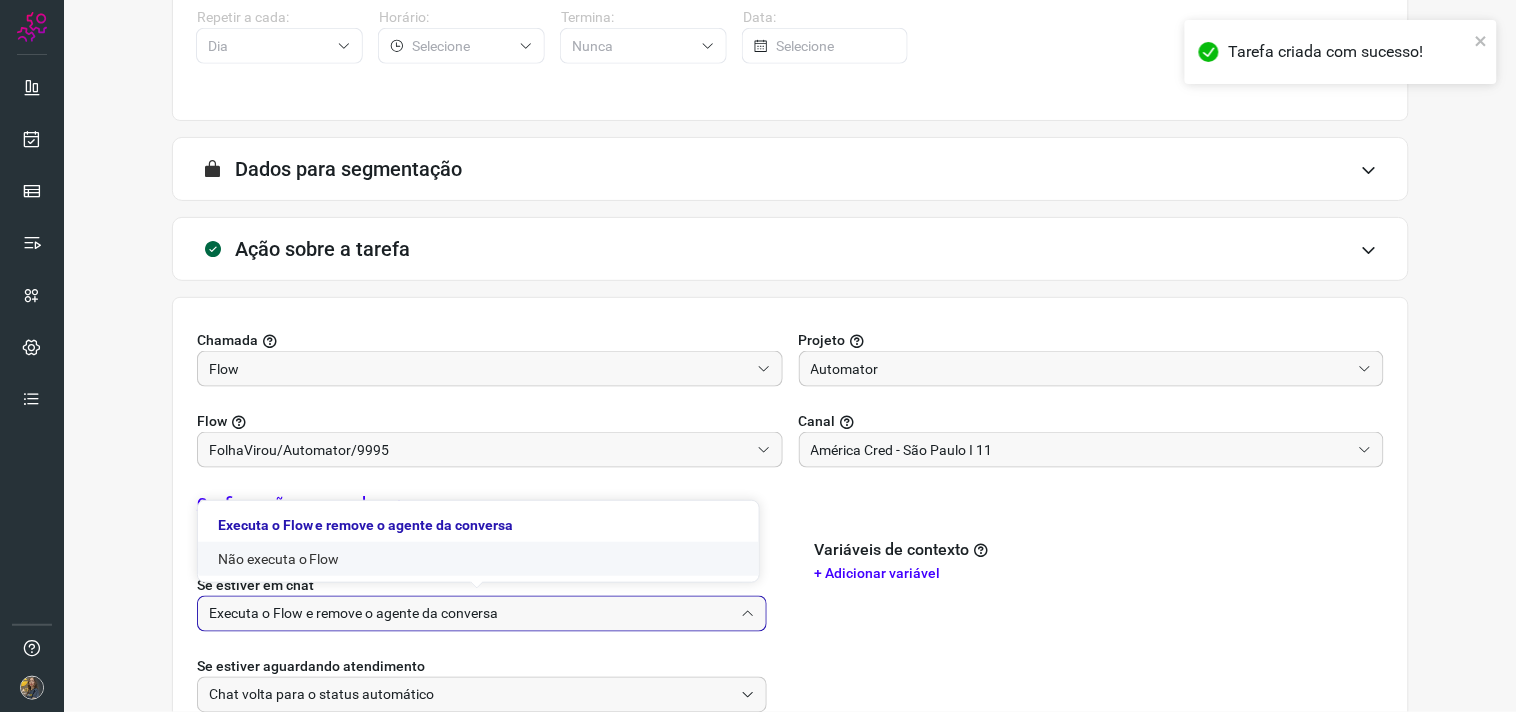 click on "Não executa o Flow" 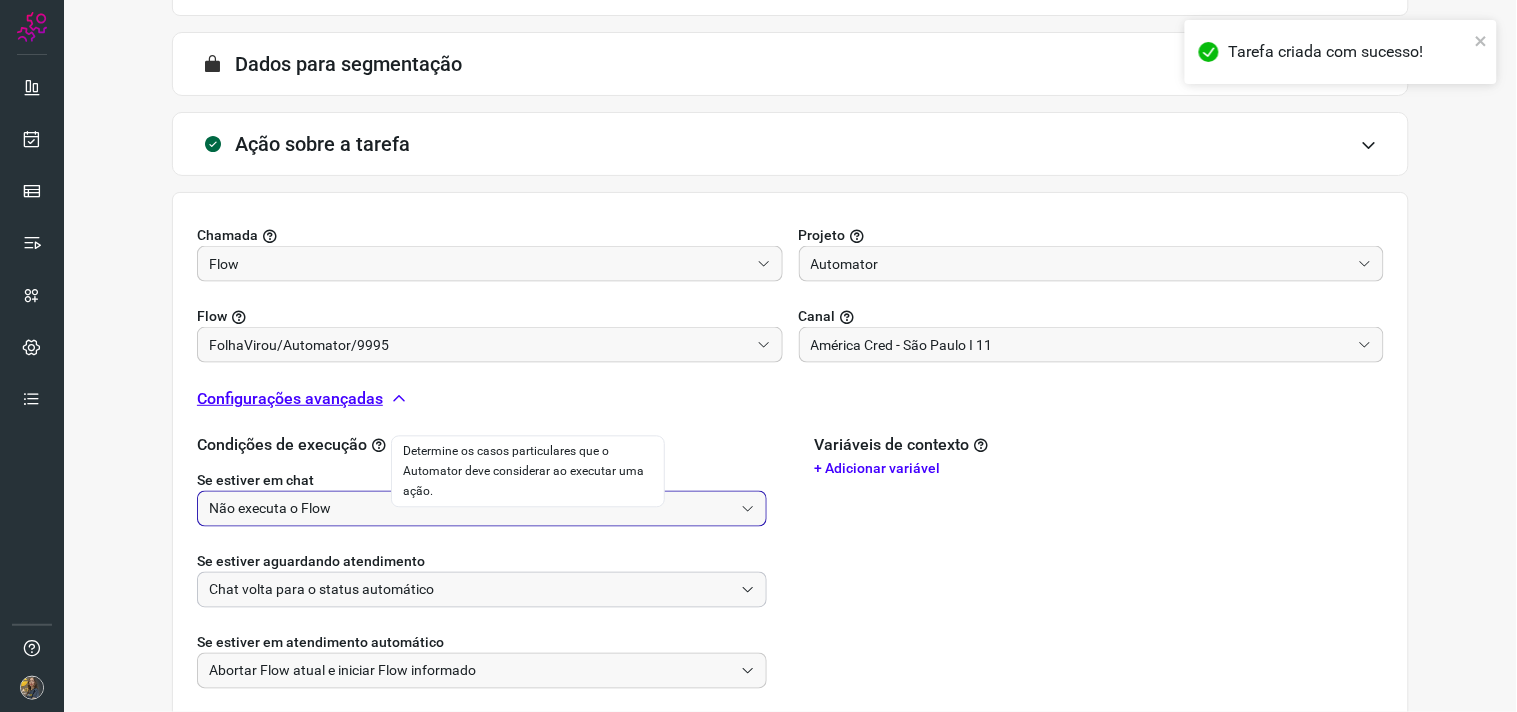 scroll, scrollTop: 628, scrollLeft: 0, axis: vertical 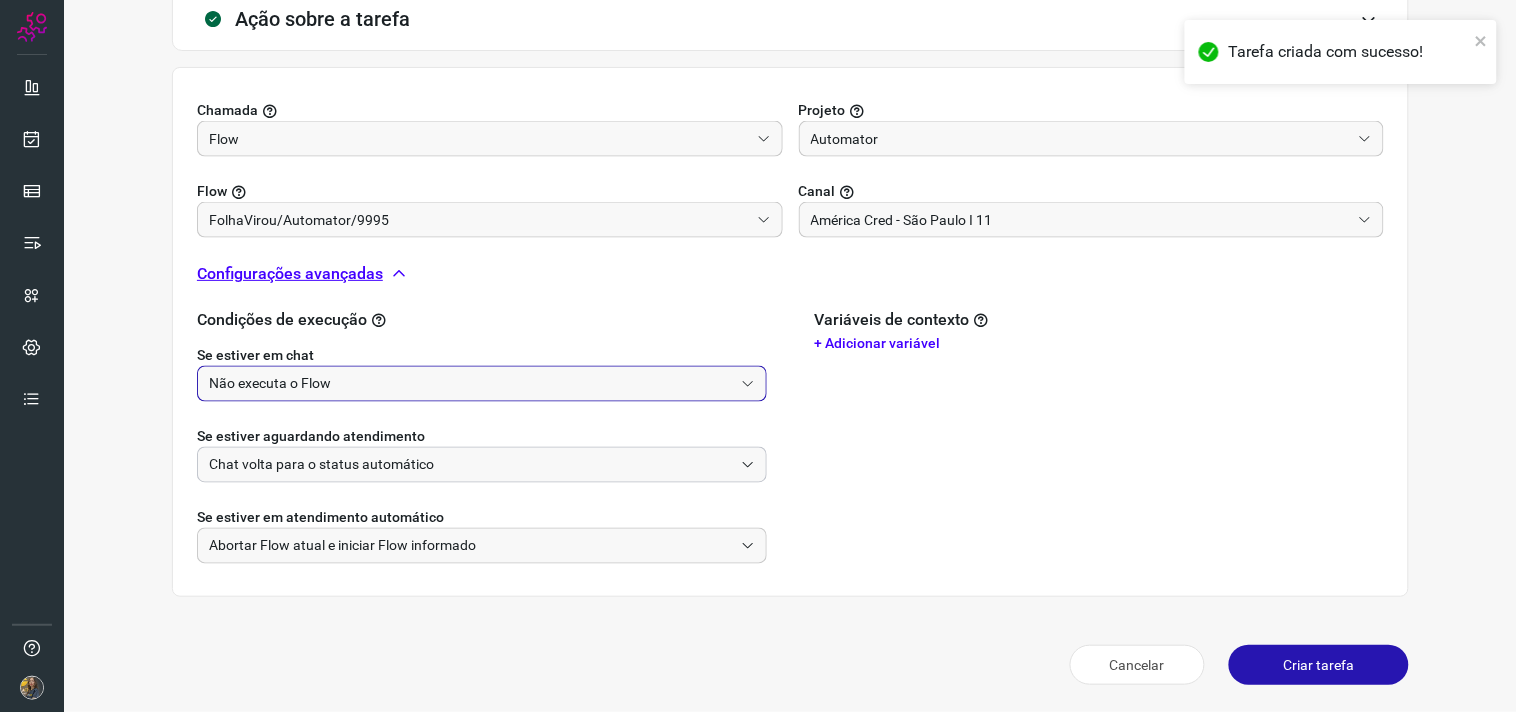 click on "Chat volta para o status automático" at bounding box center (471, 465) 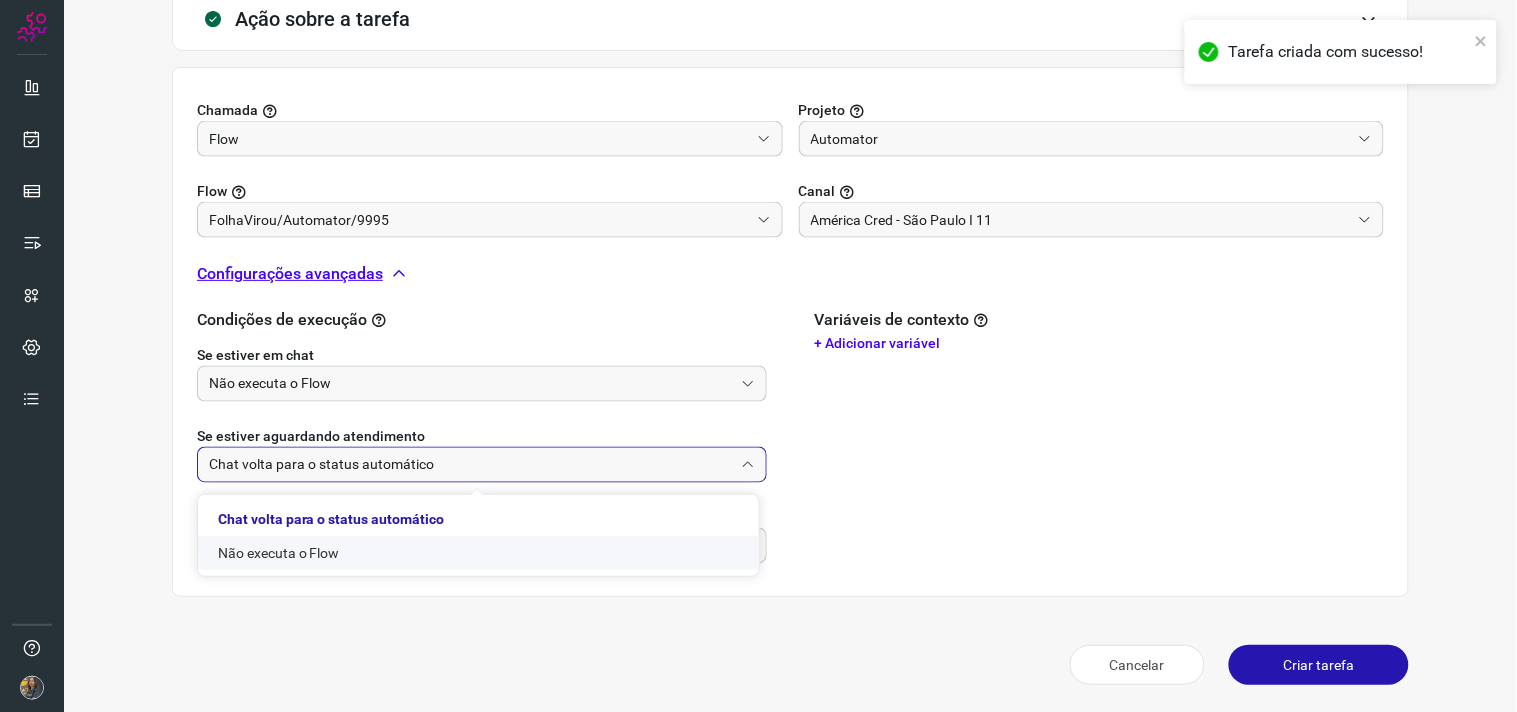 click on "Não executa o Flow" 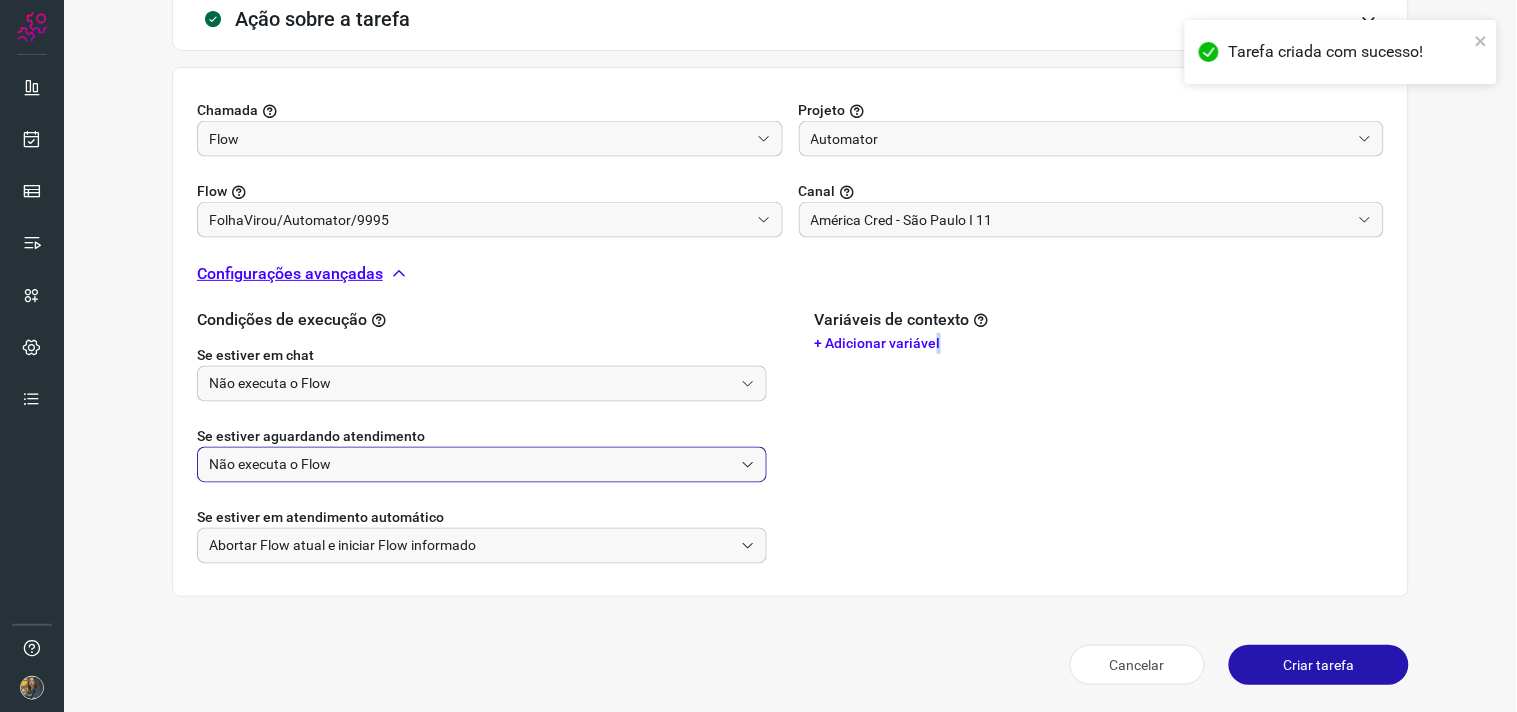 click on "Variáveis de contexto   + Adicionar variável" at bounding box center (1100, 437) 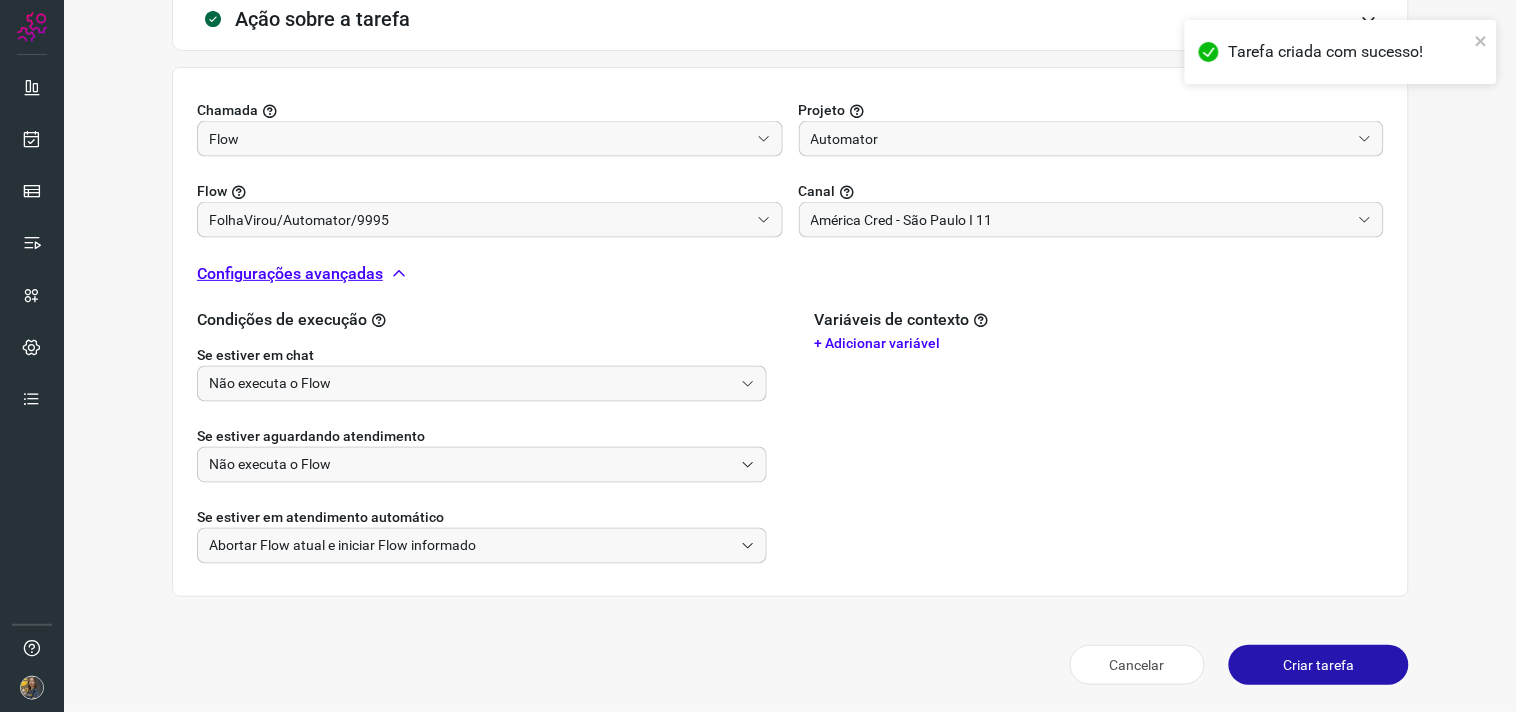 click on "Variáveis de contexto   + Adicionar variável" at bounding box center (1100, 437) 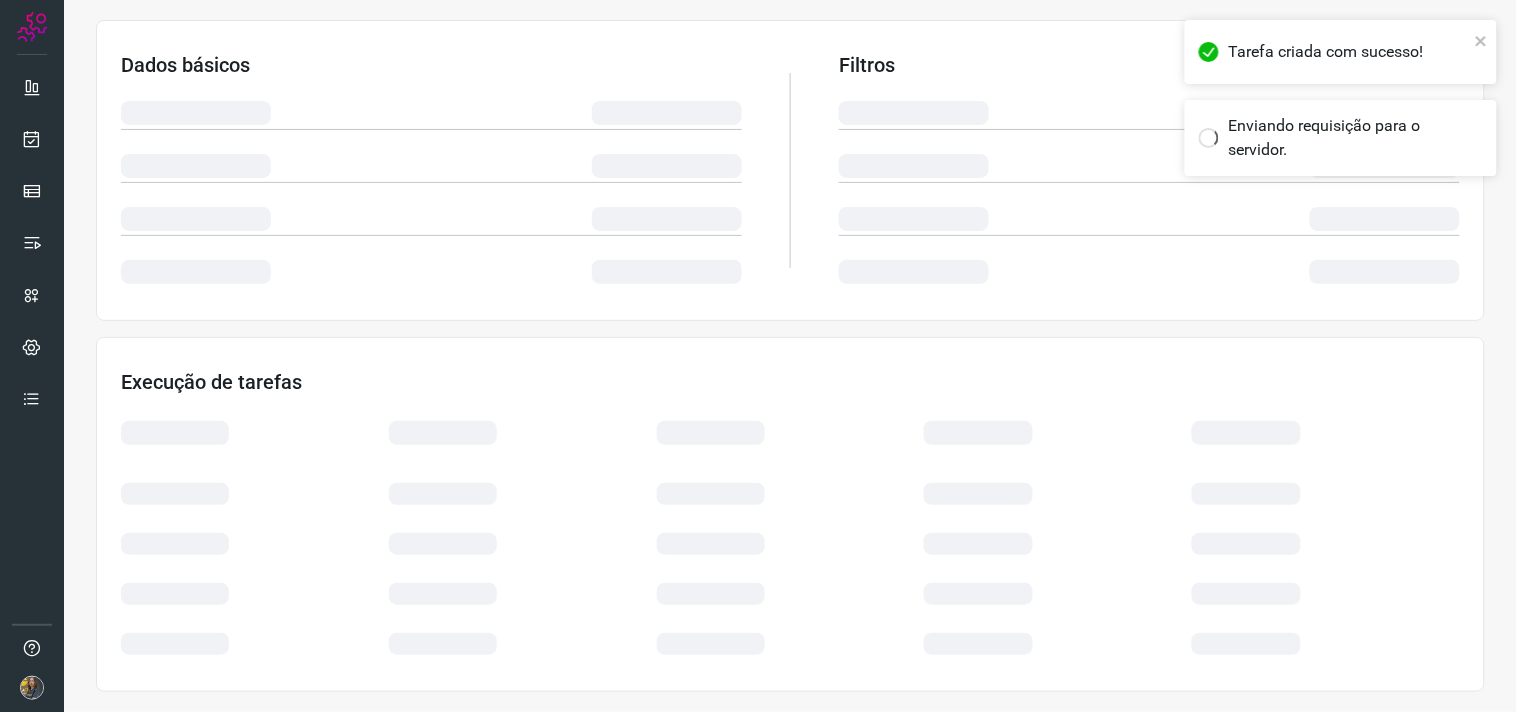scroll, scrollTop: 321, scrollLeft: 0, axis: vertical 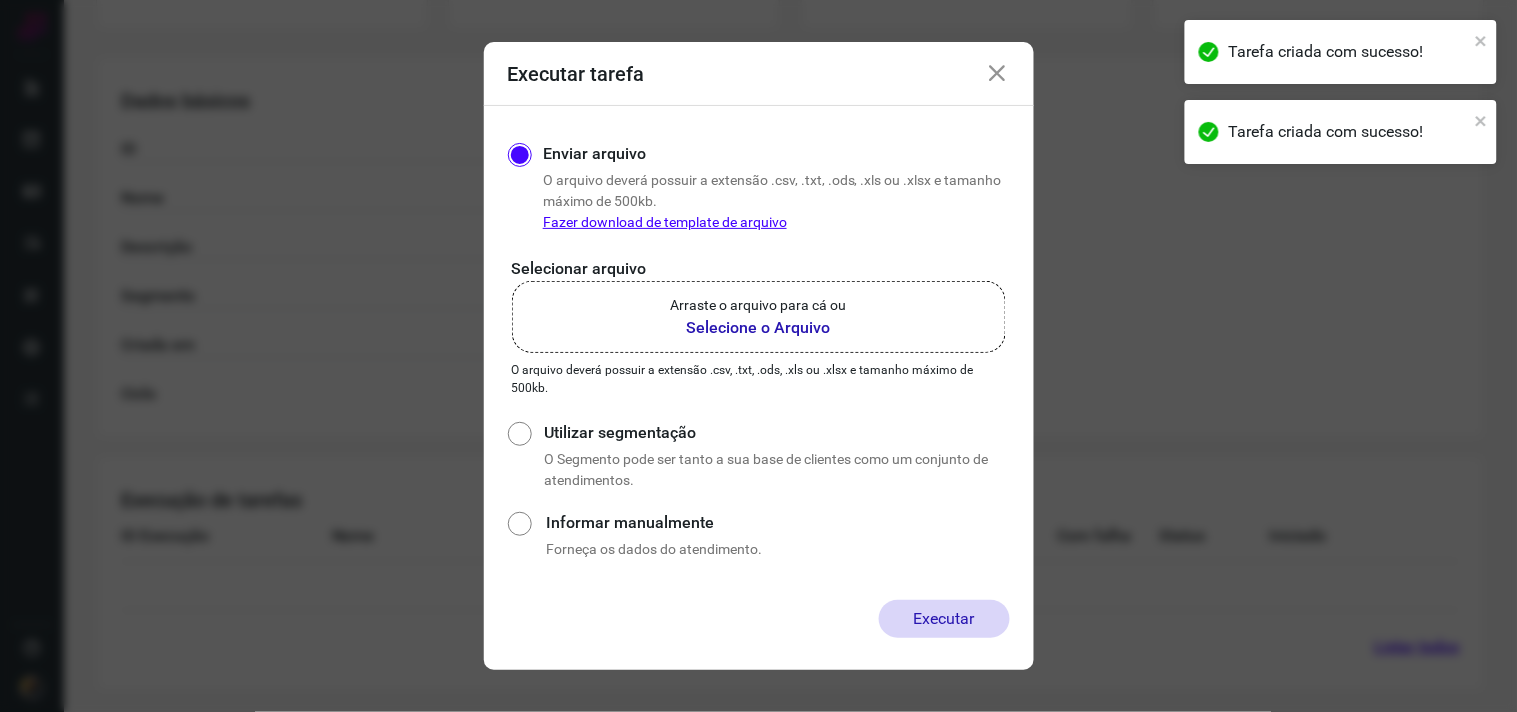click on "Arraste o arquivo para cá ou Selecione o Arquivo" 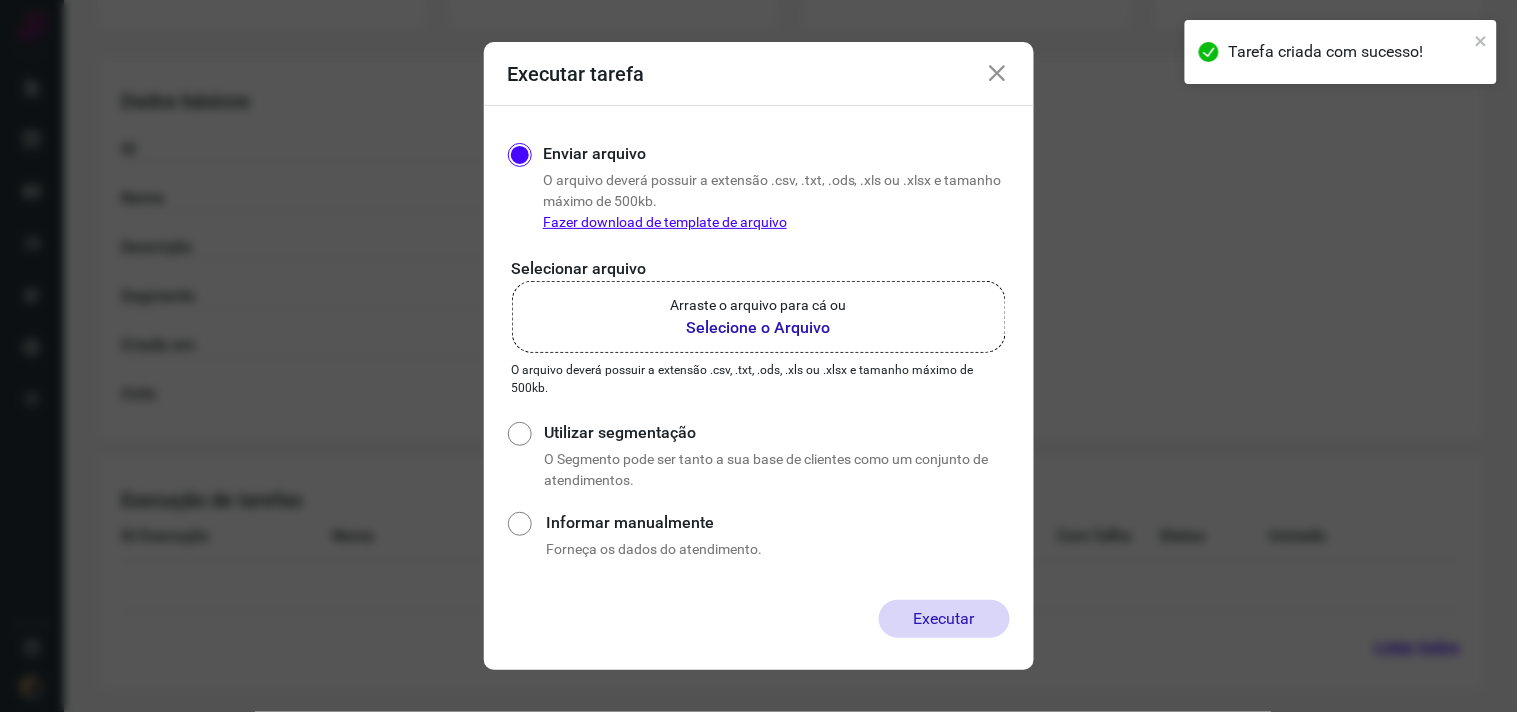 click at bounding box center [998, 74] 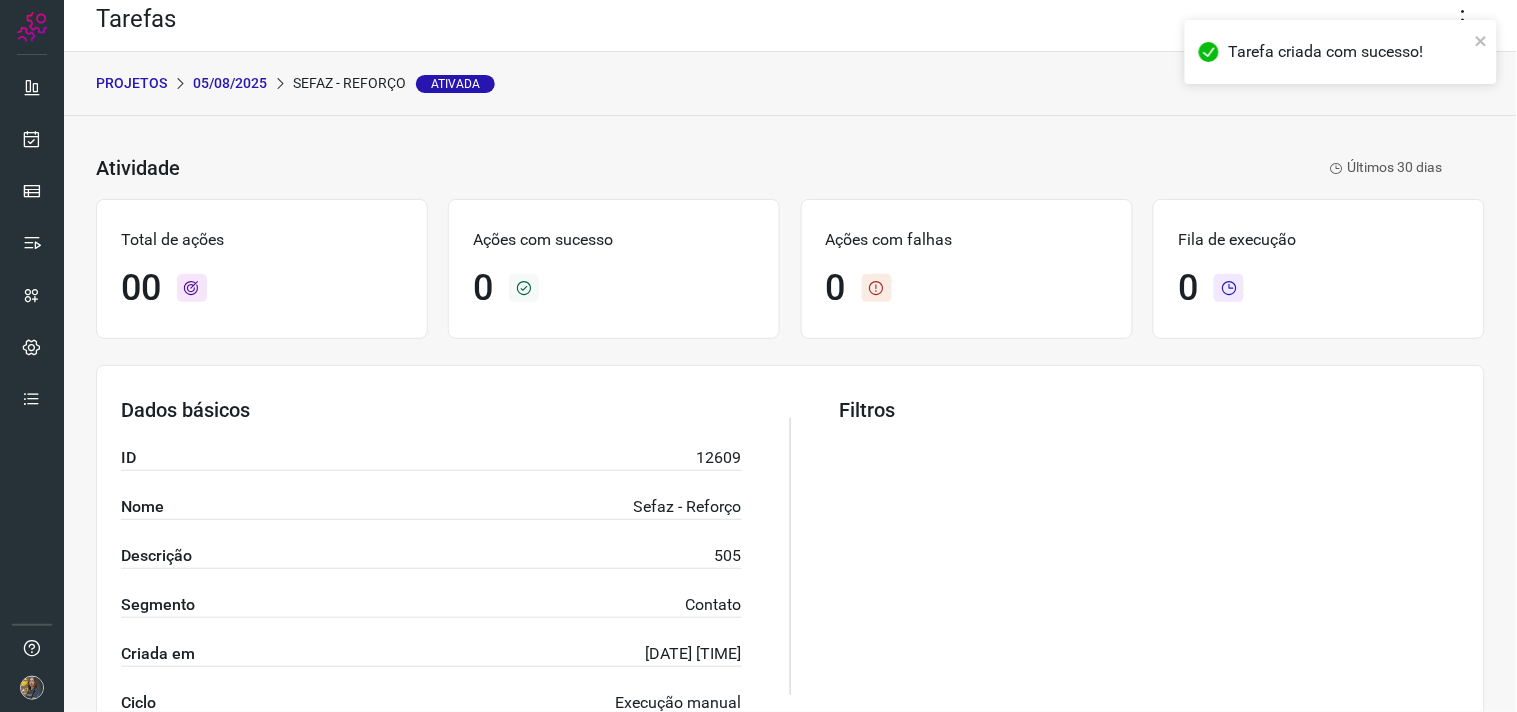scroll, scrollTop: 0, scrollLeft: 0, axis: both 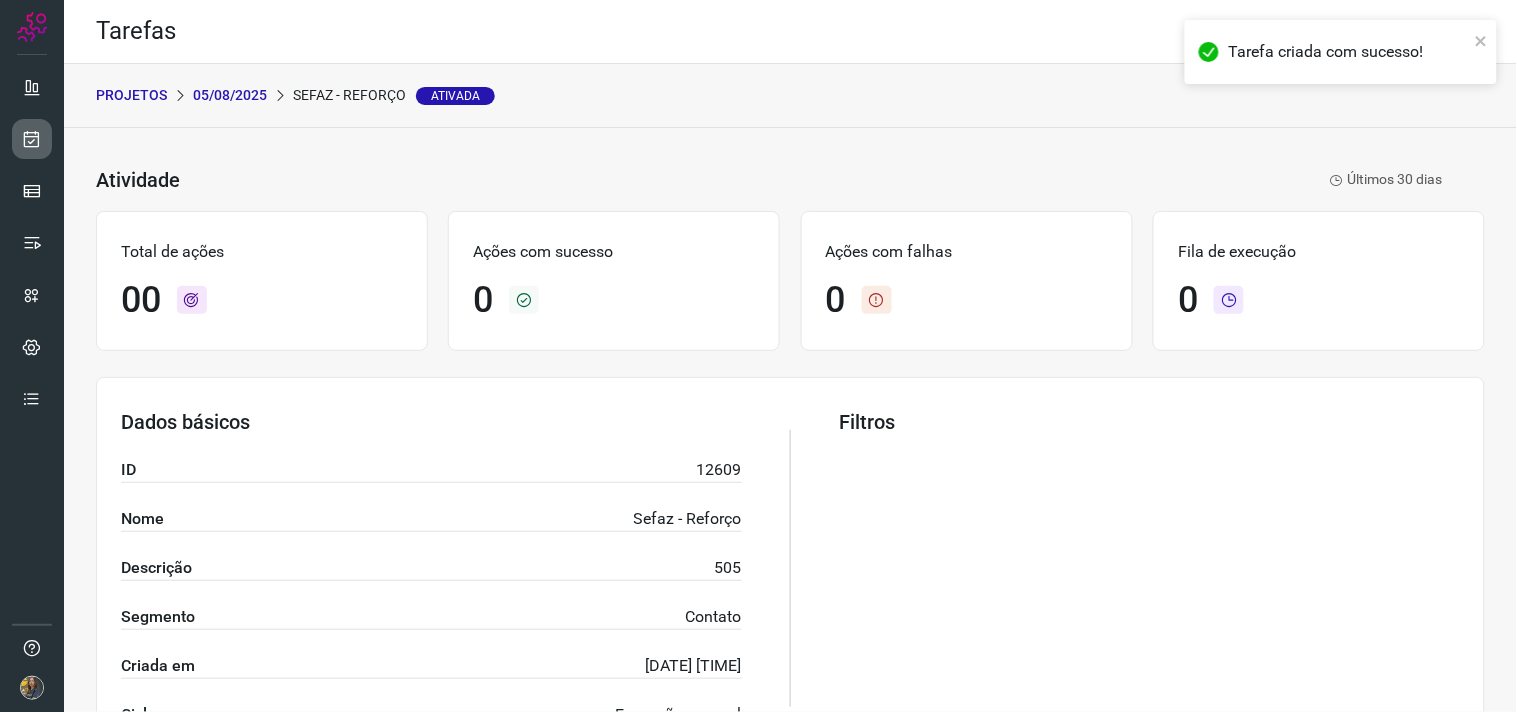 click at bounding box center [32, 139] 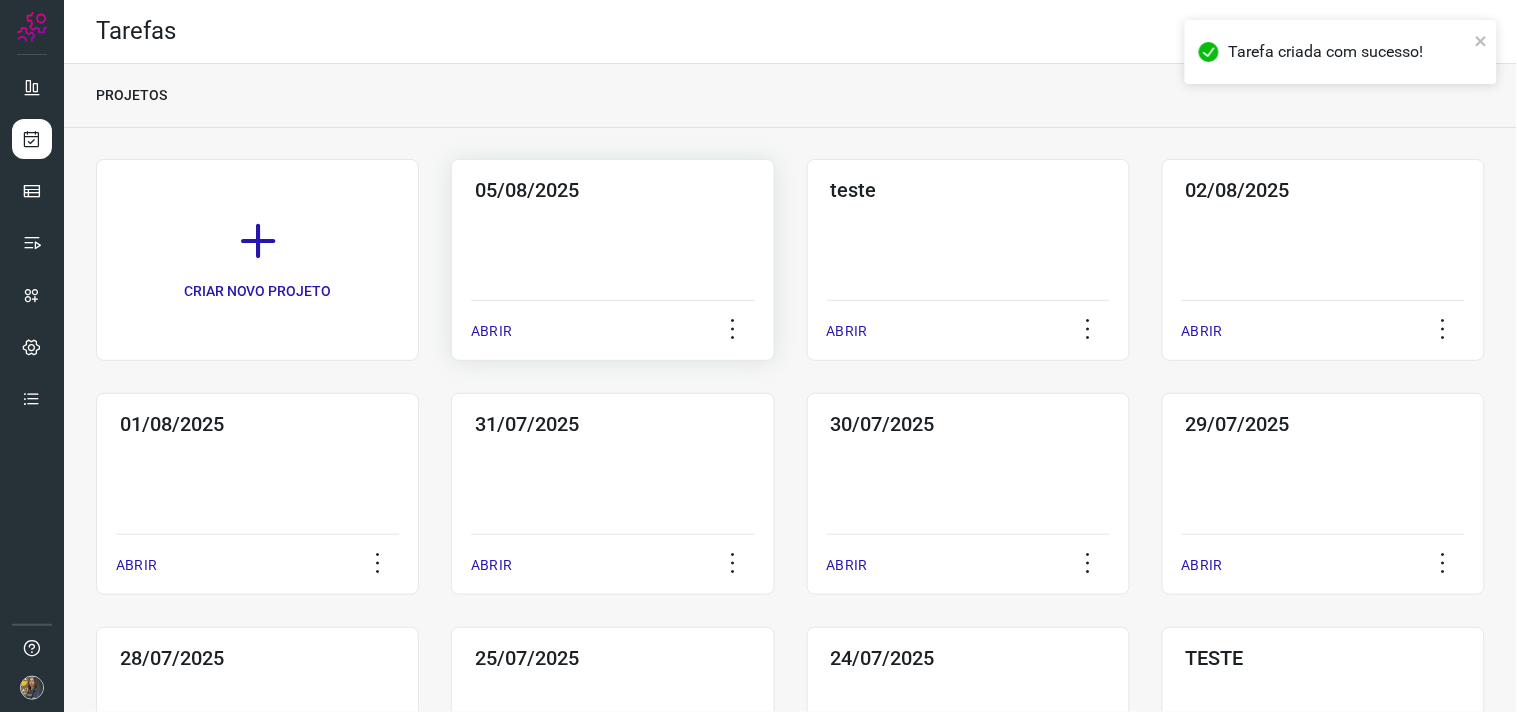 click on "05/08/2025  ABRIR" 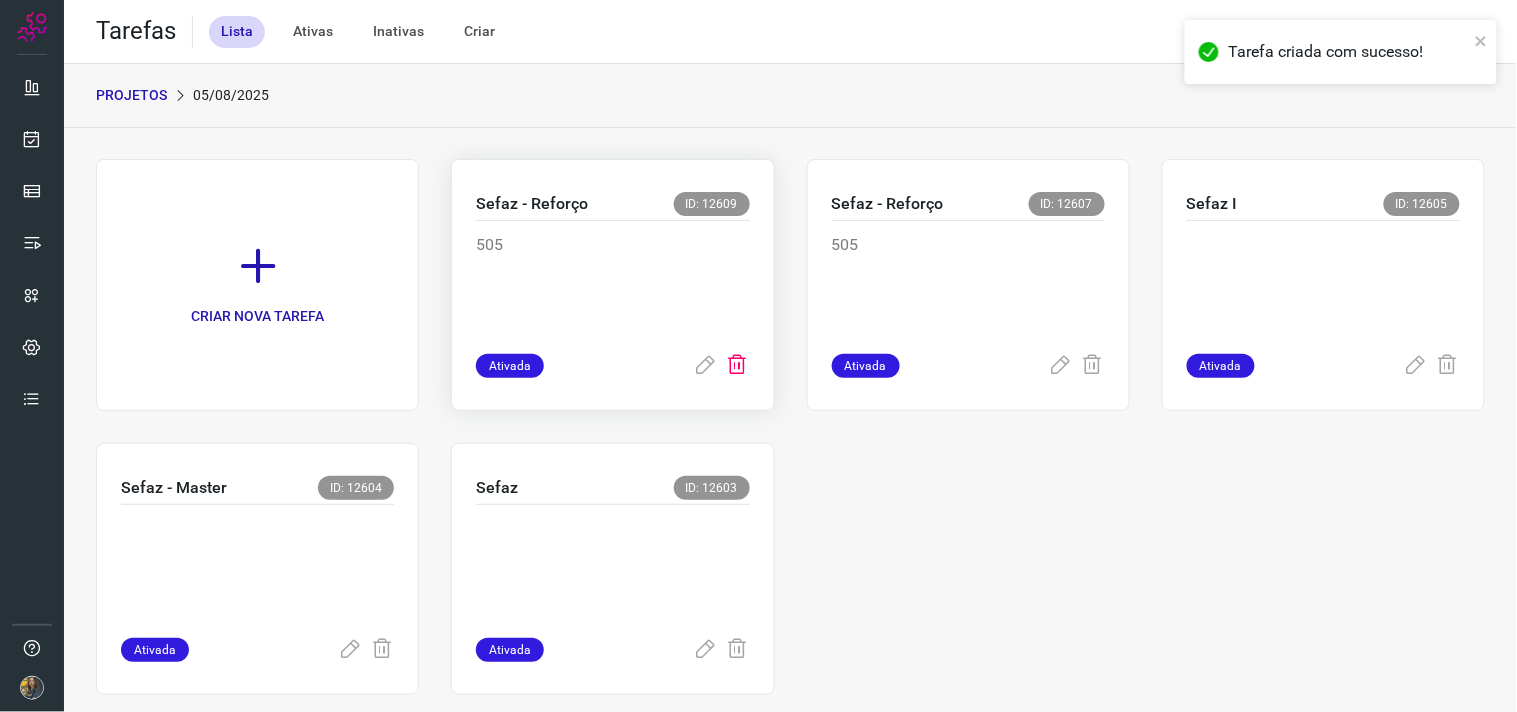 click at bounding box center [738, 366] 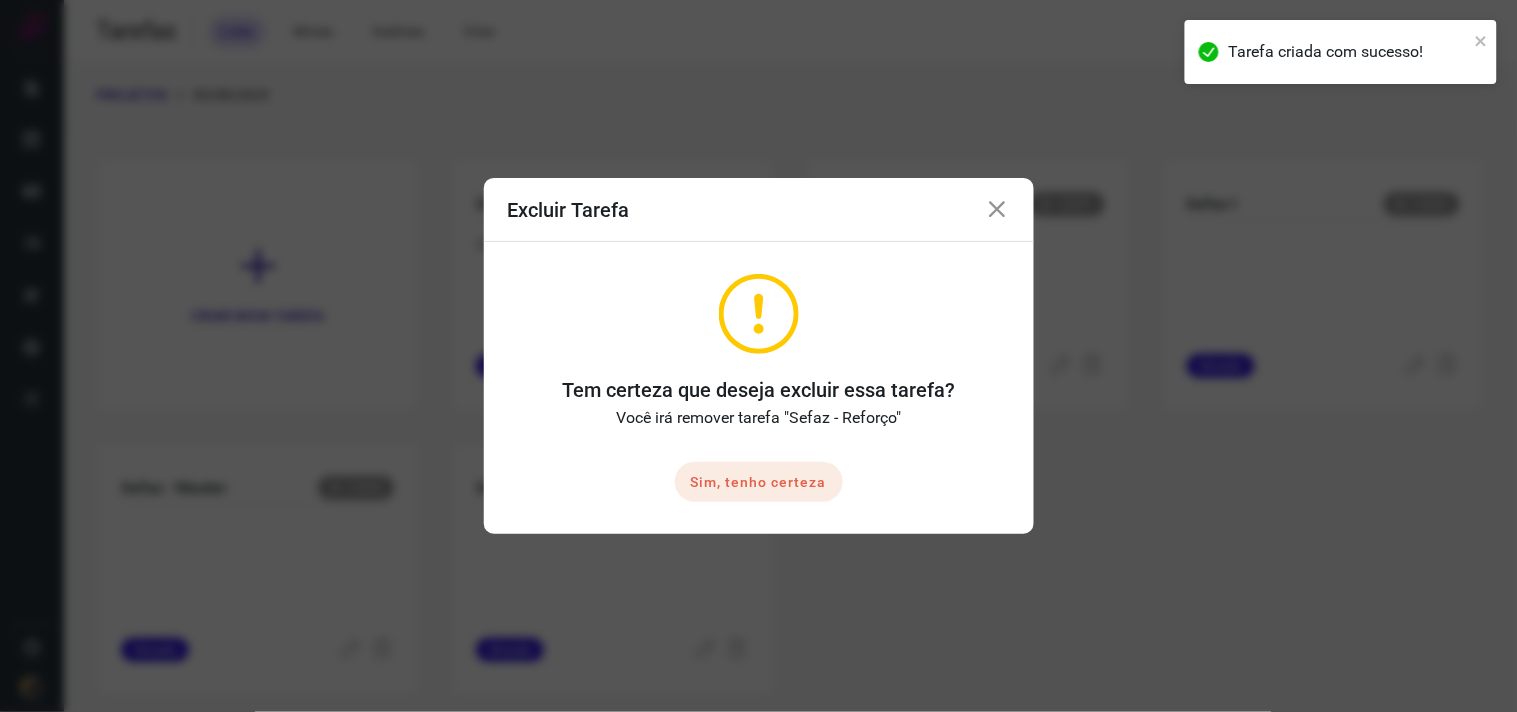 click on "Sim, tenho certeza" at bounding box center (759, 482) 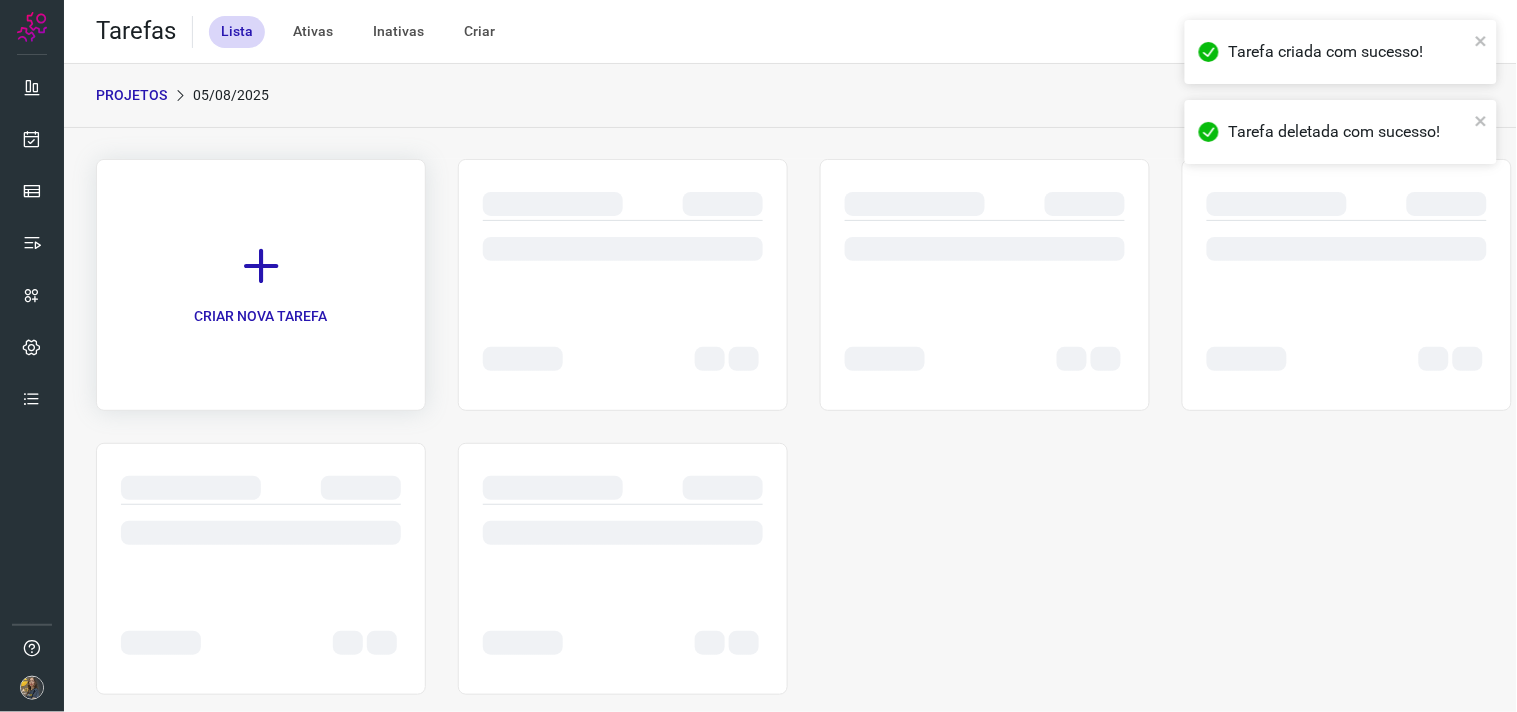 click on "CRIAR NOVA TAREFA" 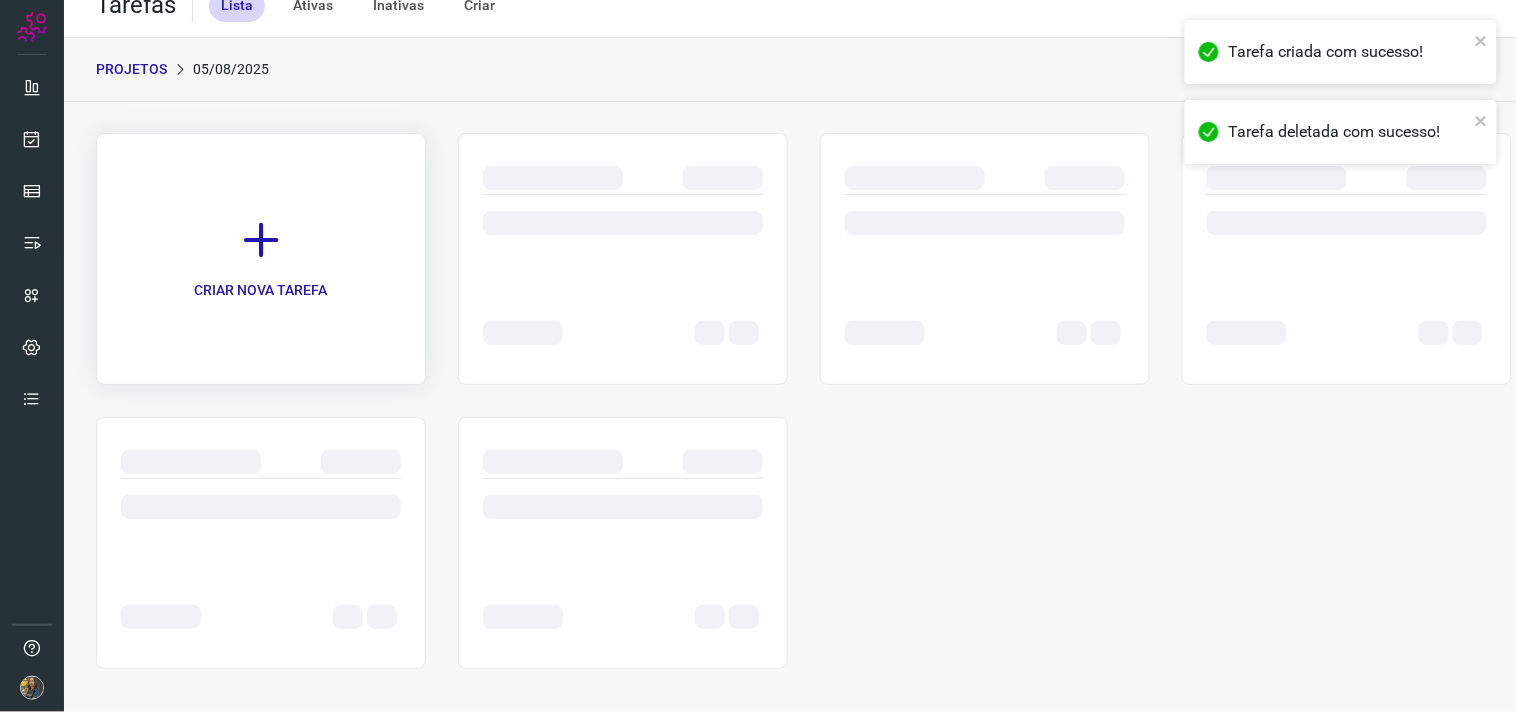 scroll, scrollTop: 32, scrollLeft: 0, axis: vertical 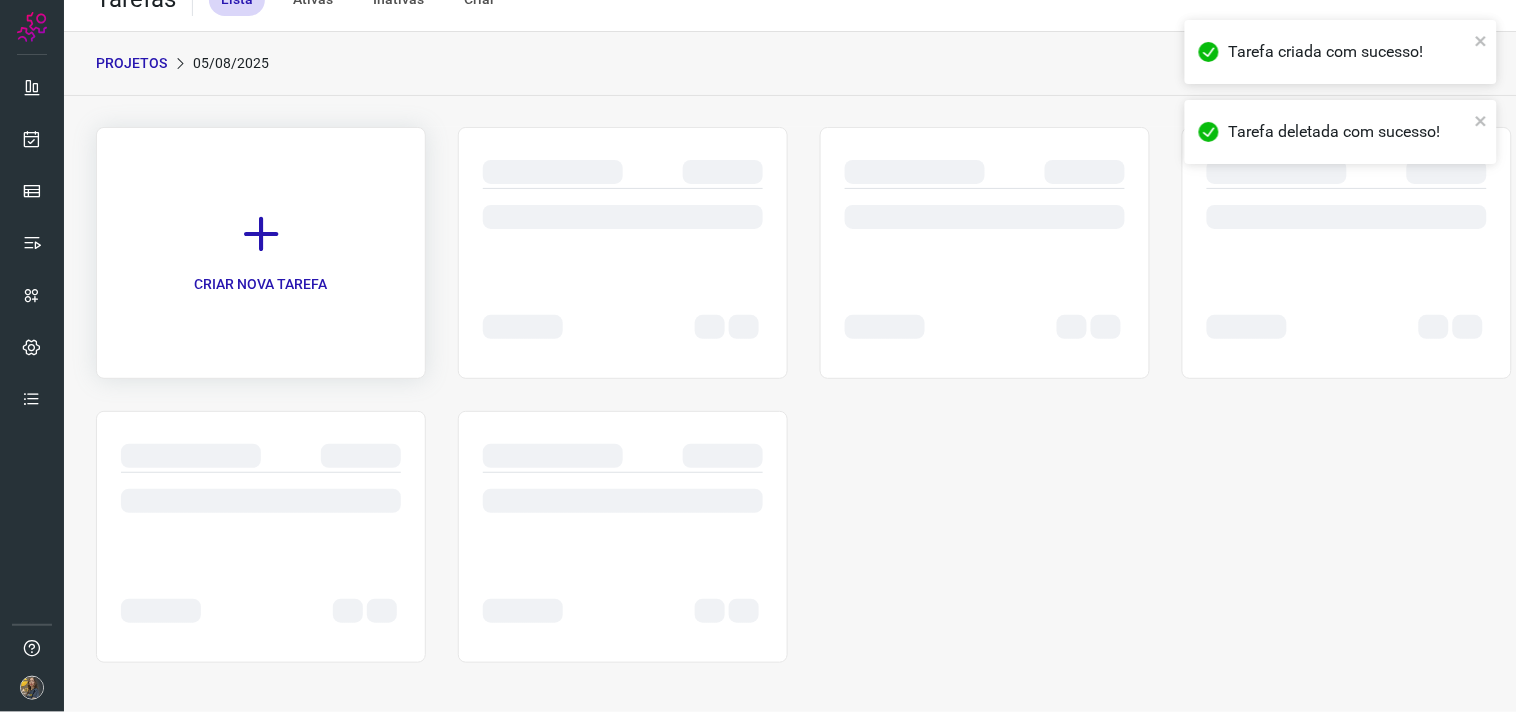 click at bounding box center [261, 234] 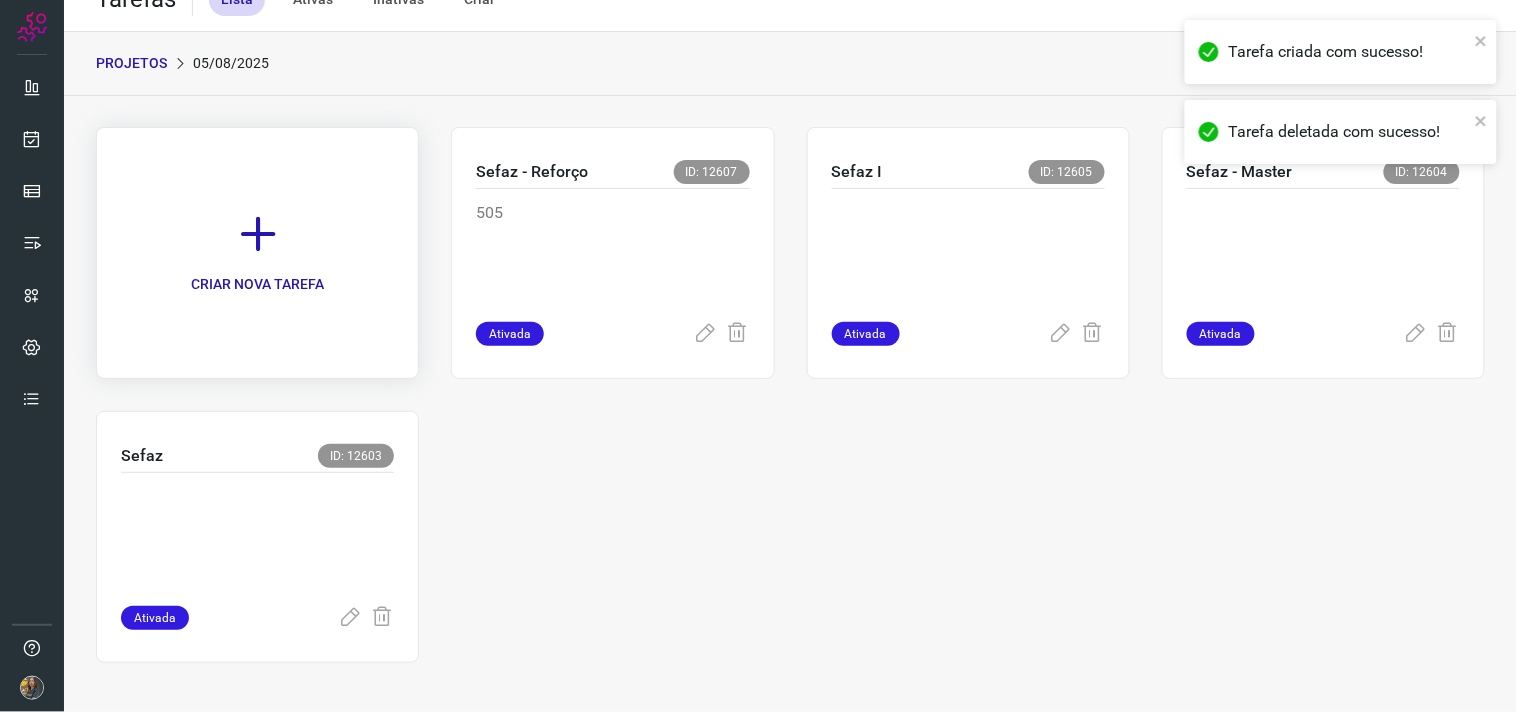 click at bounding box center [258, 234] 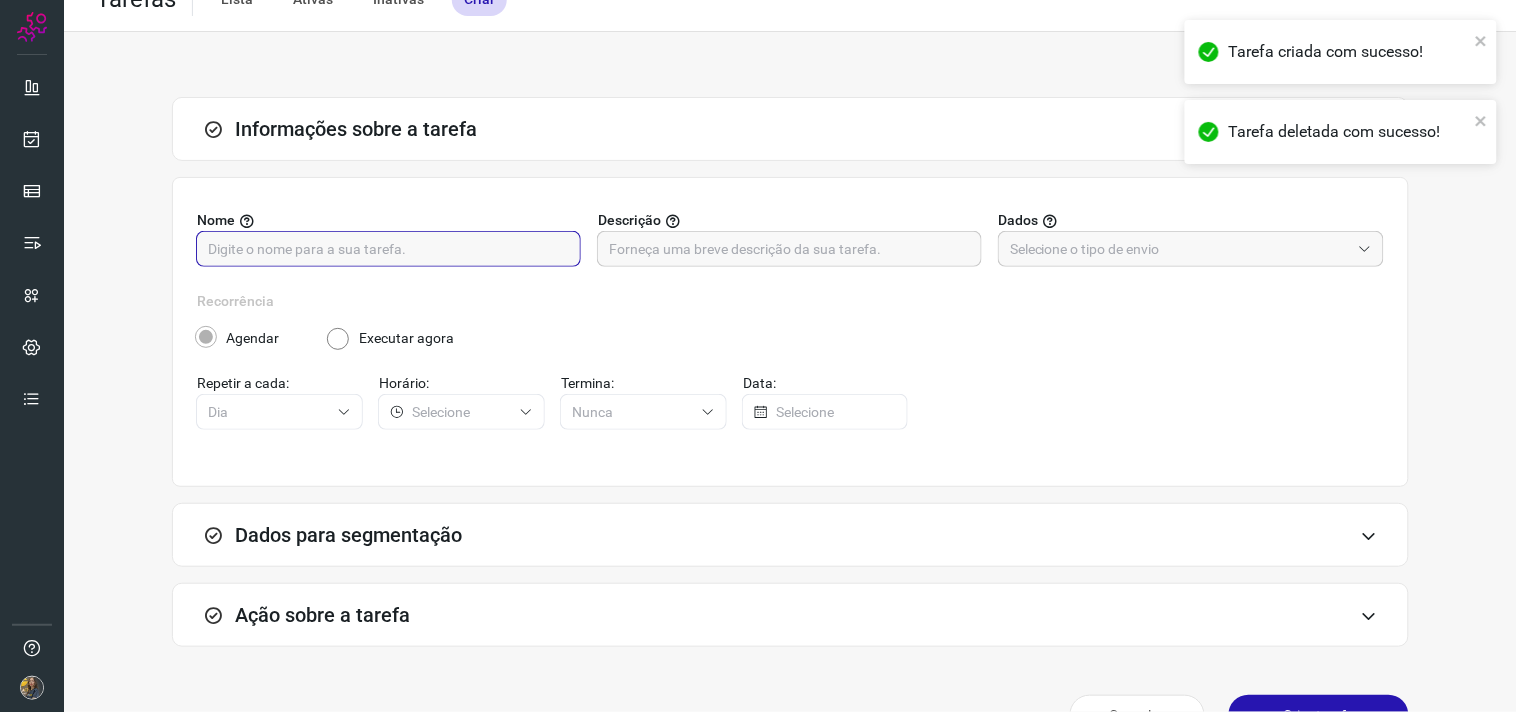 click at bounding box center (388, 249) 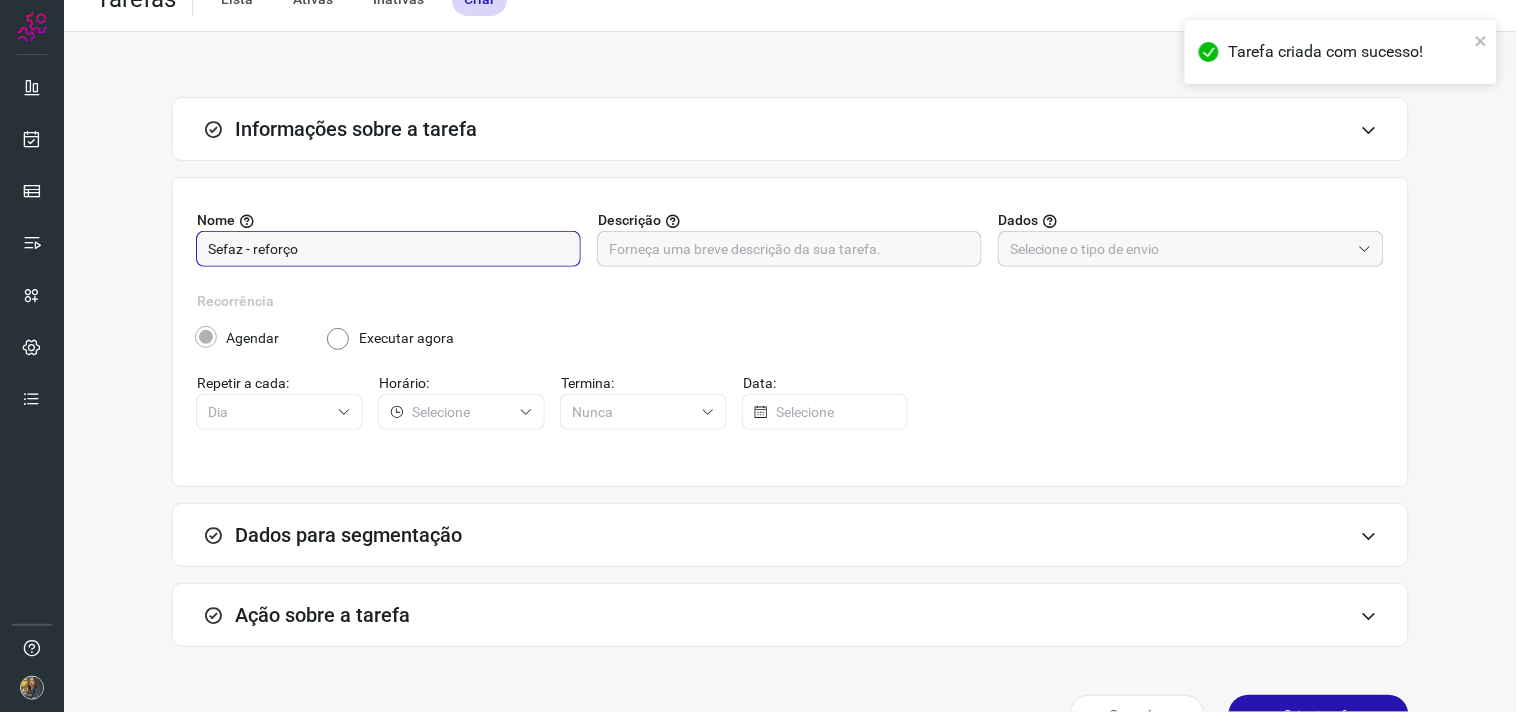 click on "Sefaz - reforço" at bounding box center (388, 249) 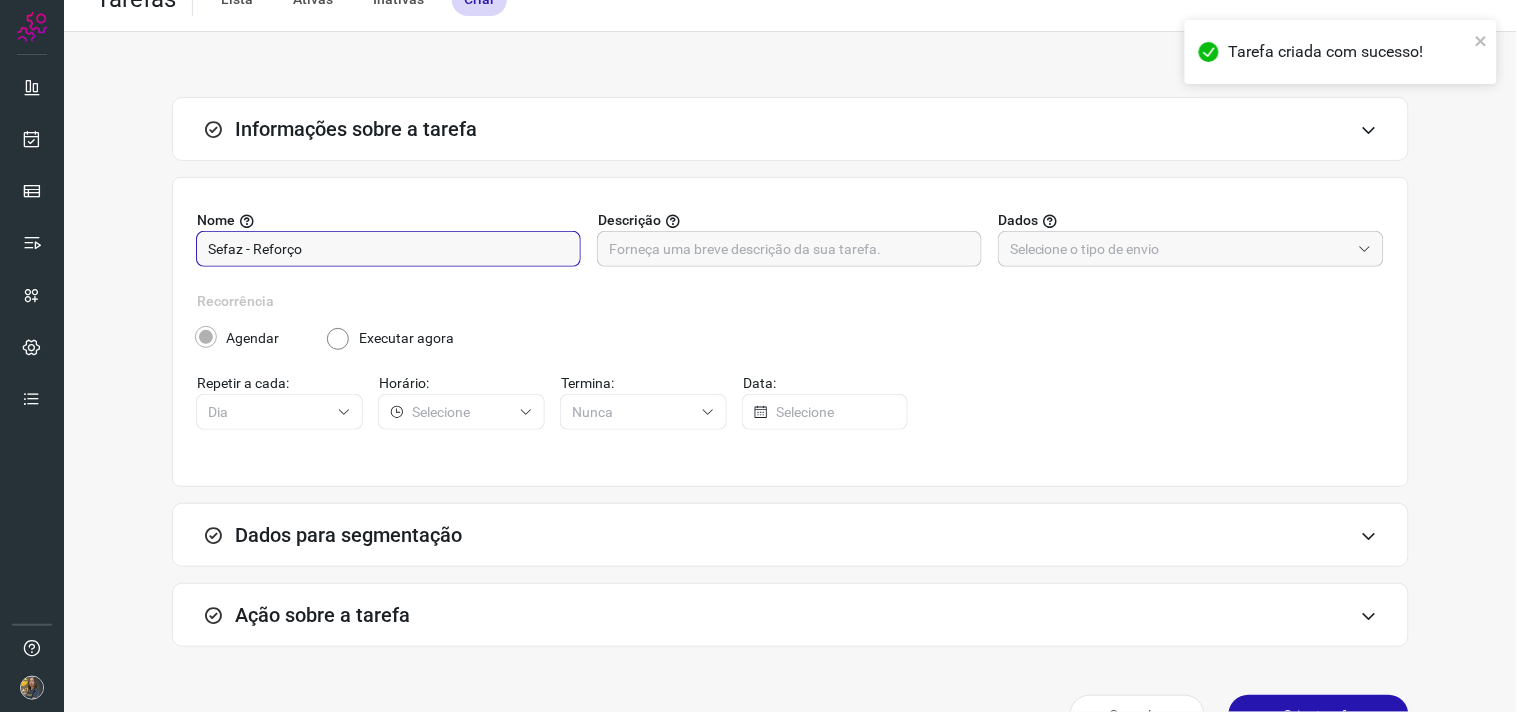type on "Sefaz - Reforço" 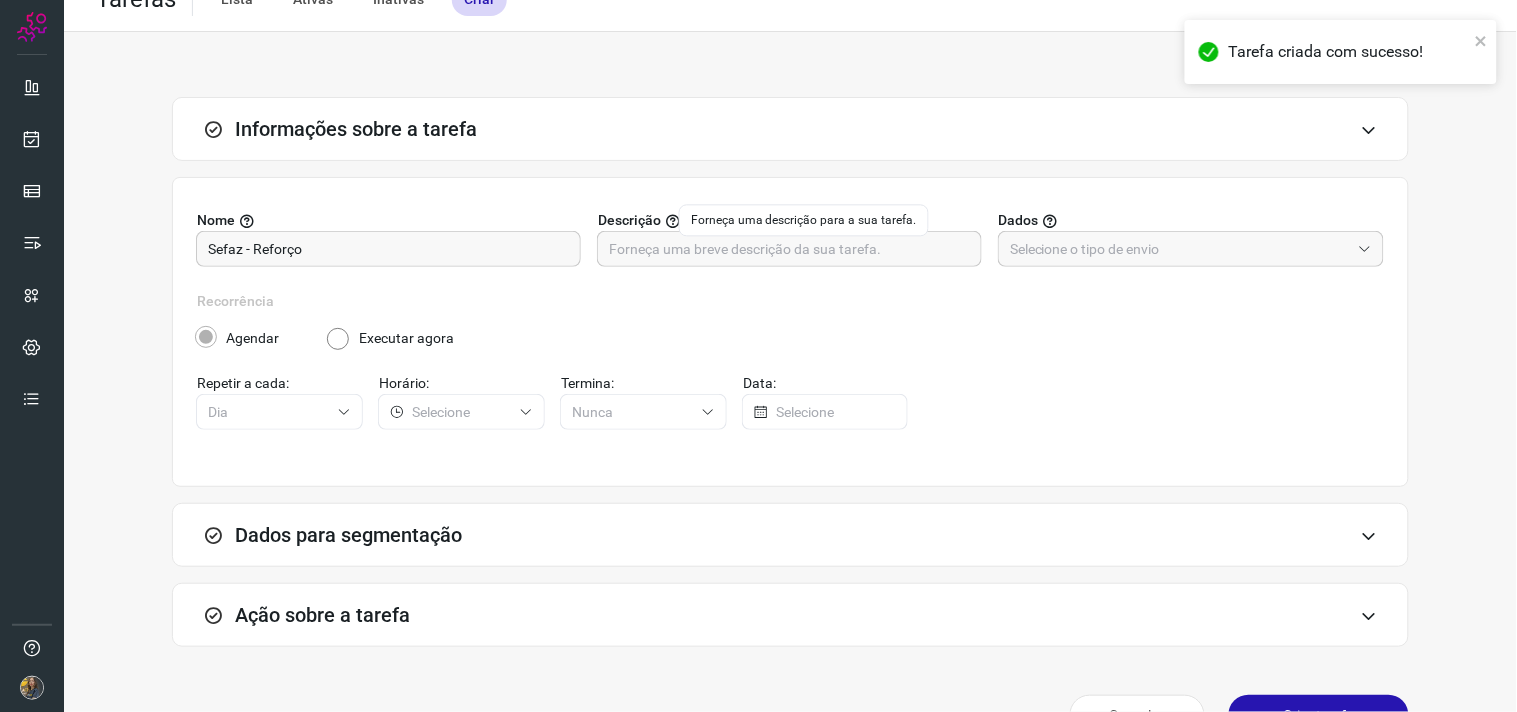 click on "Nome Sefaz - Reforço Descrição Dados" at bounding box center [790, 250] 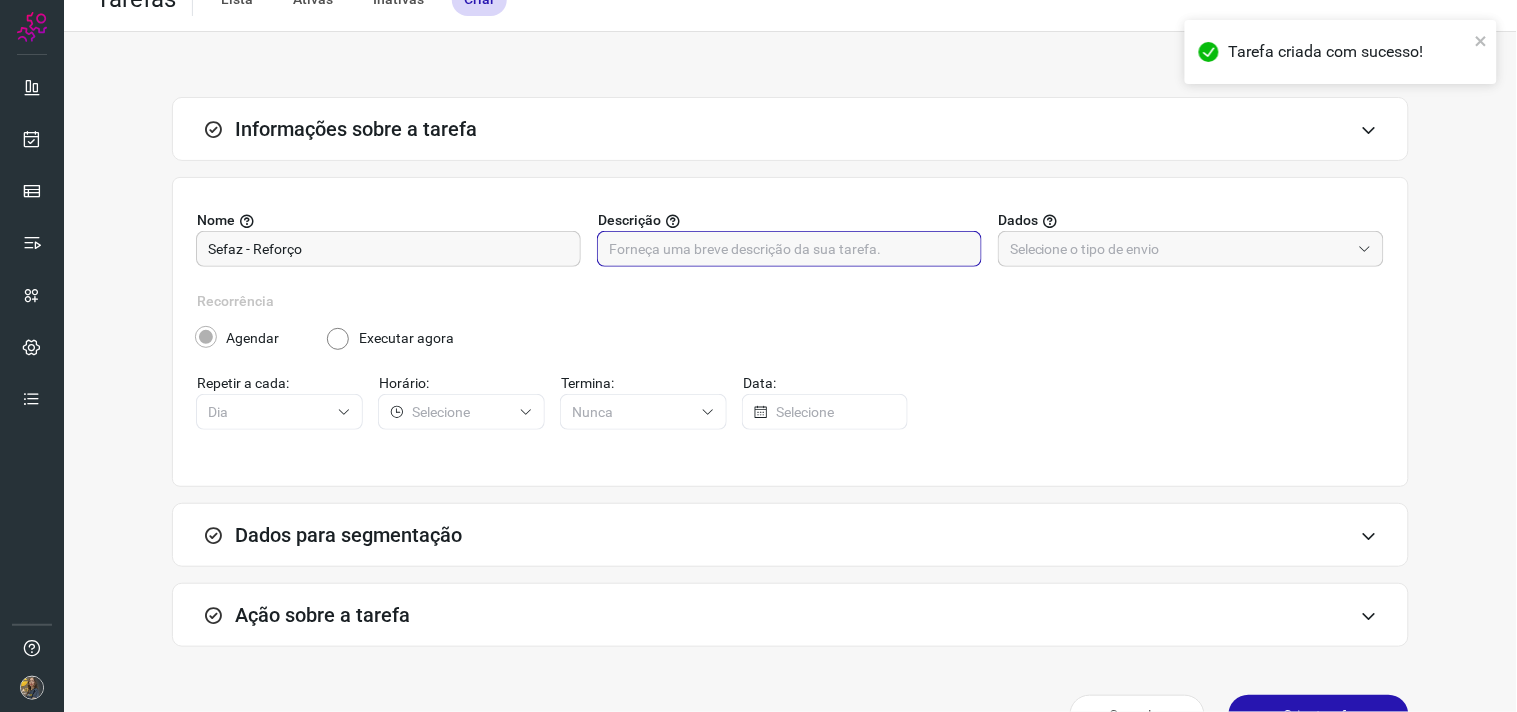 click at bounding box center [789, 249] 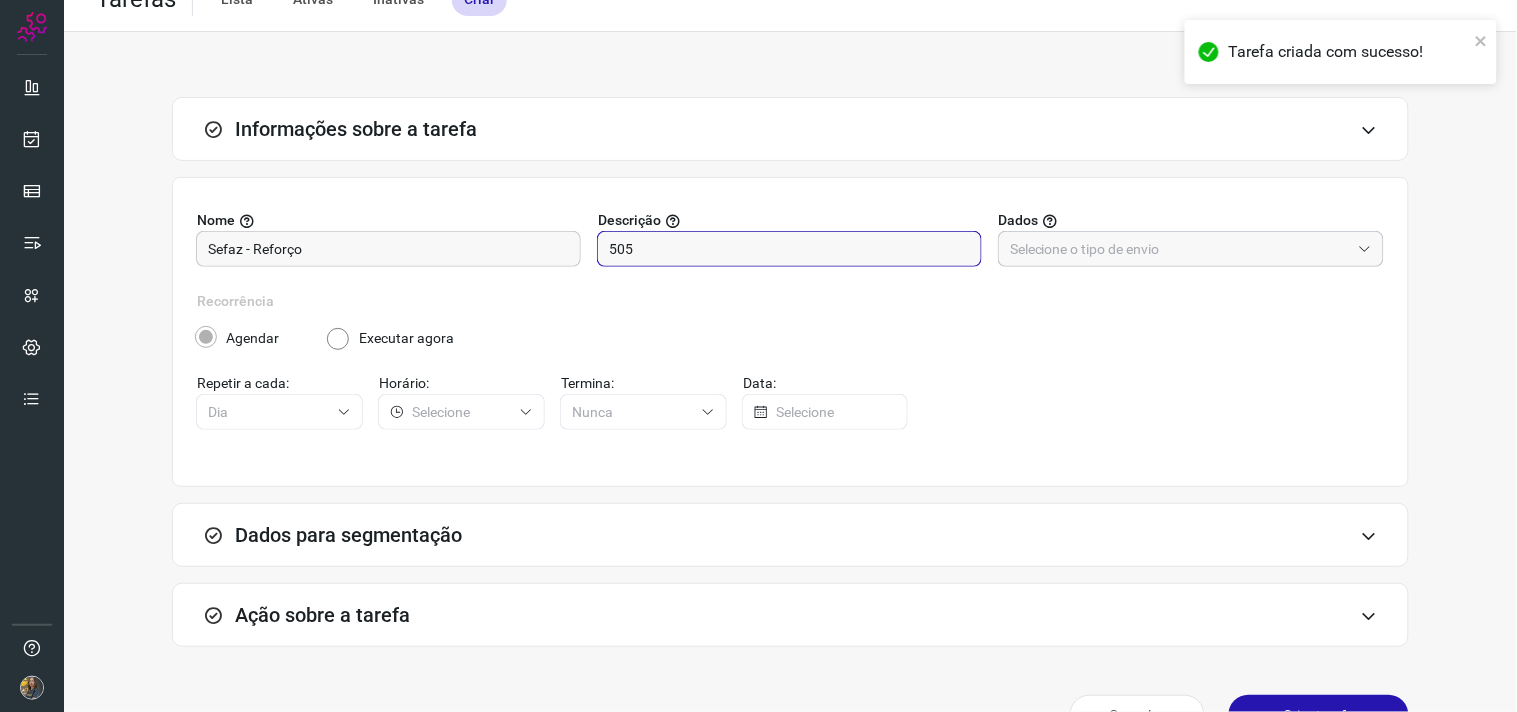 type on "505" 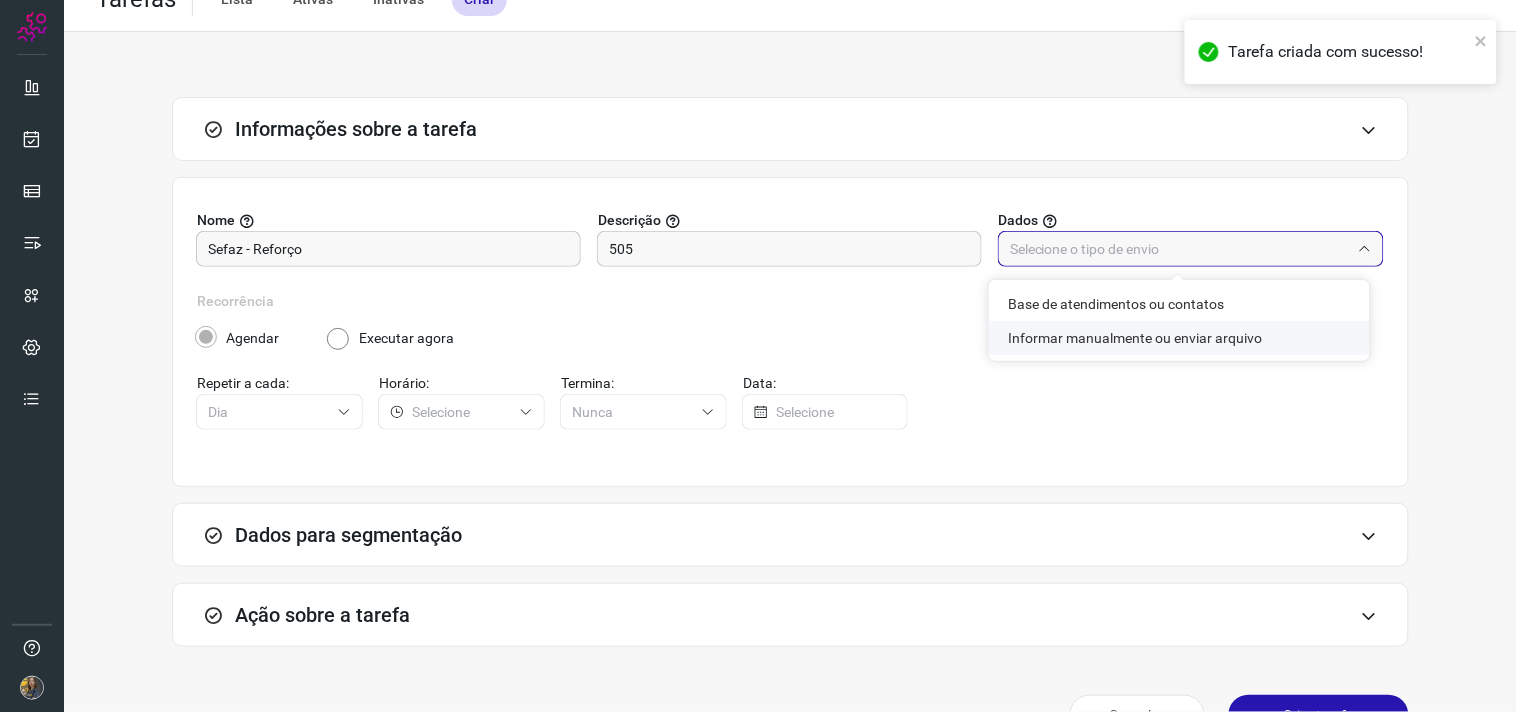 click on "Informar manualmente ou enviar arquivo" 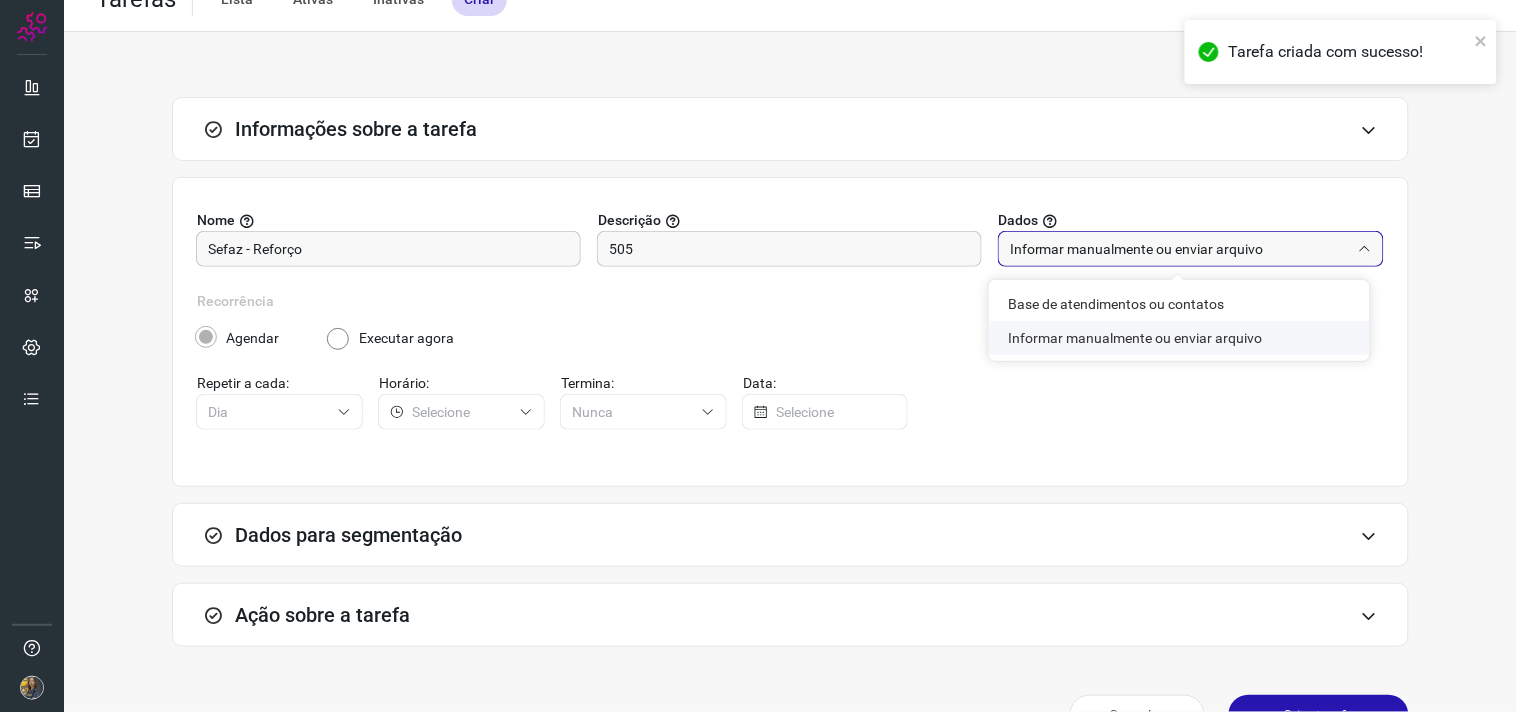radio on "false" 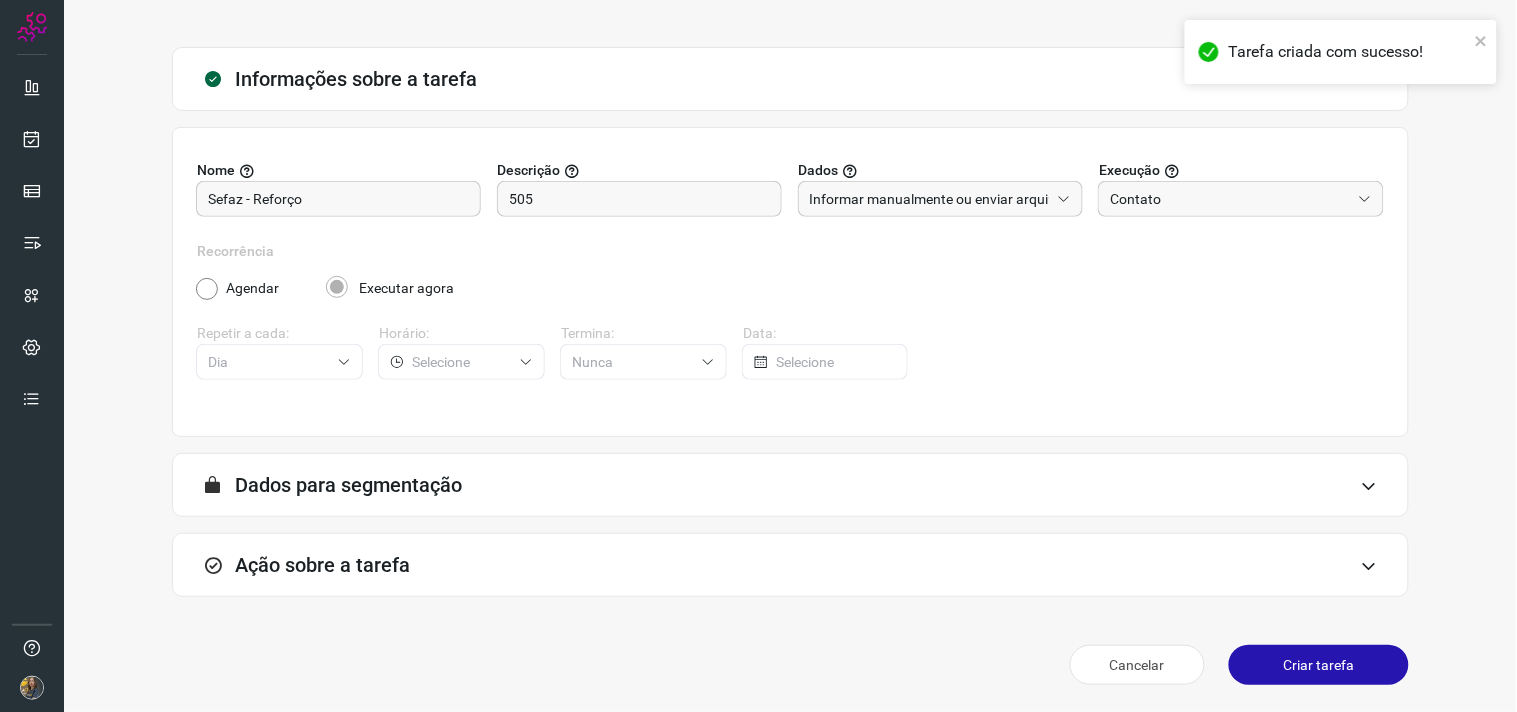 click on "Ação sobre a tarefa" at bounding box center [790, 565] 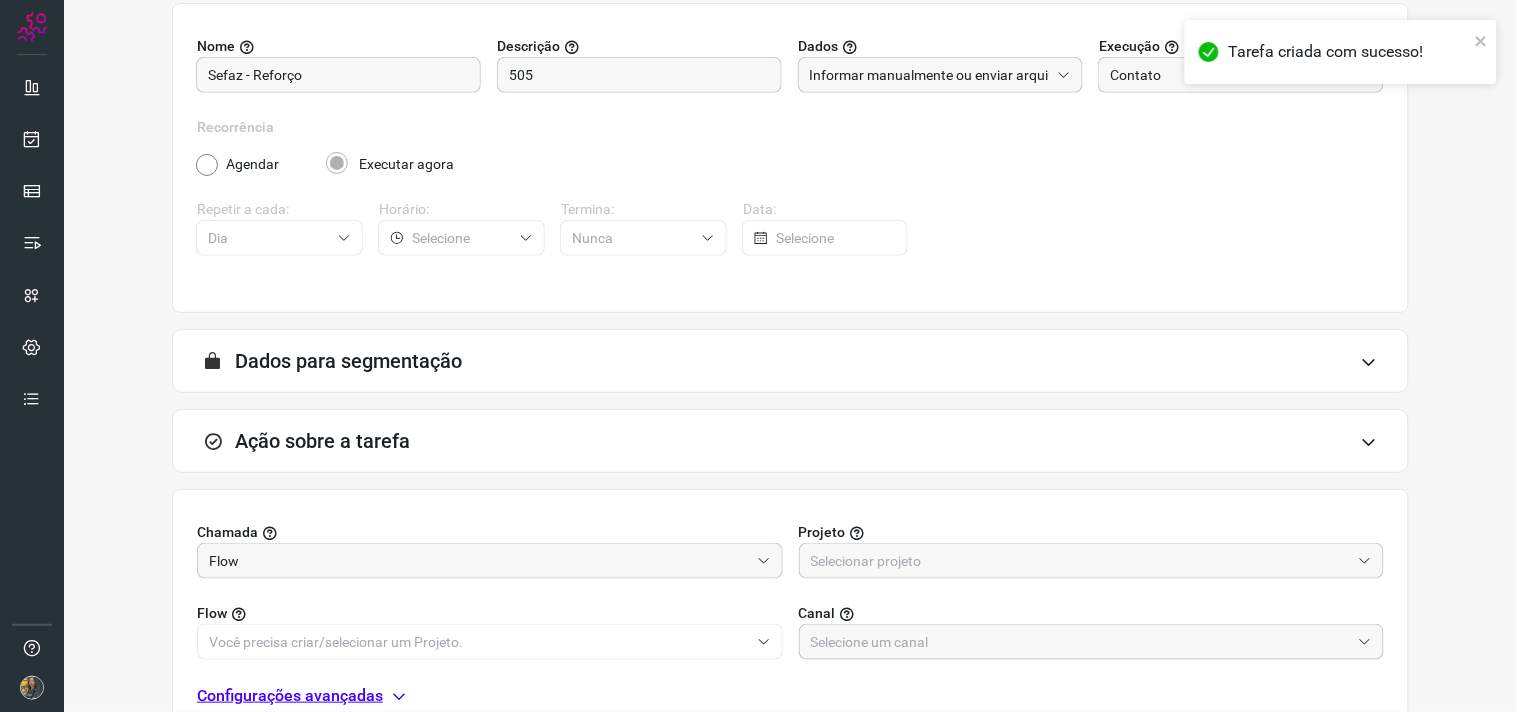 scroll, scrollTop: 398, scrollLeft: 0, axis: vertical 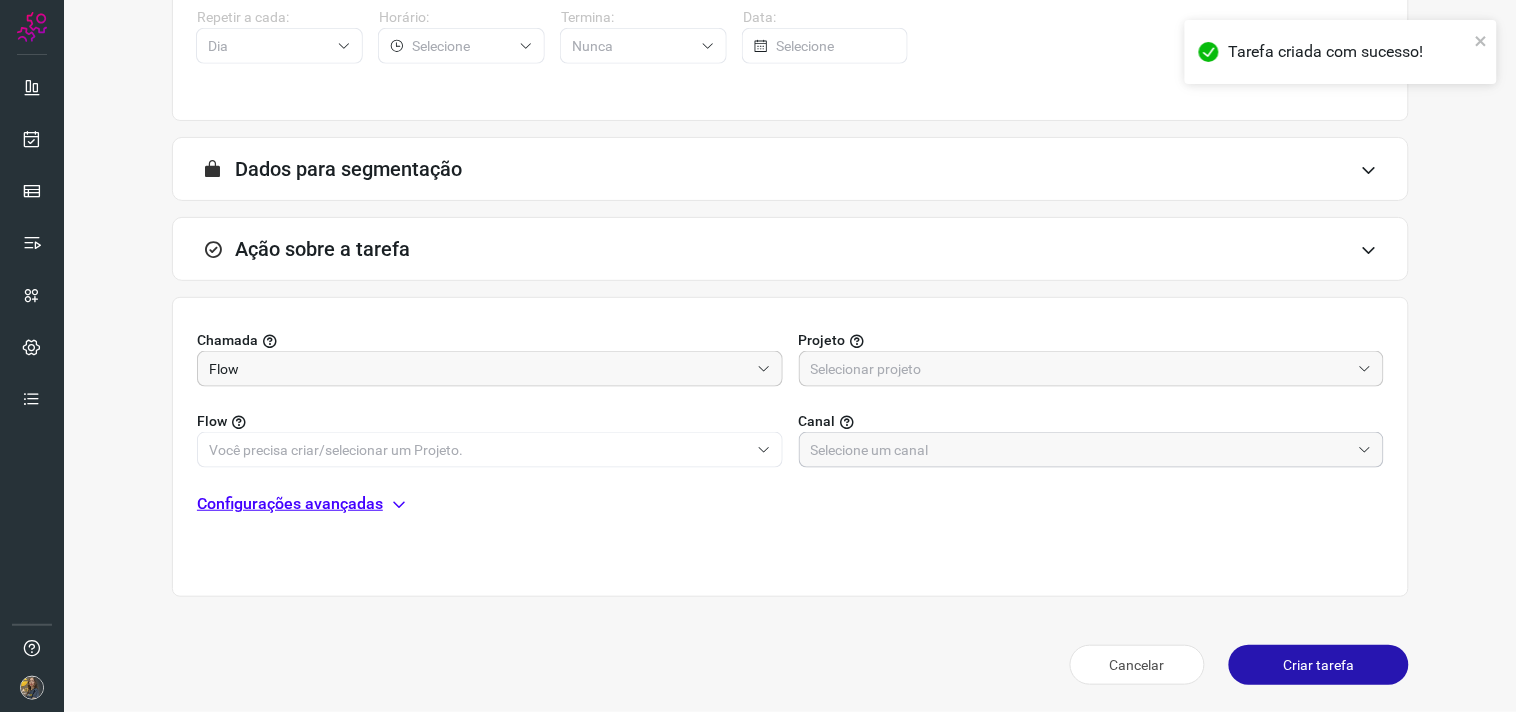 click at bounding box center (1081, 450) 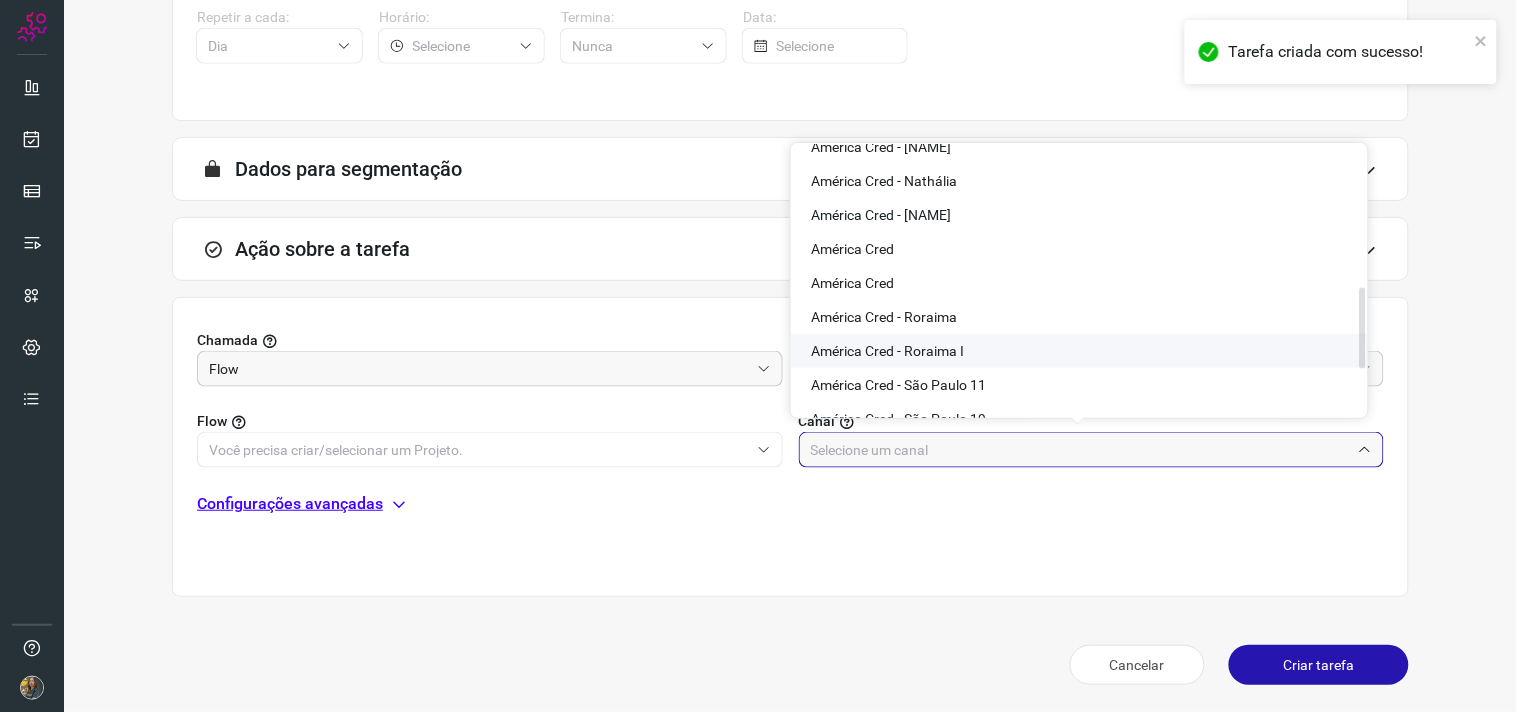 scroll, scrollTop: 555, scrollLeft: 0, axis: vertical 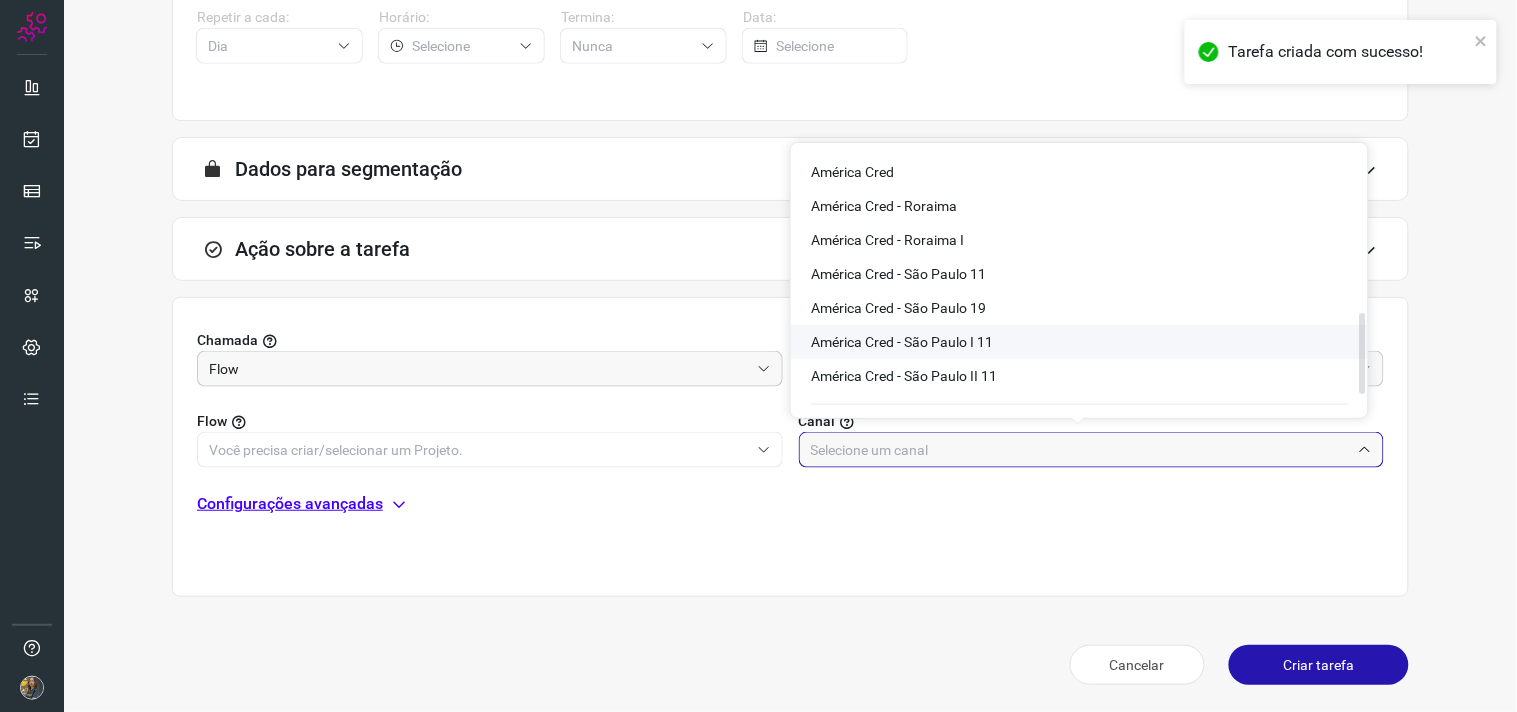 click on "América Cred - São Paulo I 11" 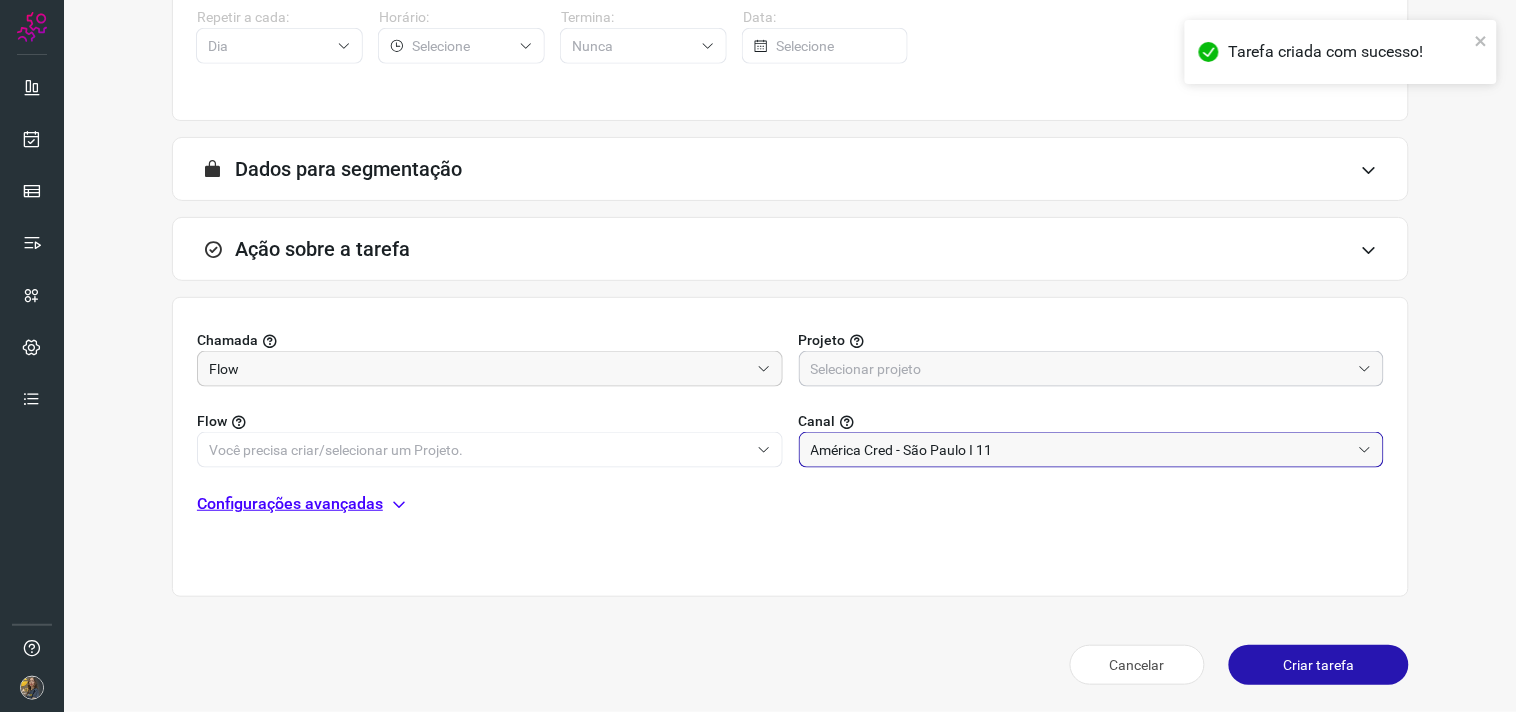 click at bounding box center [1081, 369] 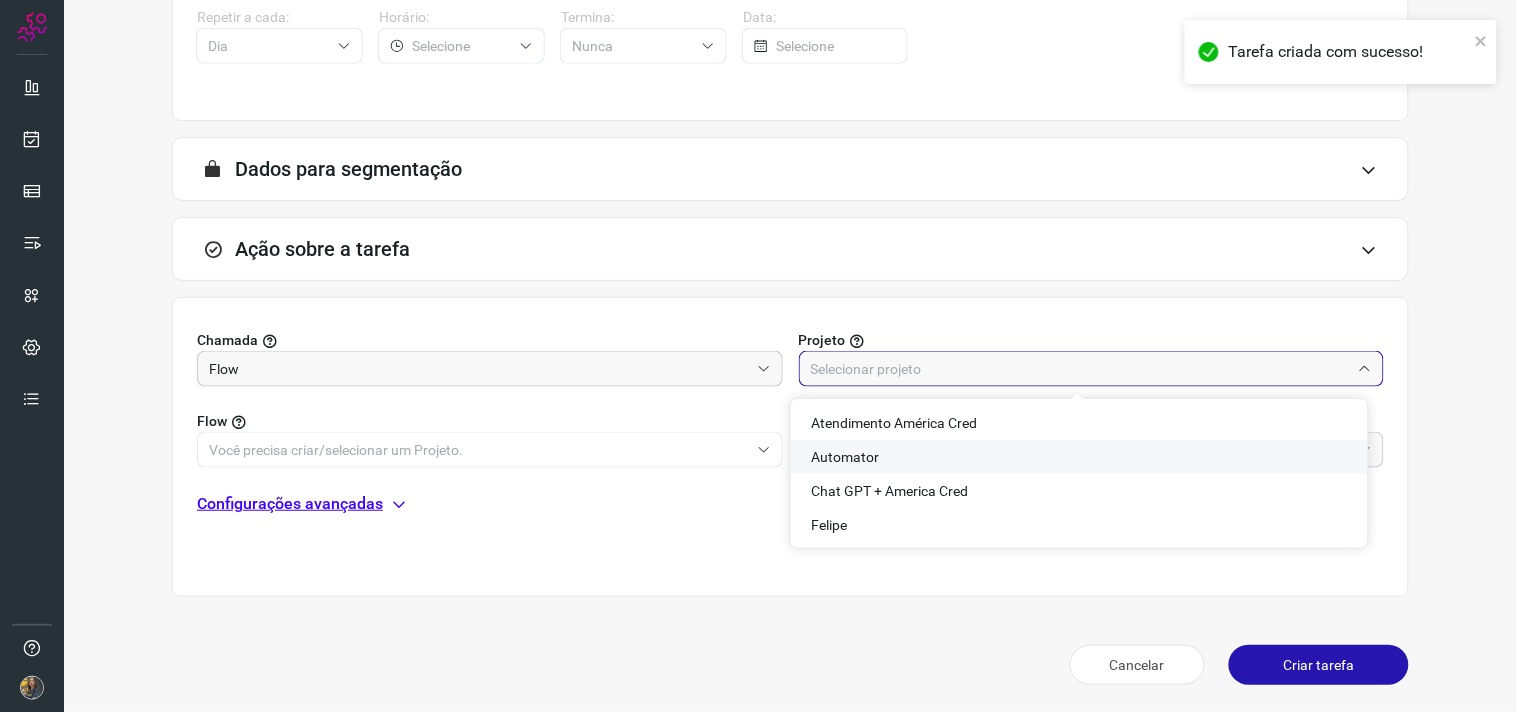 click on "Automator" 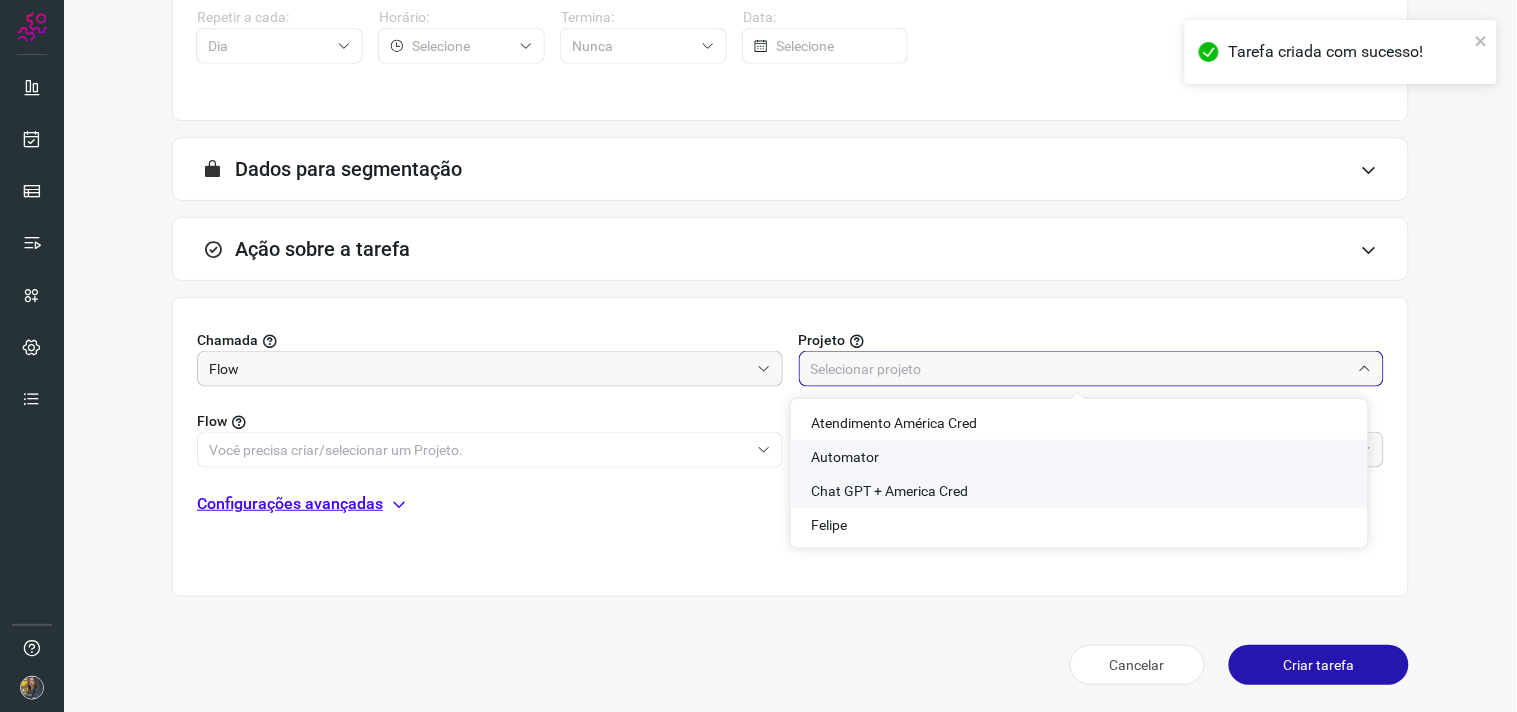 type on "Automator" 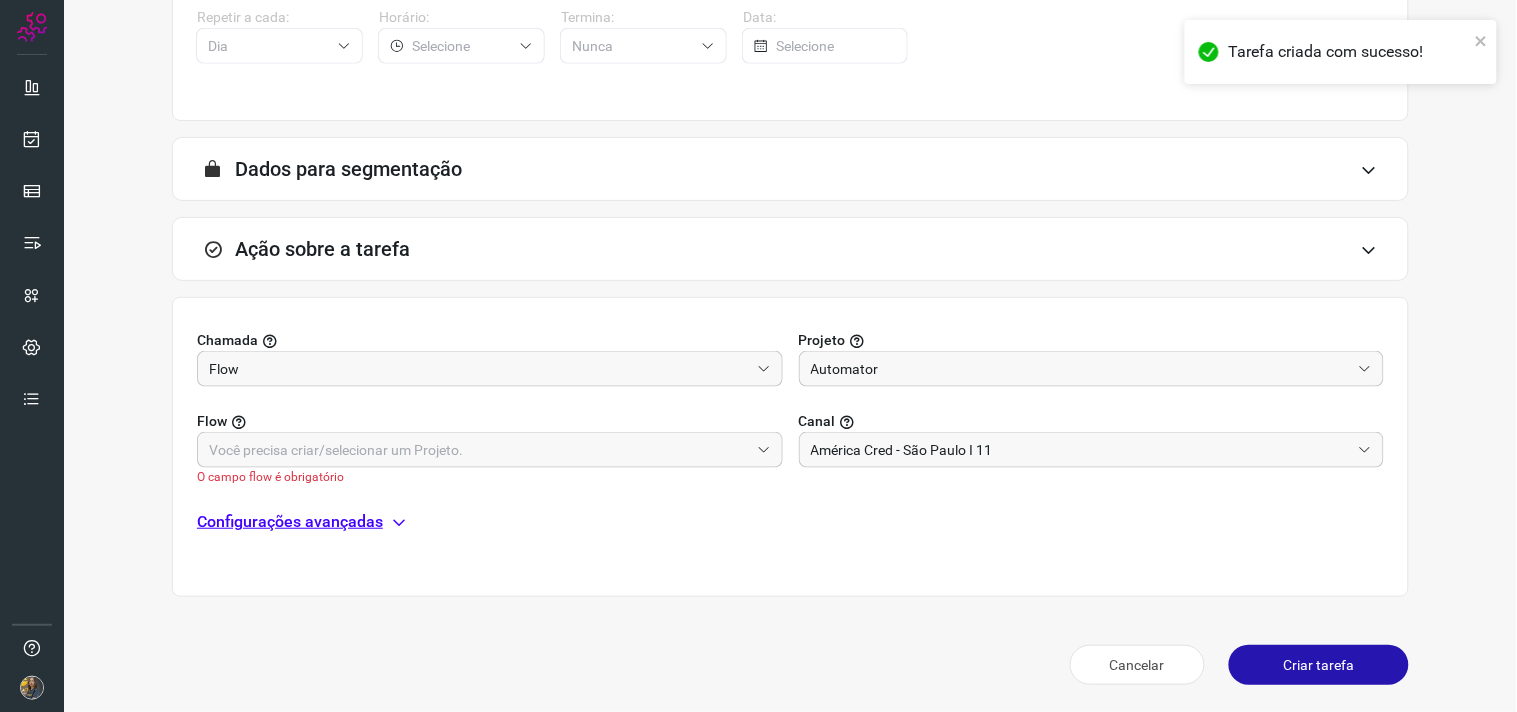click on "Flow" at bounding box center [490, 421] 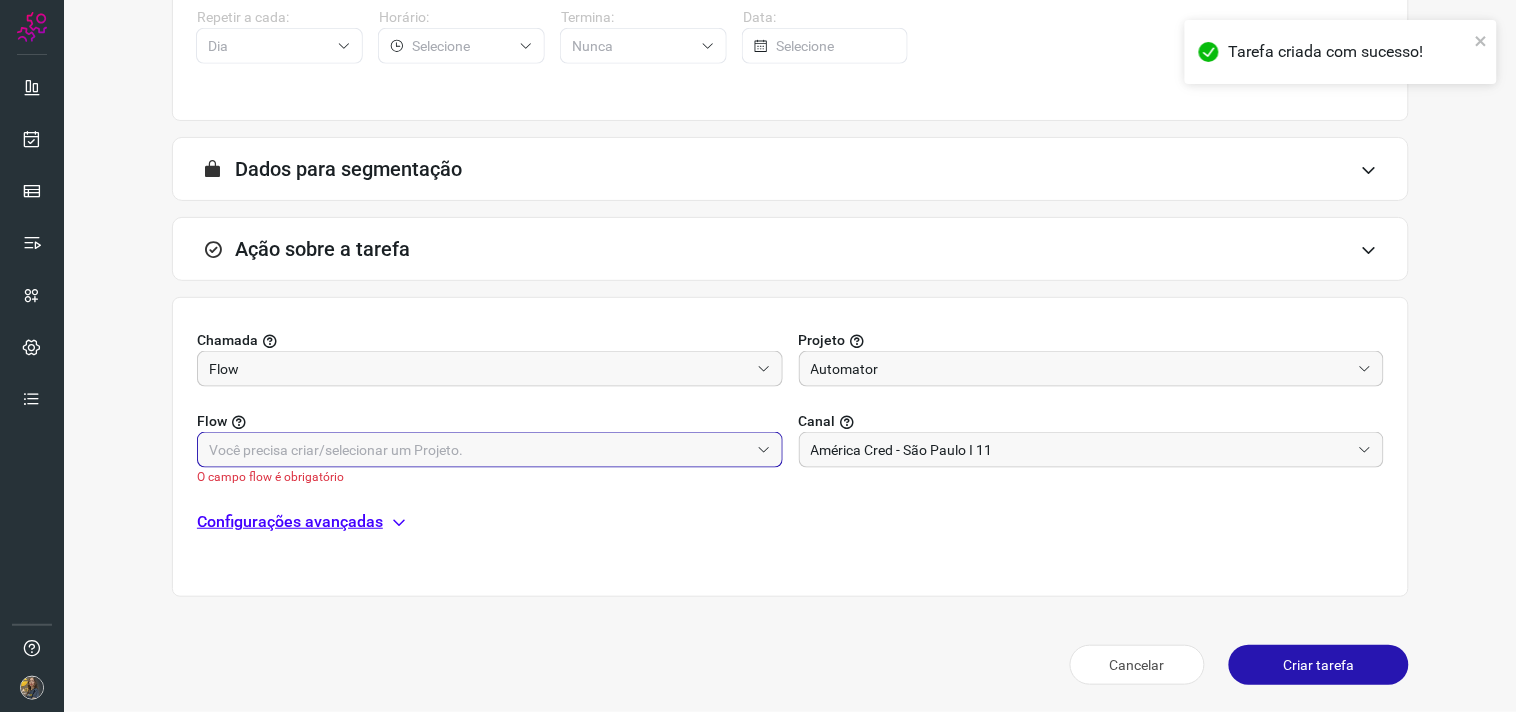 click at bounding box center (479, 450) 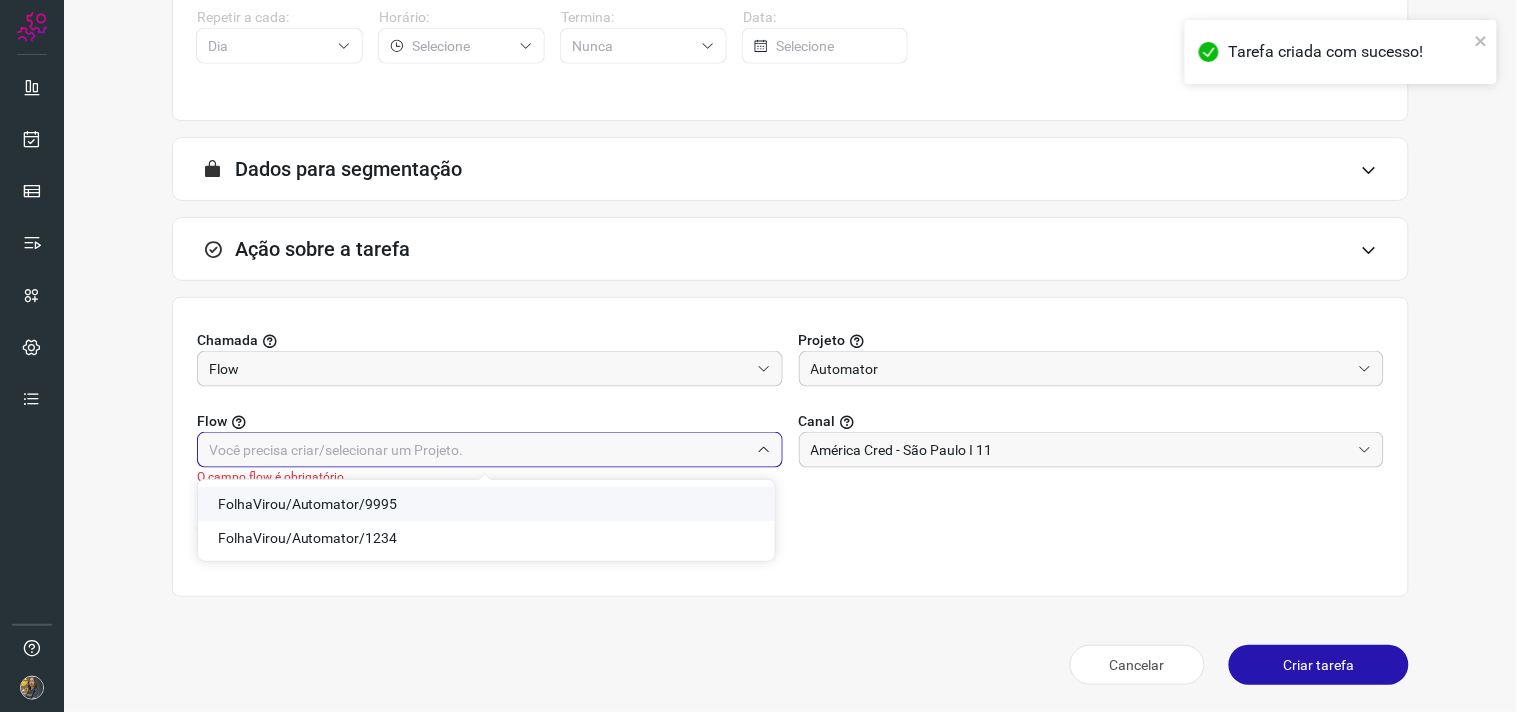 click on "FolhaVirou/Automator/9995" 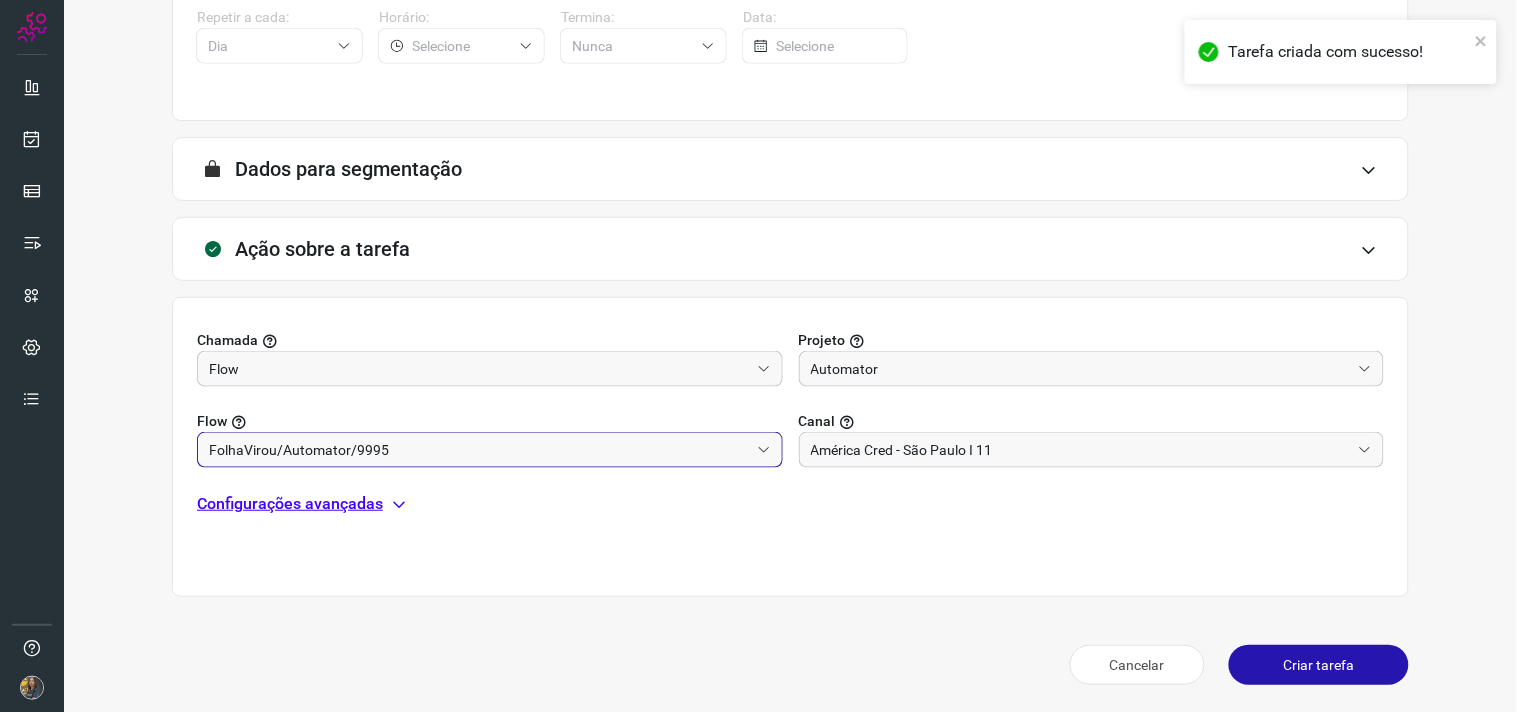 click on "Configurações avançadas" at bounding box center (290, 504) 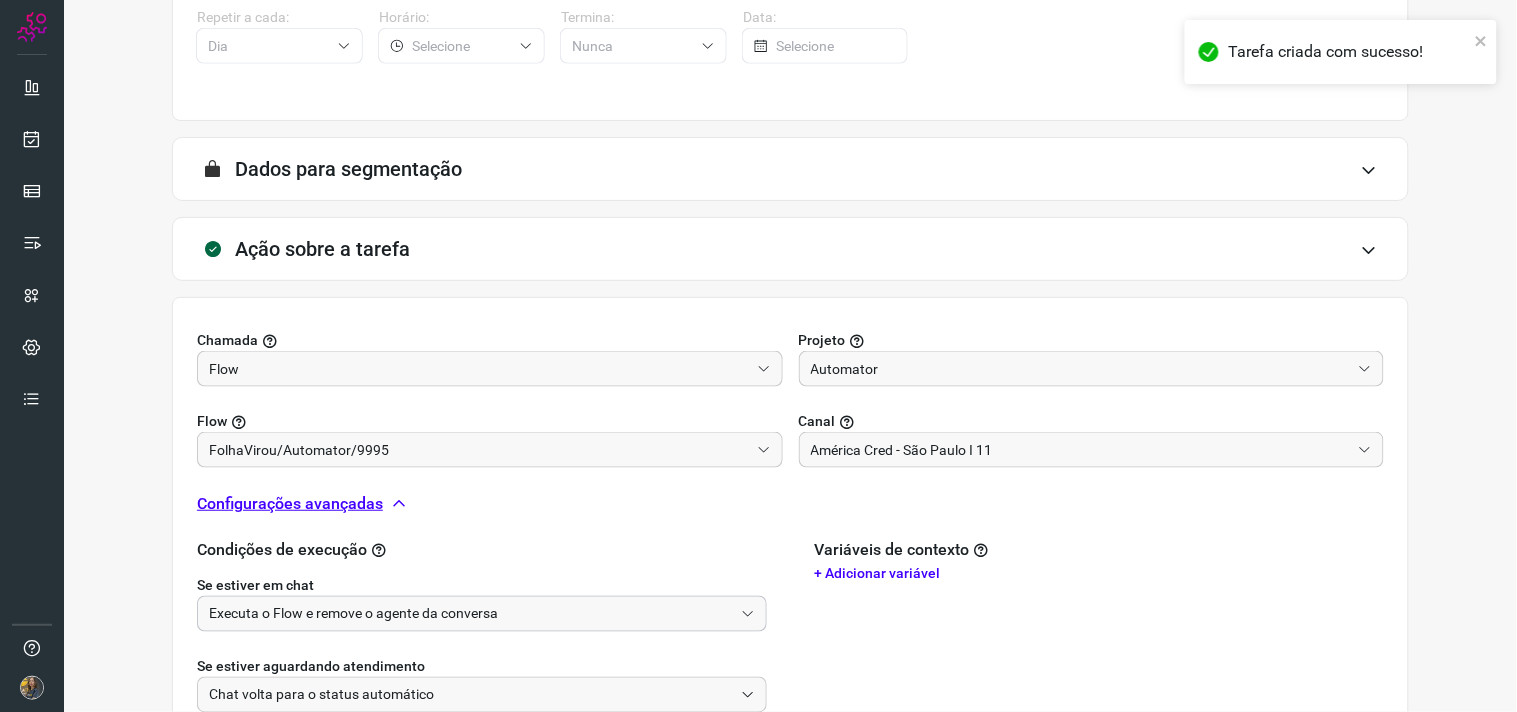 drag, startPoint x: 617, startPoint y: 588, endPoint x: 624, endPoint y: 596, distance: 10.630146 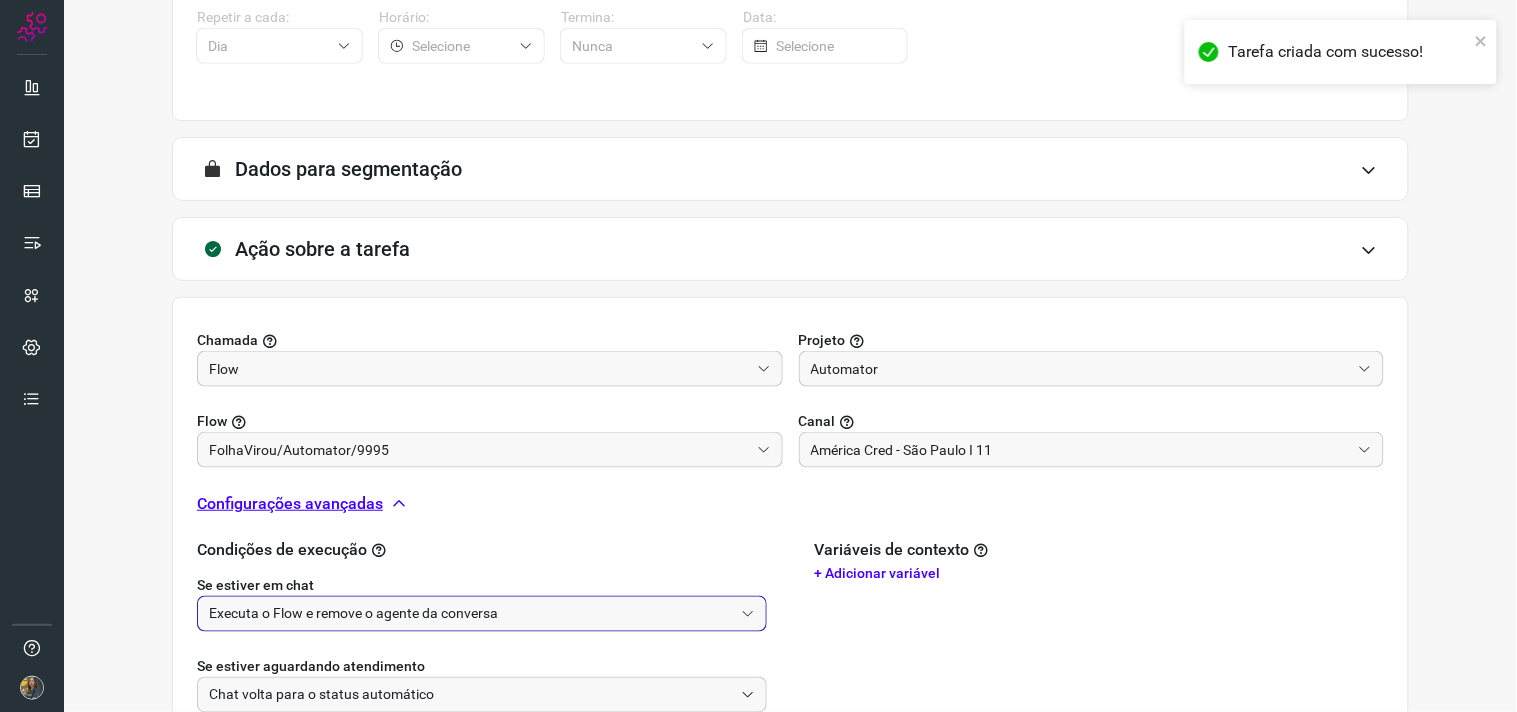 click on "Executa o Flow e remove o agente da conversa" at bounding box center [471, 614] 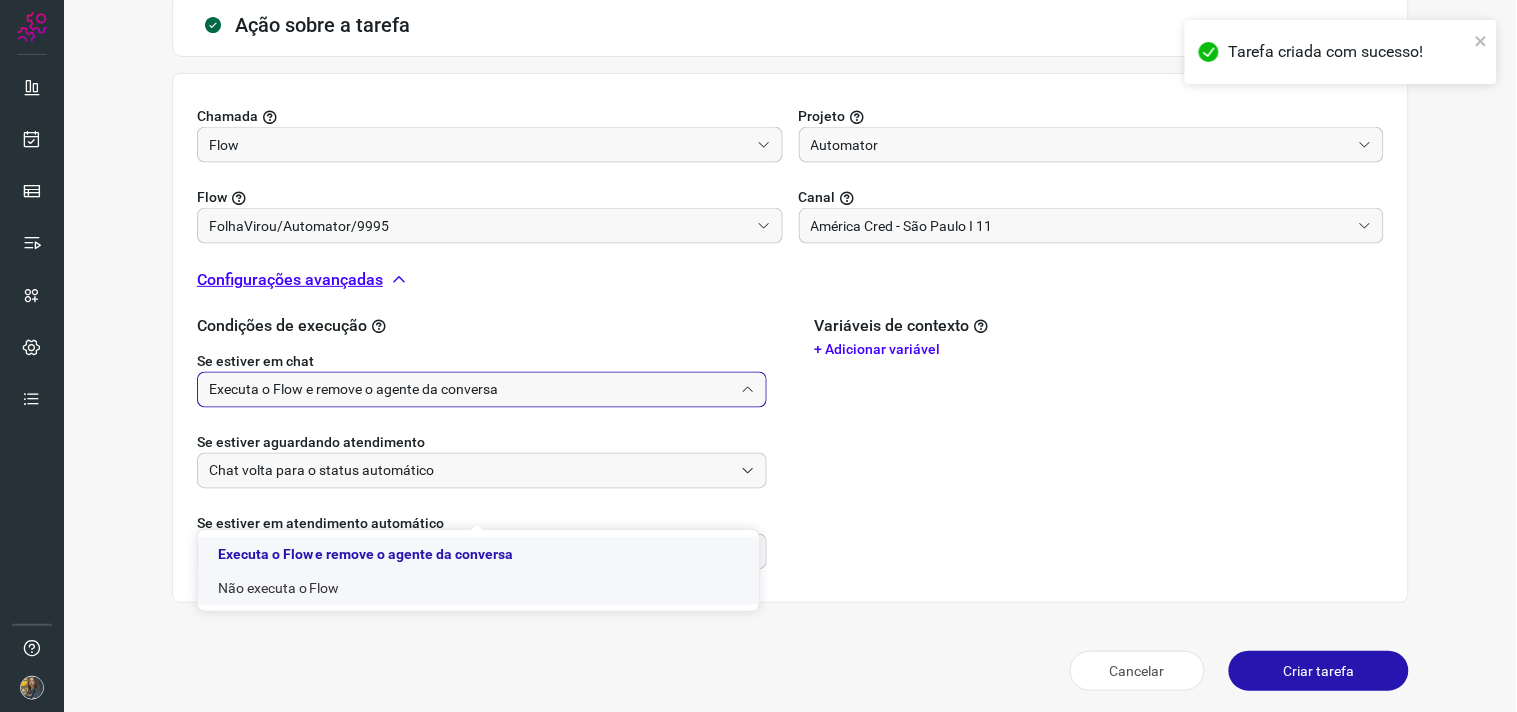 scroll, scrollTop: 628, scrollLeft: 0, axis: vertical 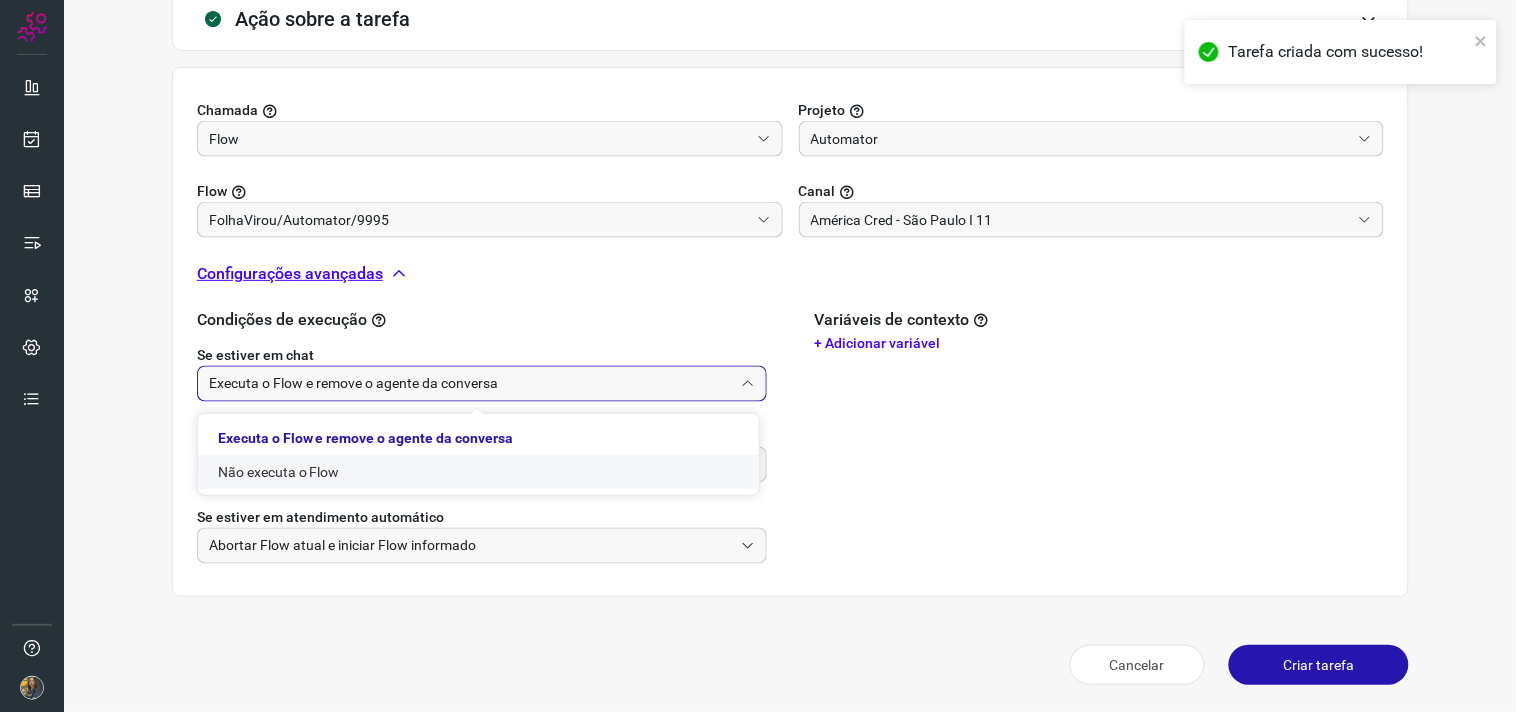 click on "Não executa o Flow" 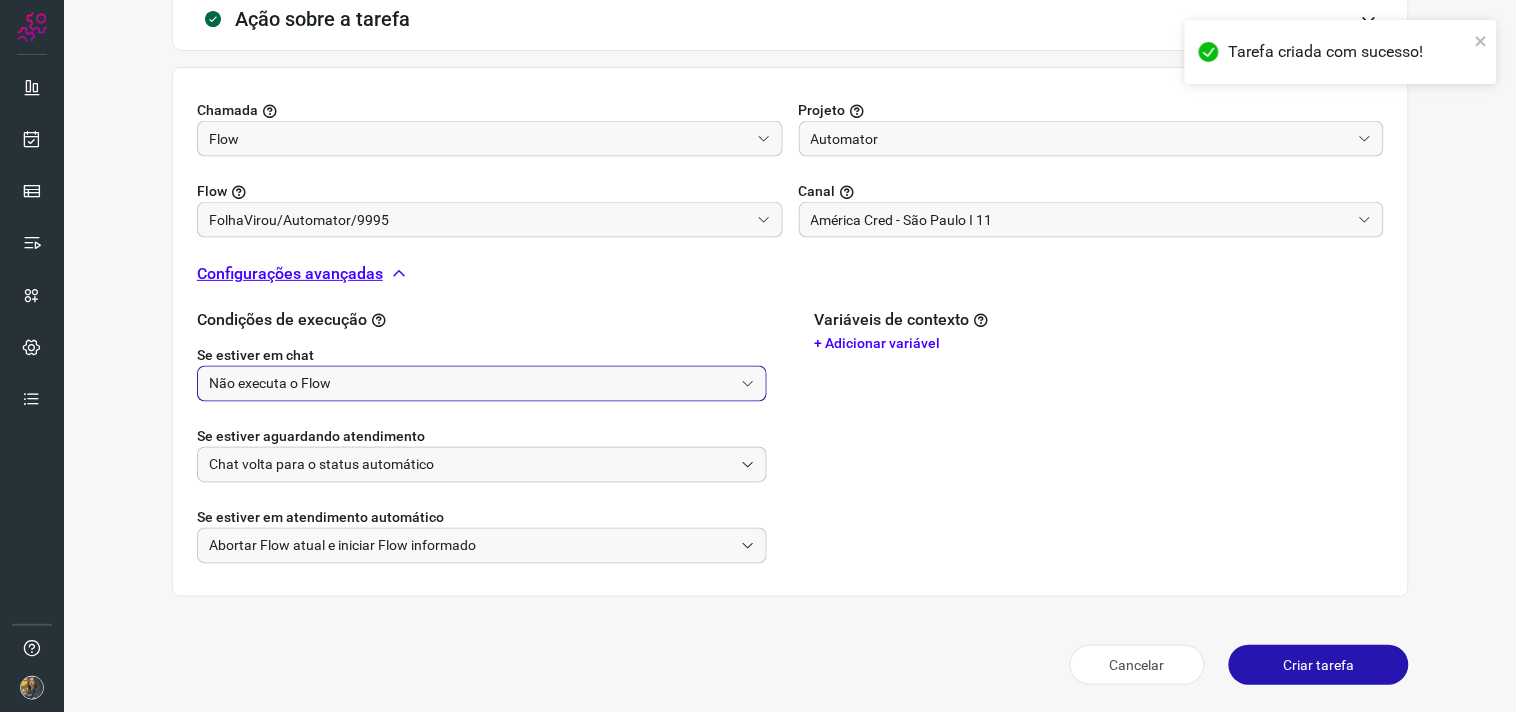 click on "Chat volta para o status automático" at bounding box center [471, 465] 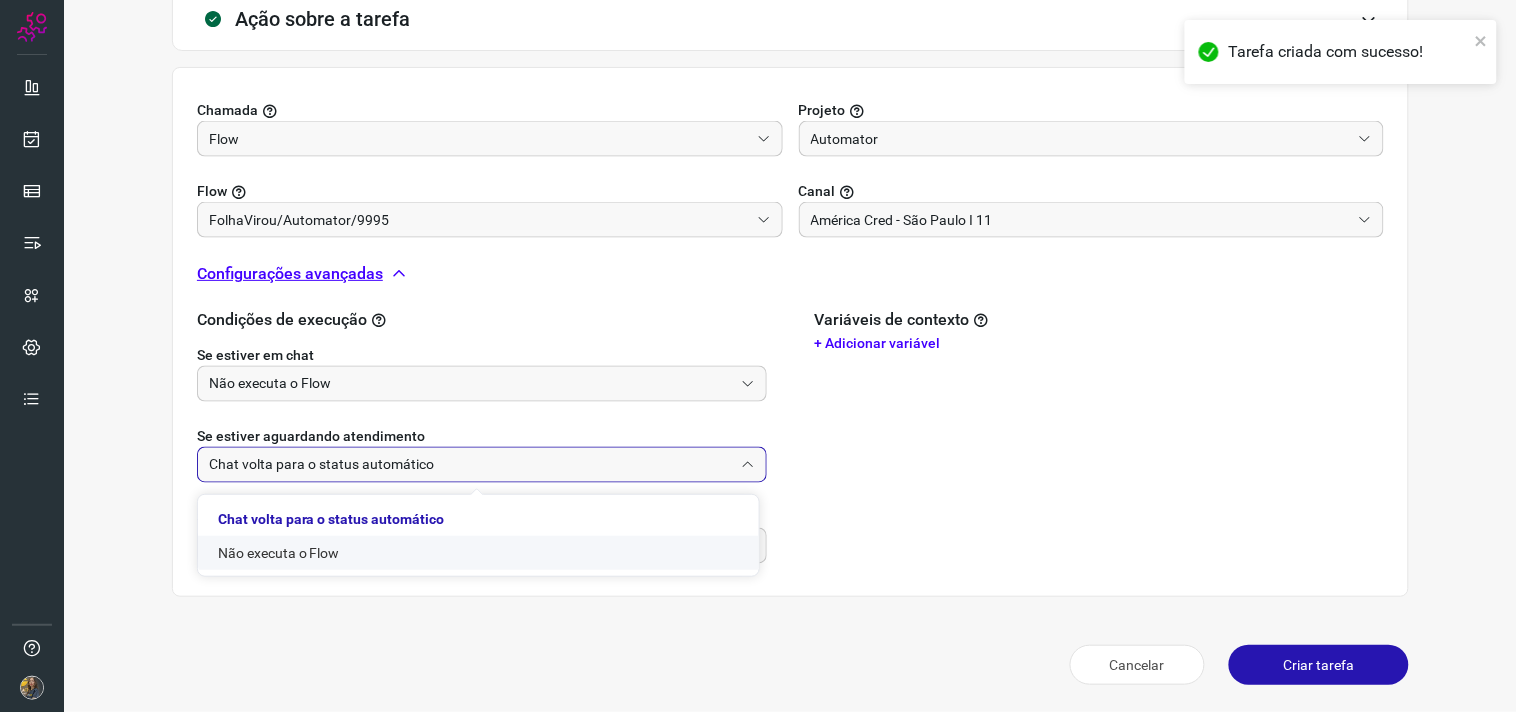 click on "Não executa o Flow" 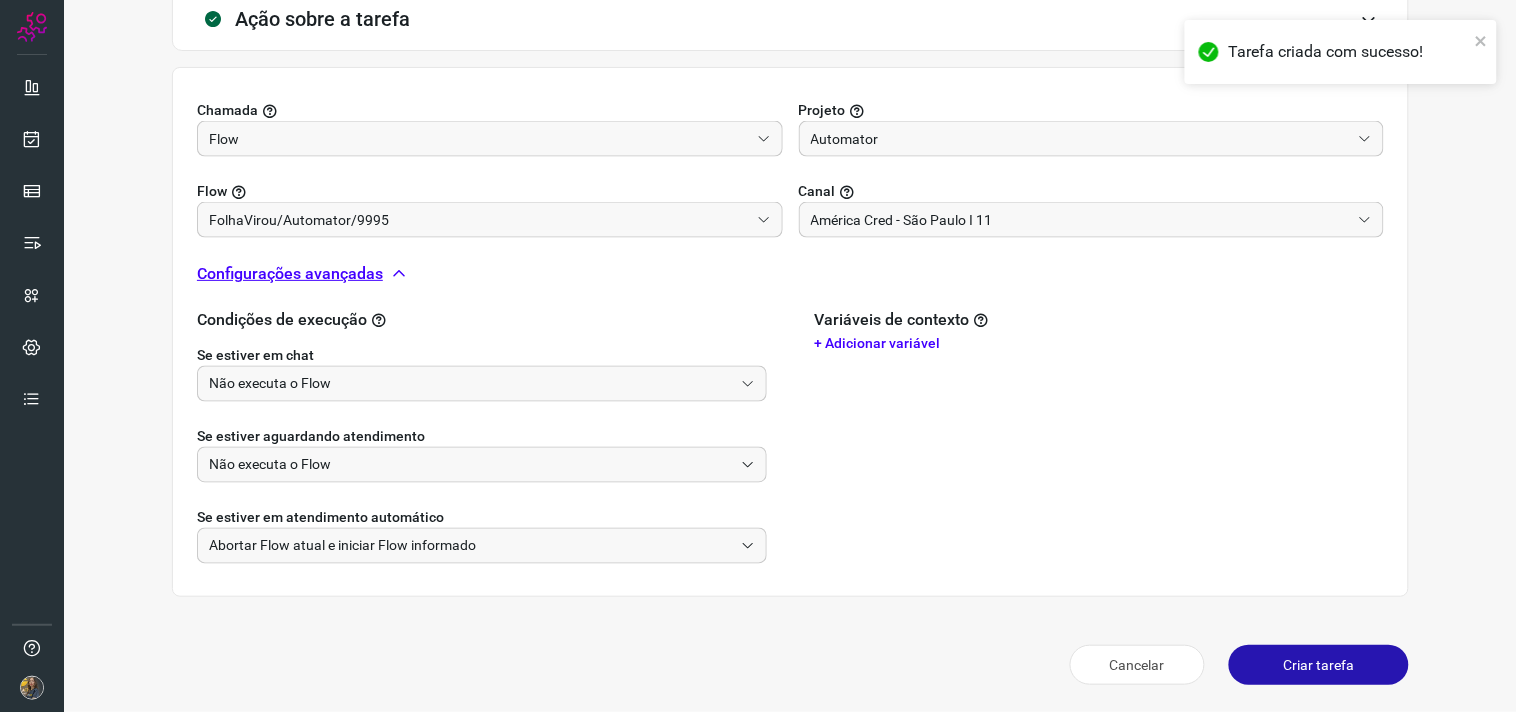 click on "Variáveis de contexto   + Adicionar variável" at bounding box center [1100, 437] 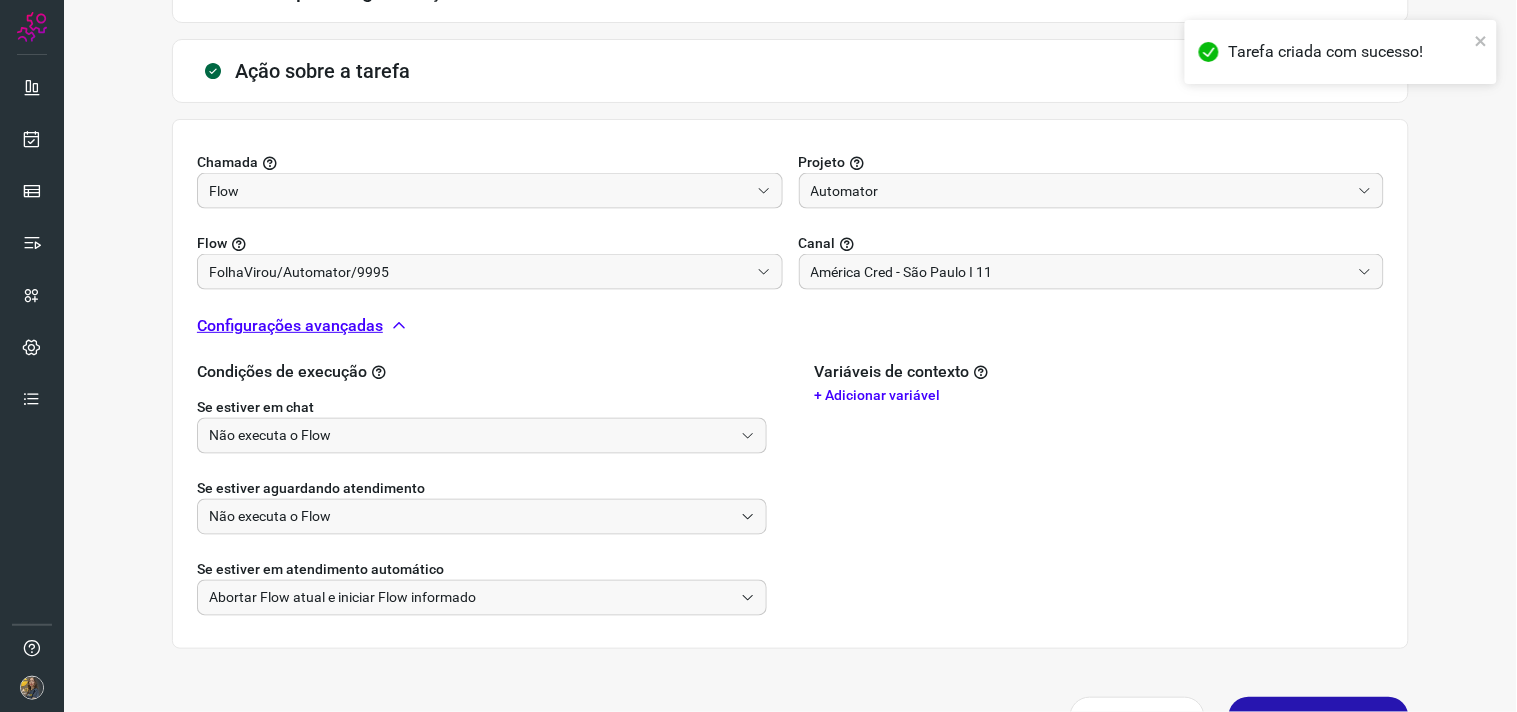 scroll, scrollTop: 628, scrollLeft: 0, axis: vertical 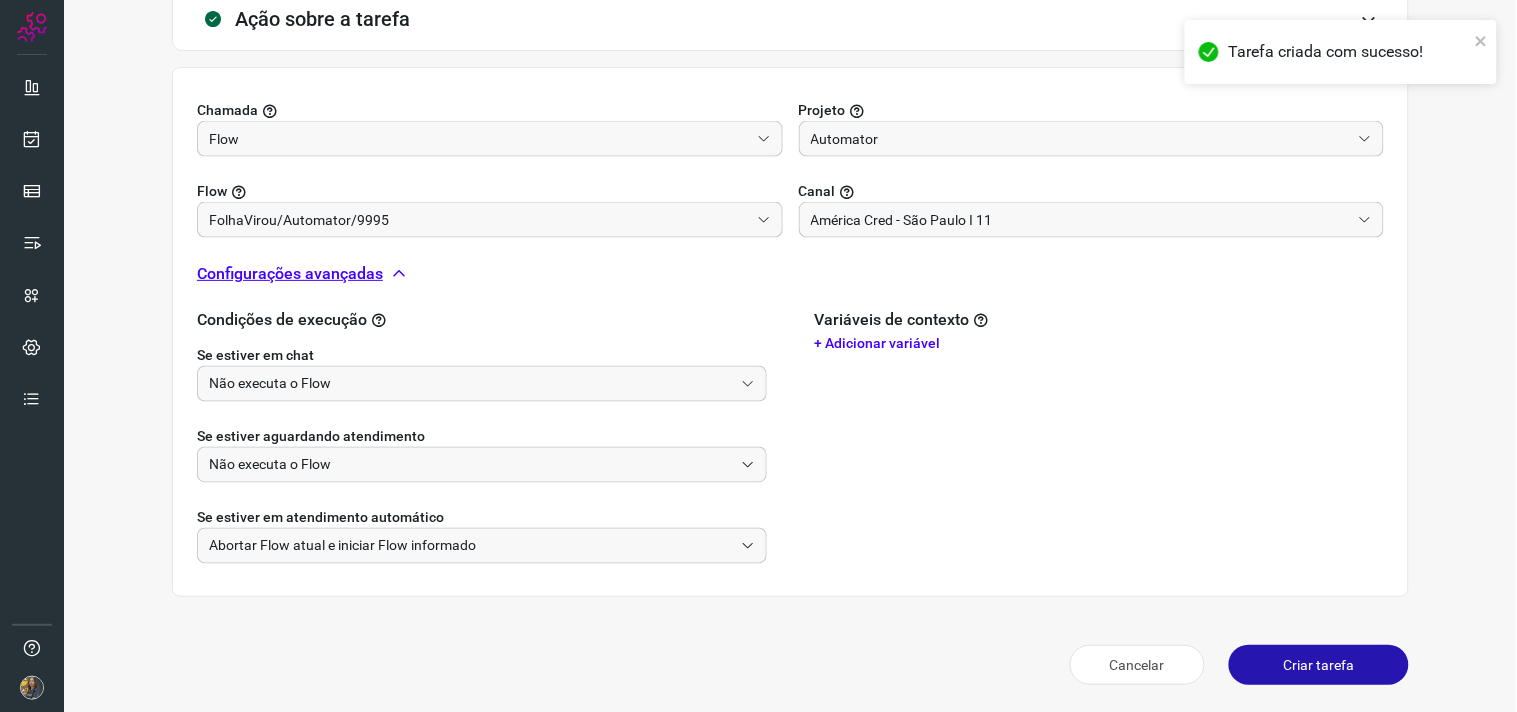 drag, startPoint x: 1276, startPoint y: 665, endPoint x: 1313, endPoint y: 671, distance: 37.48333 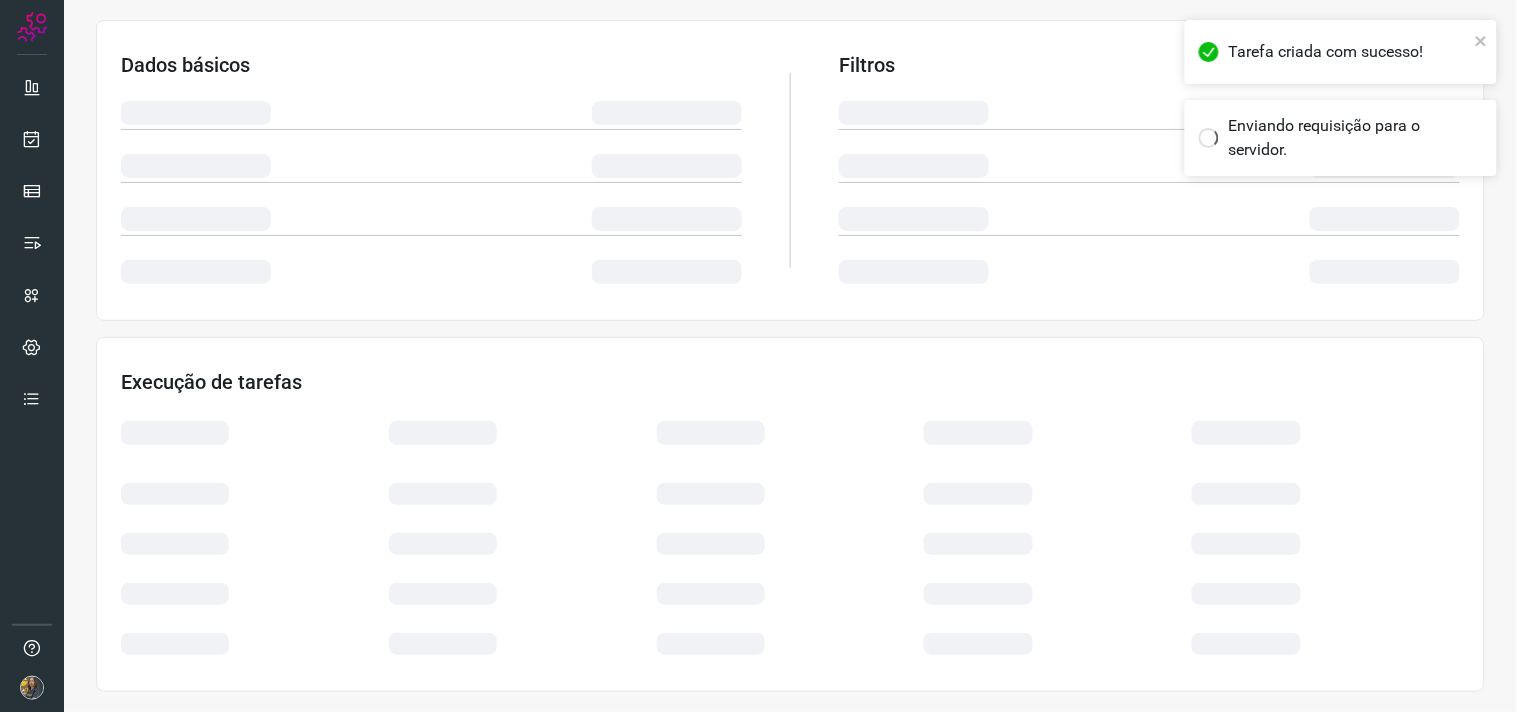 scroll, scrollTop: 321, scrollLeft: 0, axis: vertical 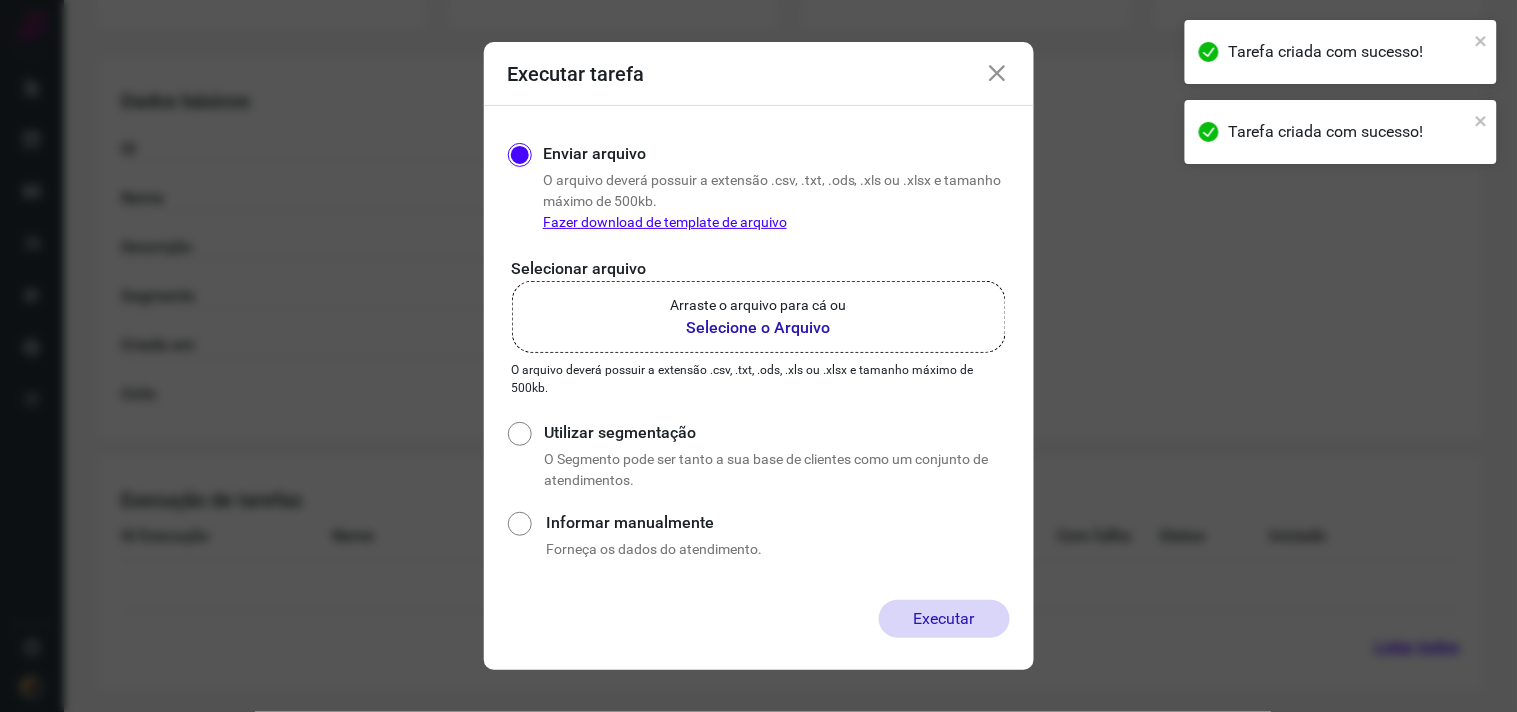 click on "Selecione o Arquivo" at bounding box center (759, 328) 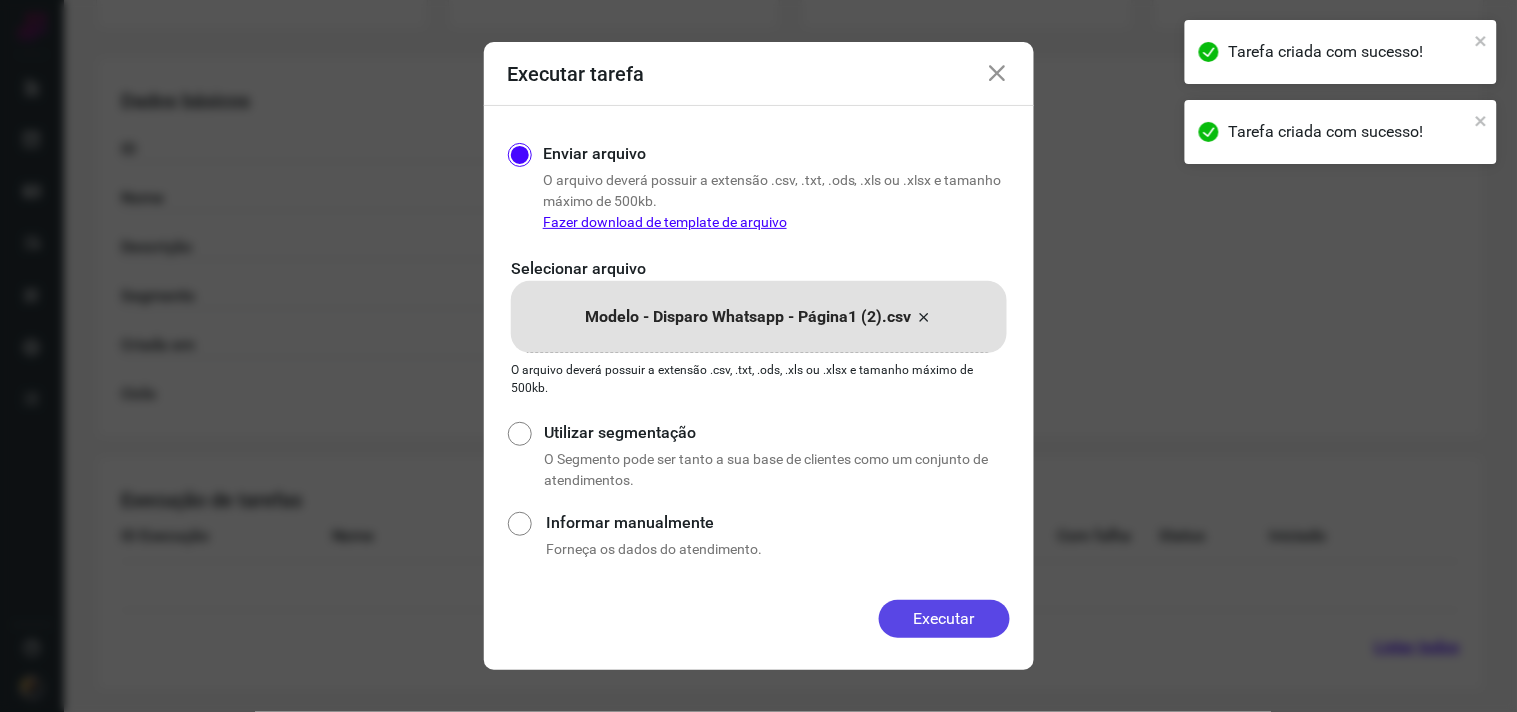 click on "Executar" at bounding box center (944, 619) 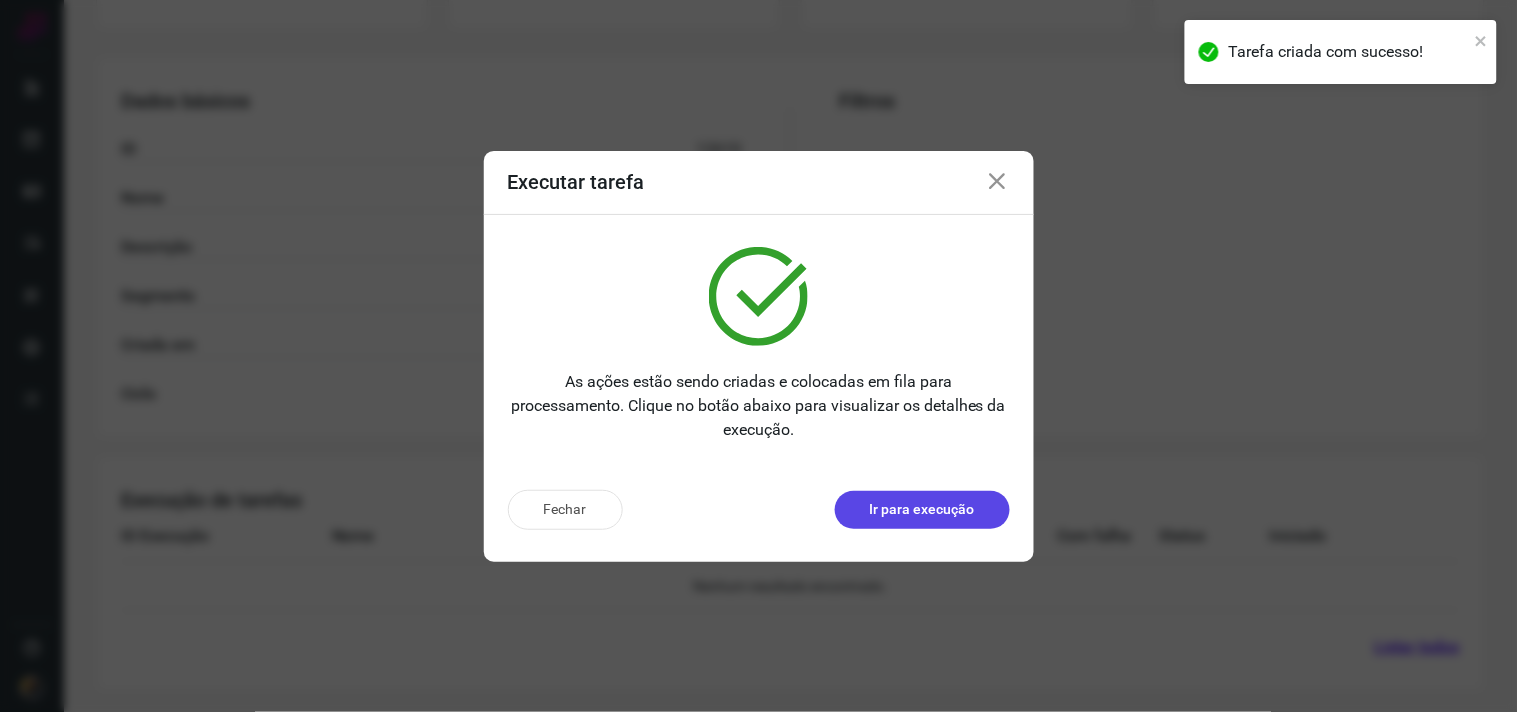click on "Ir para execução" at bounding box center (922, 509) 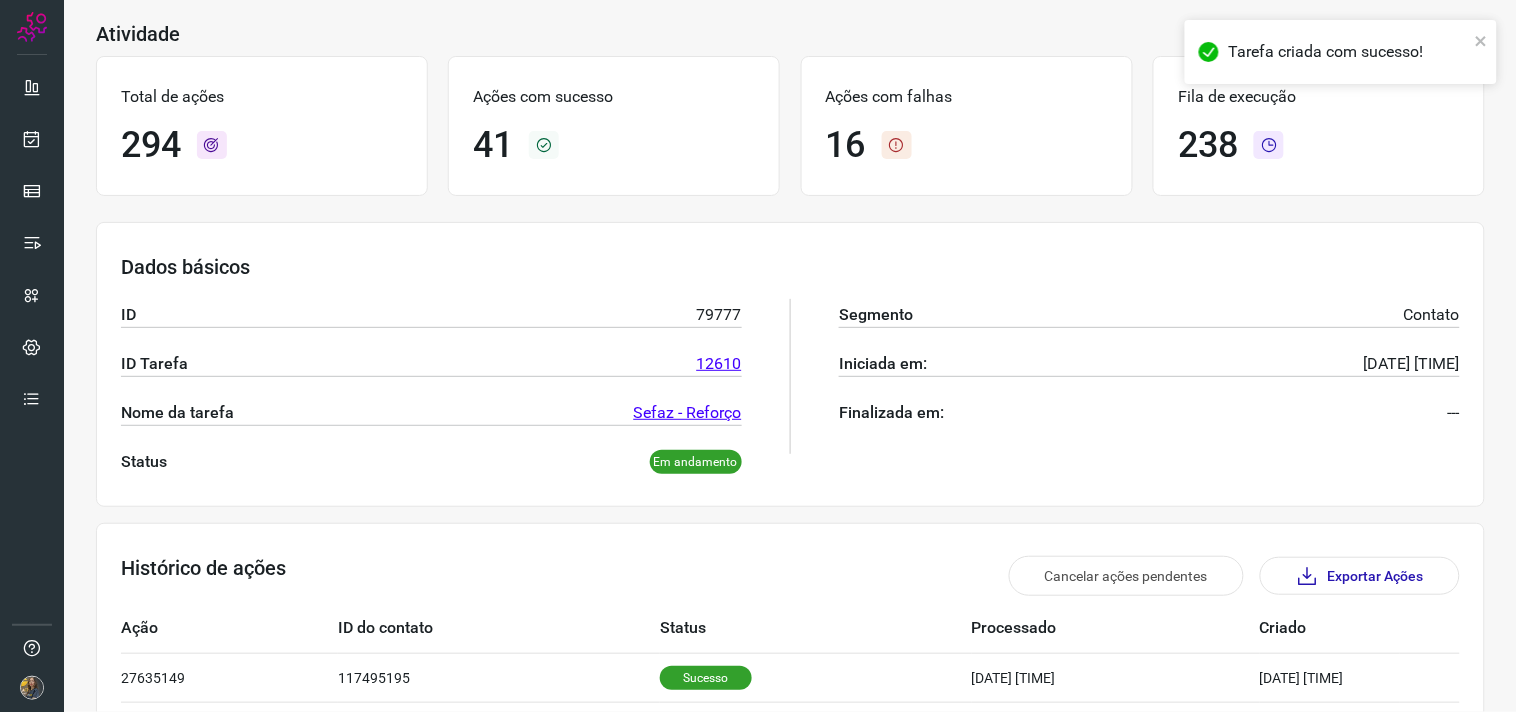 scroll, scrollTop: 0, scrollLeft: 0, axis: both 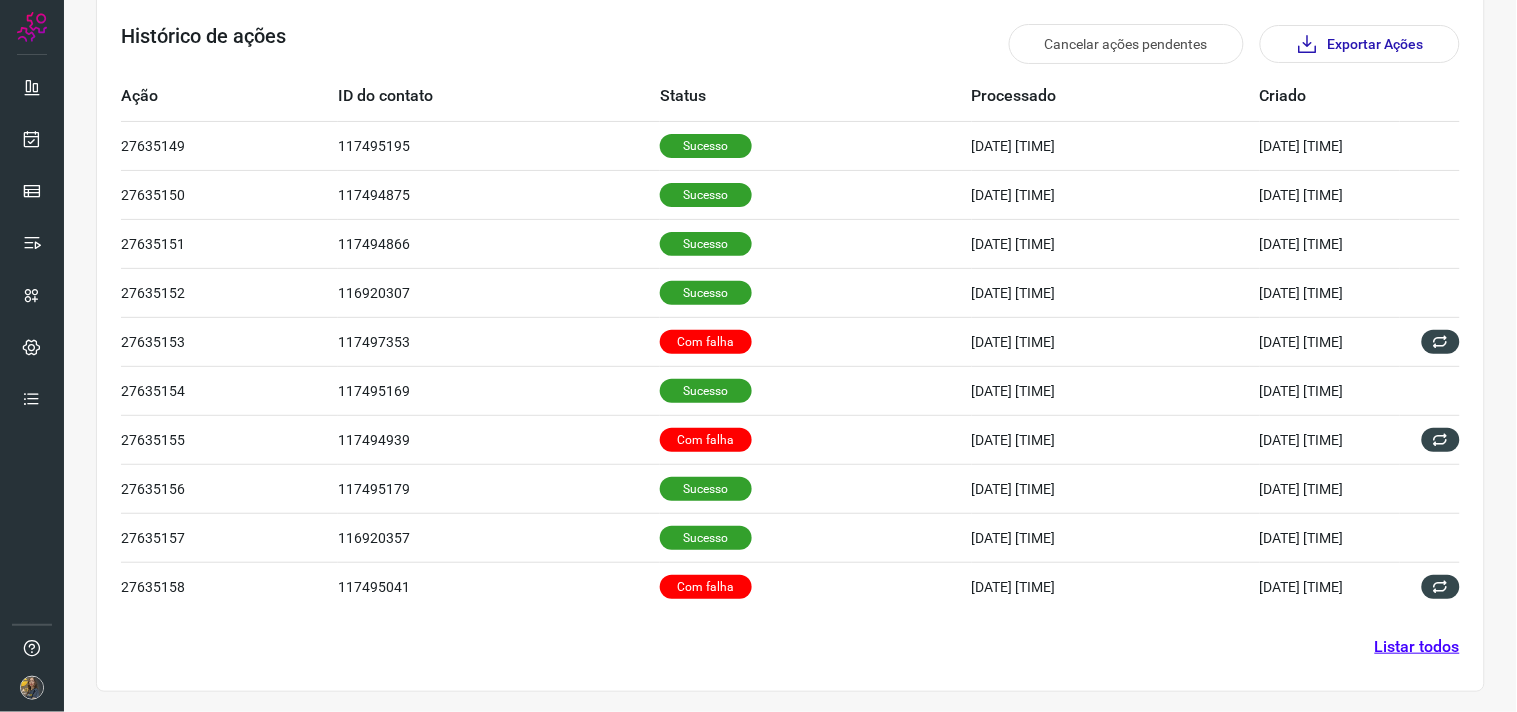 click on "Listar todos" at bounding box center (1417, 647) 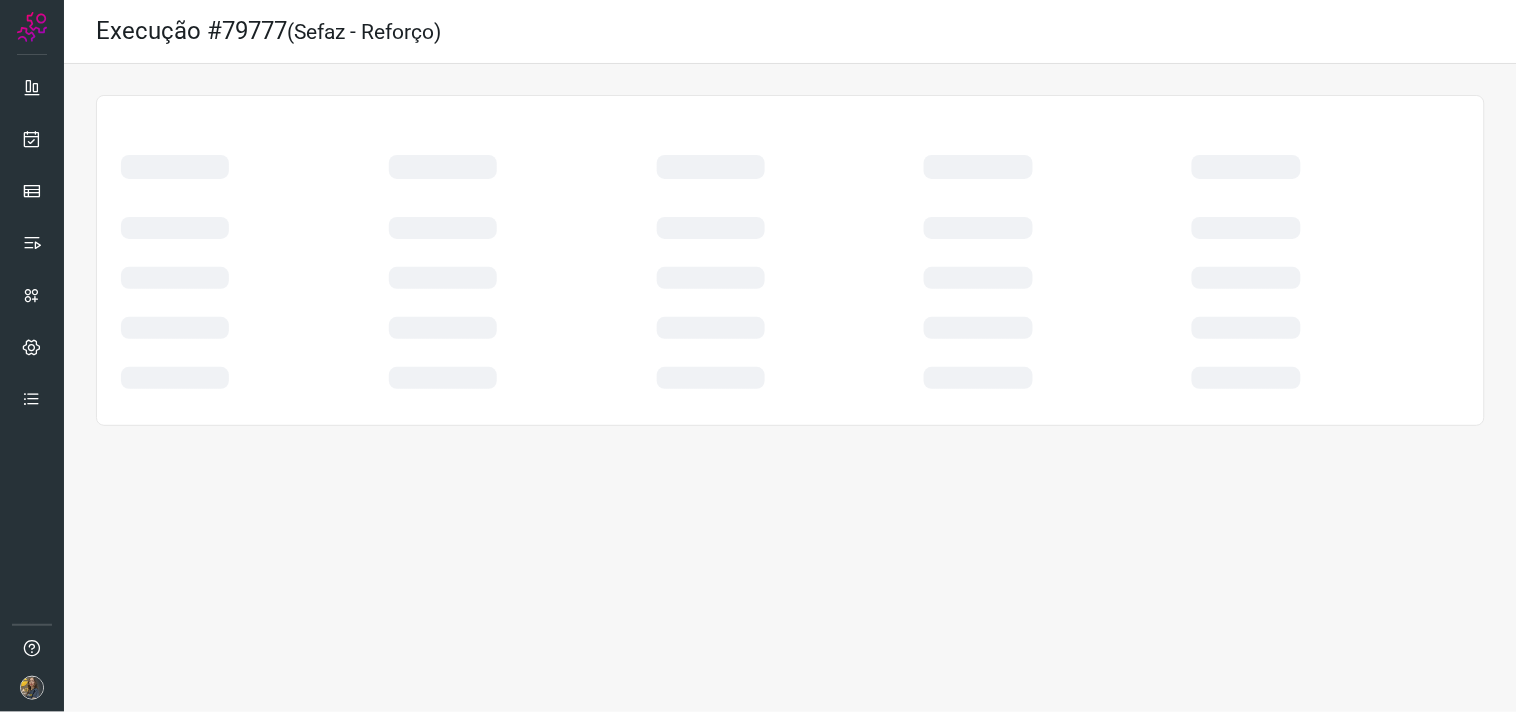 scroll, scrollTop: 0, scrollLeft: 0, axis: both 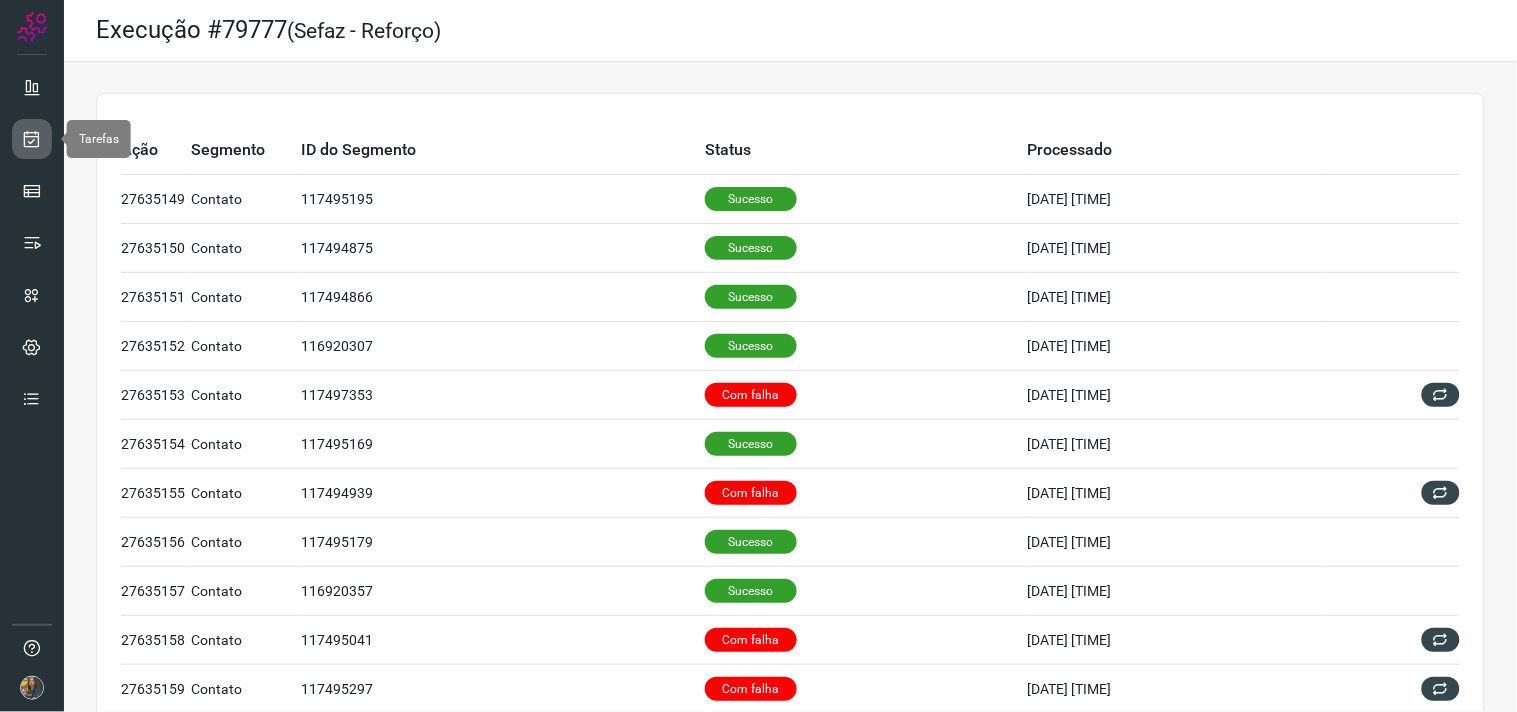 click at bounding box center [32, 139] 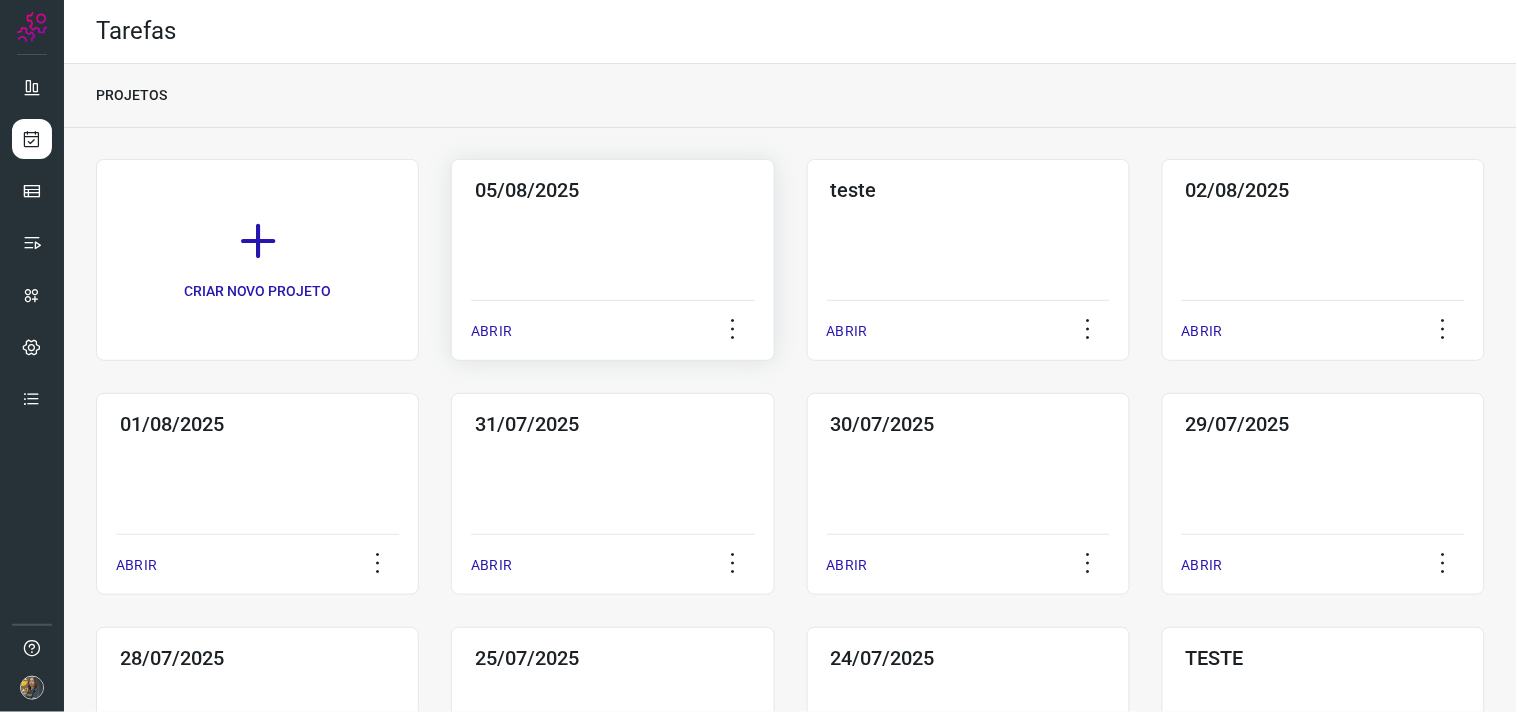 click on "05/08/2025  ABRIR" 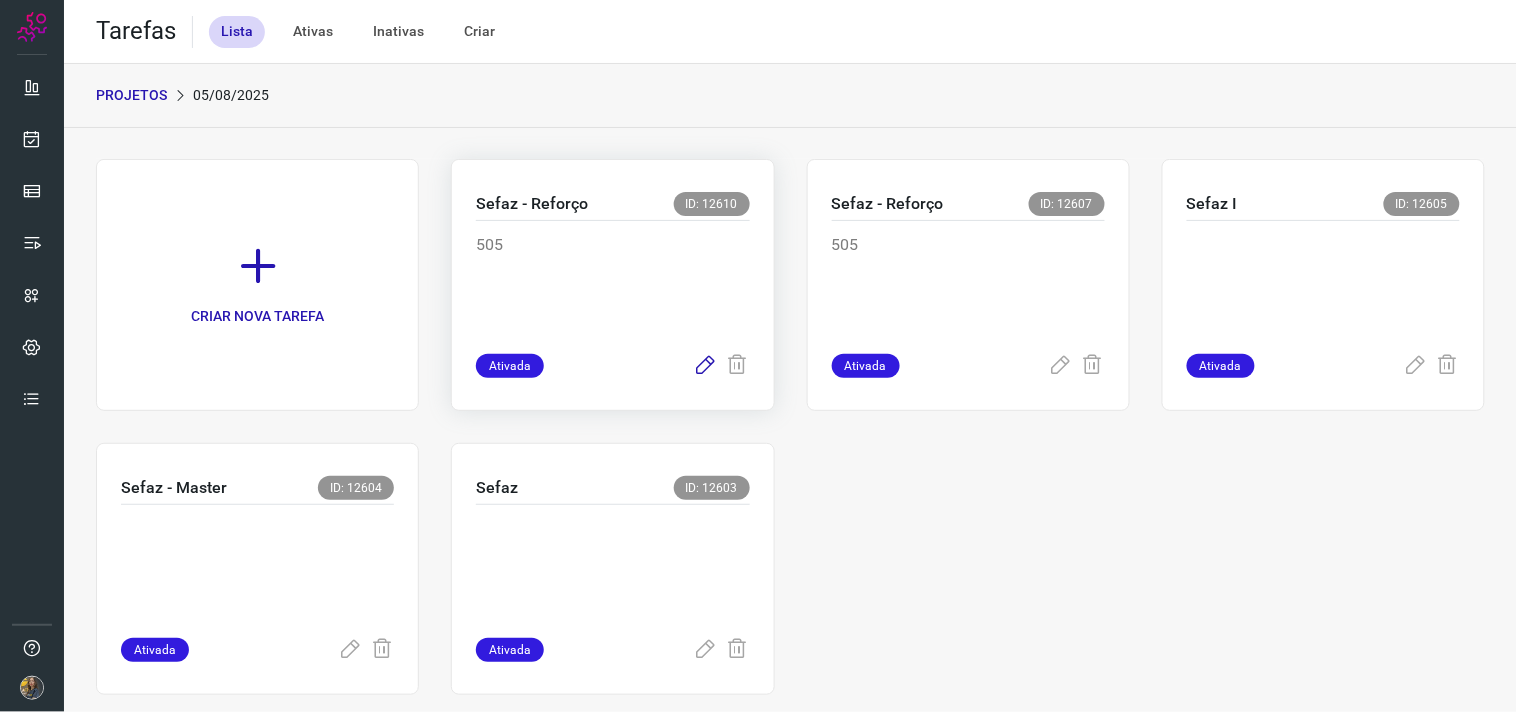 click at bounding box center [706, 366] 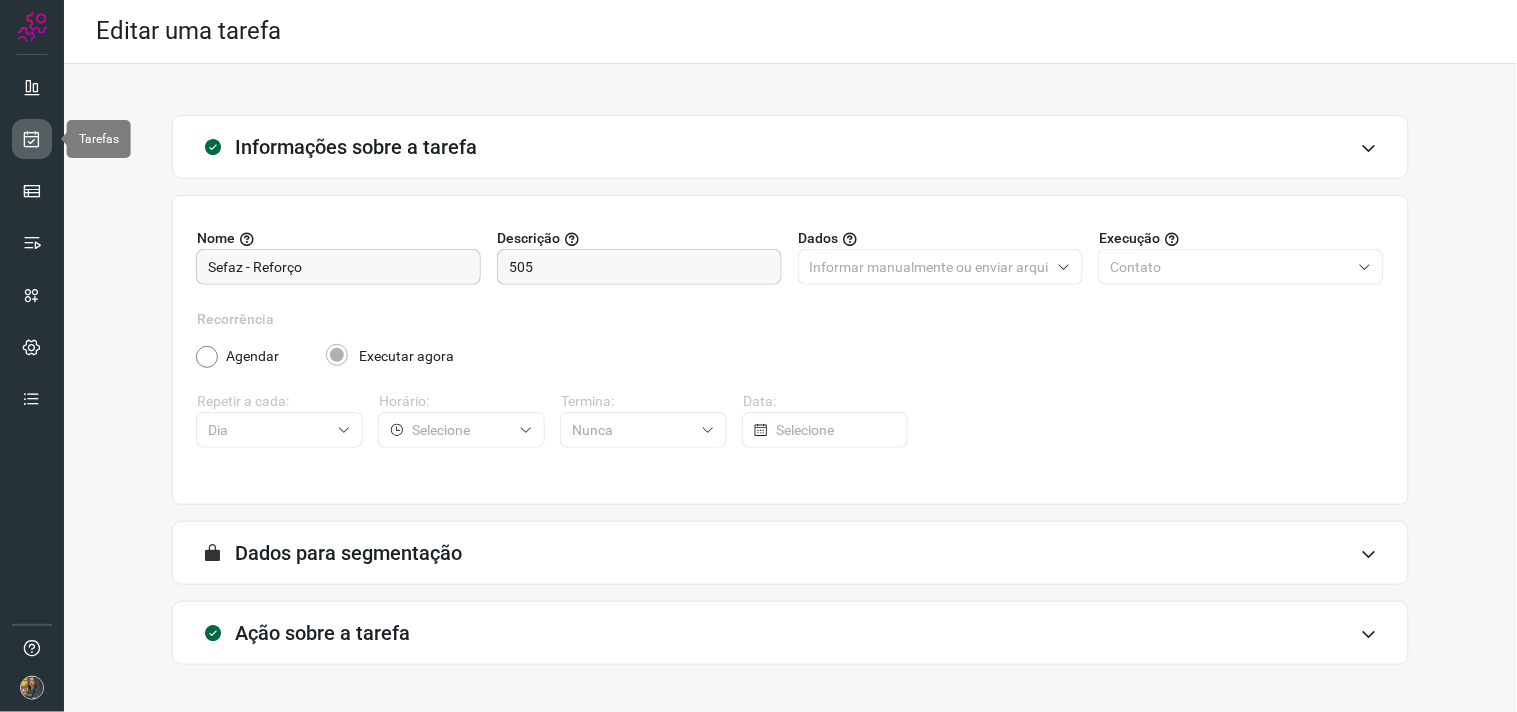 click at bounding box center (32, 139) 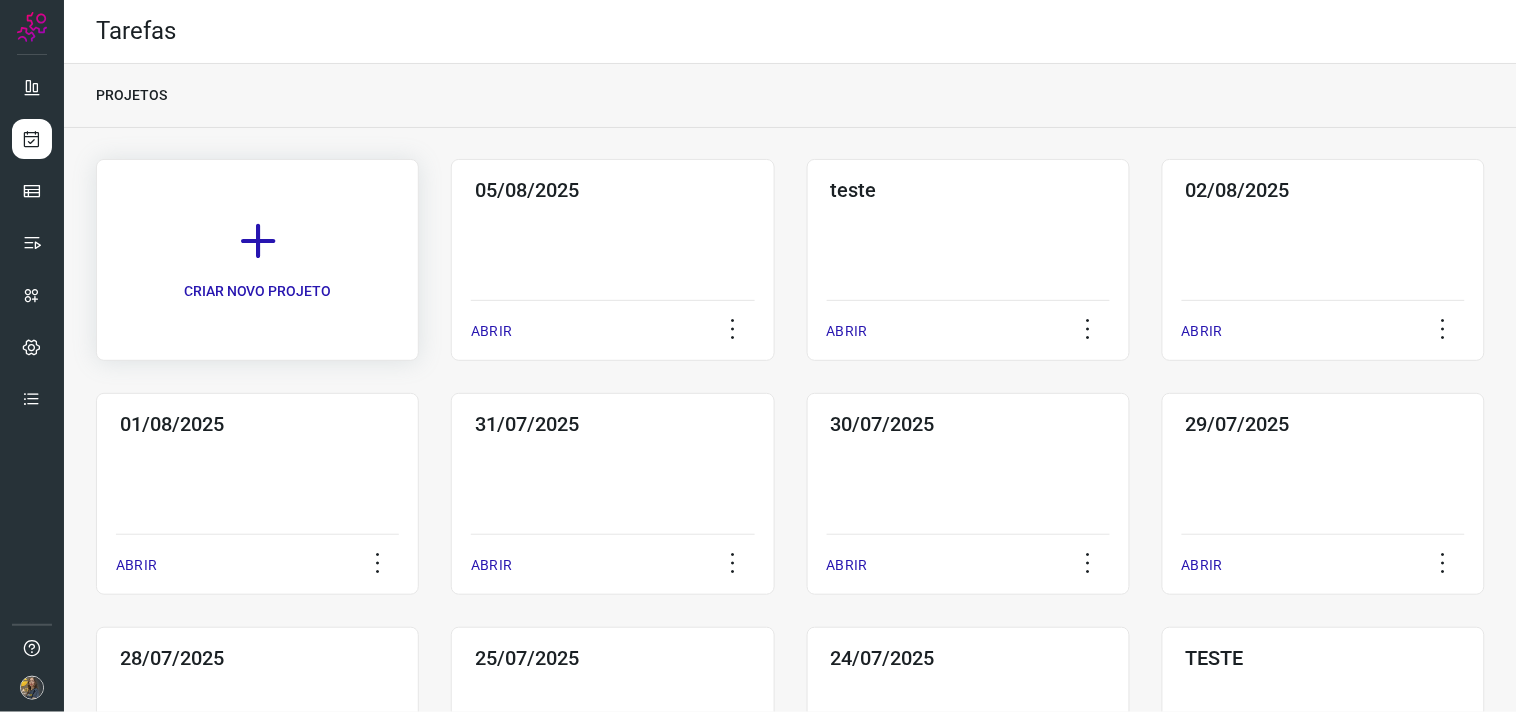 click on "CRIAR NOVO PROJETO" at bounding box center (257, 260) 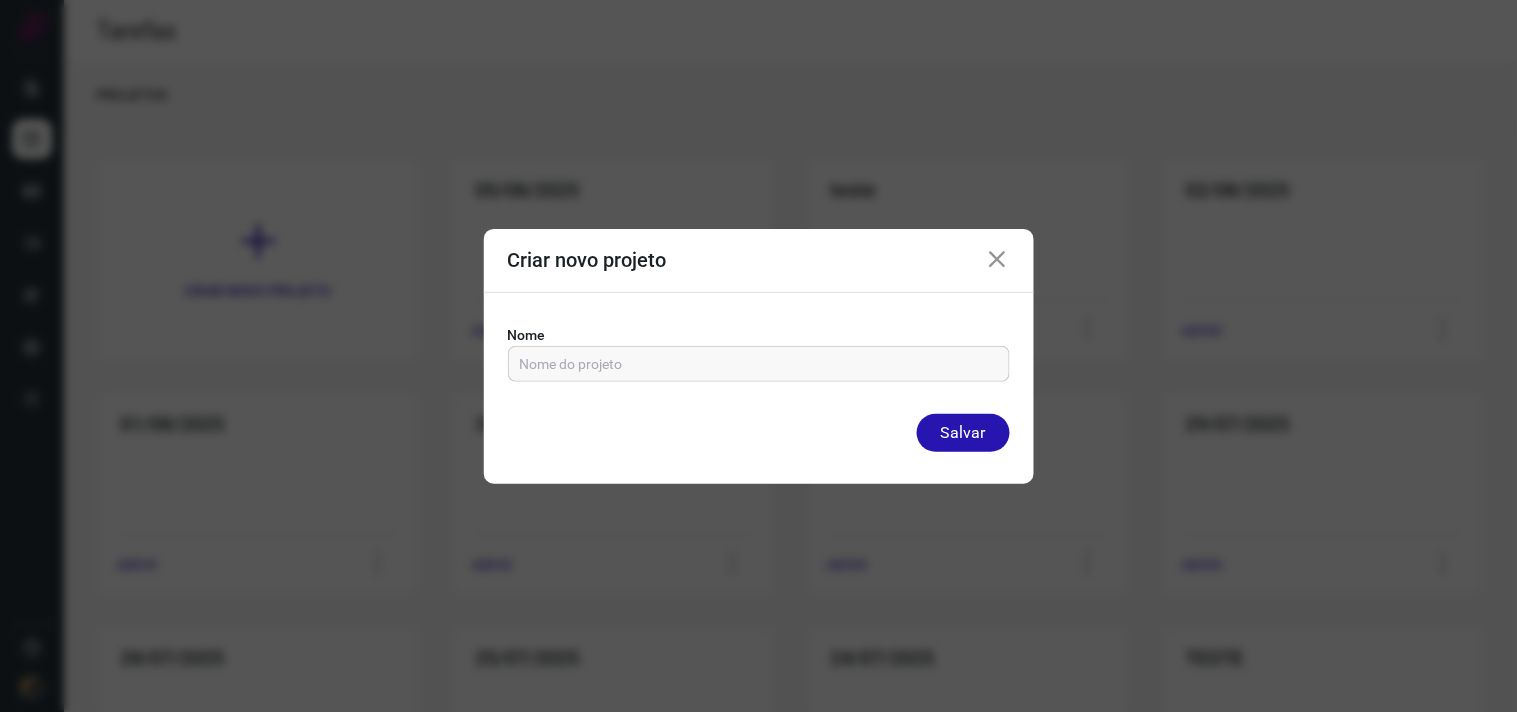 drag, startPoint x: 980, startPoint y: 261, endPoint x: 996, endPoint y: 261, distance: 16 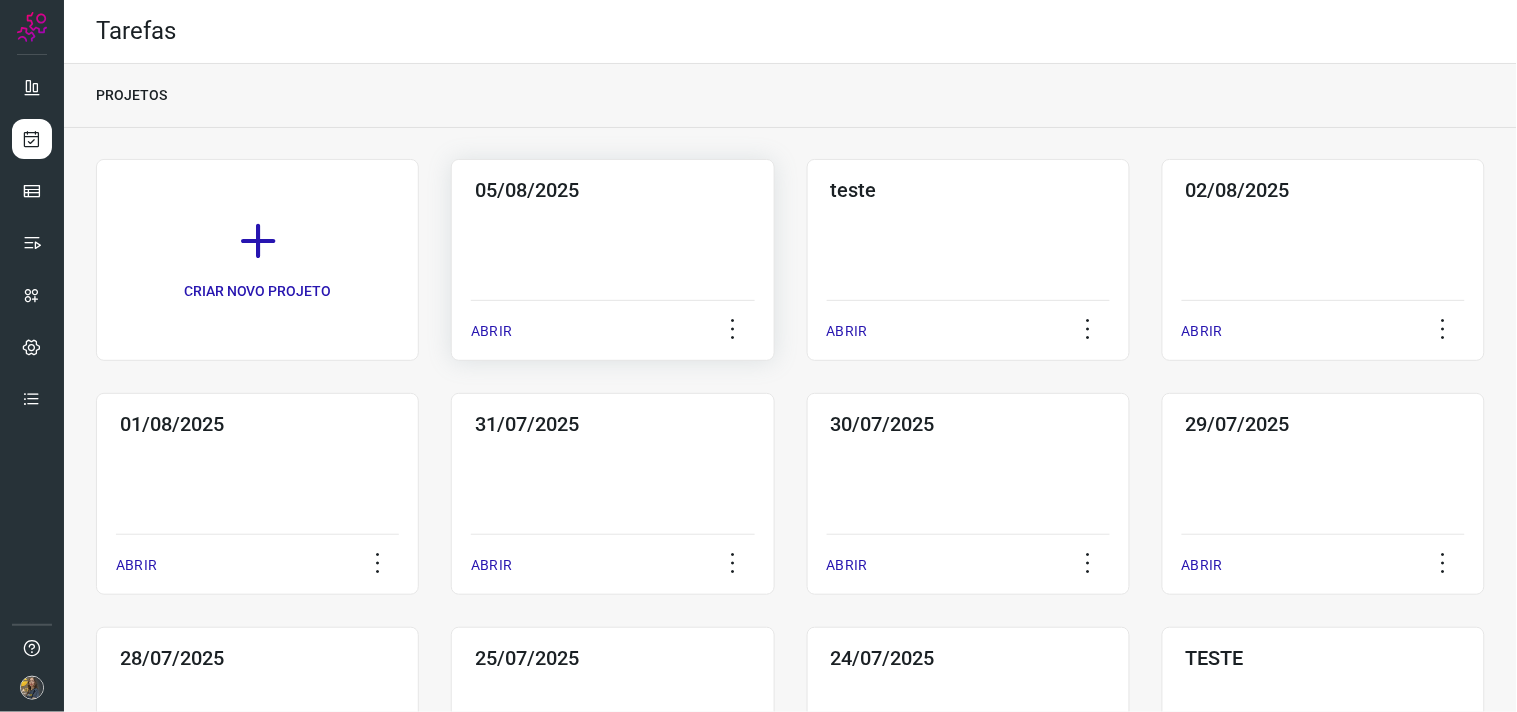 click on "05/08/2025  ABRIR" 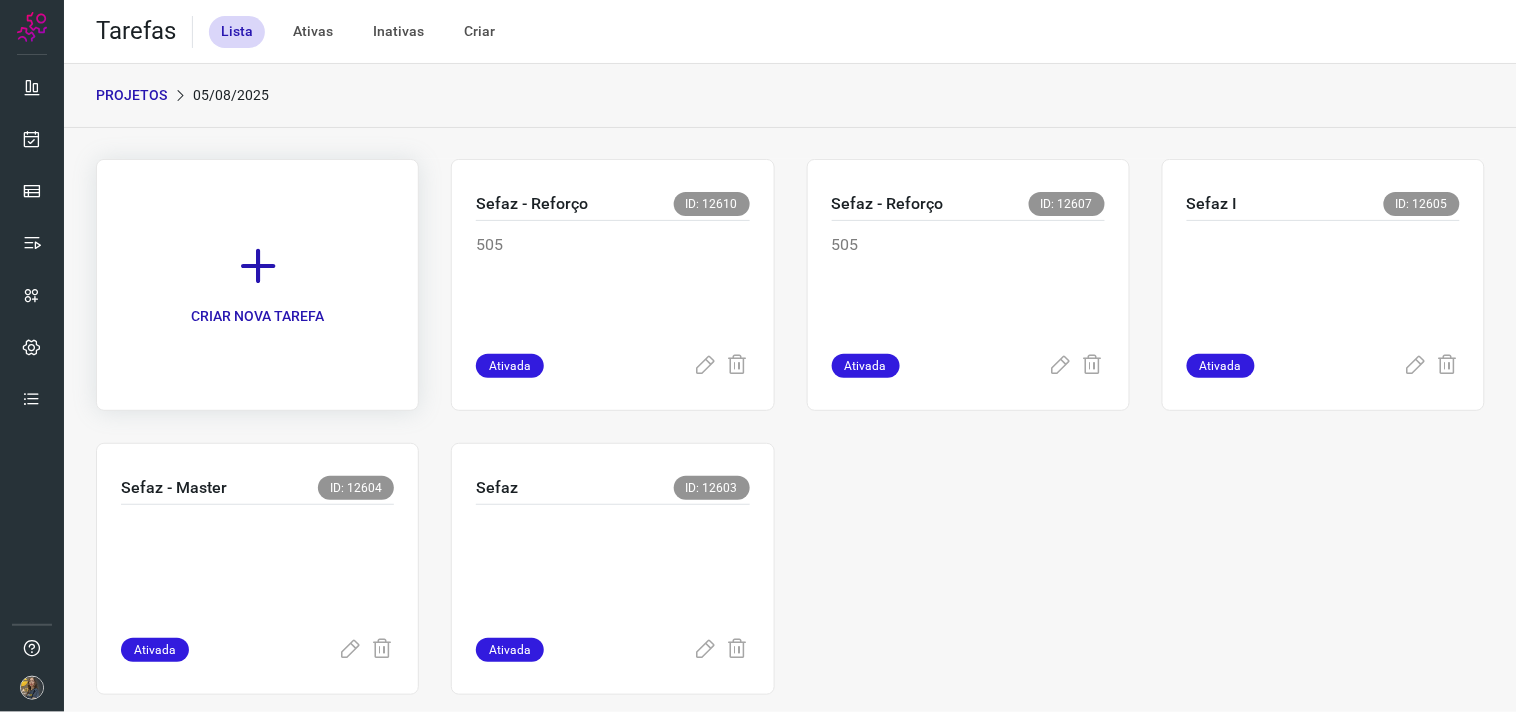 click at bounding box center [258, 266] 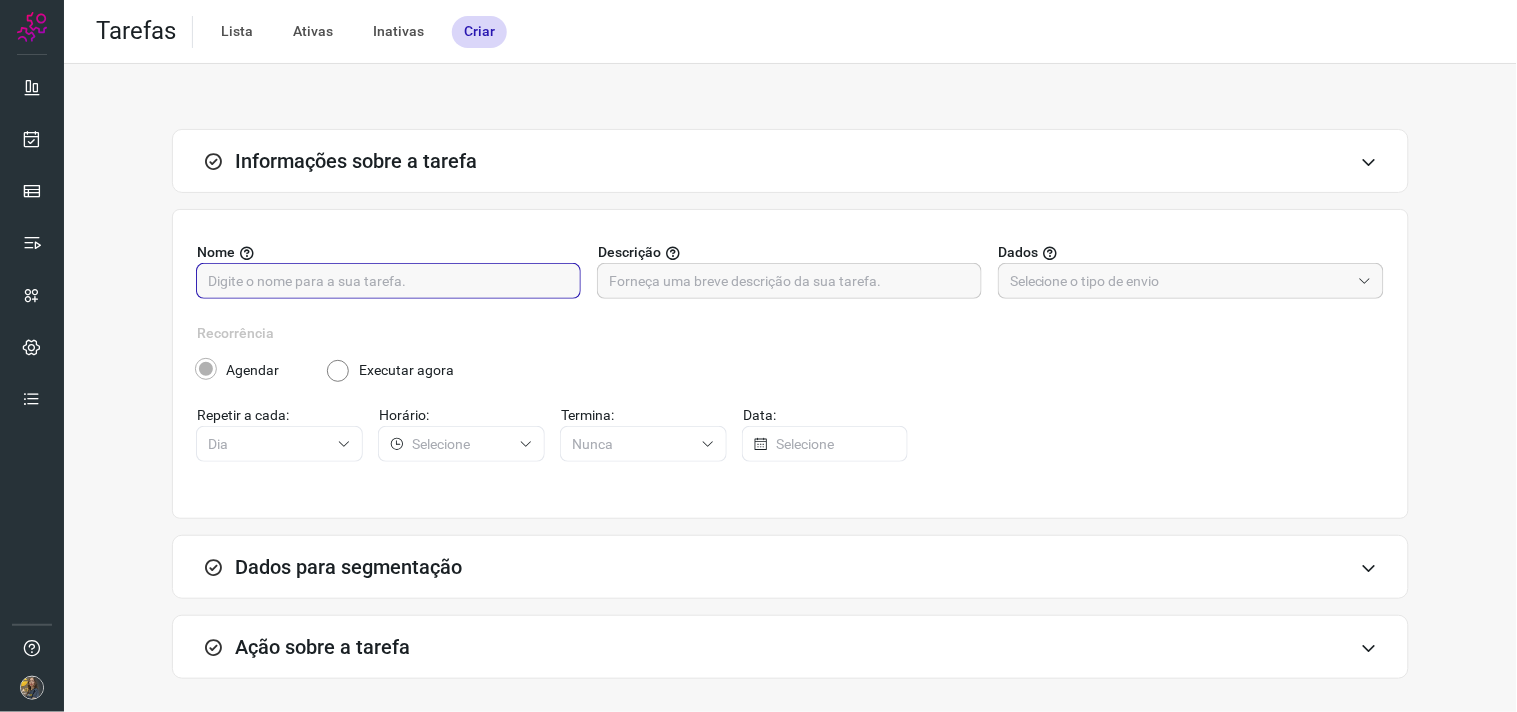 click at bounding box center [388, 281] 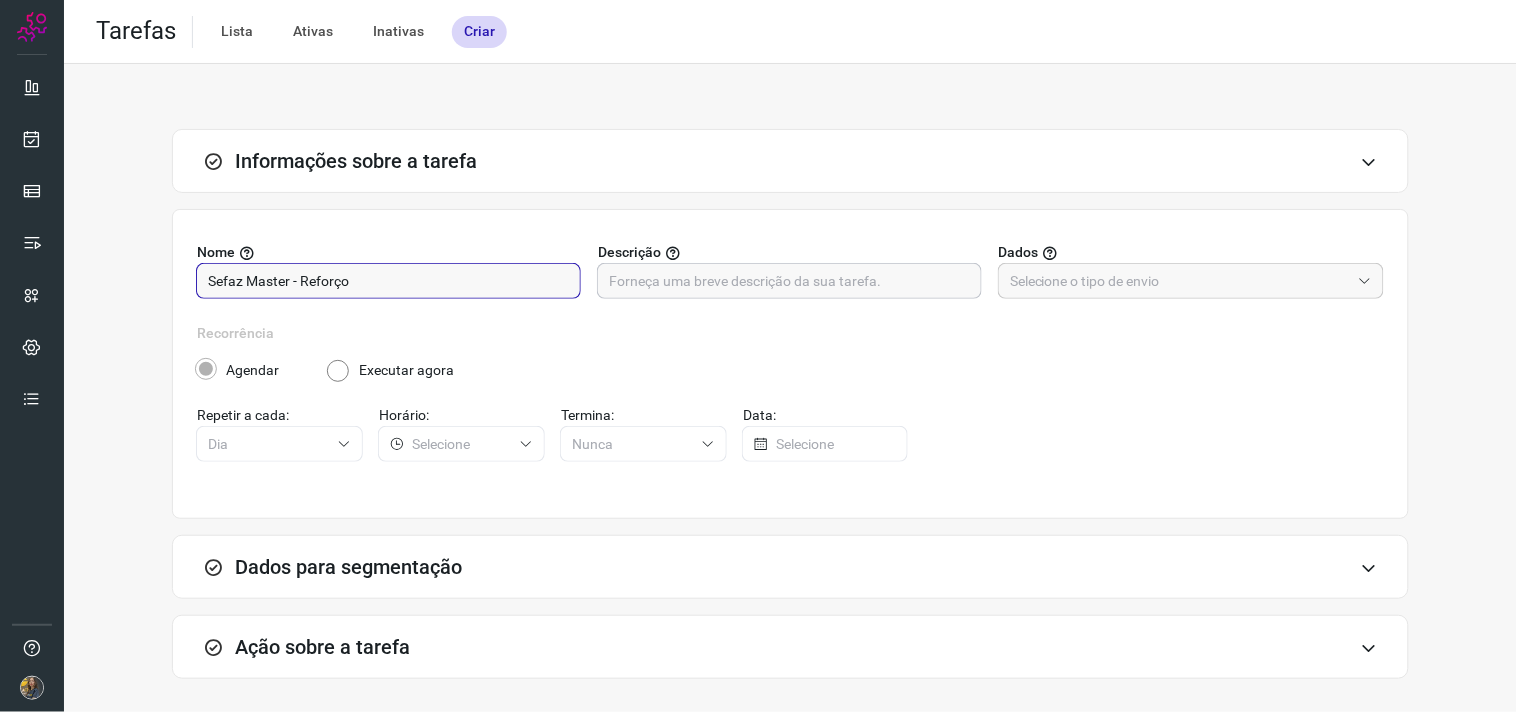 type on "Sefaz Master - Reforço" 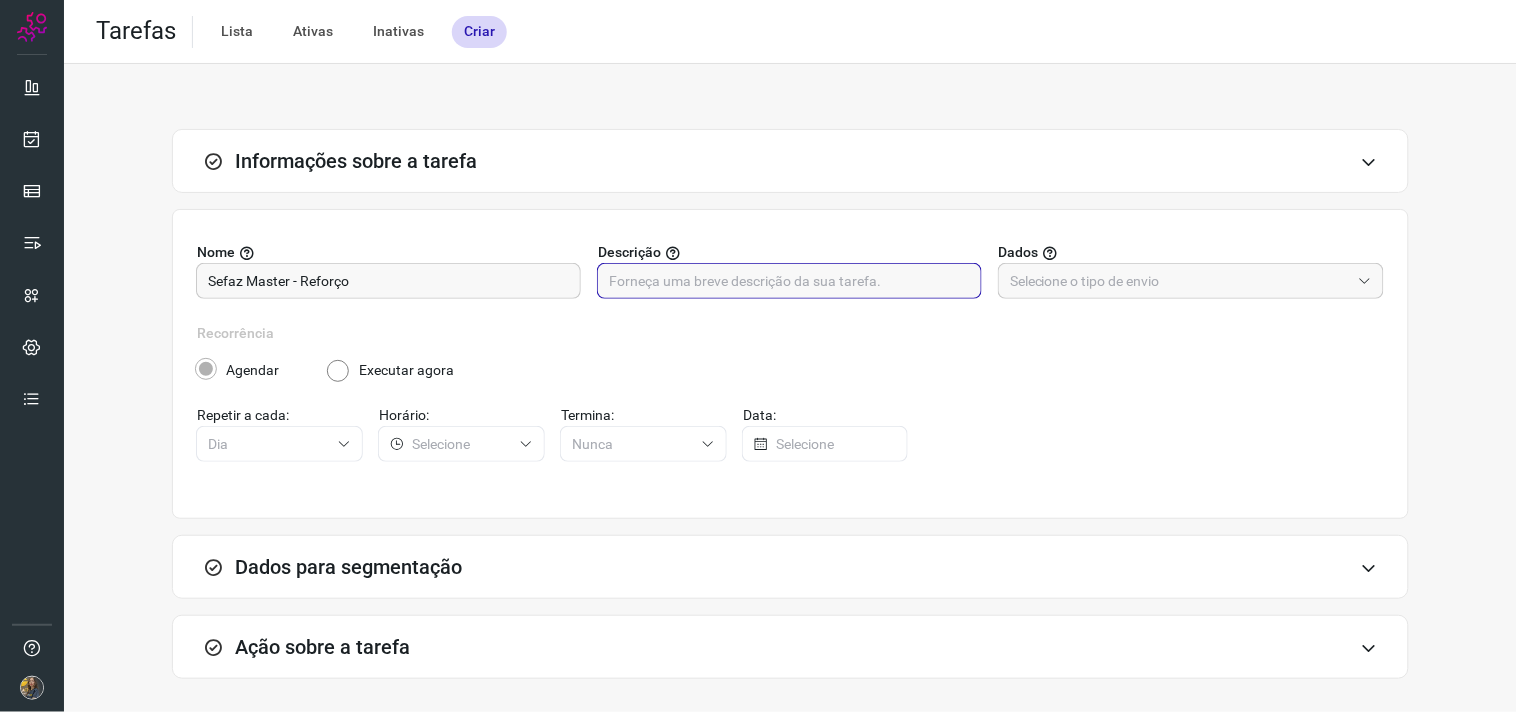click at bounding box center (789, 281) 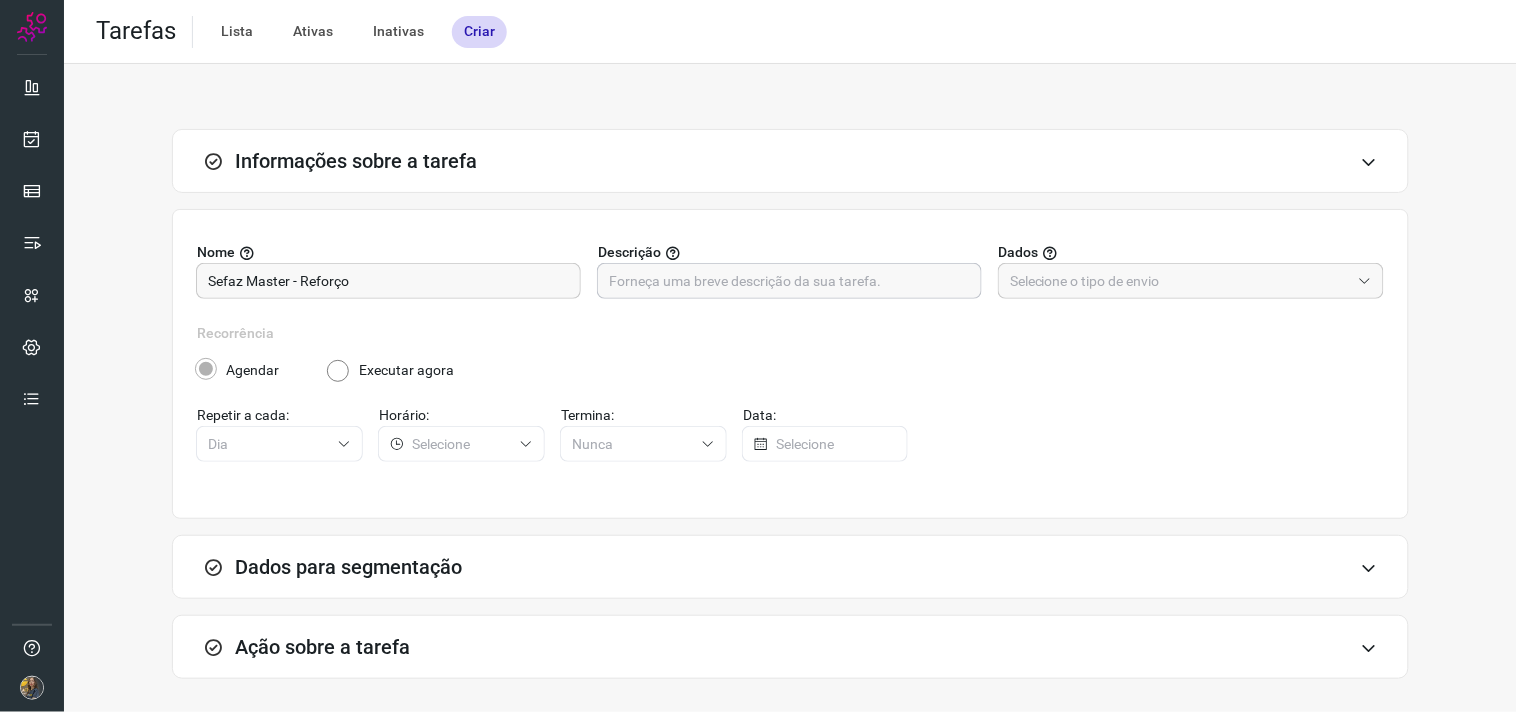 click at bounding box center [789, 281] 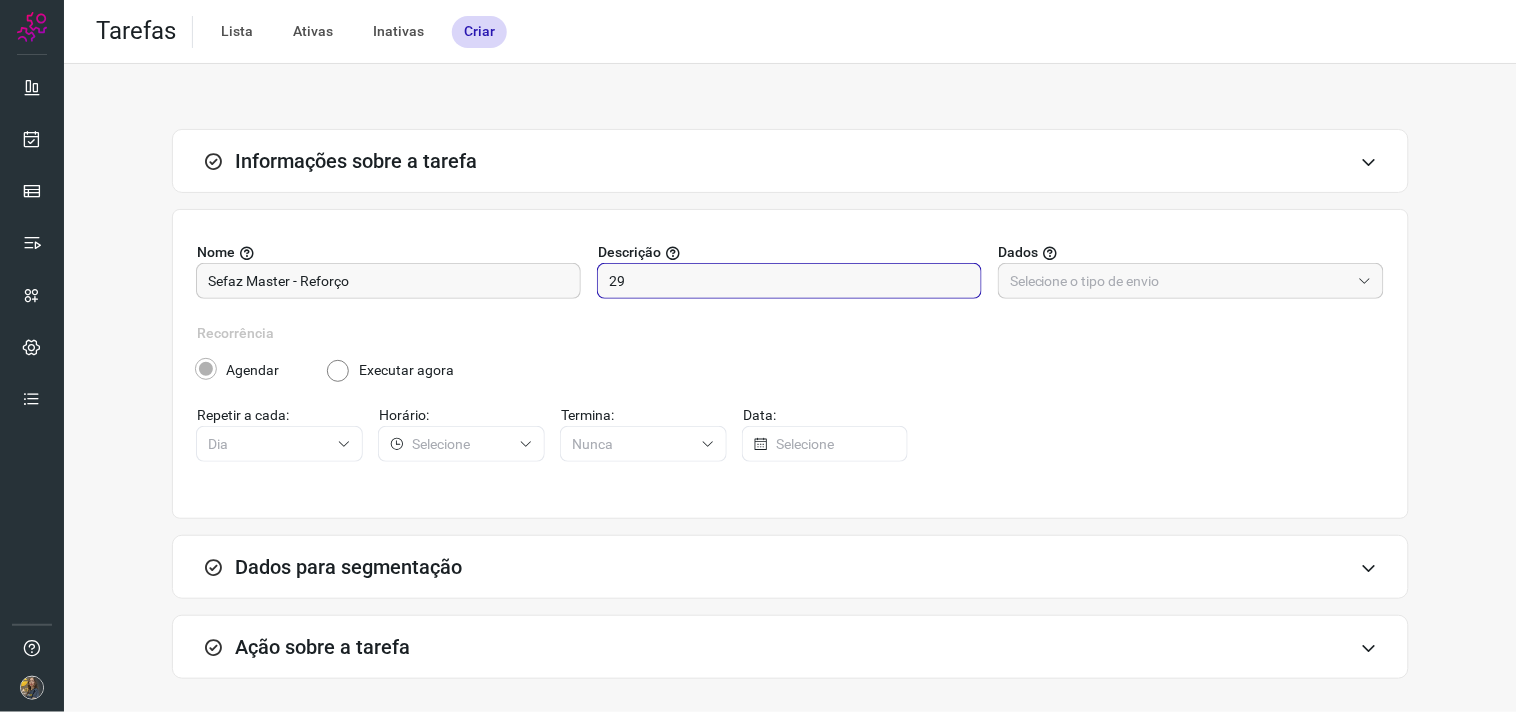 type on "29" 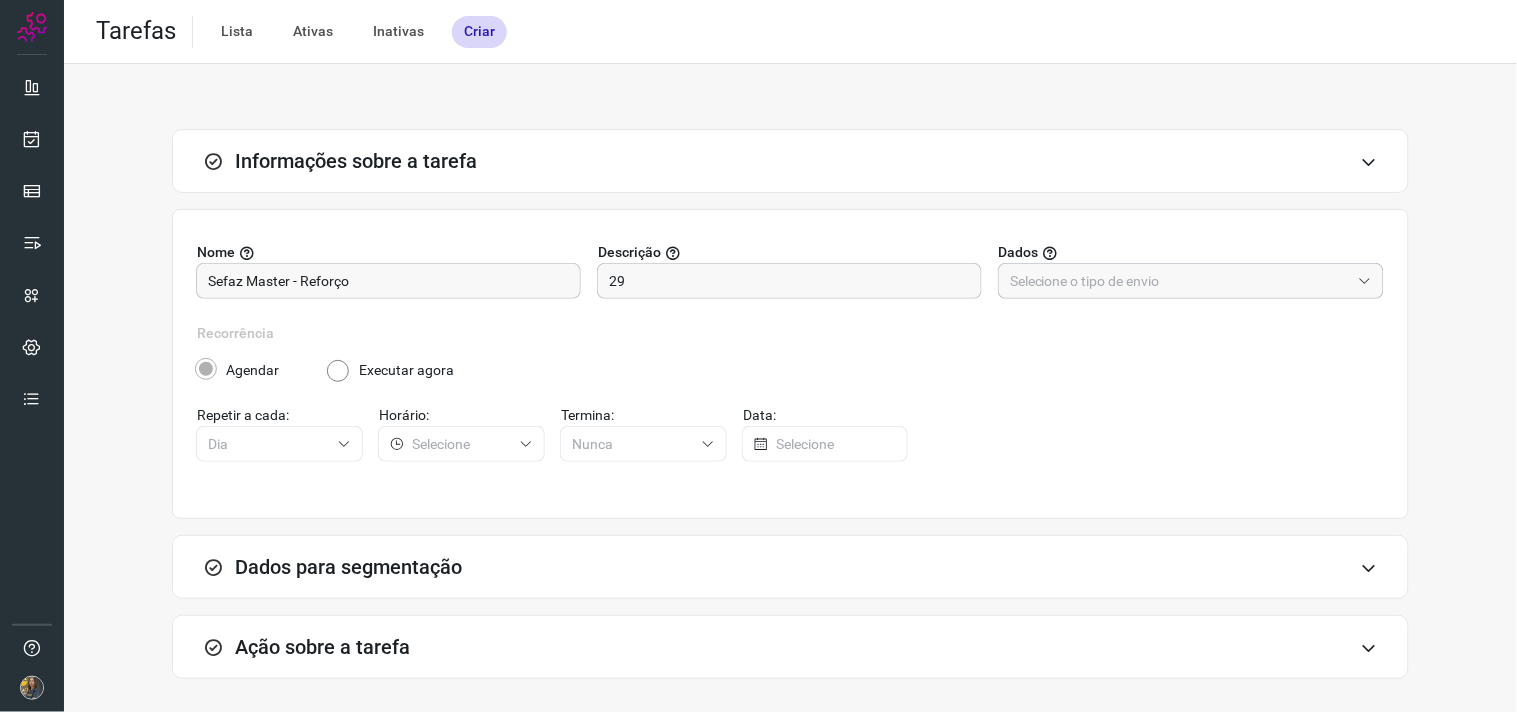 click at bounding box center [1180, 281] 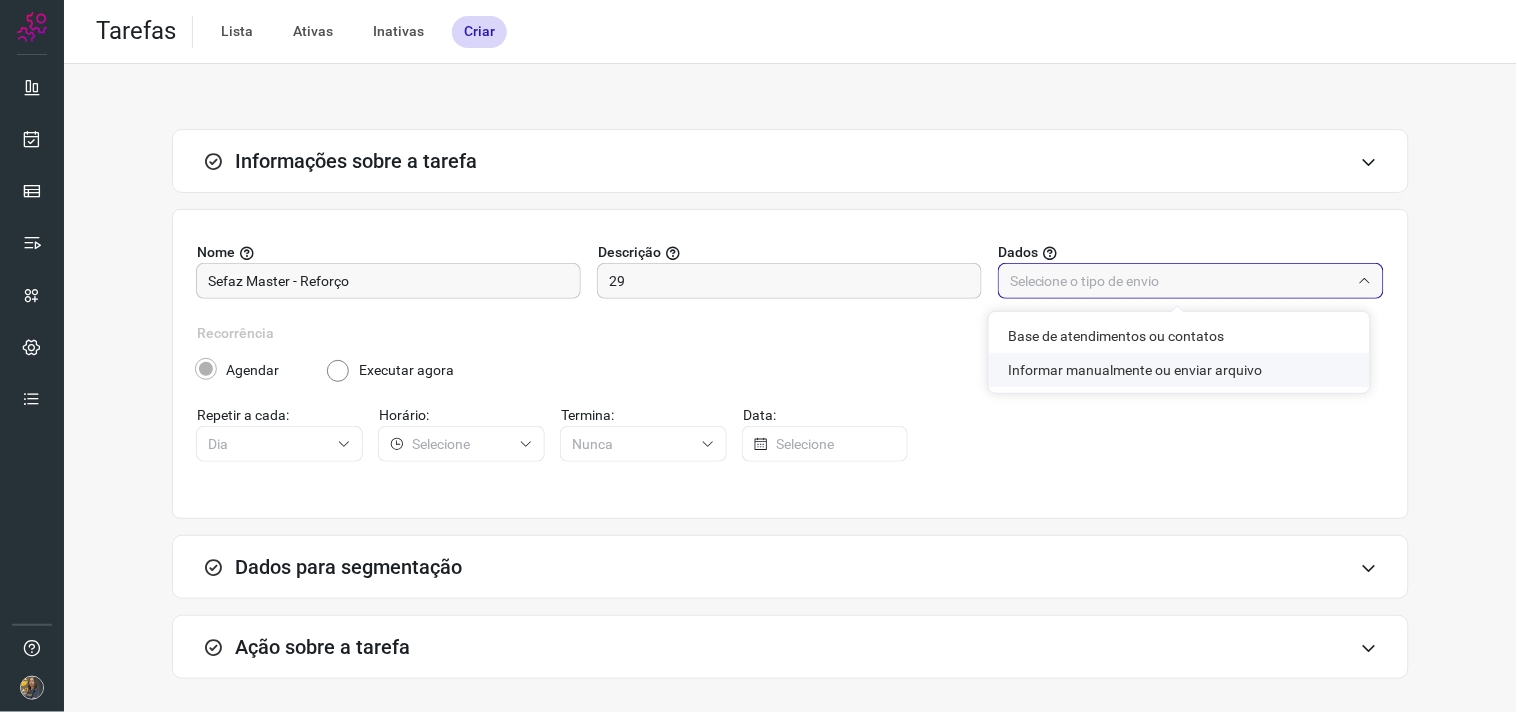 click on "Informar manualmente ou enviar arquivo" 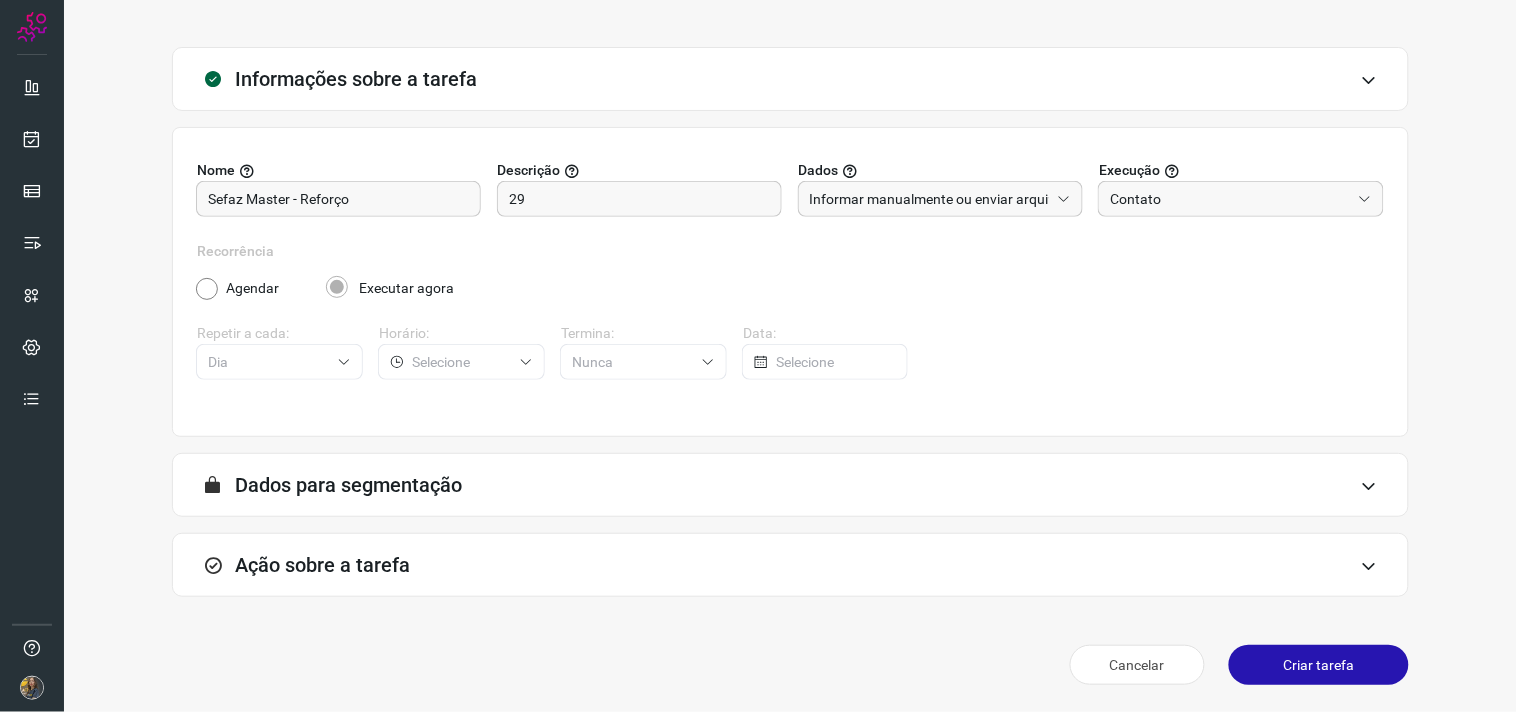 click on "Ação sobre a tarefa" at bounding box center [790, 565] 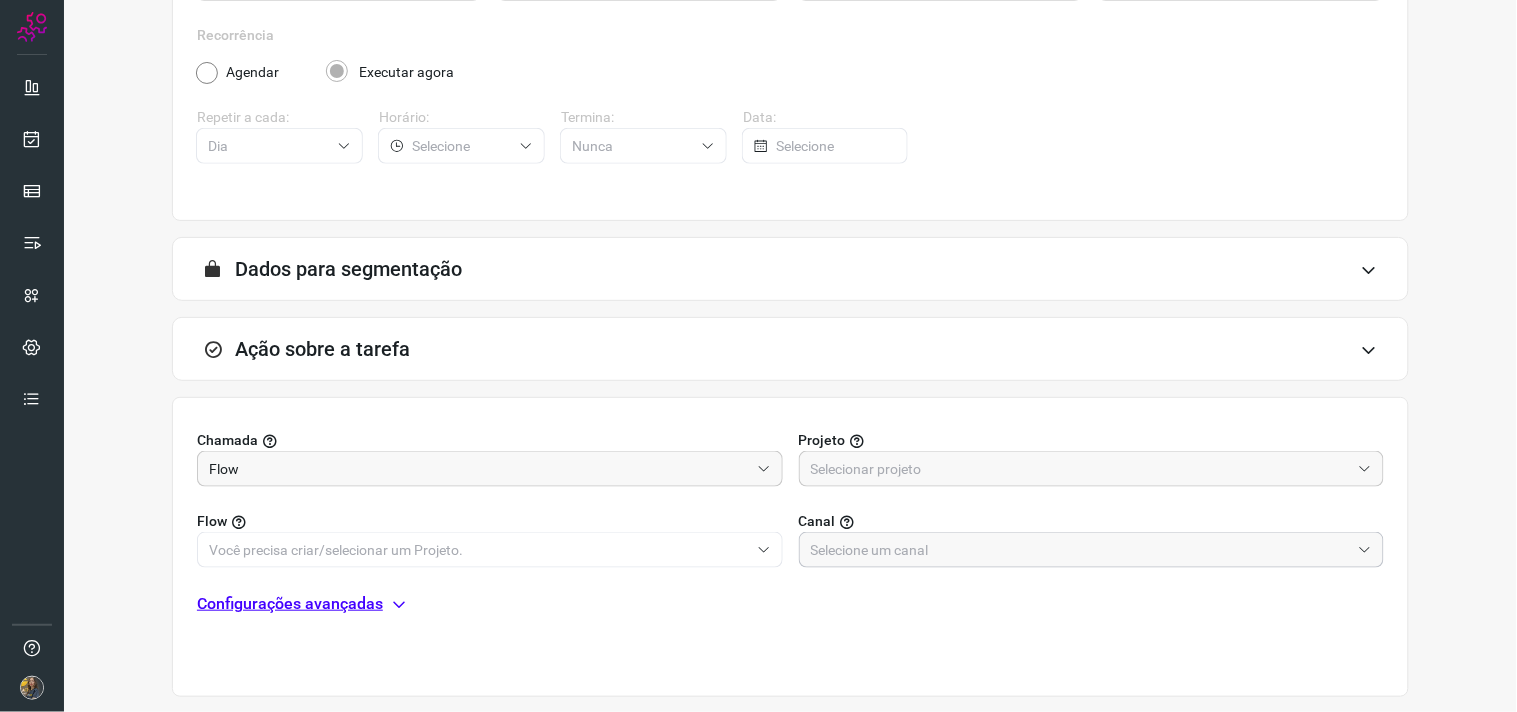 scroll, scrollTop: 398, scrollLeft: 0, axis: vertical 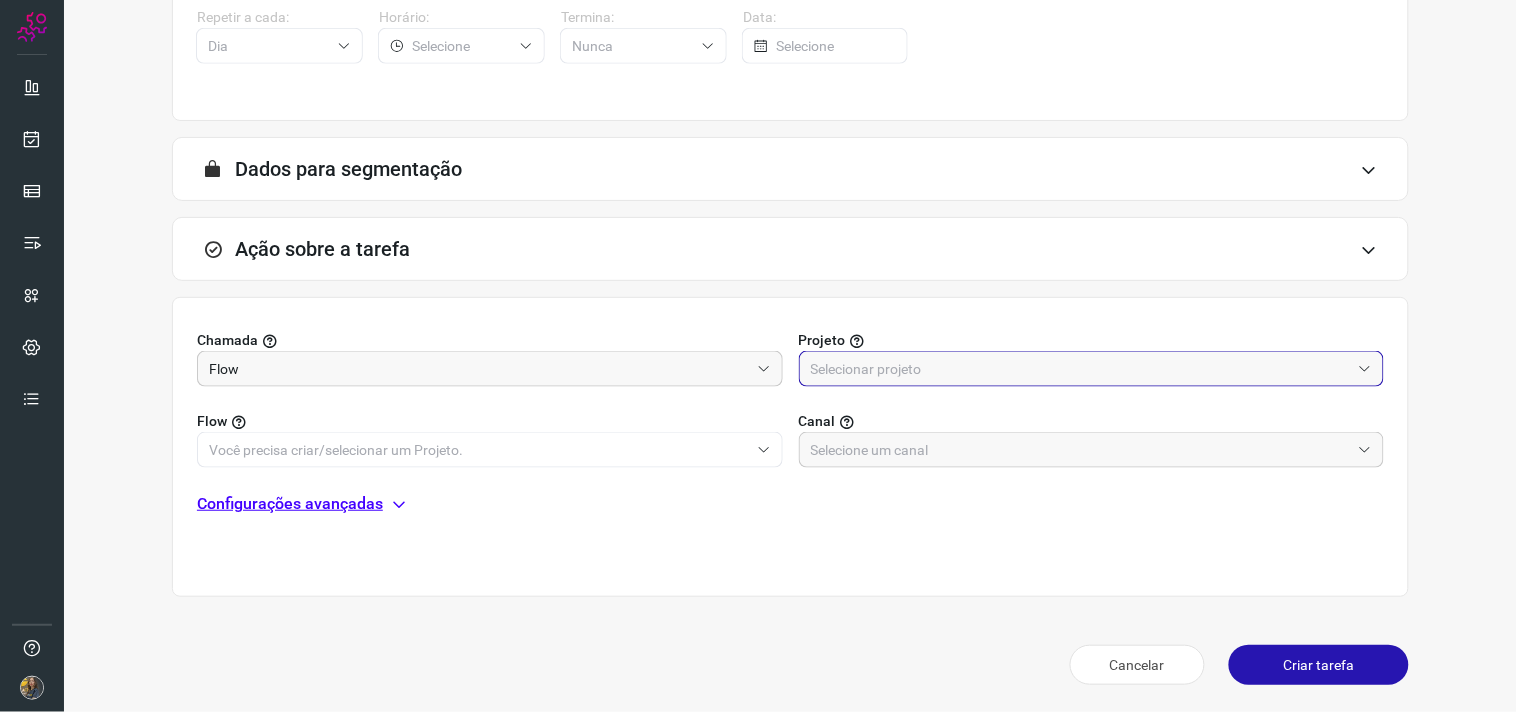 click at bounding box center (1081, 369) 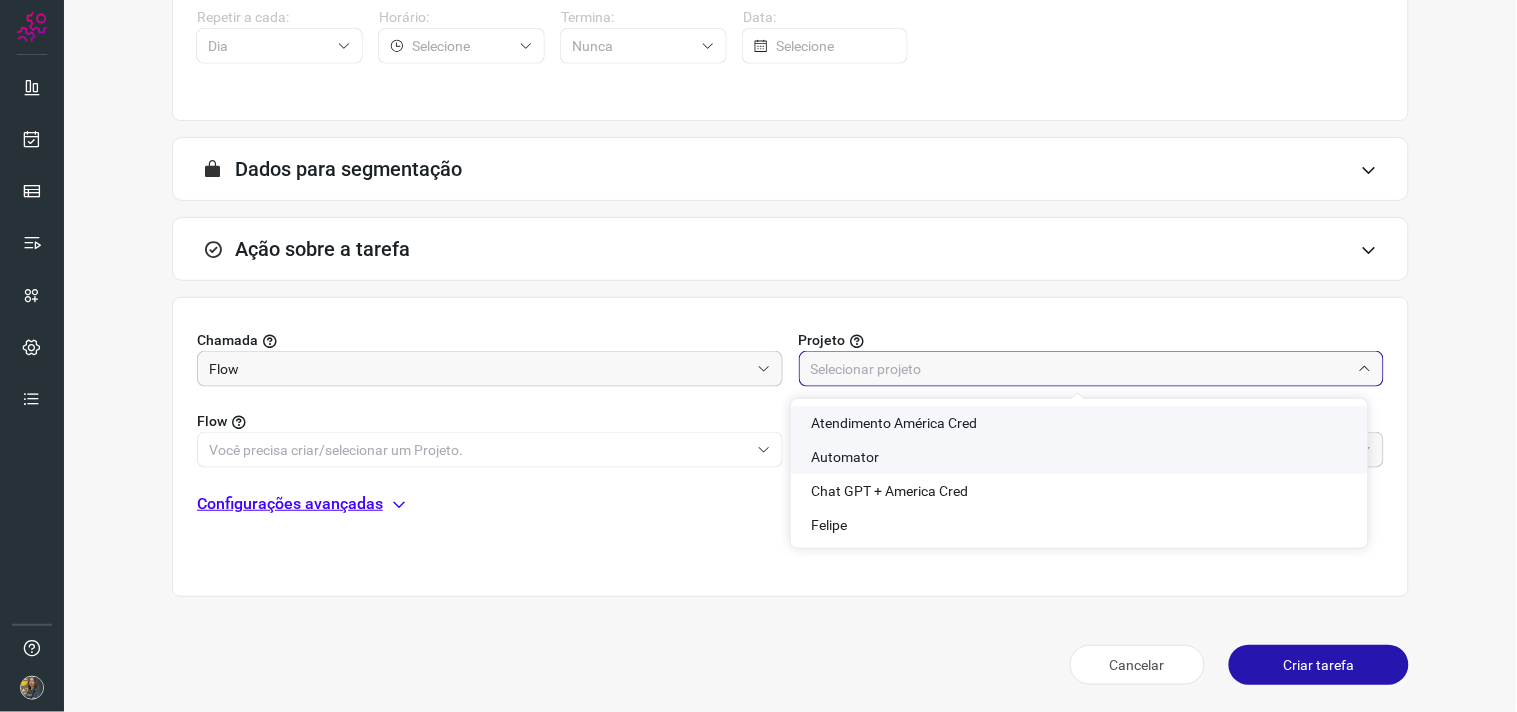 click on "Automator" 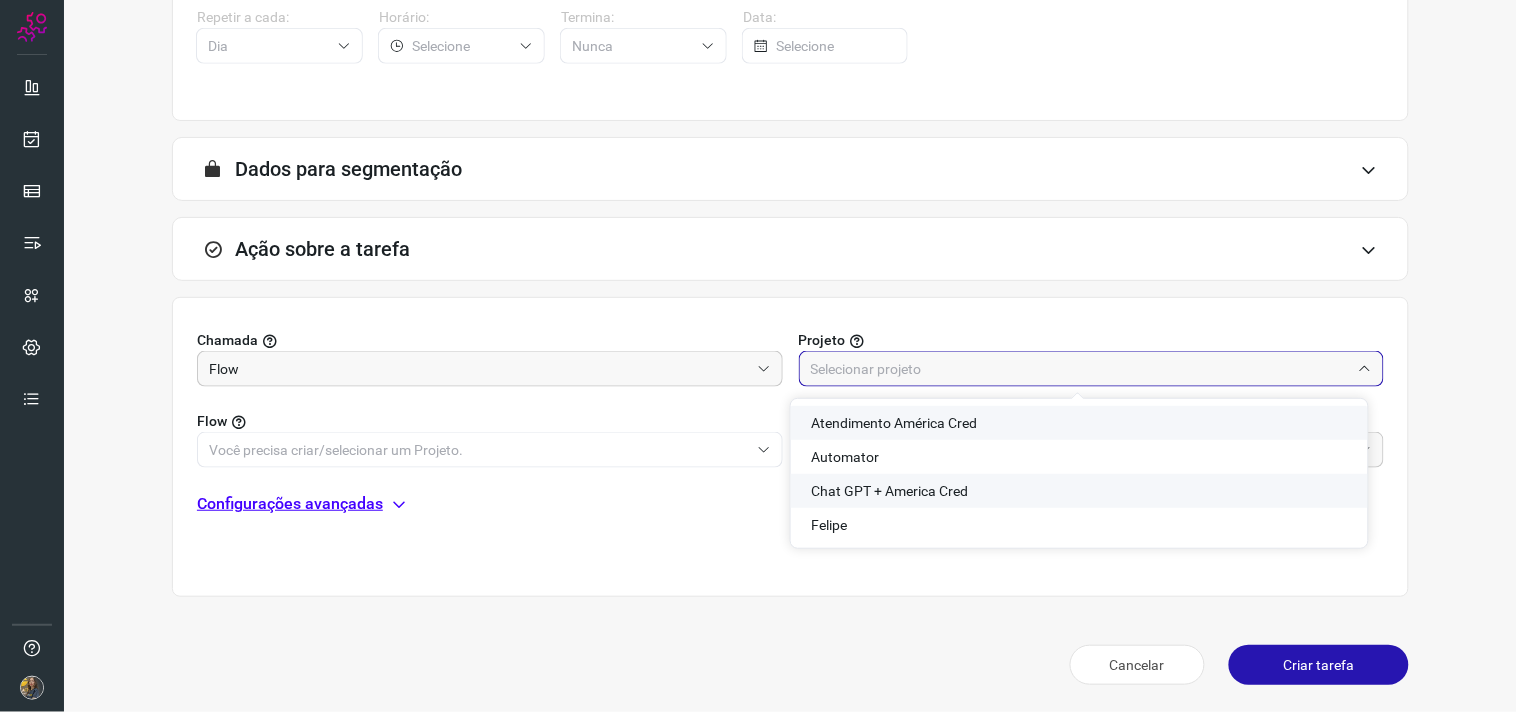 type on "Automator" 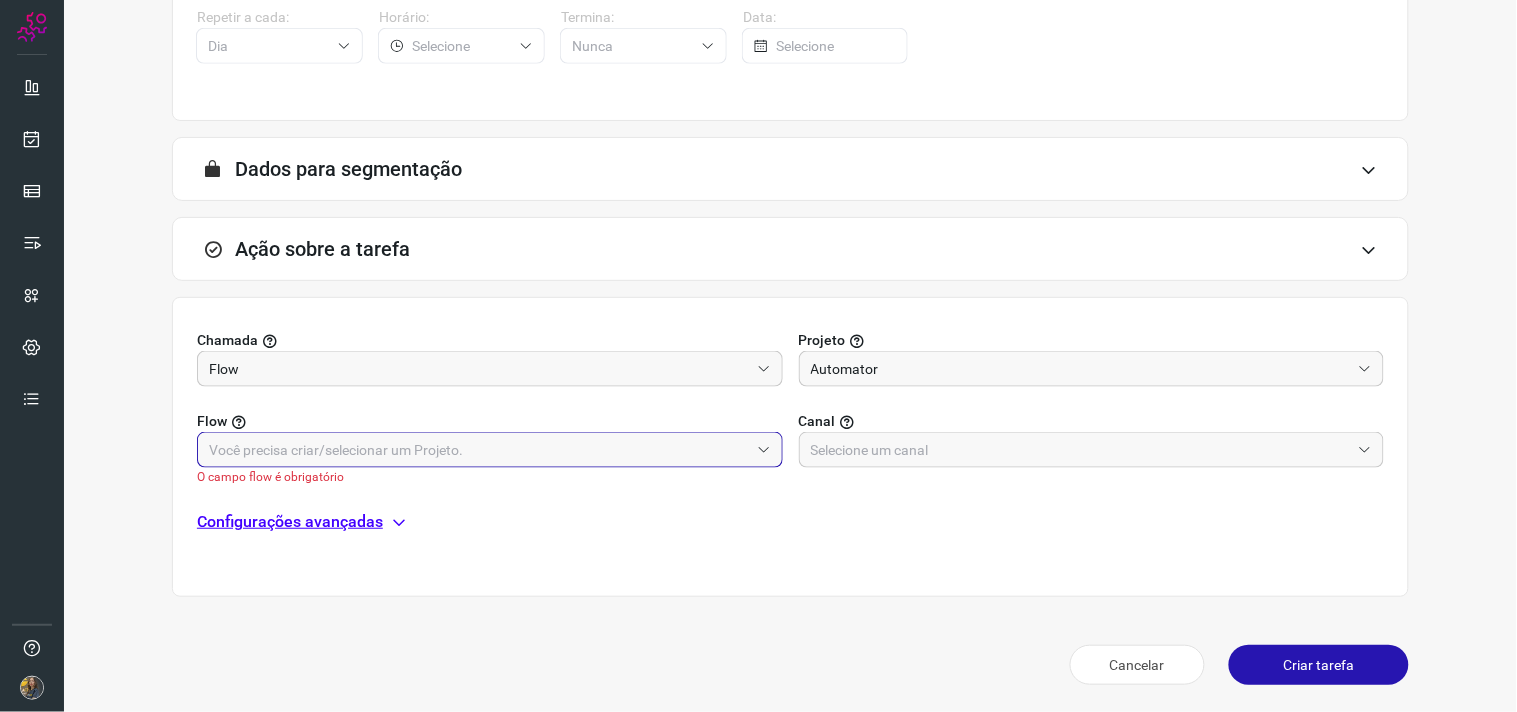 click at bounding box center [479, 450] 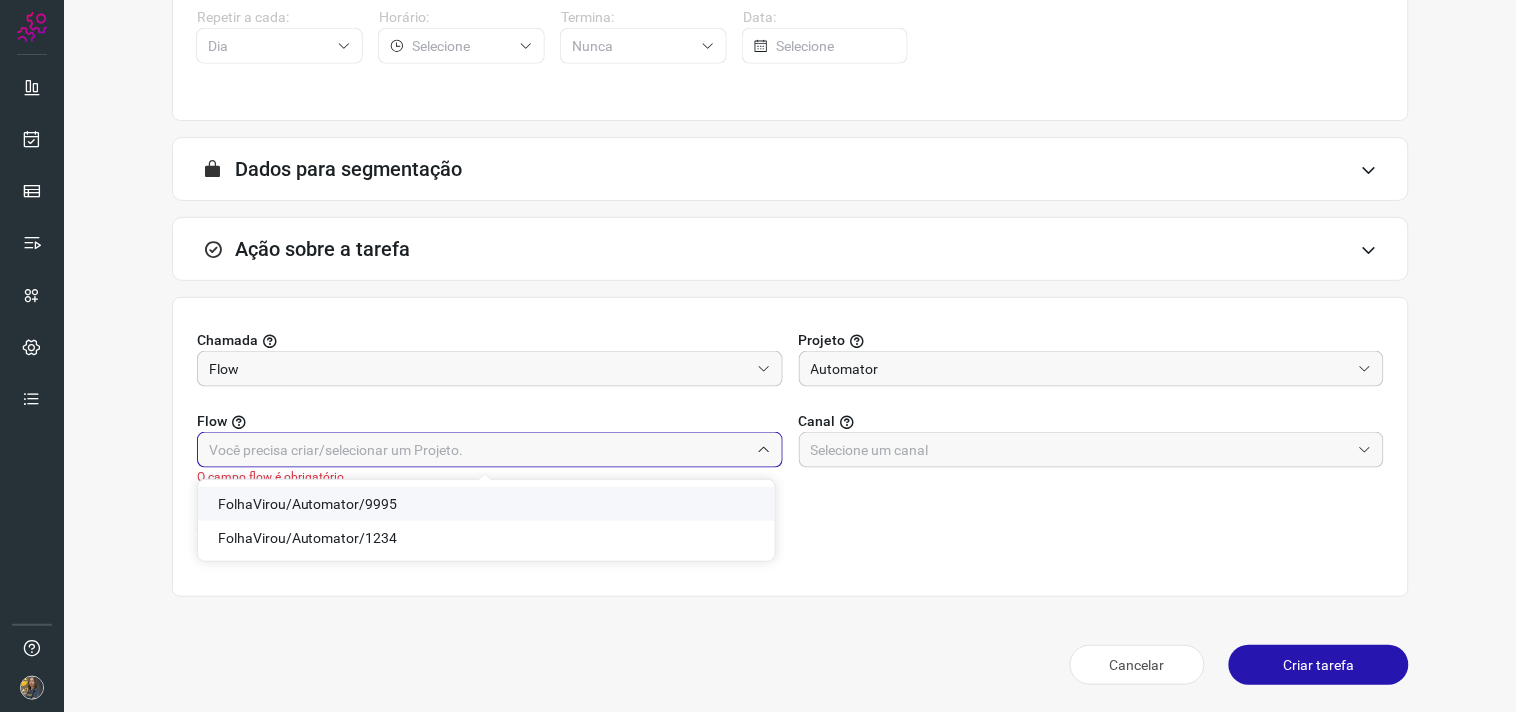 click on "FolhaVirou/Automator/9995" 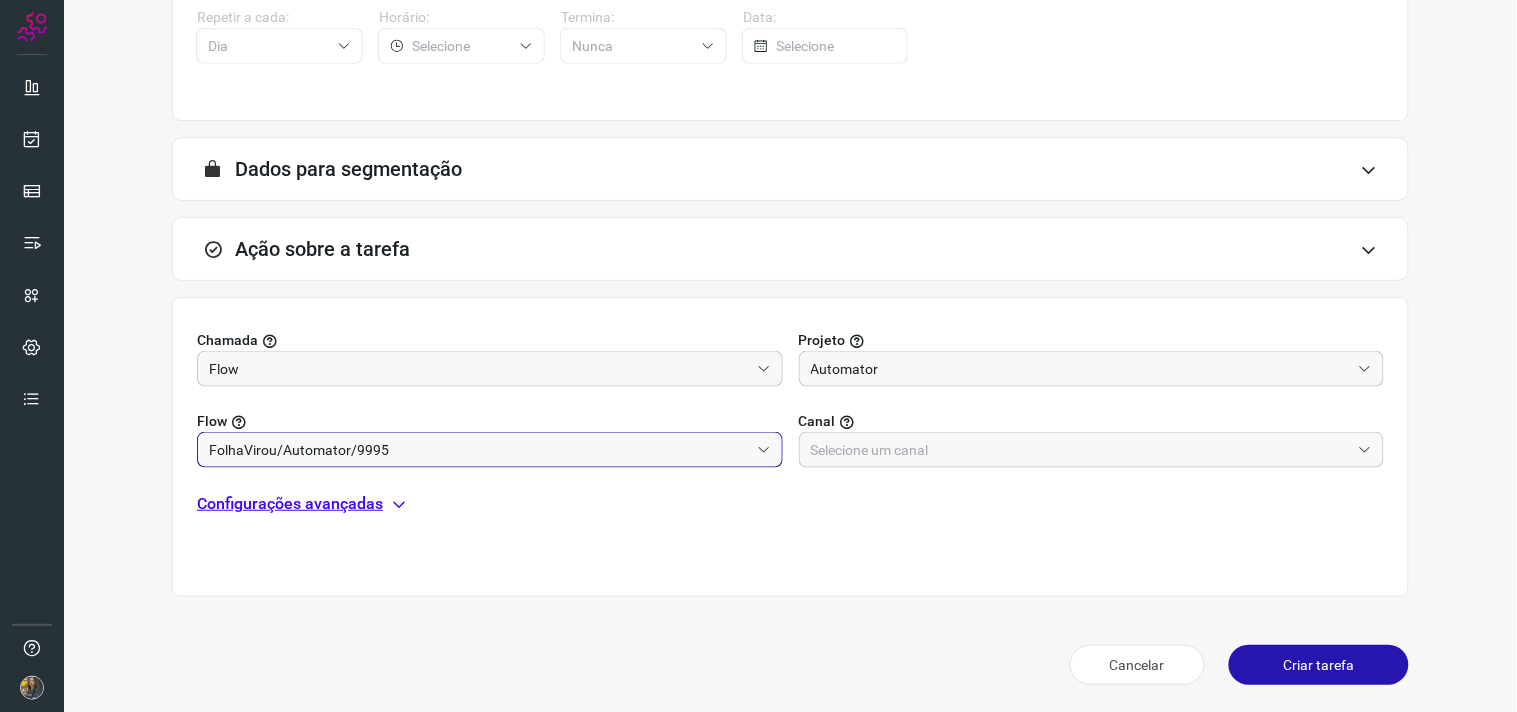 click on "Chamada Flow Projeto Automator Flow FolhaVirou/Automator/9995 Canal Configurações avançadas" at bounding box center (790, 447) 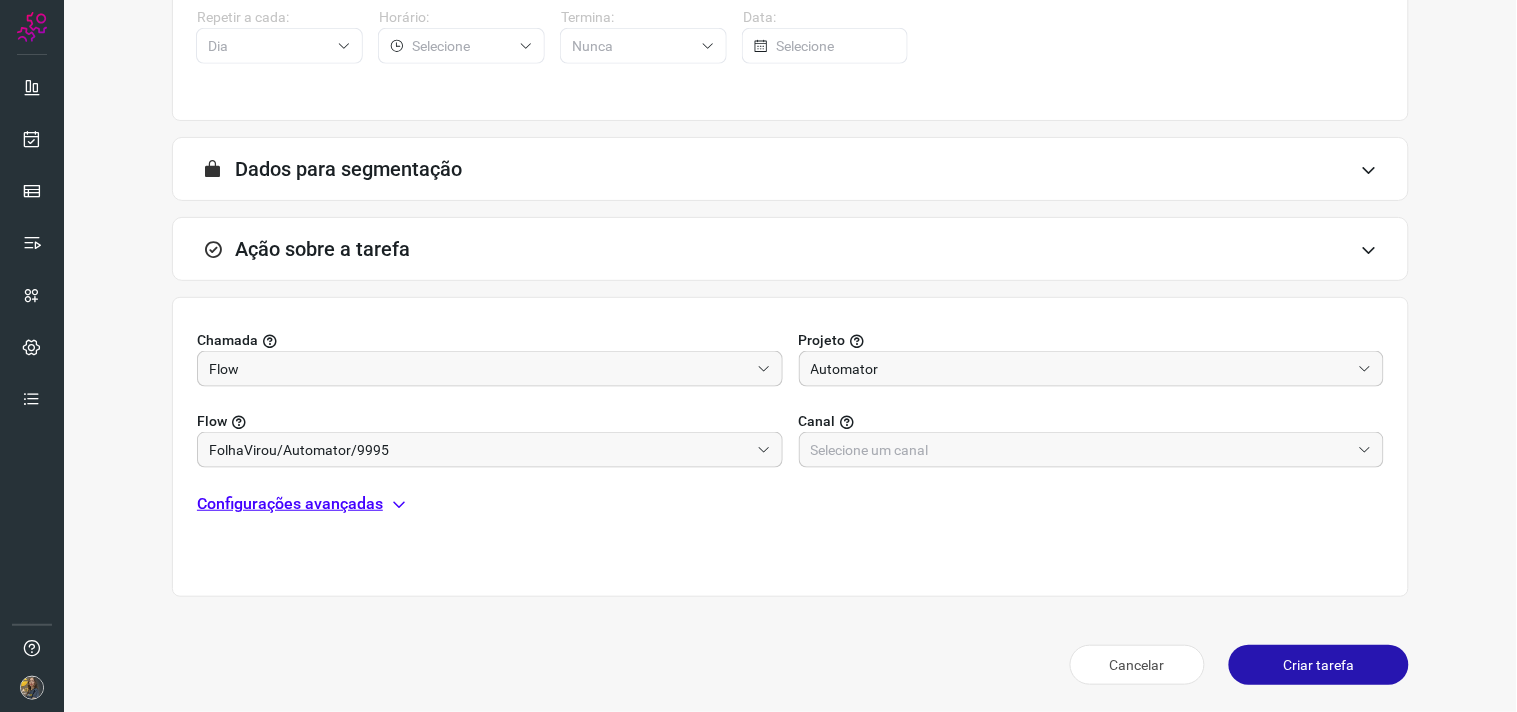 click on "Configurações avançadas" at bounding box center (290, 504) 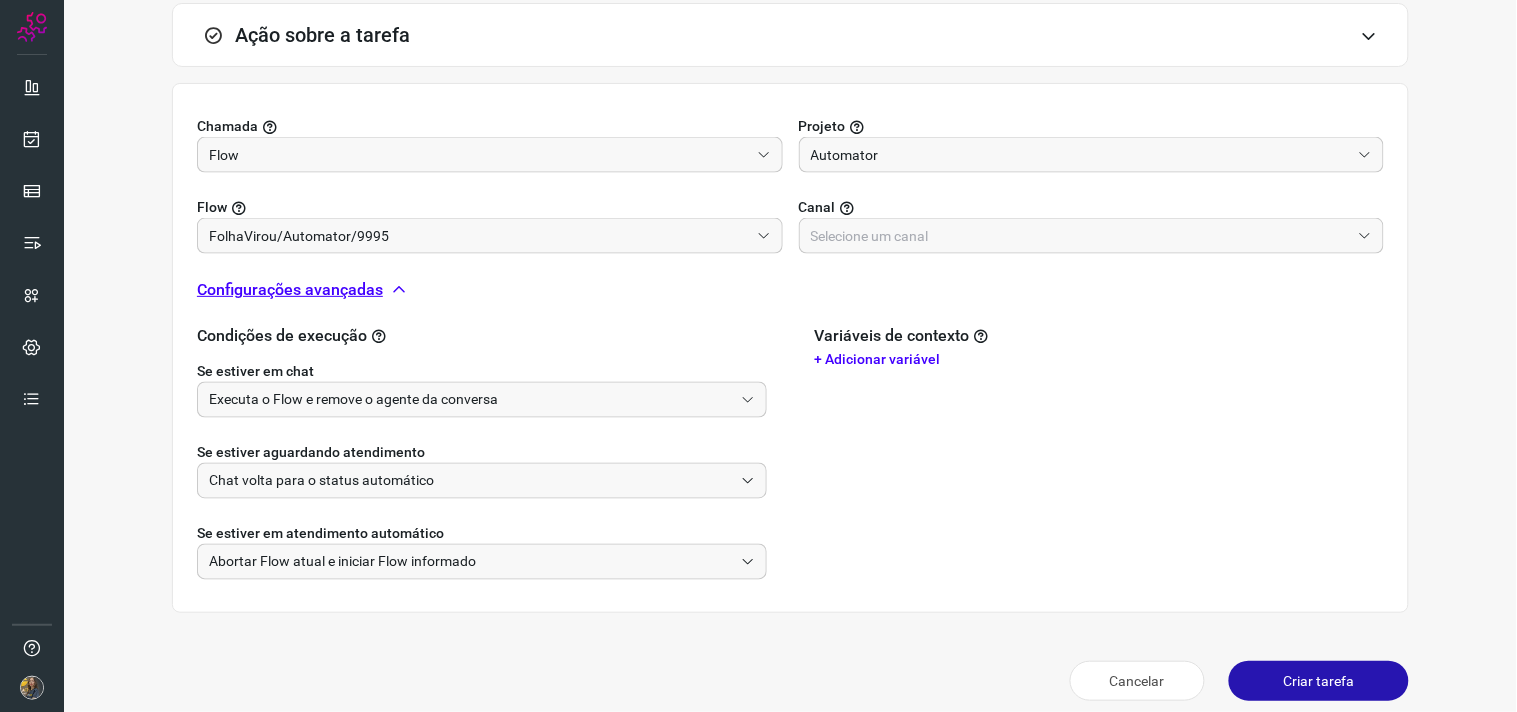 scroll, scrollTop: 628, scrollLeft: 0, axis: vertical 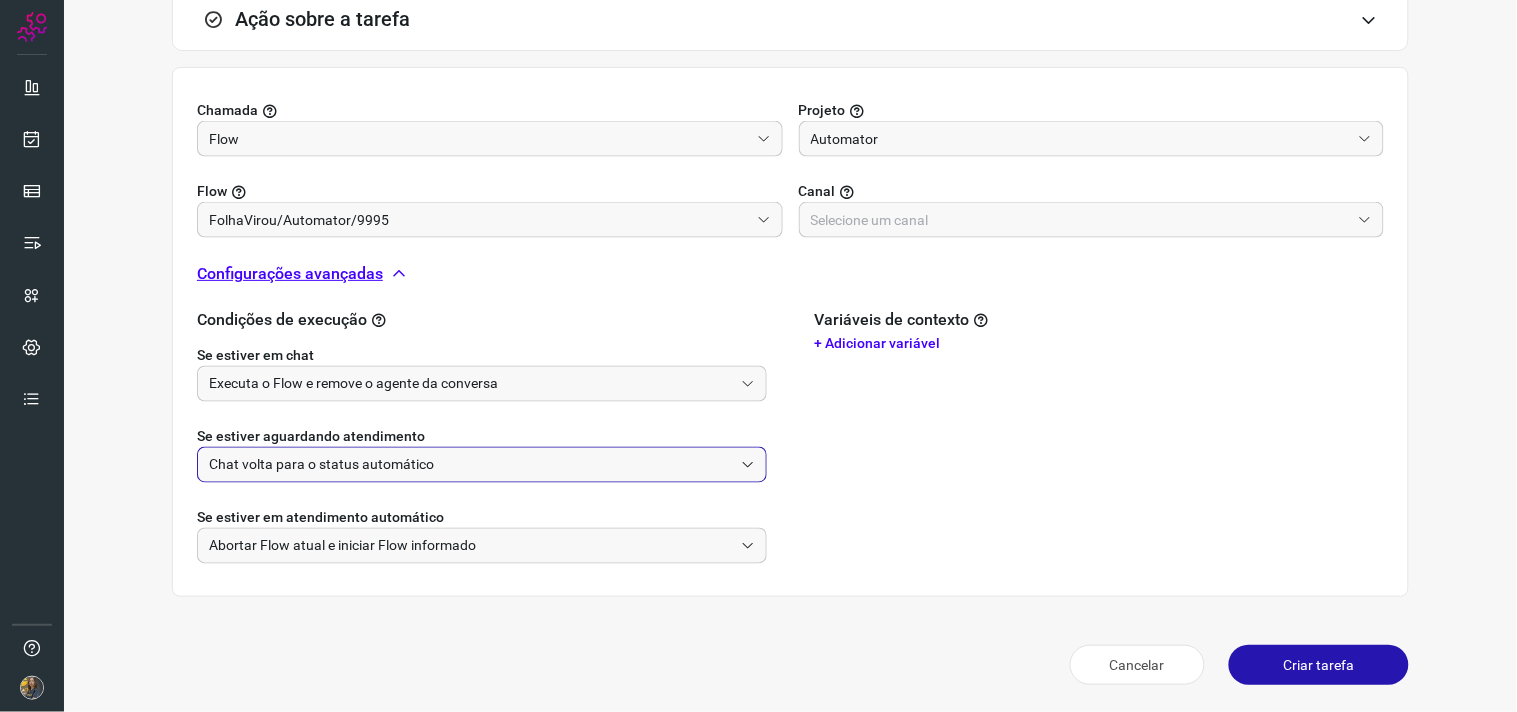 click on "Chat volta para o status automático" at bounding box center (471, 465) 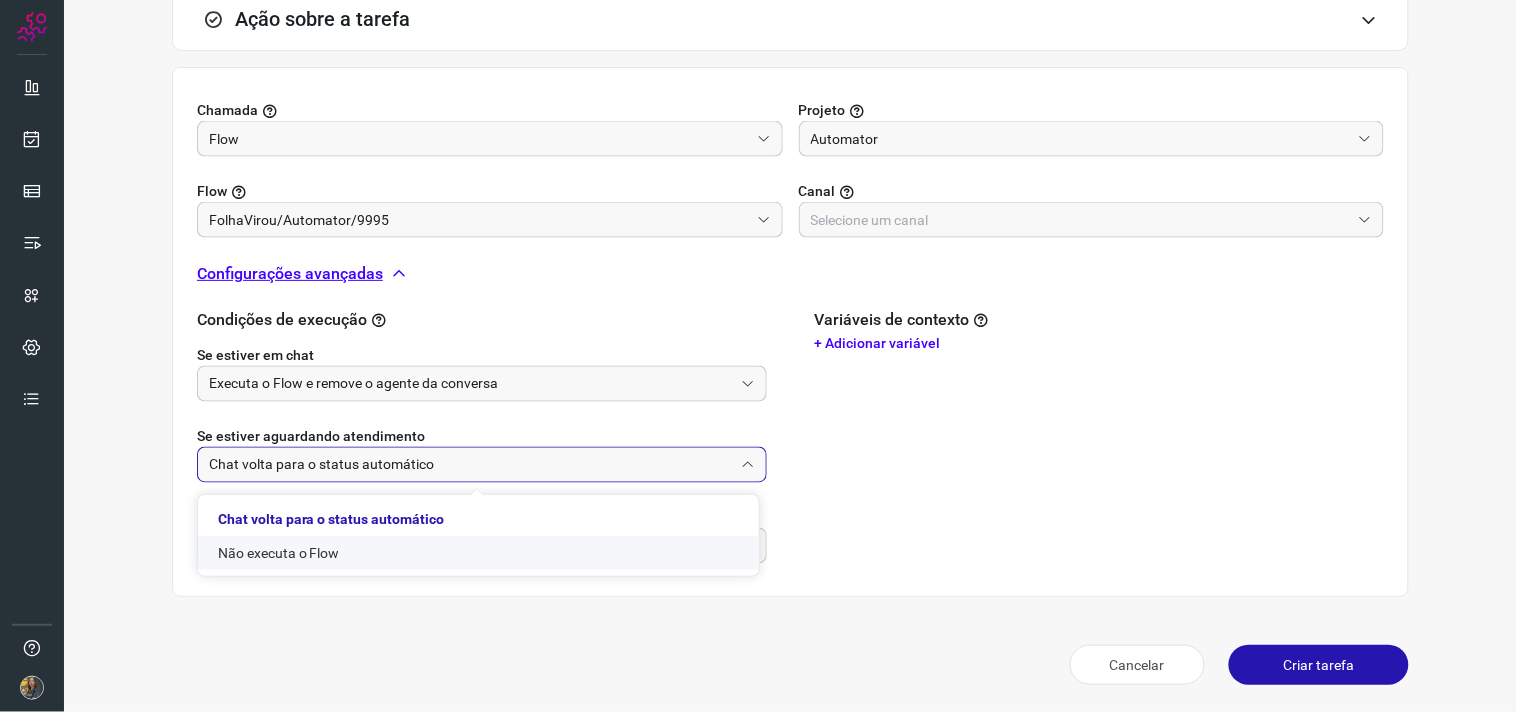 click on "Não executa o Flow" 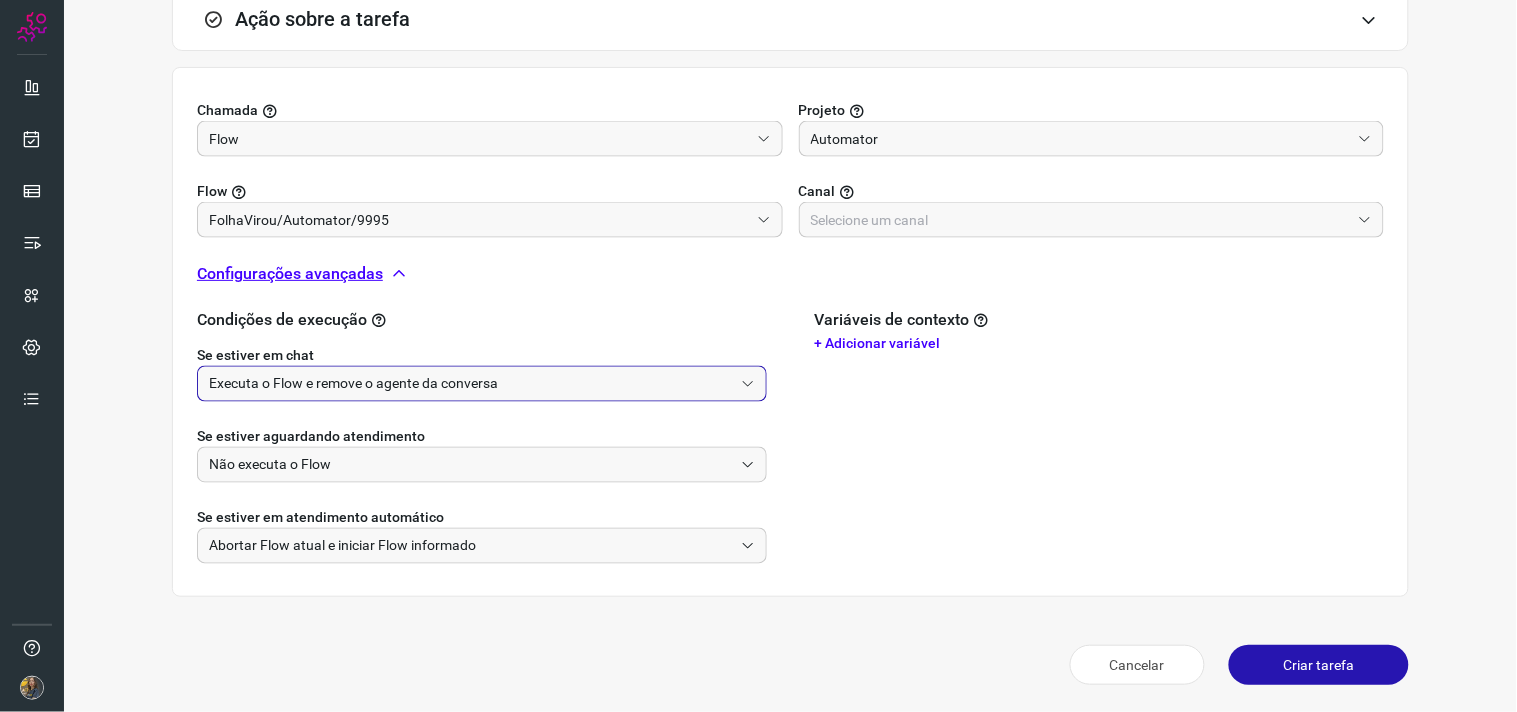 click on "Executa o Flow e remove o agente da conversa" at bounding box center (471, 384) 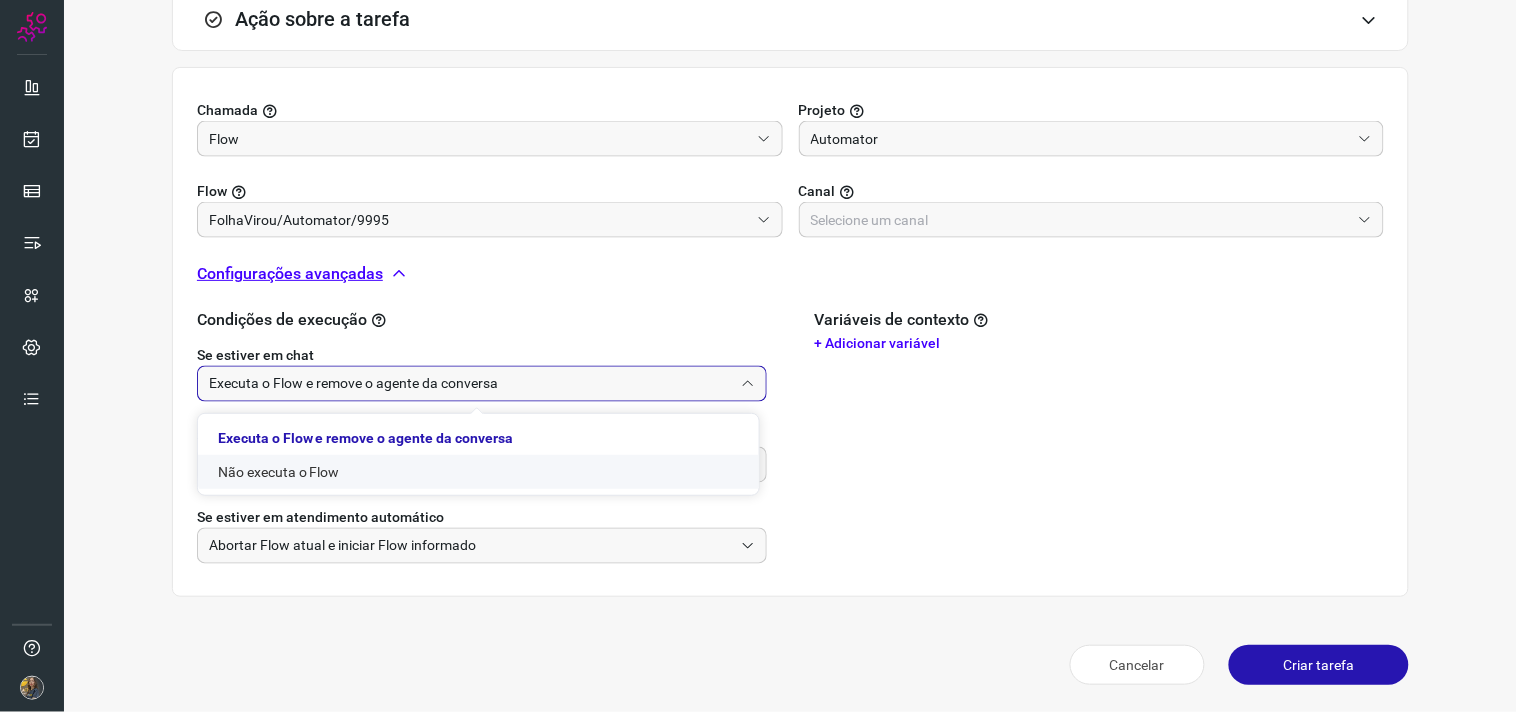 click on "Não executa o Flow" 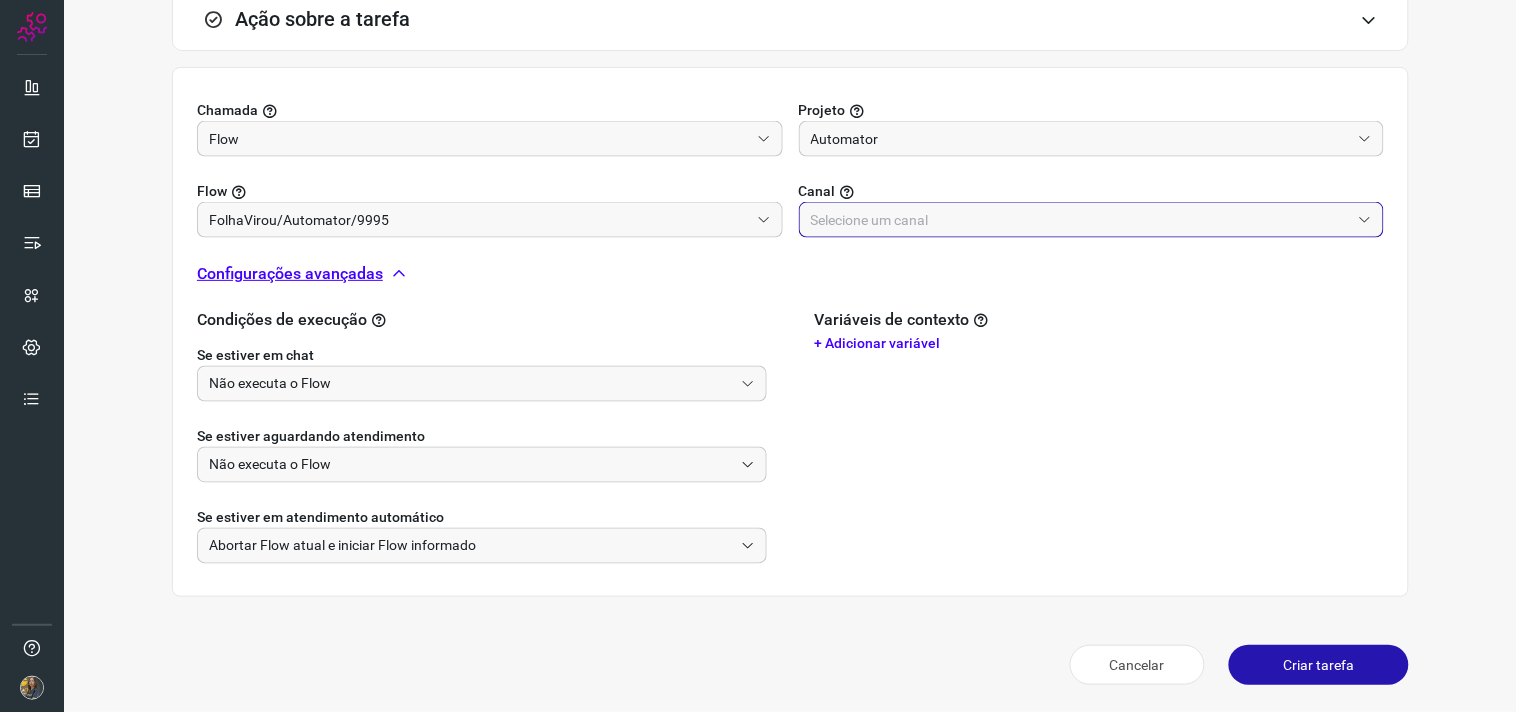 click at bounding box center [1081, 220] 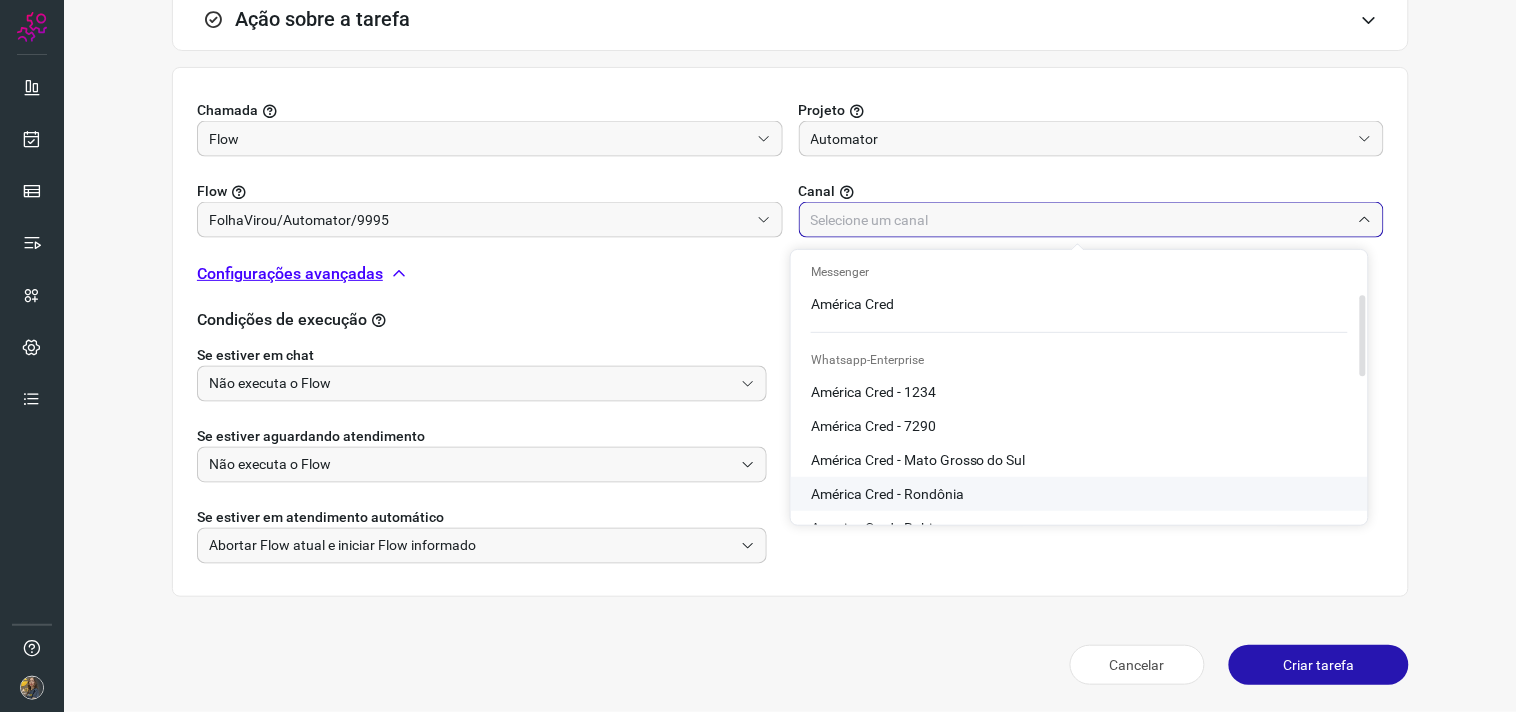 scroll, scrollTop: 623, scrollLeft: 0, axis: vertical 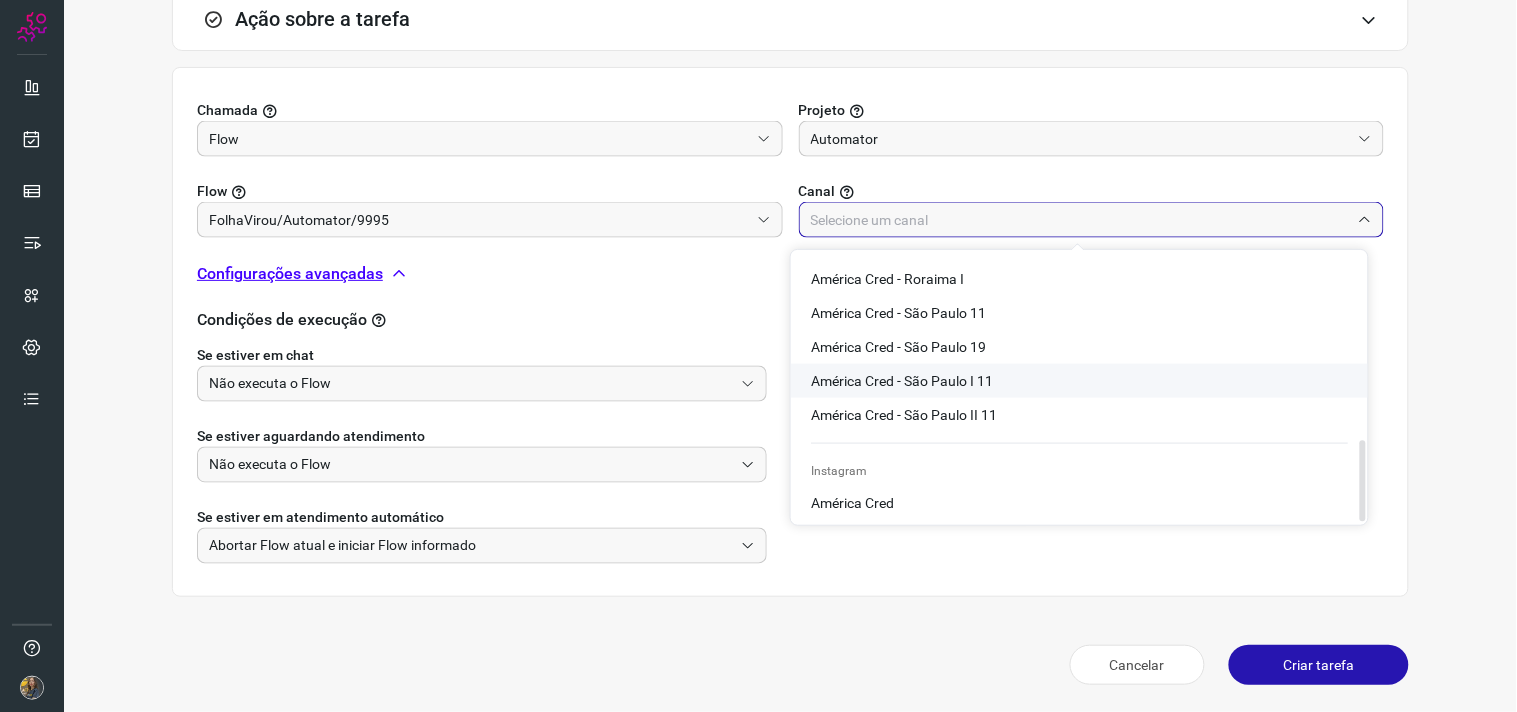 click on "América Cred - São Paulo I 11" 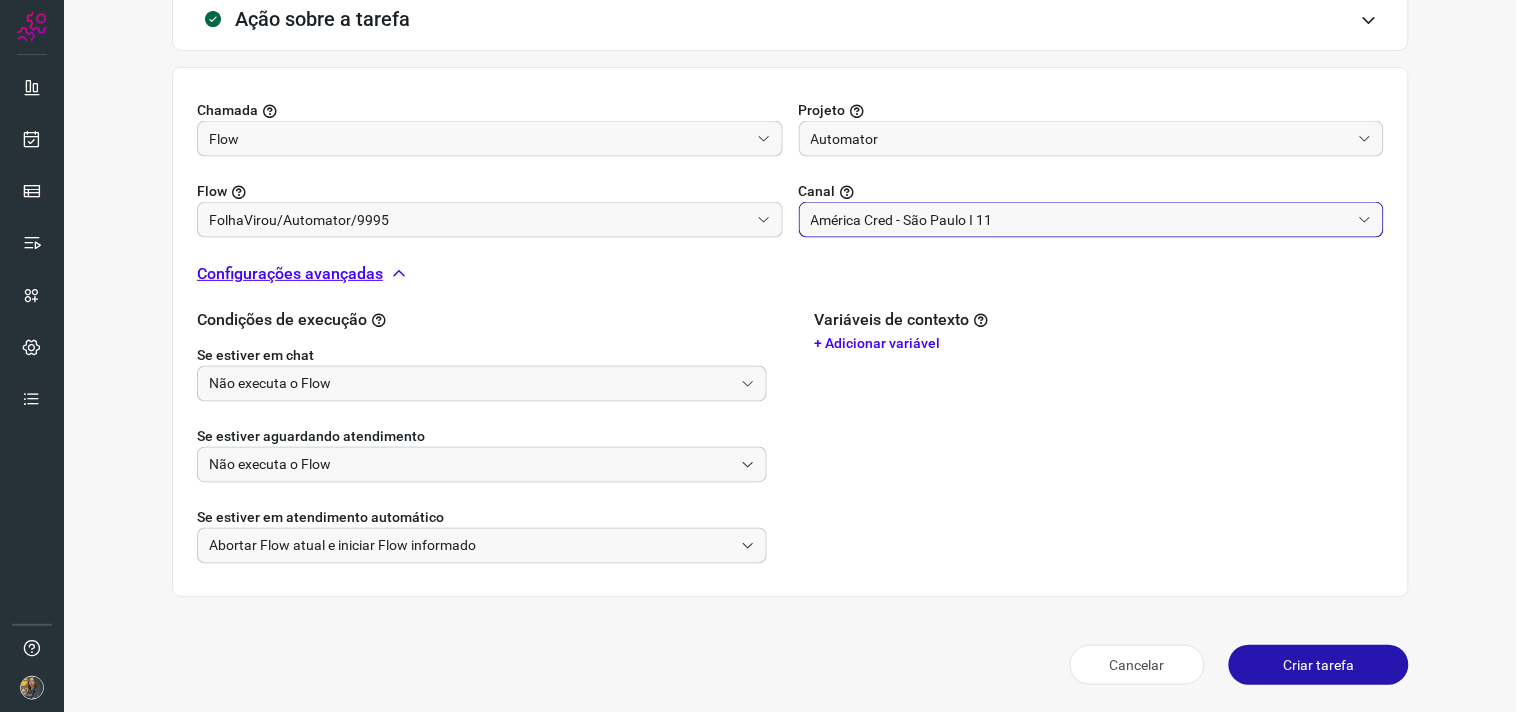click on "Criar tarefa" at bounding box center [1319, 665] 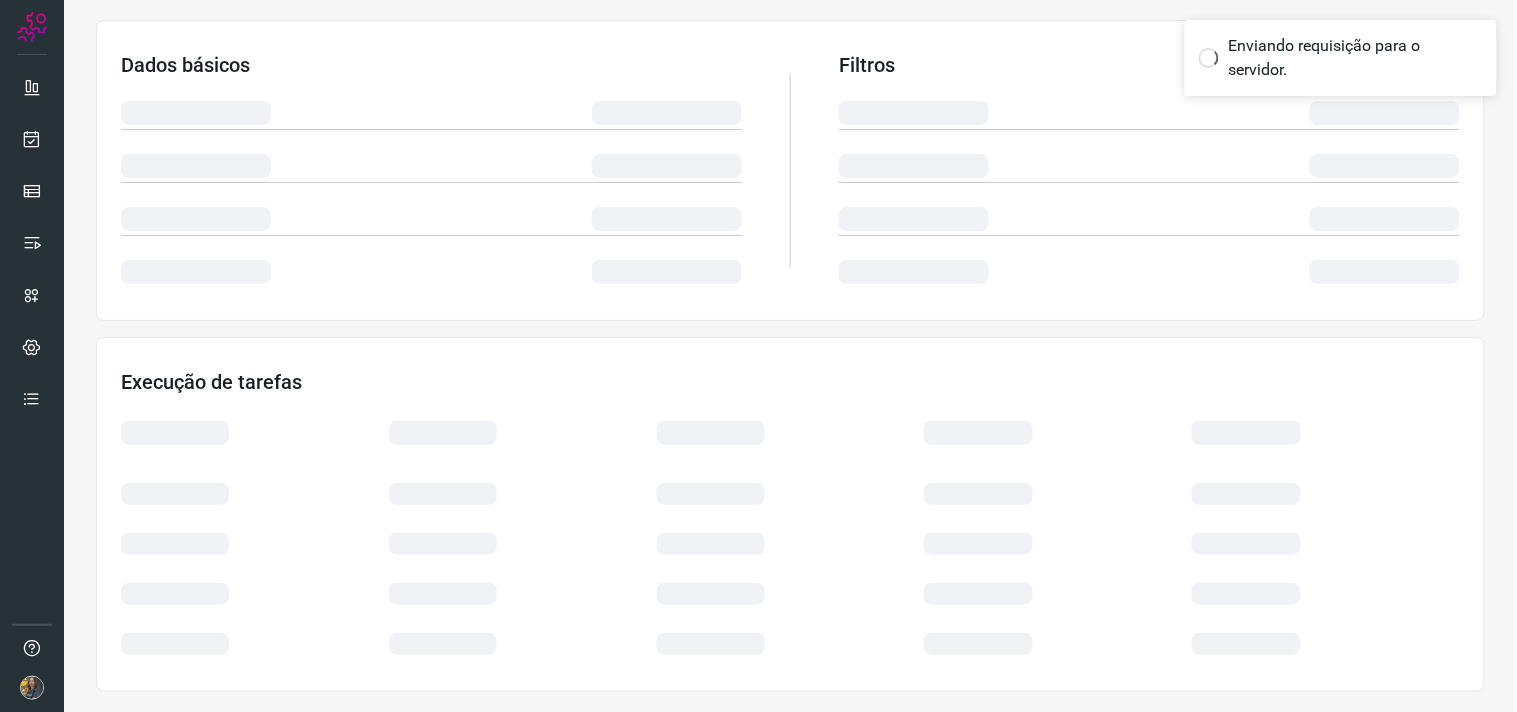 scroll, scrollTop: 321, scrollLeft: 0, axis: vertical 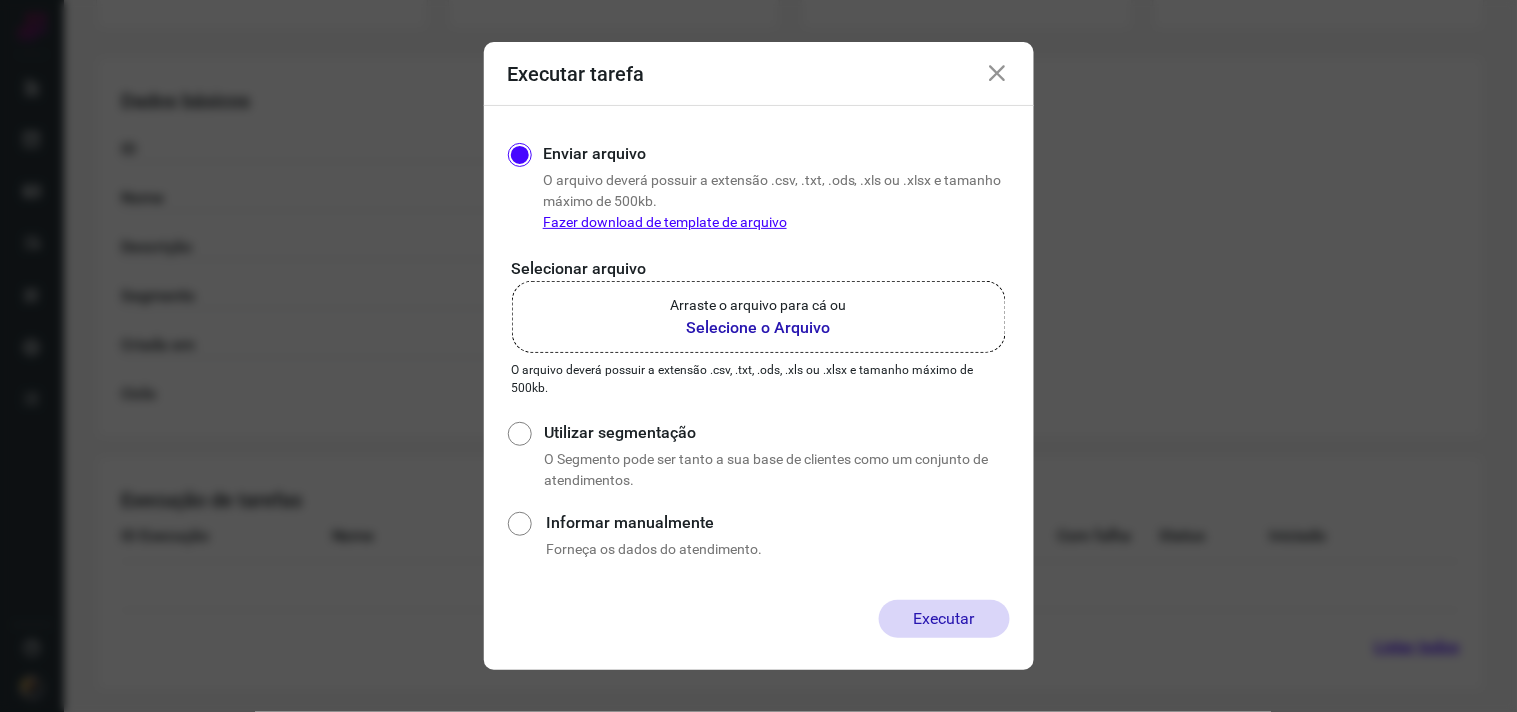 click on "Arraste o arquivo para cá ou" at bounding box center [759, 305] 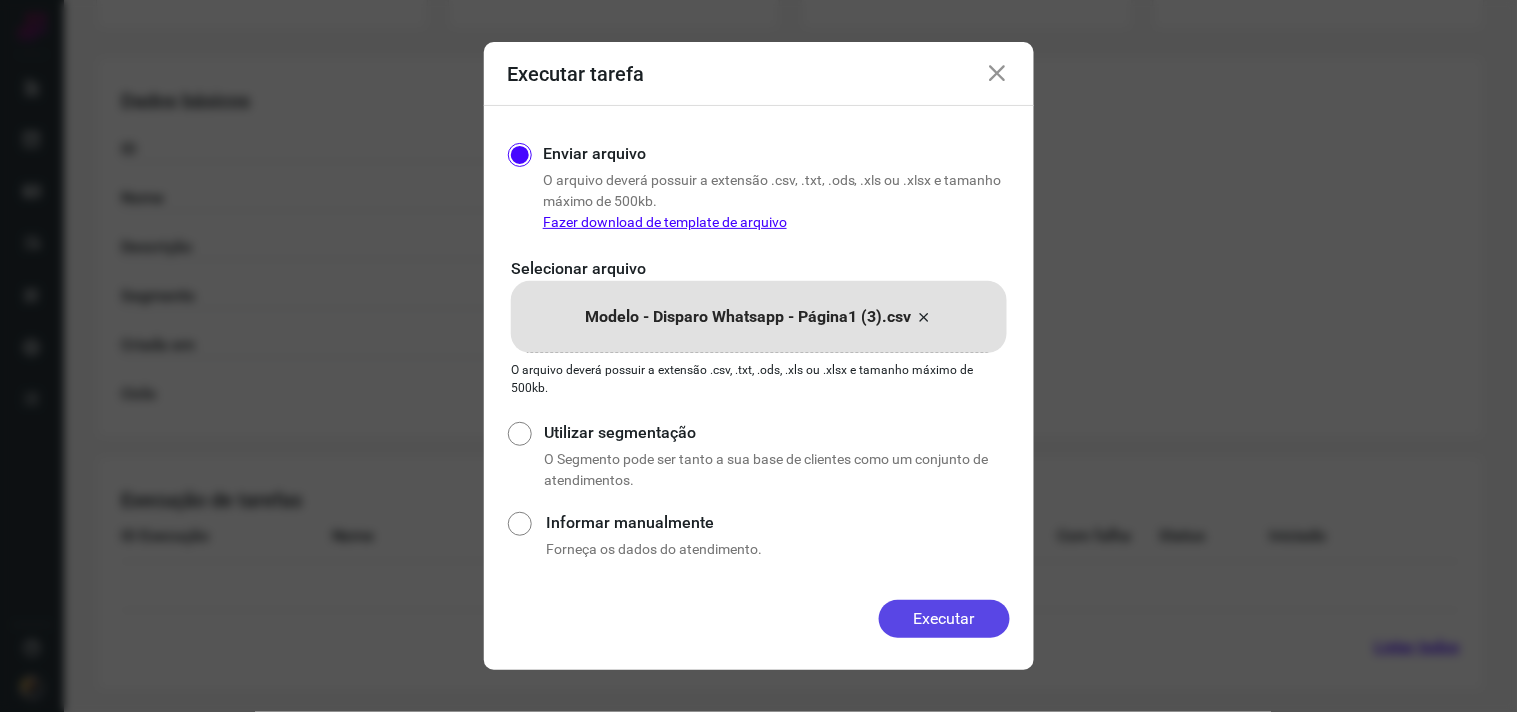 click on "Executar" at bounding box center [944, 619] 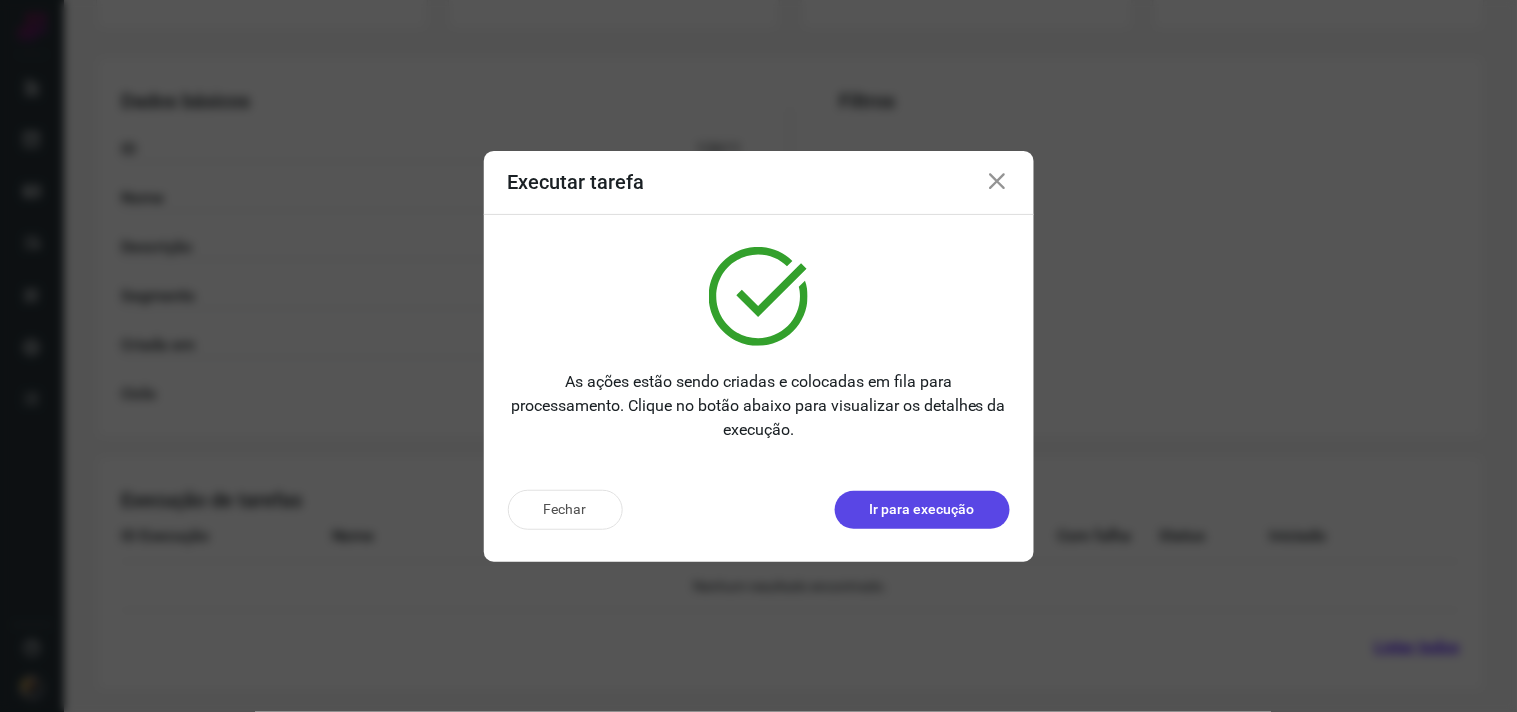 click on "Ir para execução" at bounding box center [922, 509] 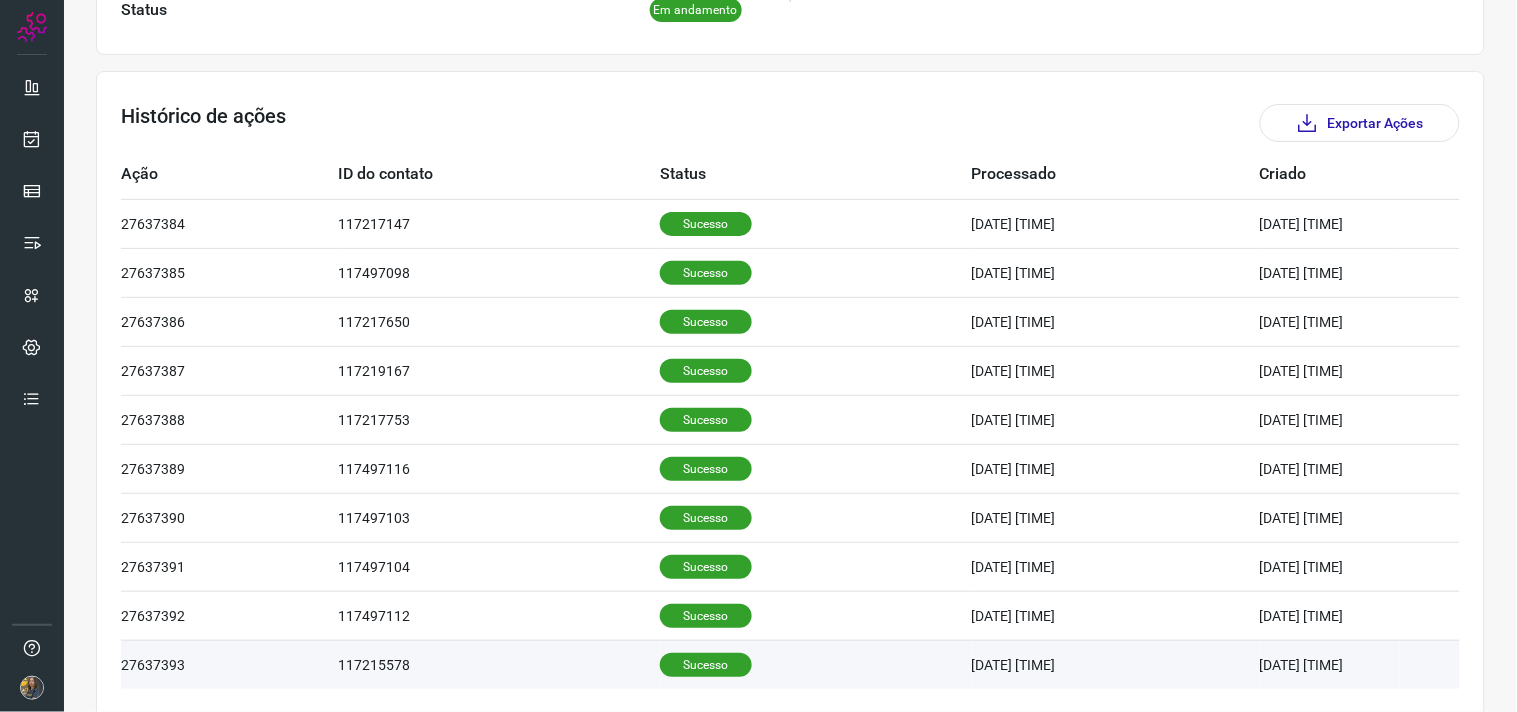 scroll, scrollTop: 604, scrollLeft: 0, axis: vertical 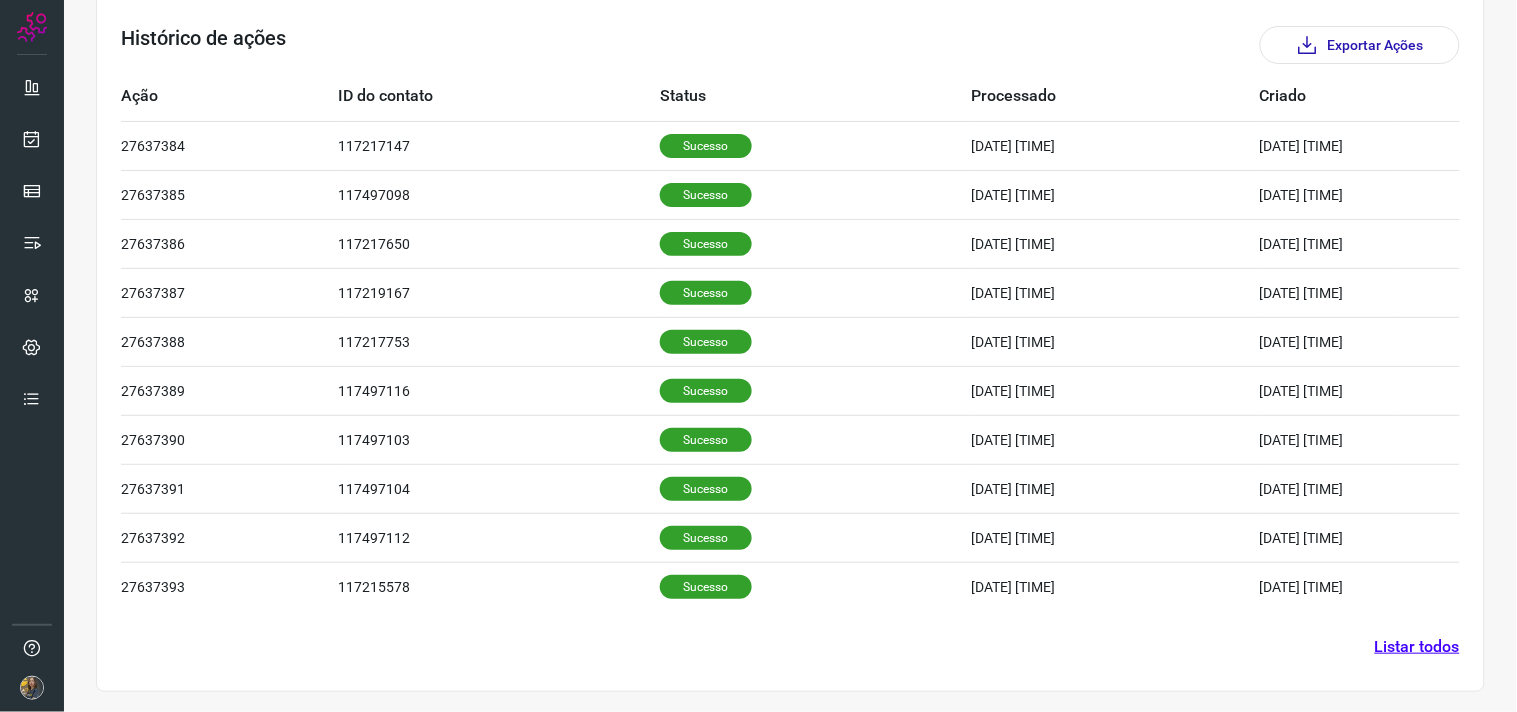 click on "Listar todos" at bounding box center [1417, 647] 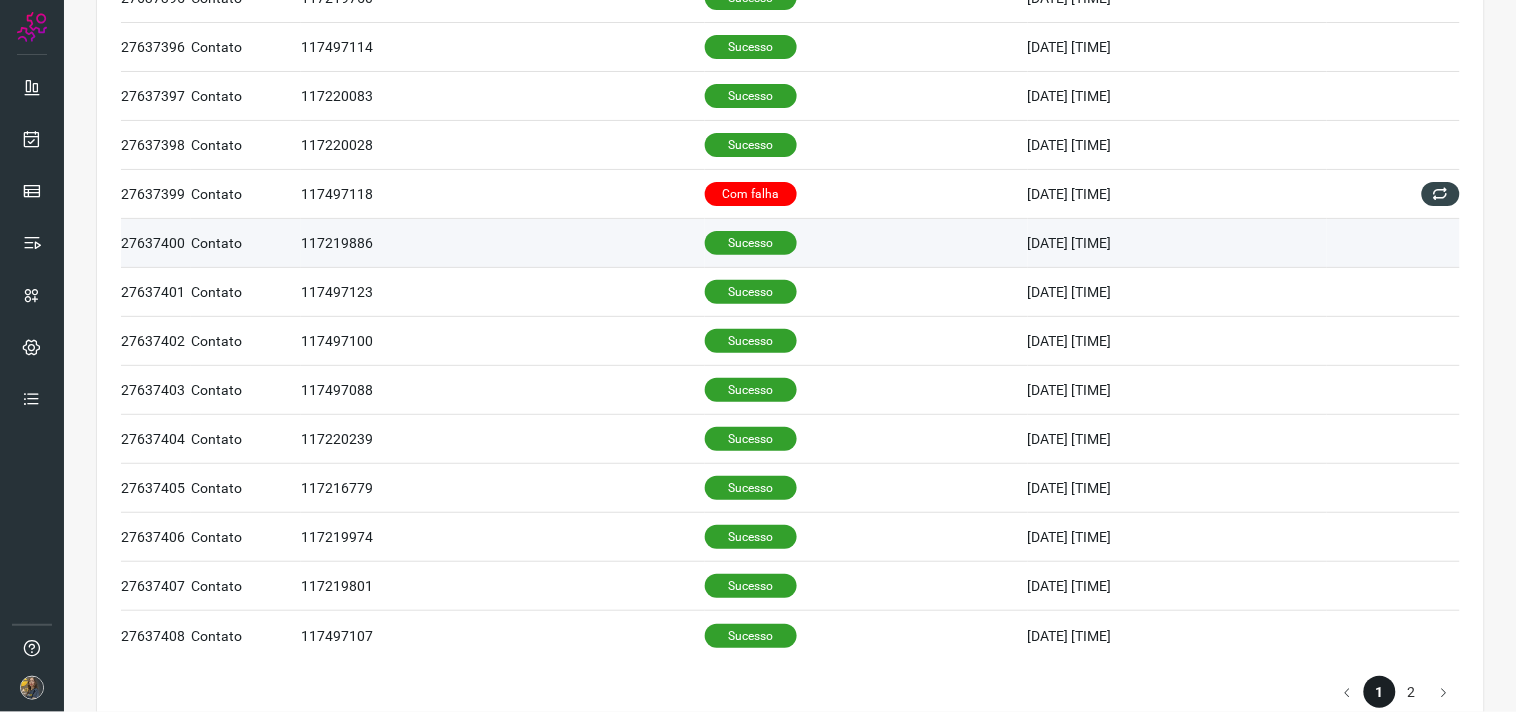 scroll, scrollTop: 777, scrollLeft: 0, axis: vertical 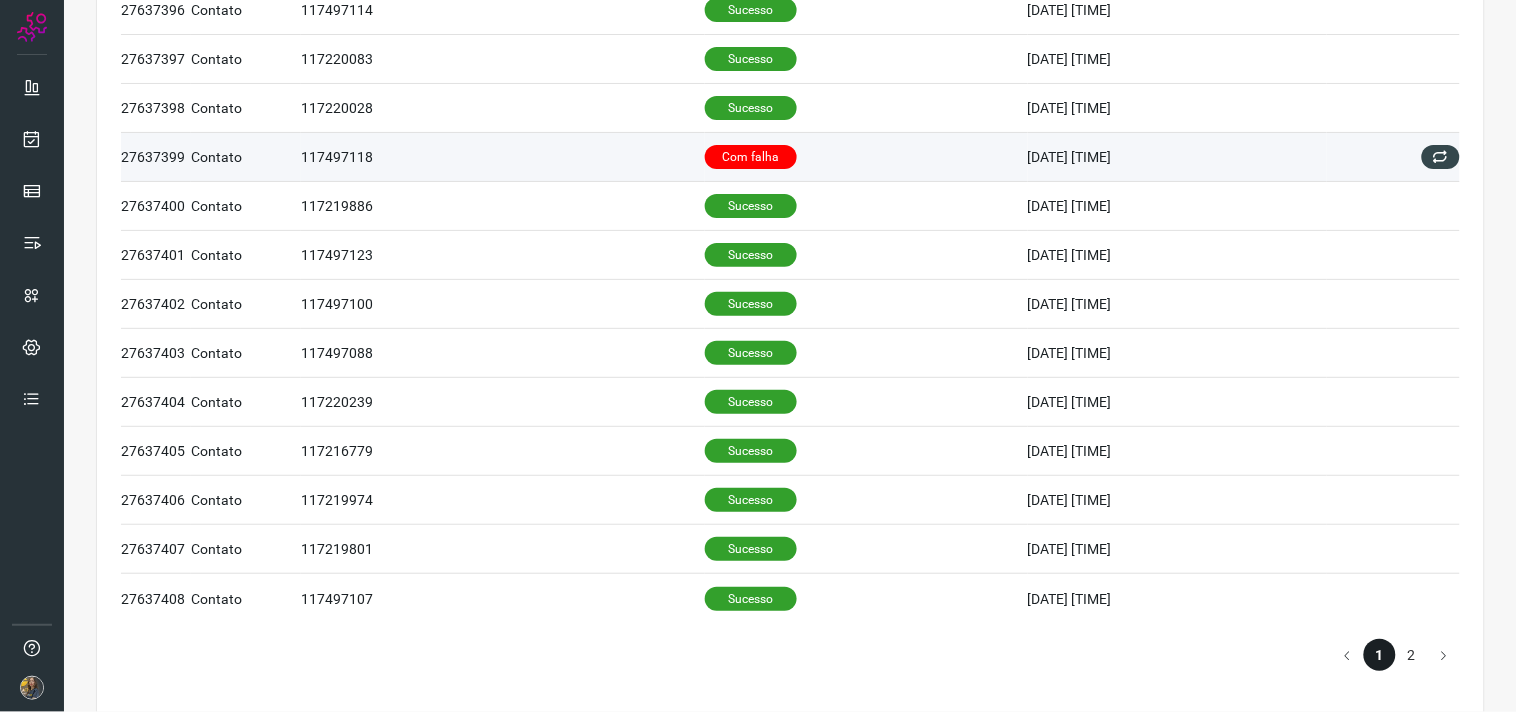 click on "Com falha" at bounding box center [751, 157] 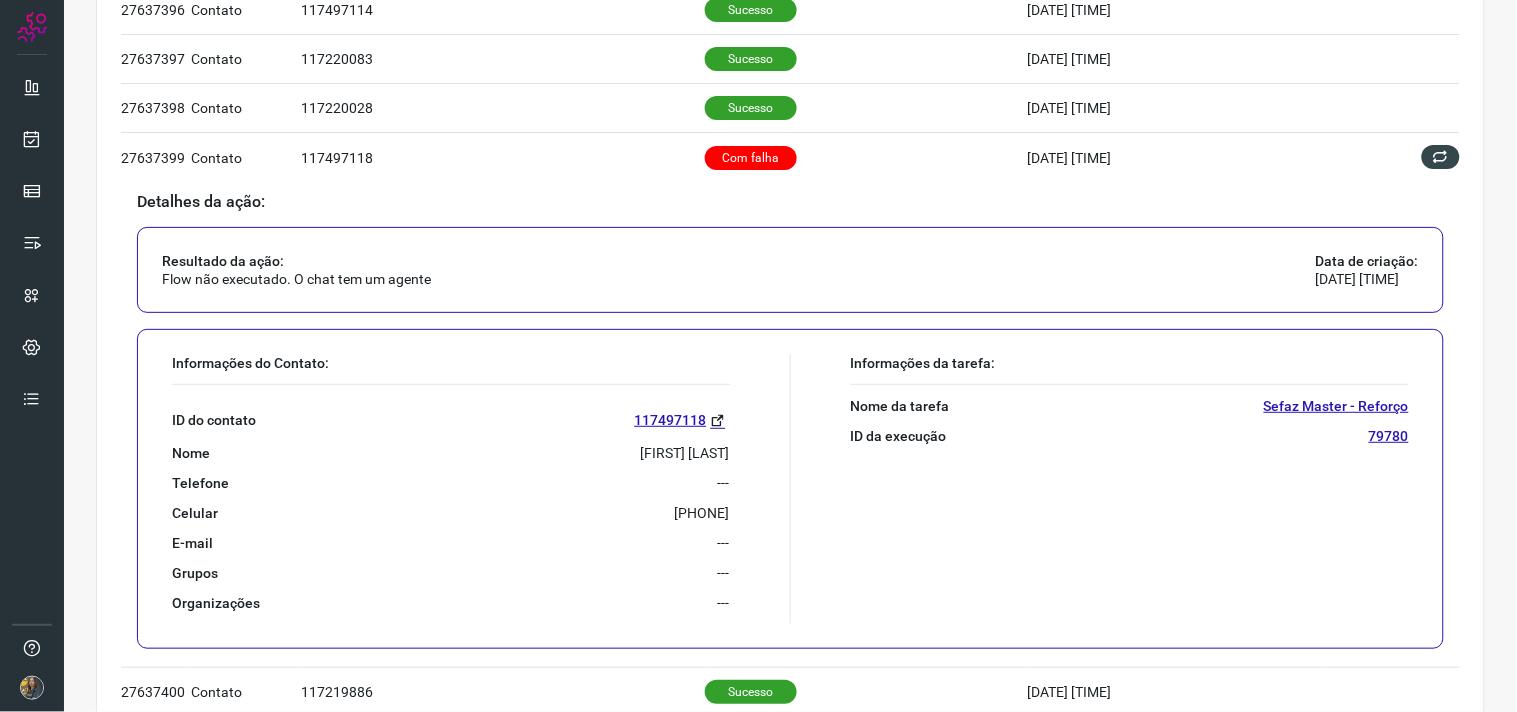 click on "[FIRST] [LAST]" at bounding box center (685, 453) 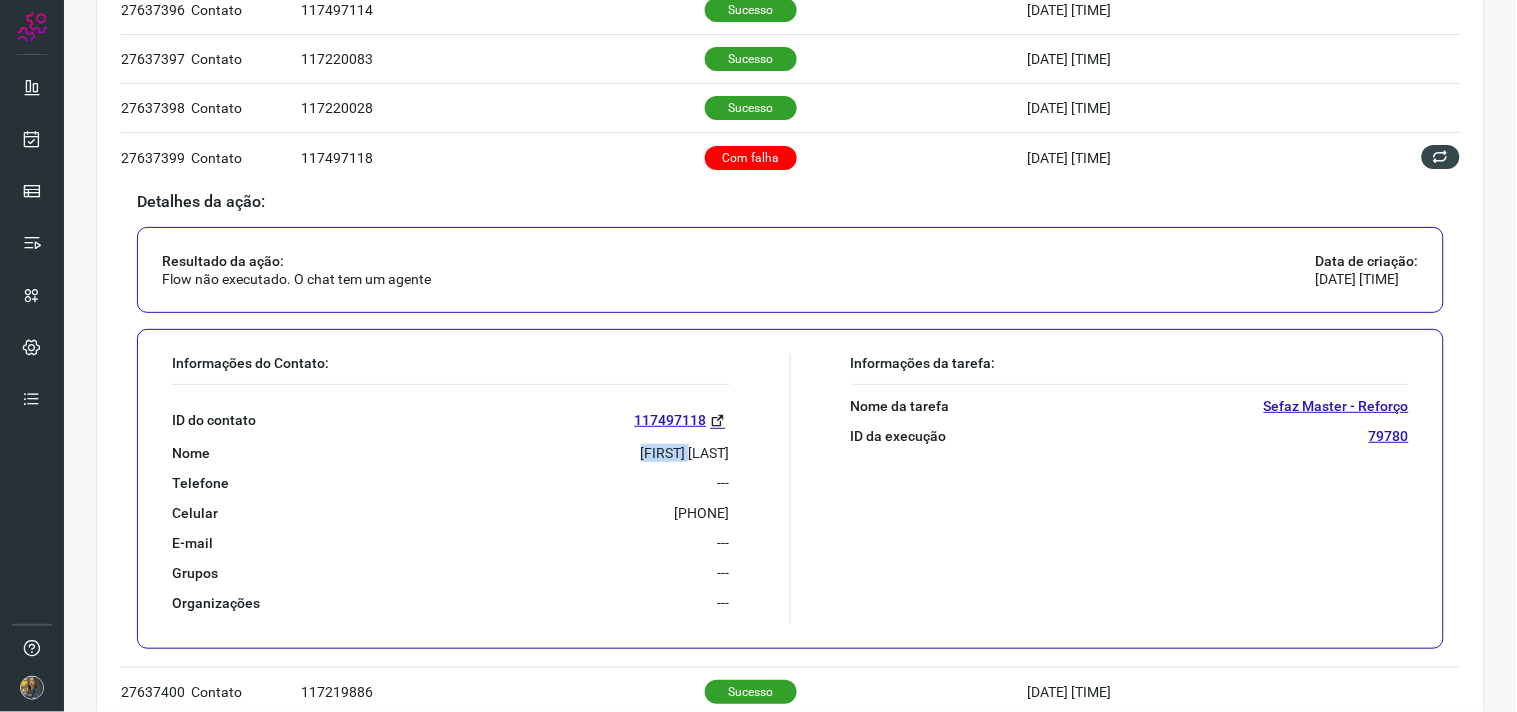click on "[FIRST] [LAST]" at bounding box center [685, 453] 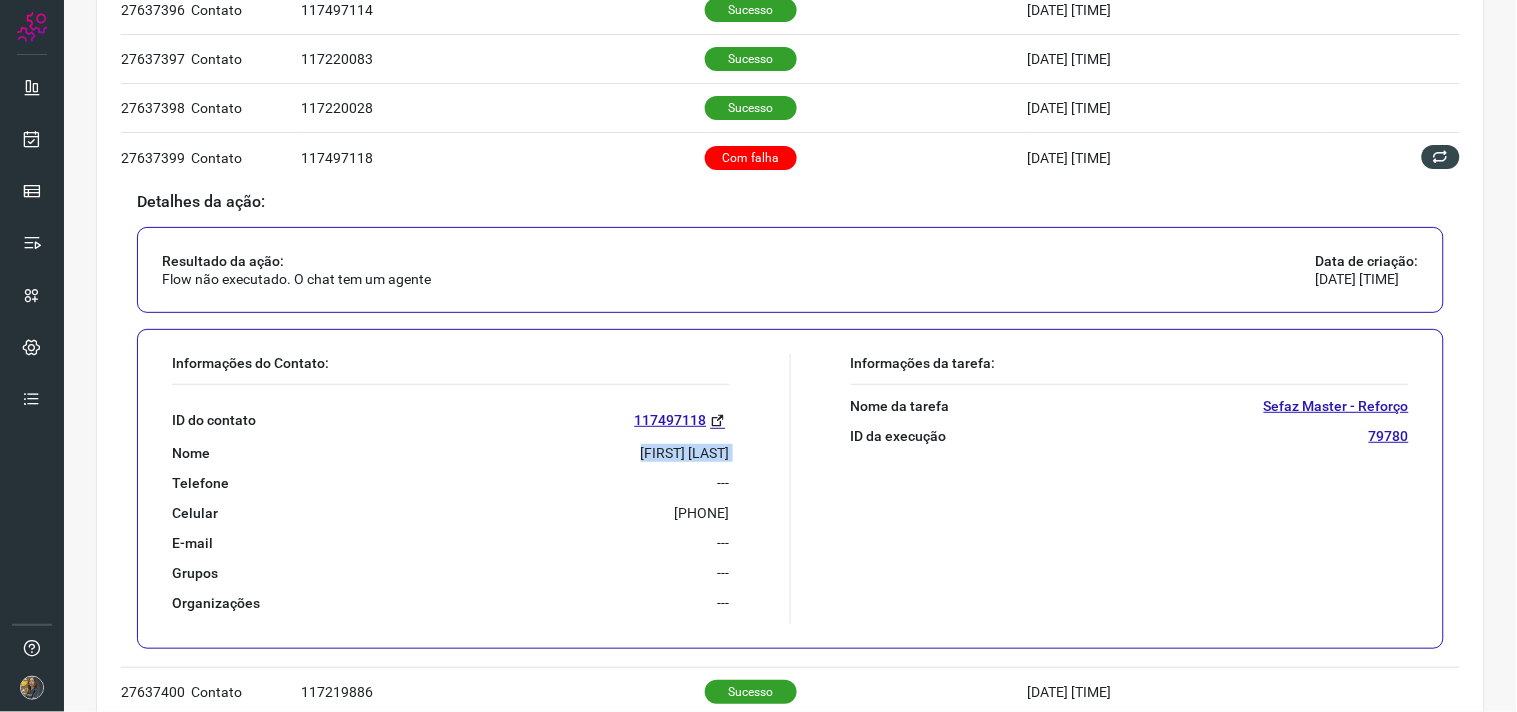 click on "[FIRST] [LAST]" at bounding box center (685, 453) 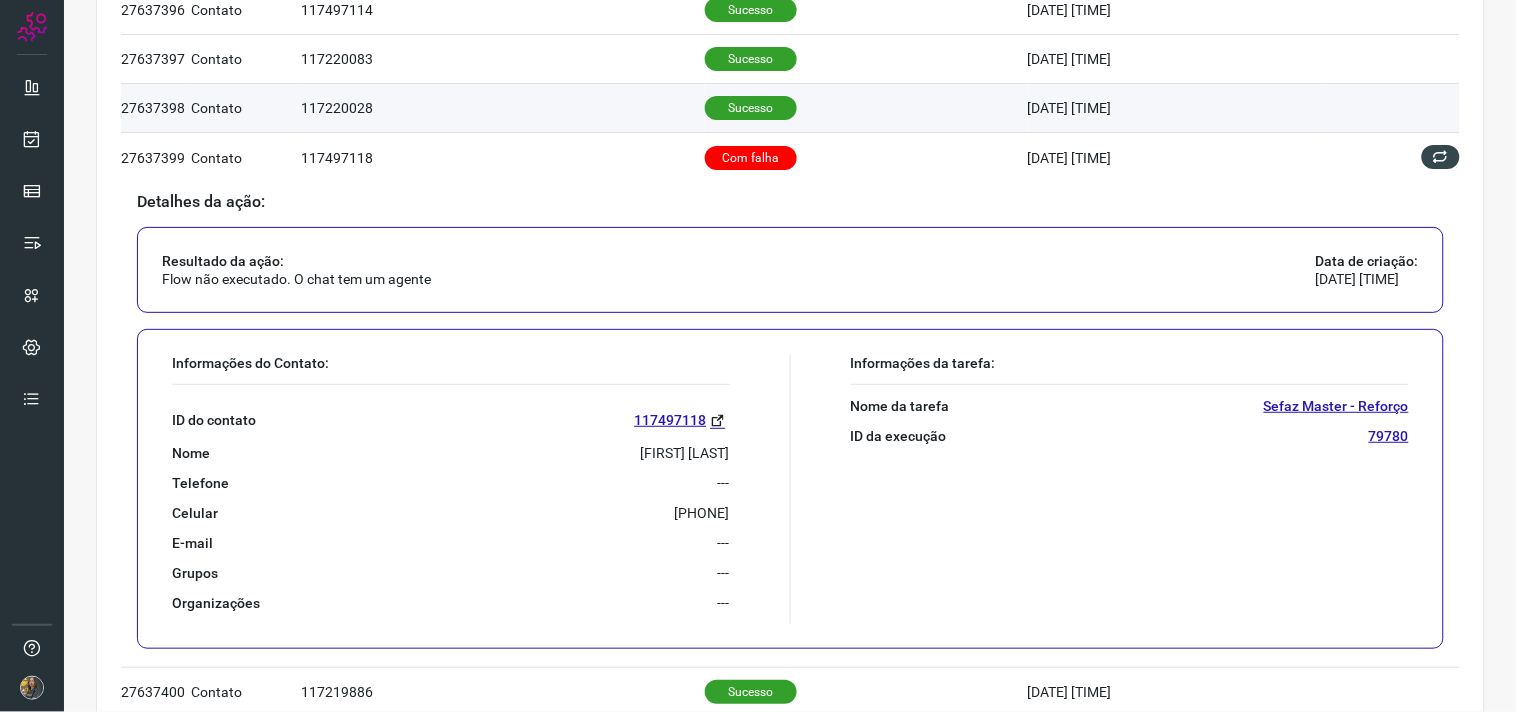 click on "Sucesso" at bounding box center (866, 108) 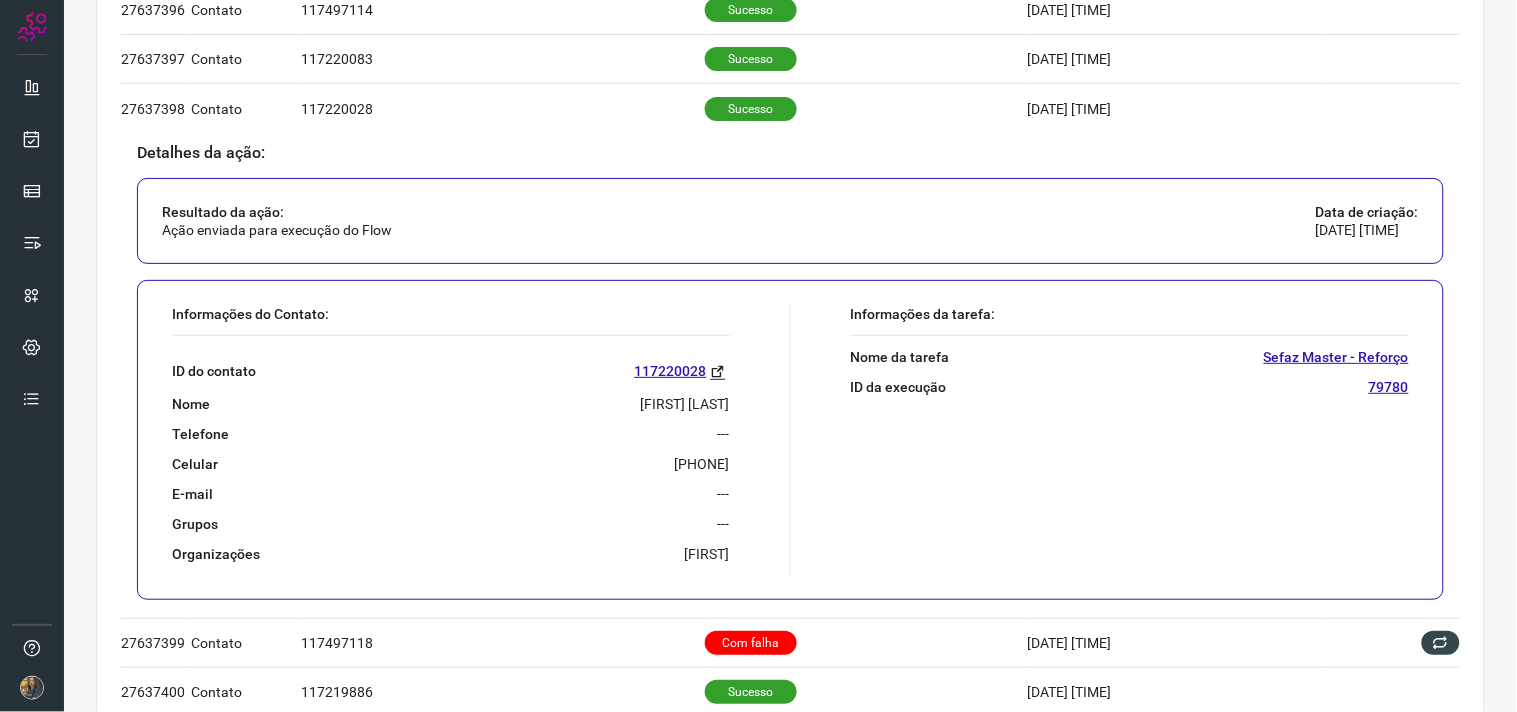 click on "[FIRST] [LAST]" at bounding box center (685, 404) 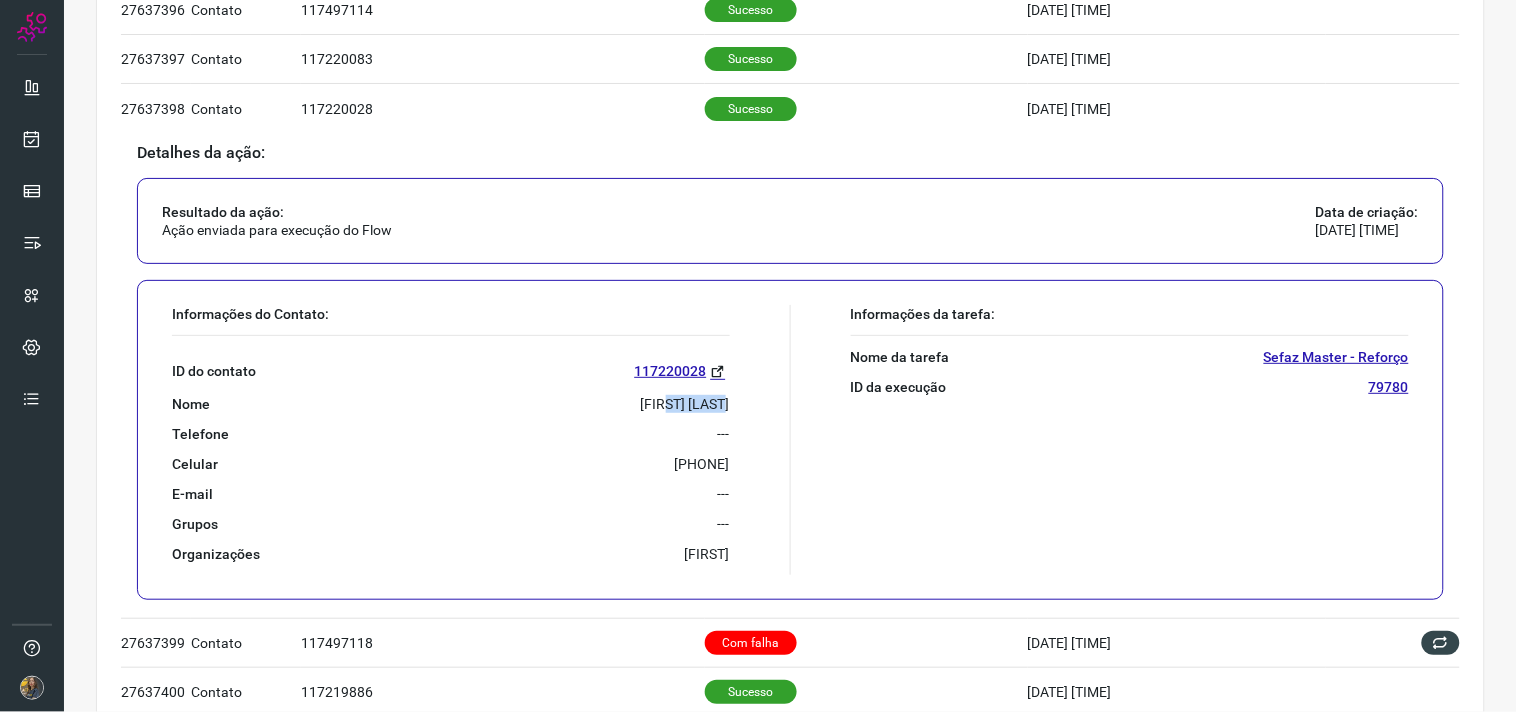 click on "[FIRST] [LAST]" at bounding box center (685, 404) 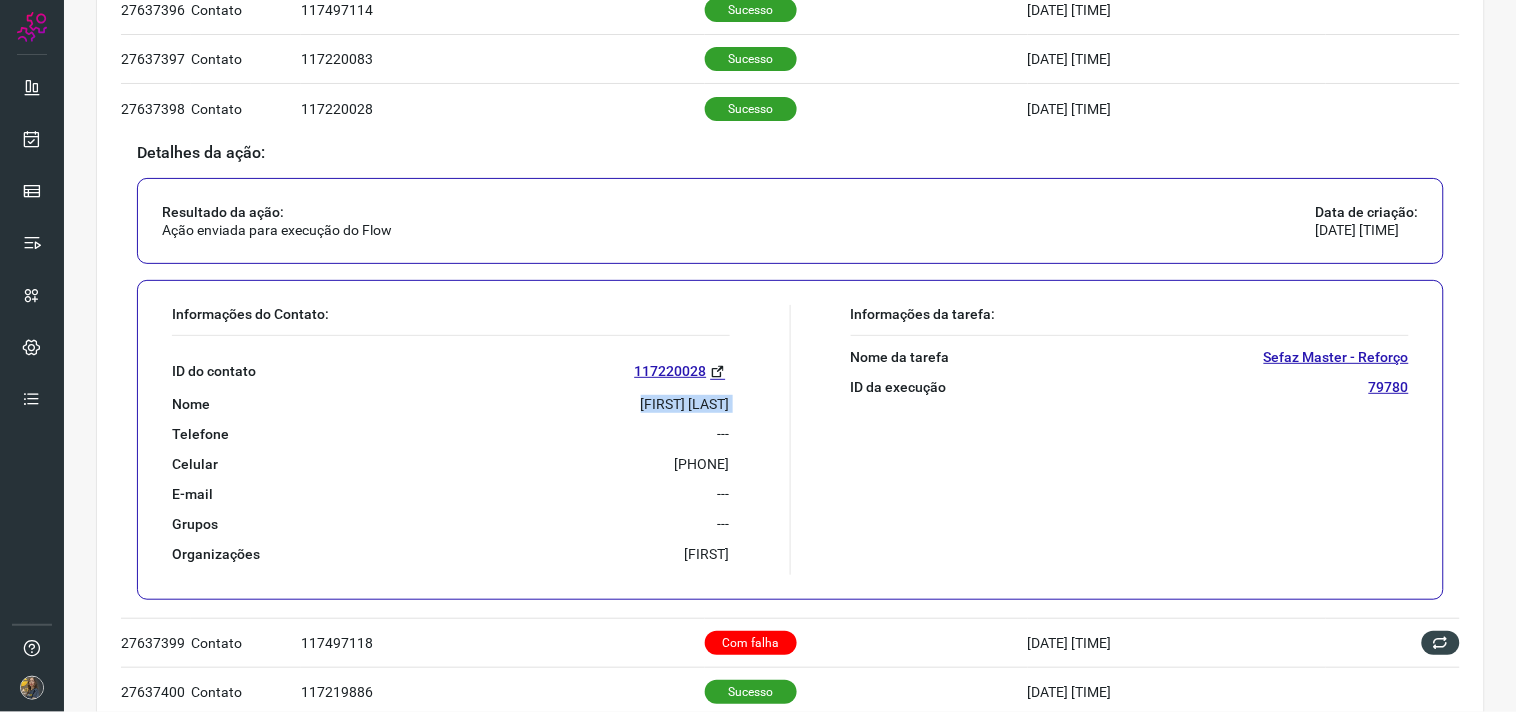 click on "[FIRST] [LAST]" at bounding box center [685, 404] 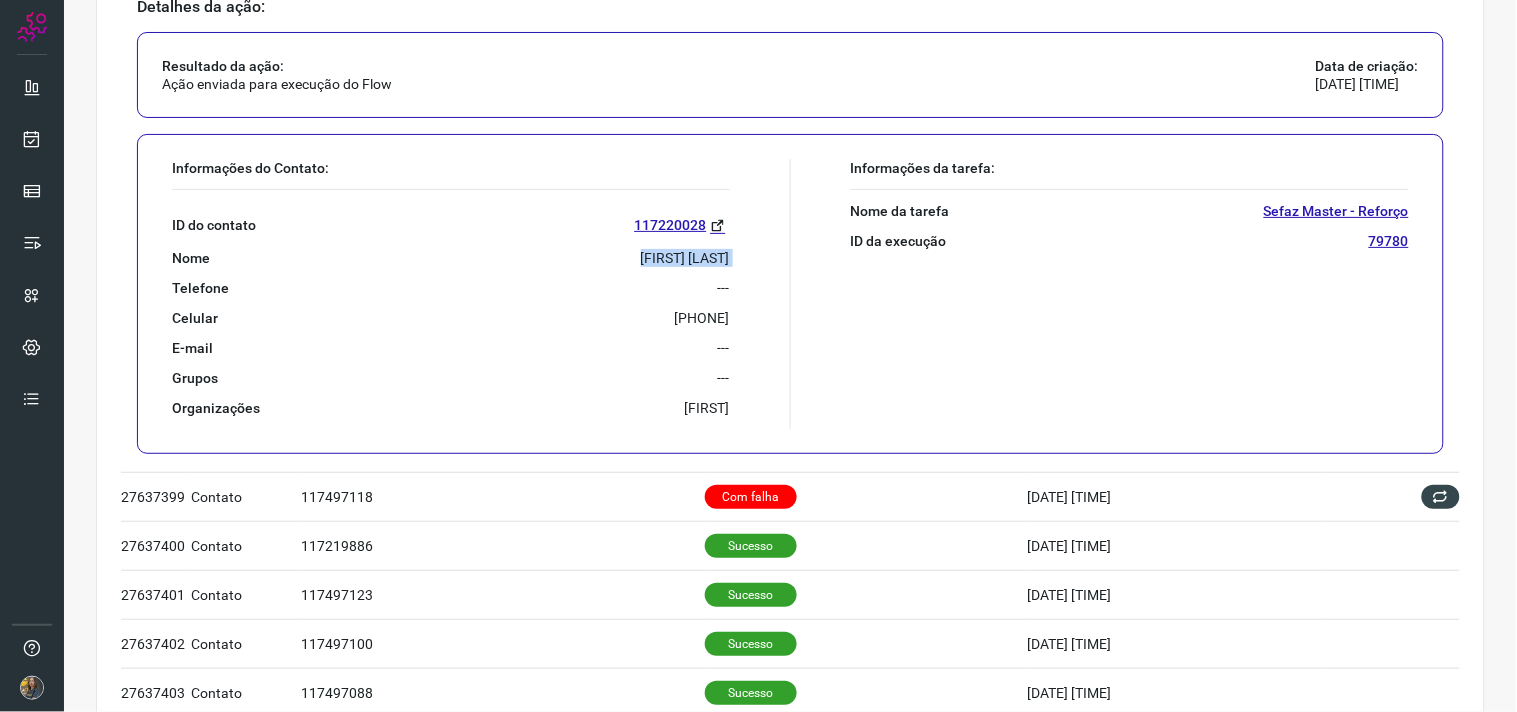 scroll, scrollTop: 626, scrollLeft: 0, axis: vertical 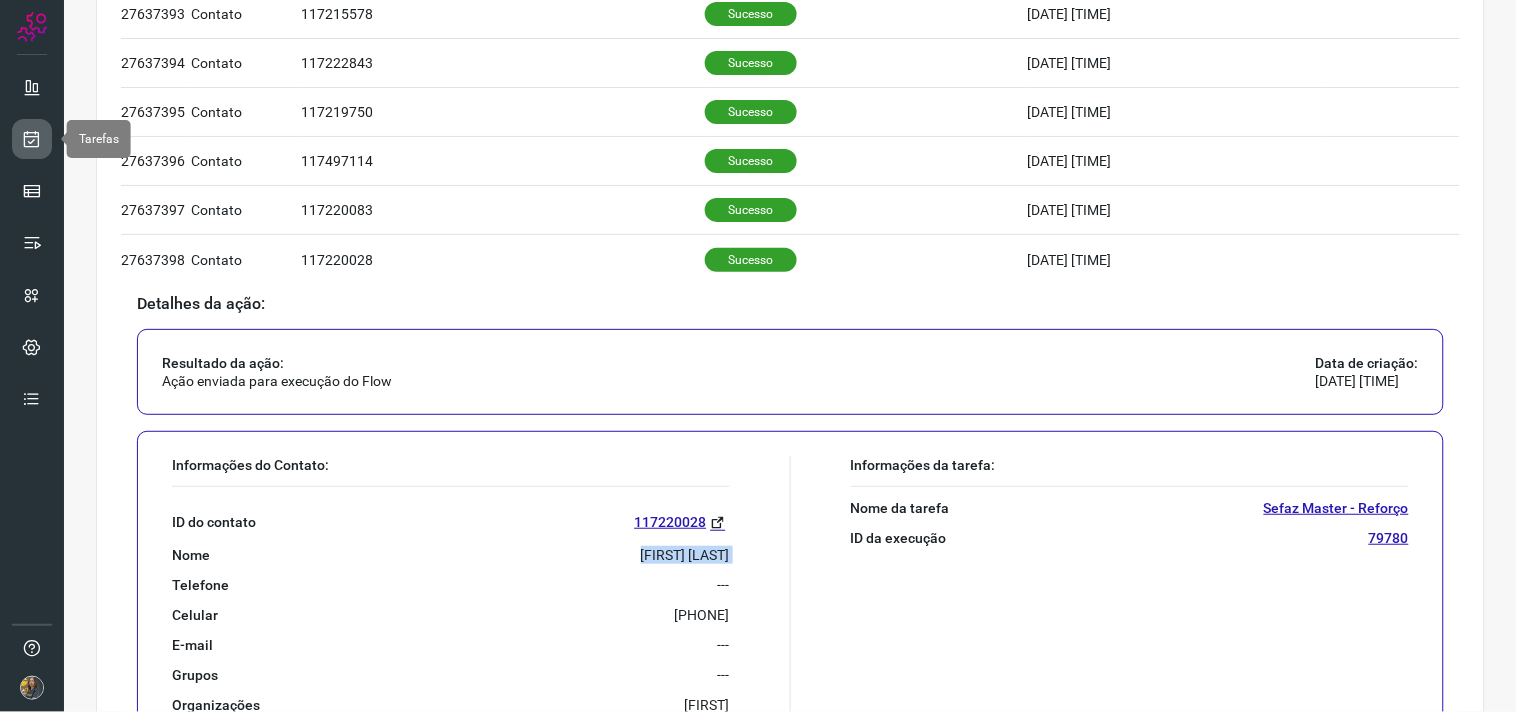click at bounding box center (32, 139) 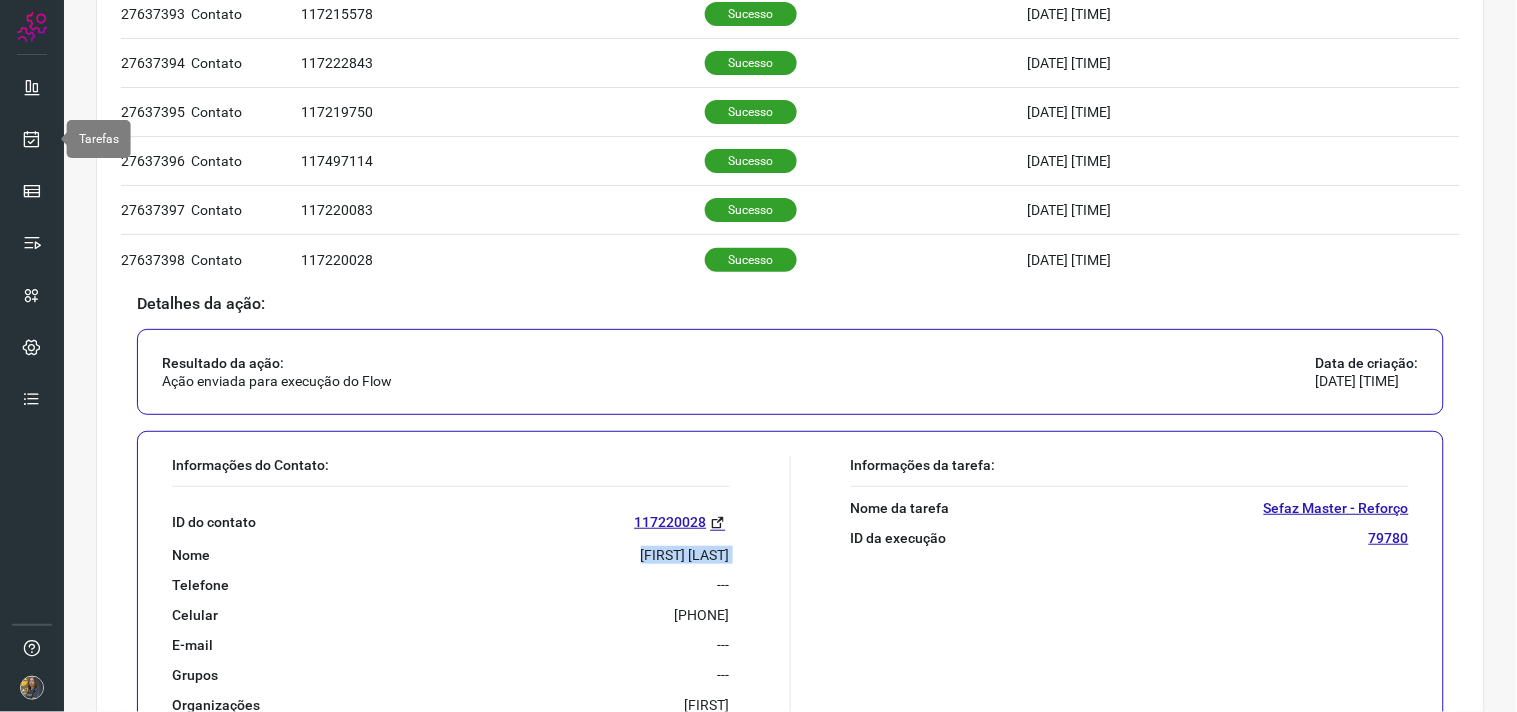 scroll, scrollTop: 0, scrollLeft: 0, axis: both 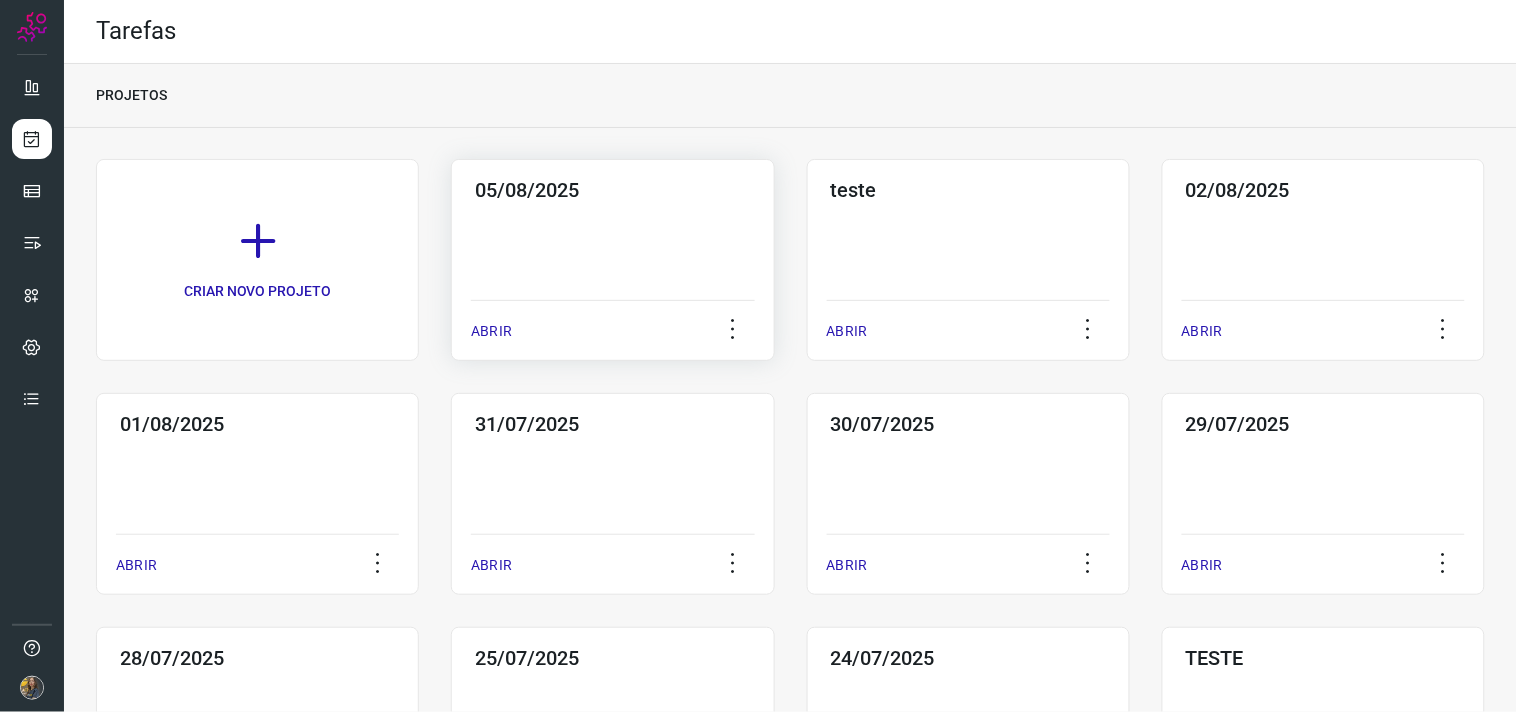 click on "05/08/2025  ABRIR" 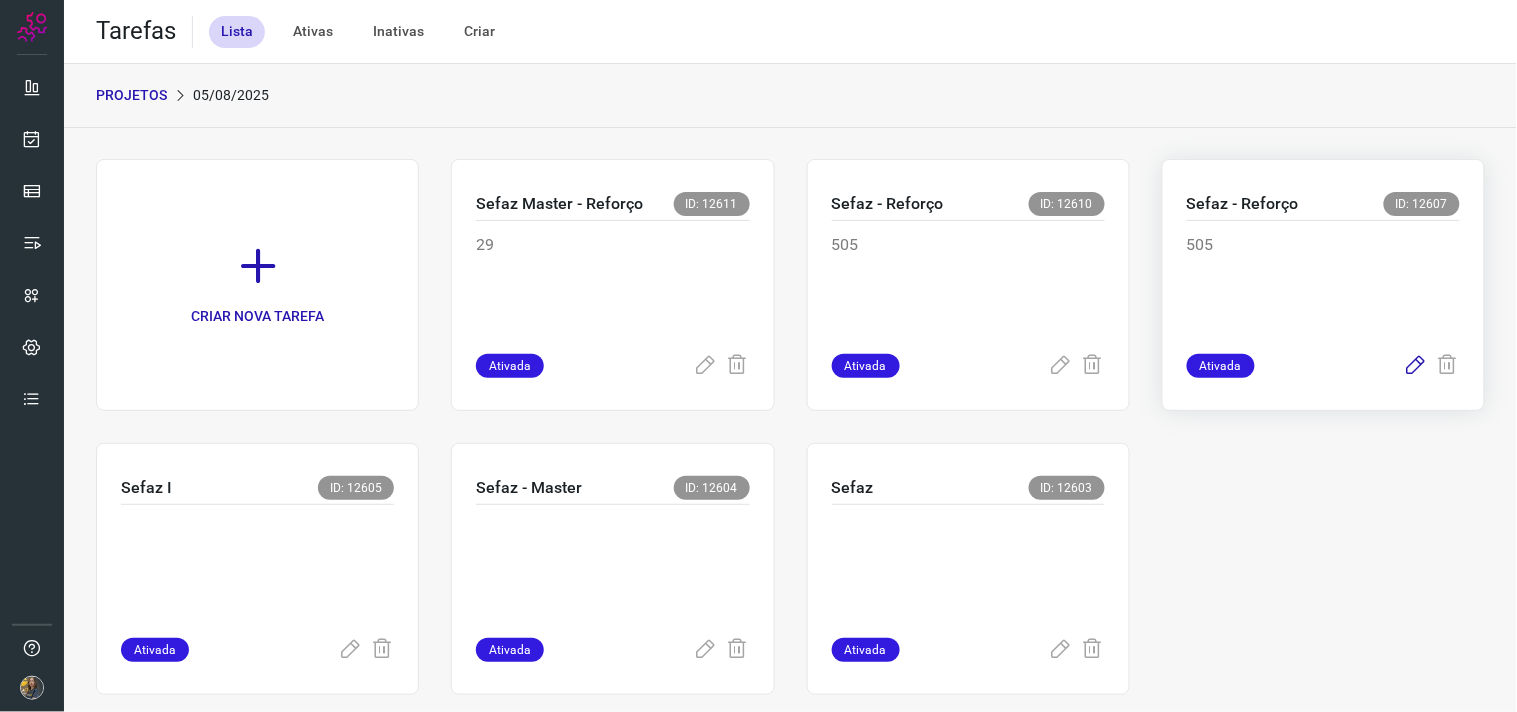 click at bounding box center (1416, 366) 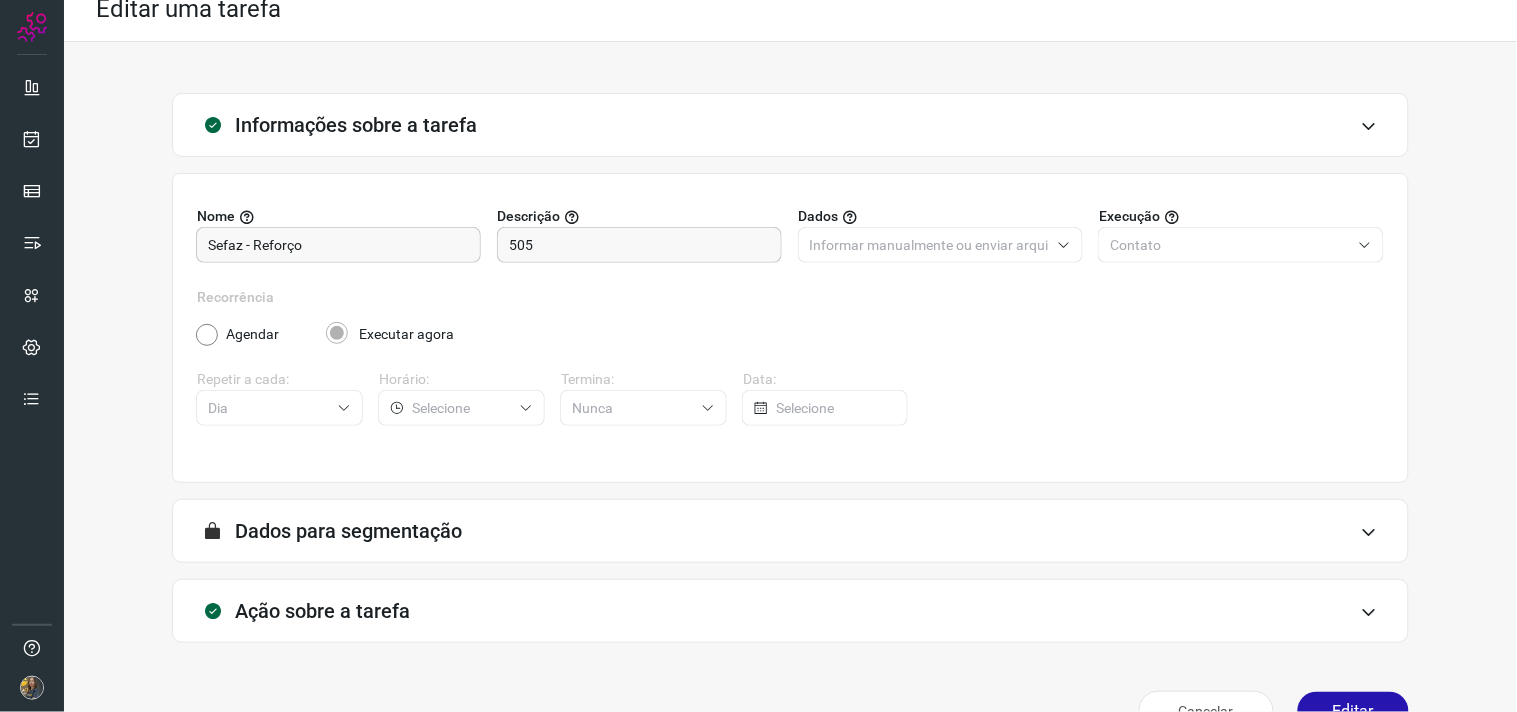 scroll, scrollTop: 0, scrollLeft: 0, axis: both 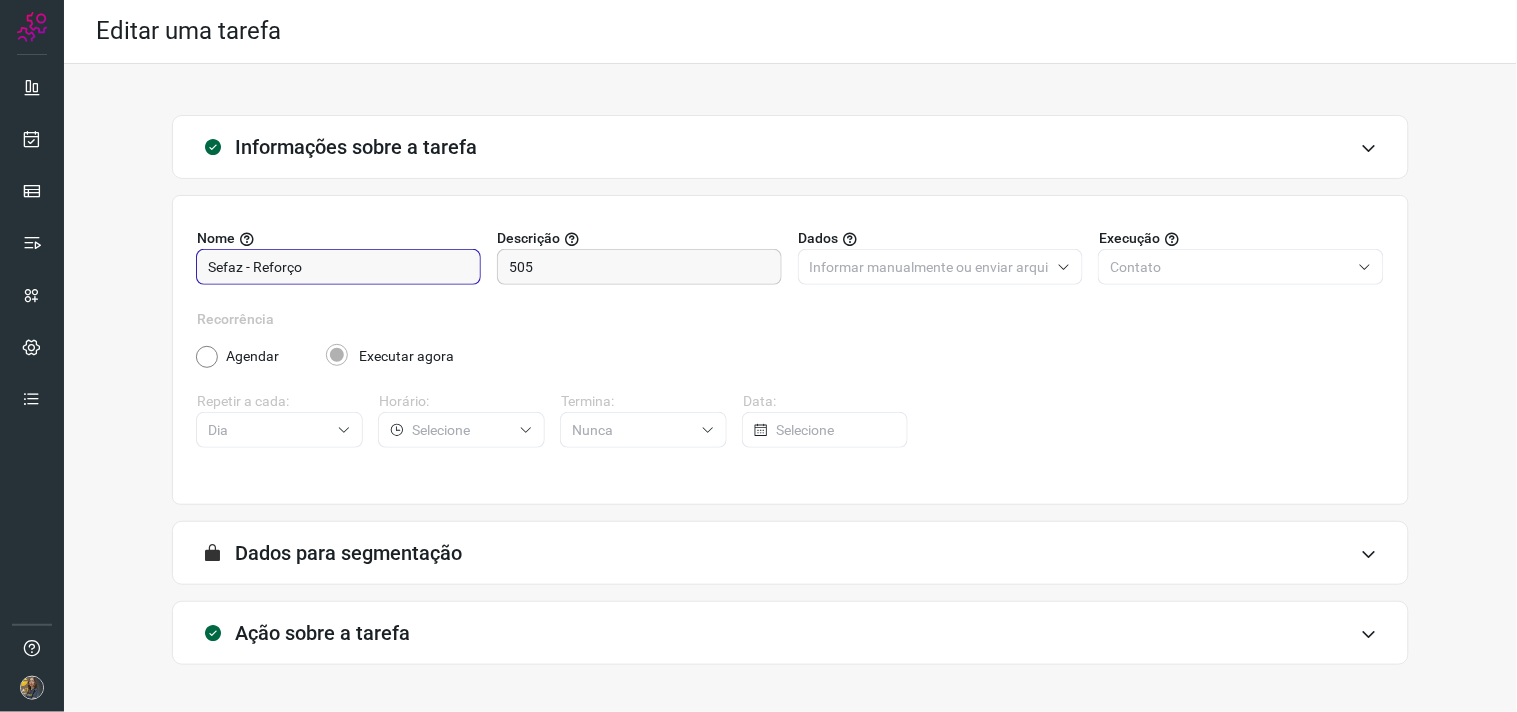 click on "Sefaz - Reforço" at bounding box center (338, 267) 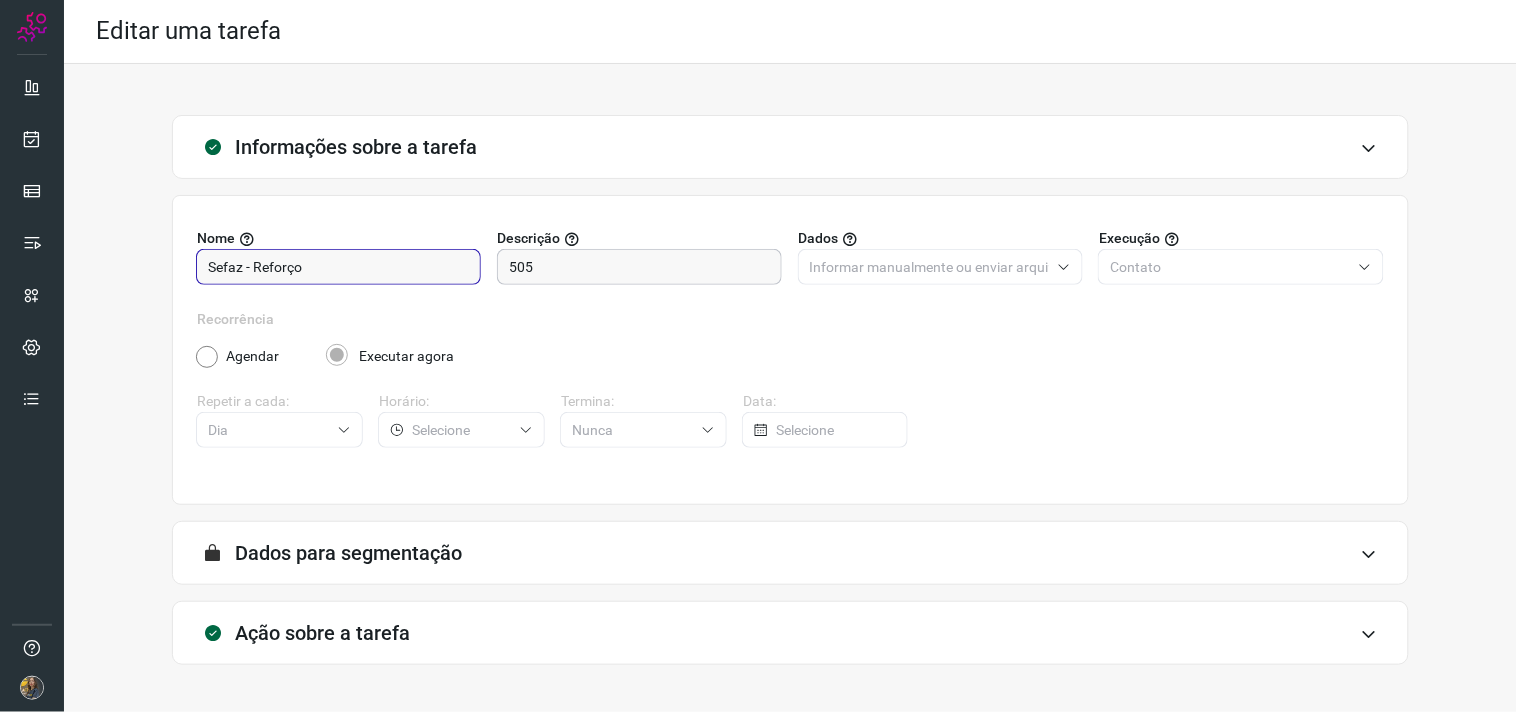 click on "505" at bounding box center [639, 267] 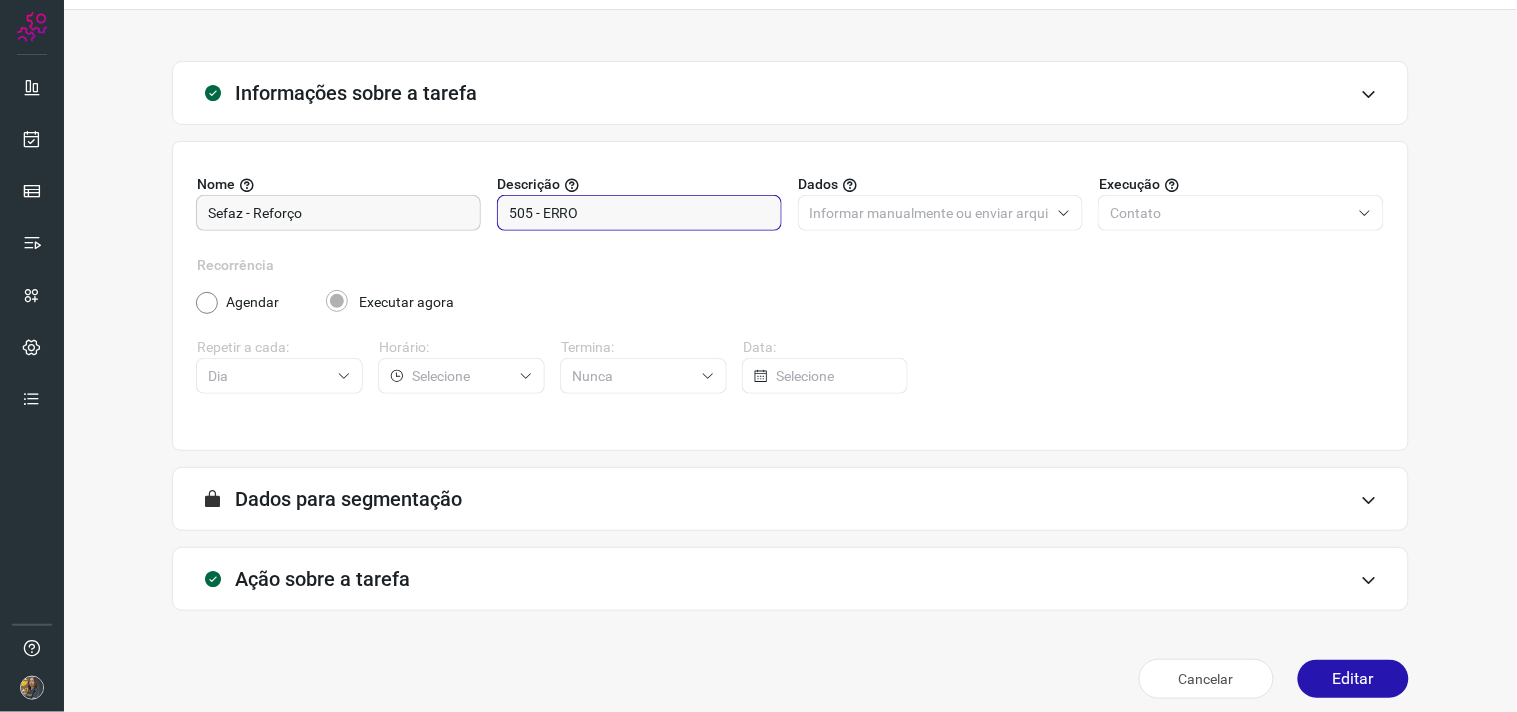 scroll, scrollTop: 68, scrollLeft: 0, axis: vertical 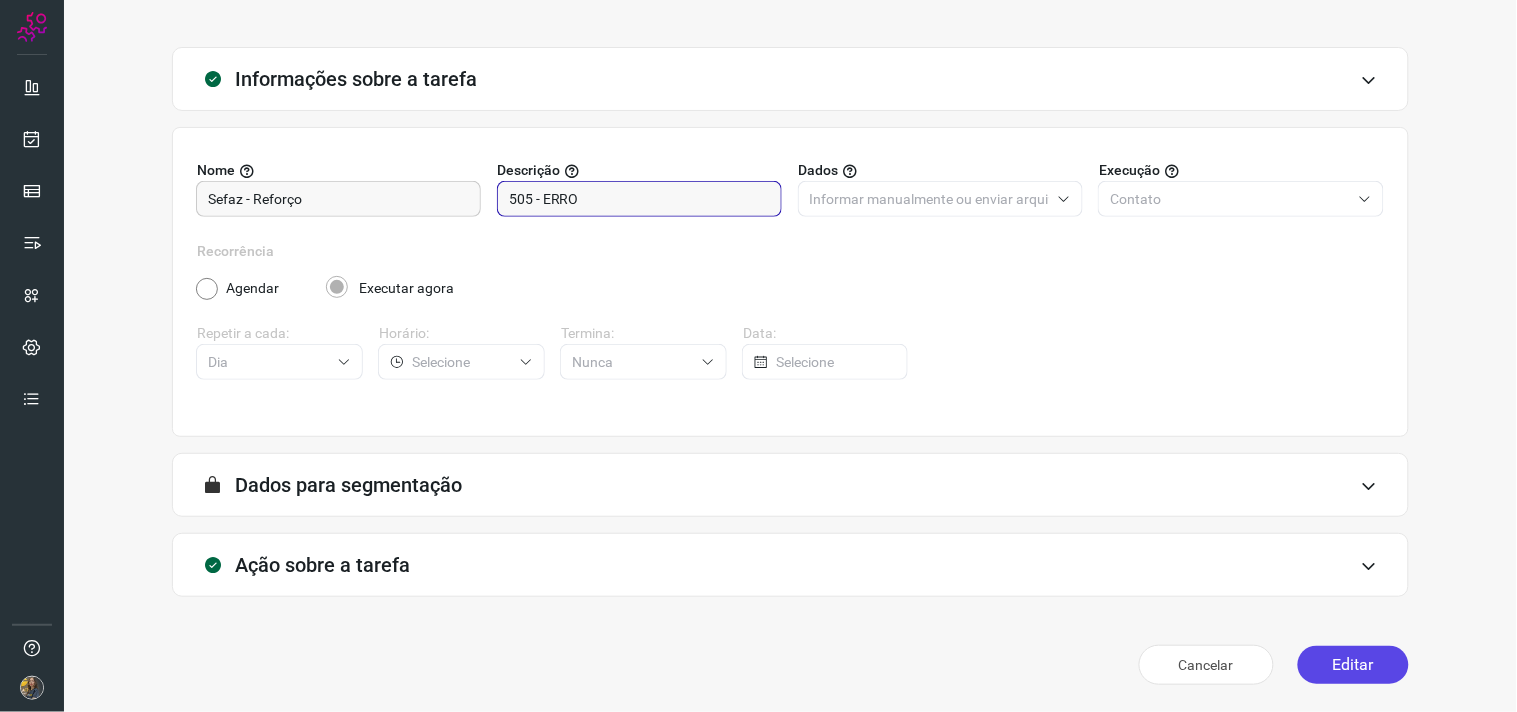 type on "505 - ERRO" 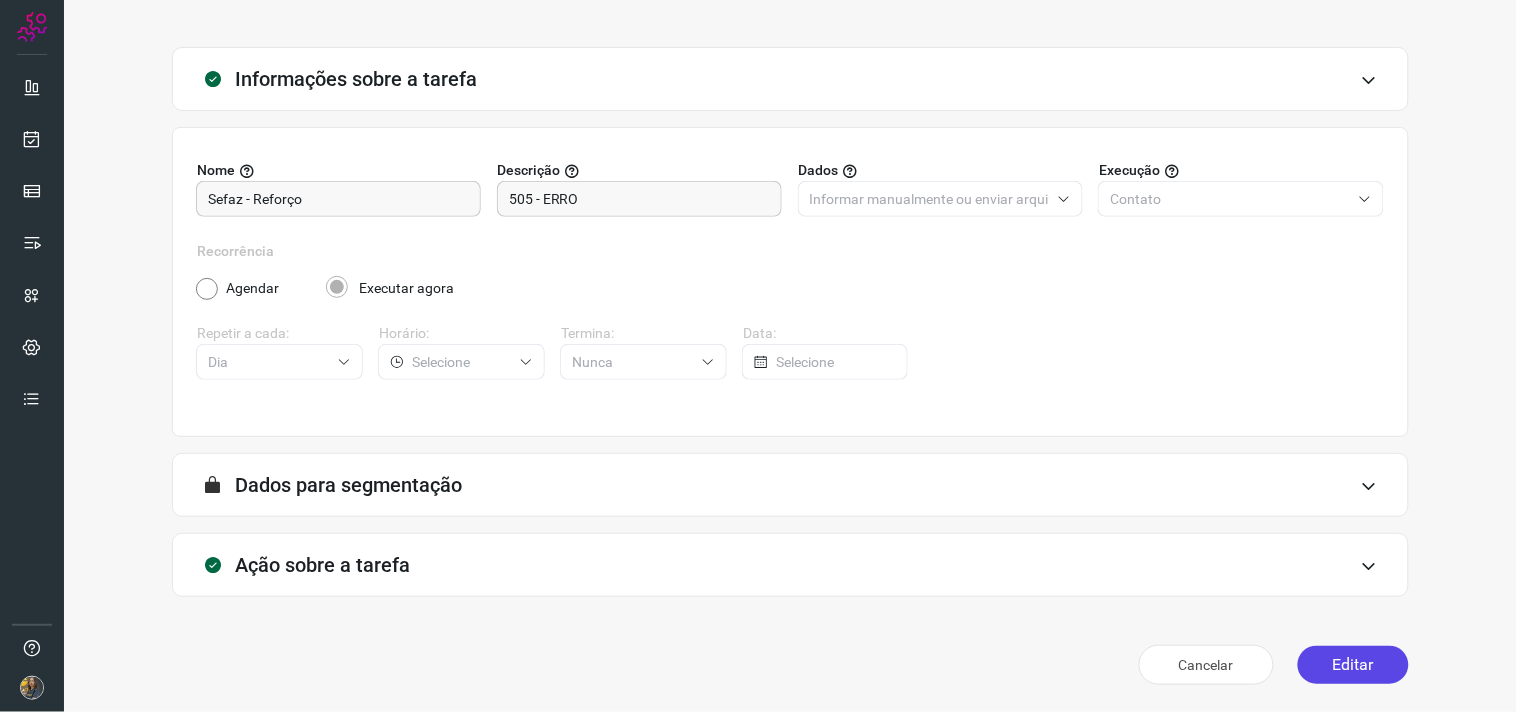 click on "Editar" at bounding box center (1353, 665) 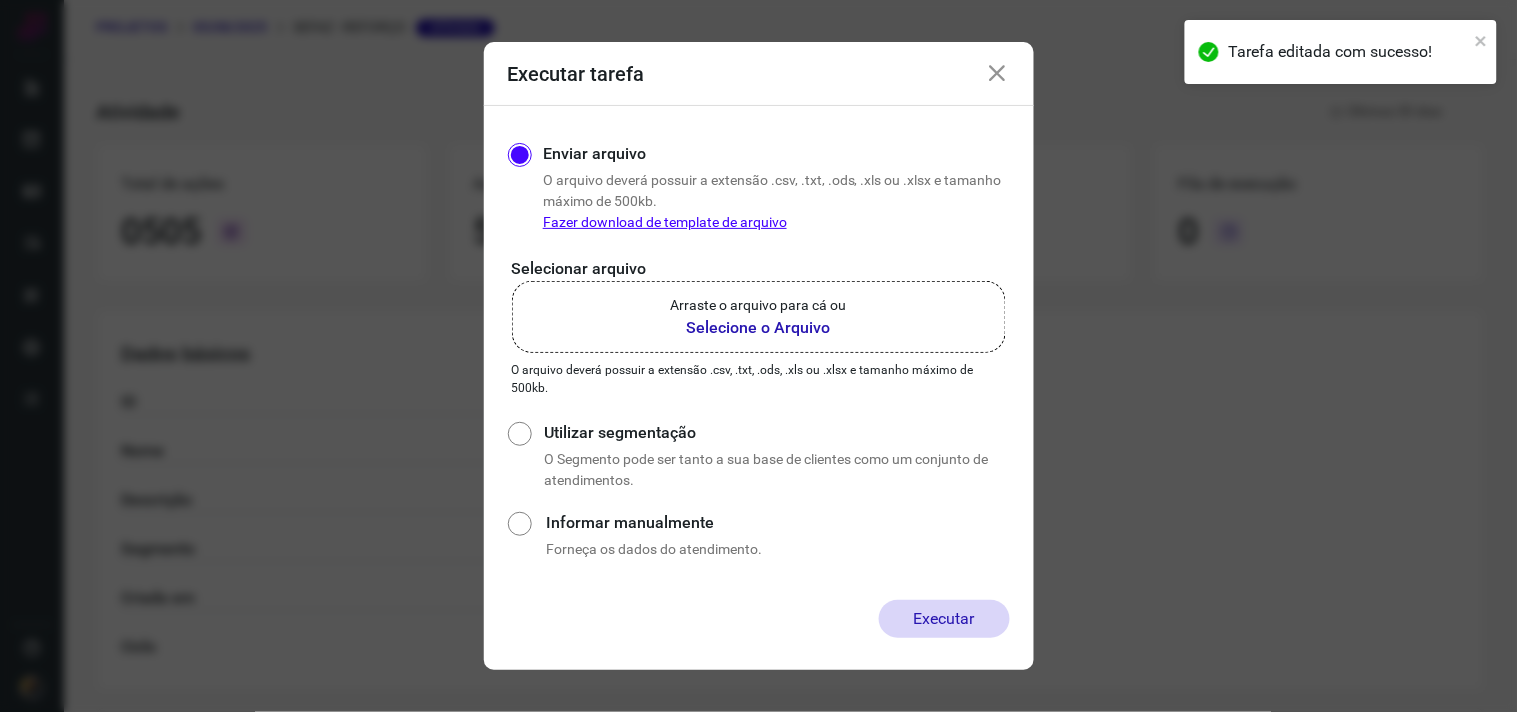 click at bounding box center (998, 74) 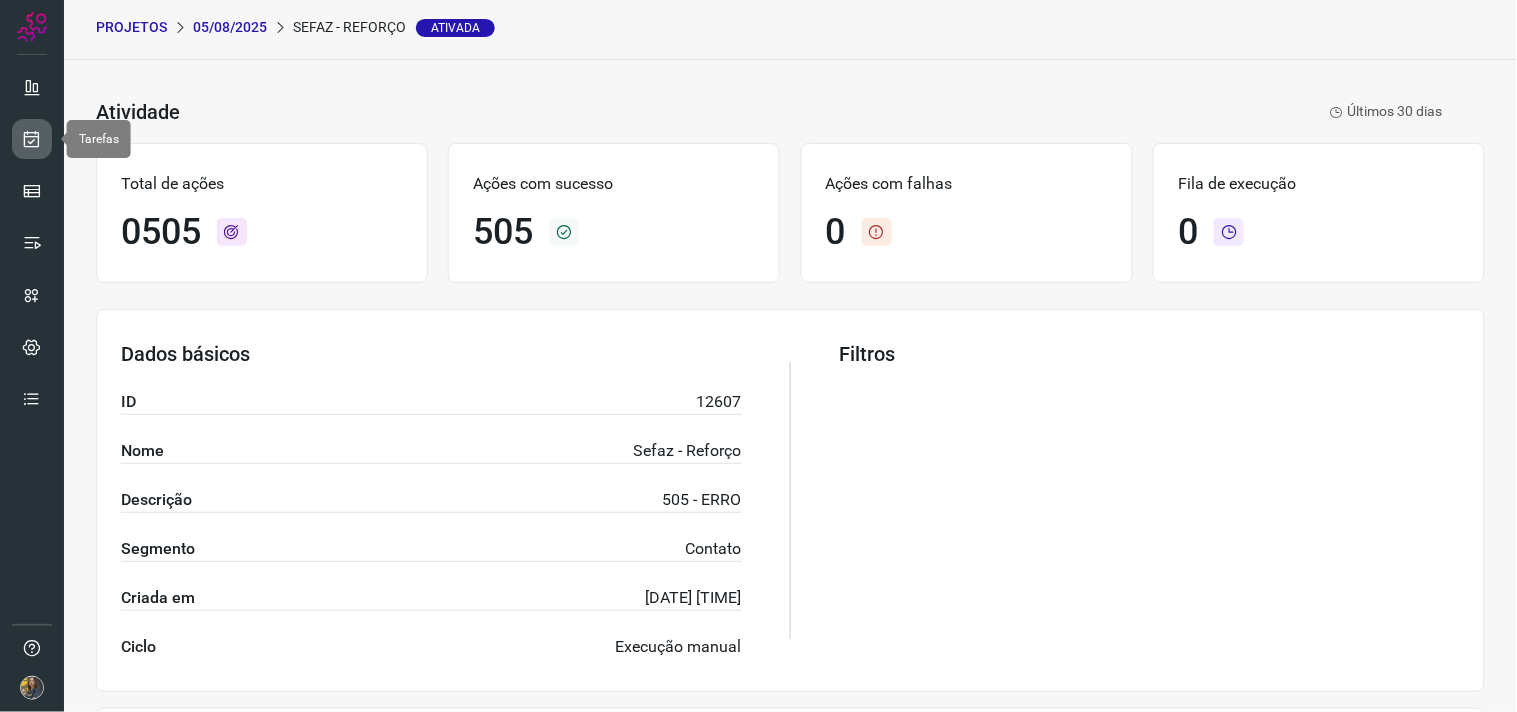 click at bounding box center (32, 139) 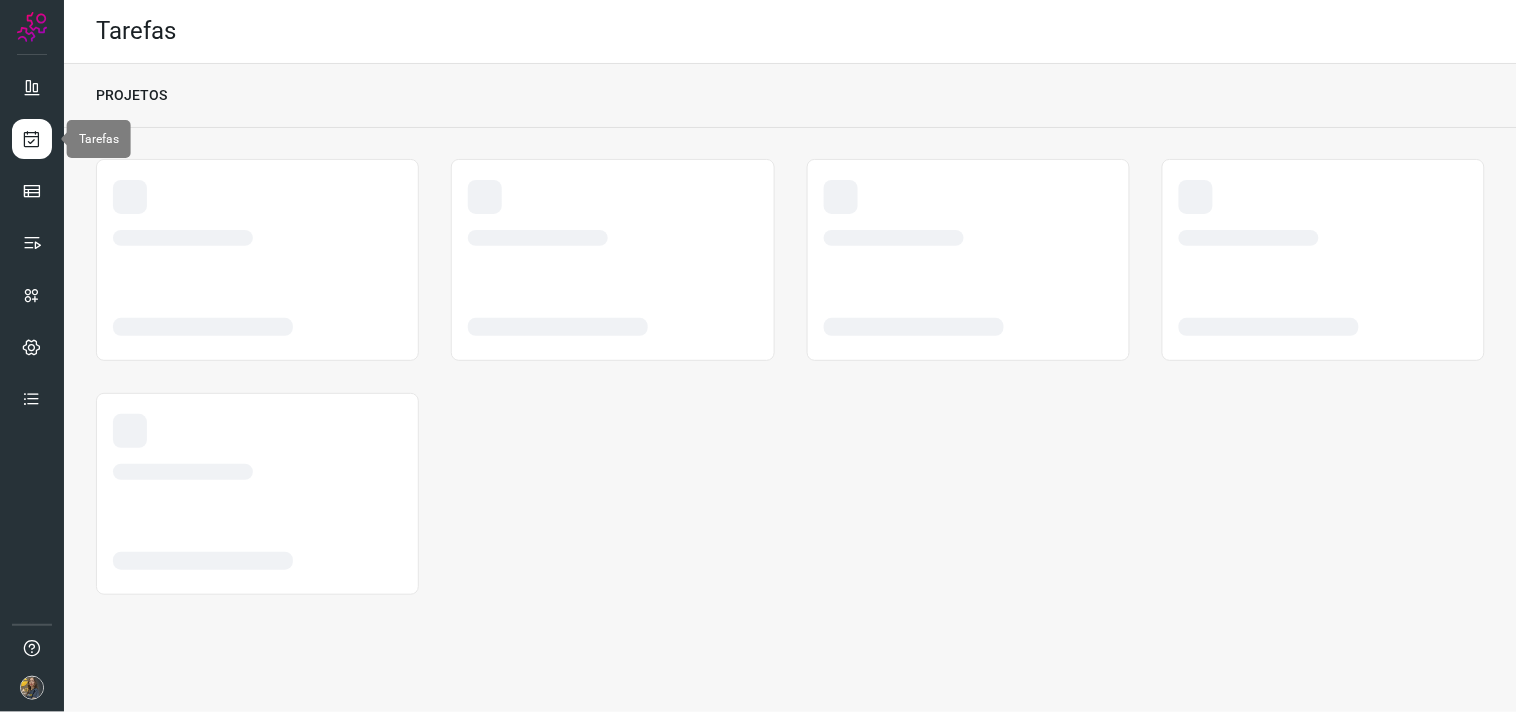 scroll, scrollTop: 0, scrollLeft: 0, axis: both 